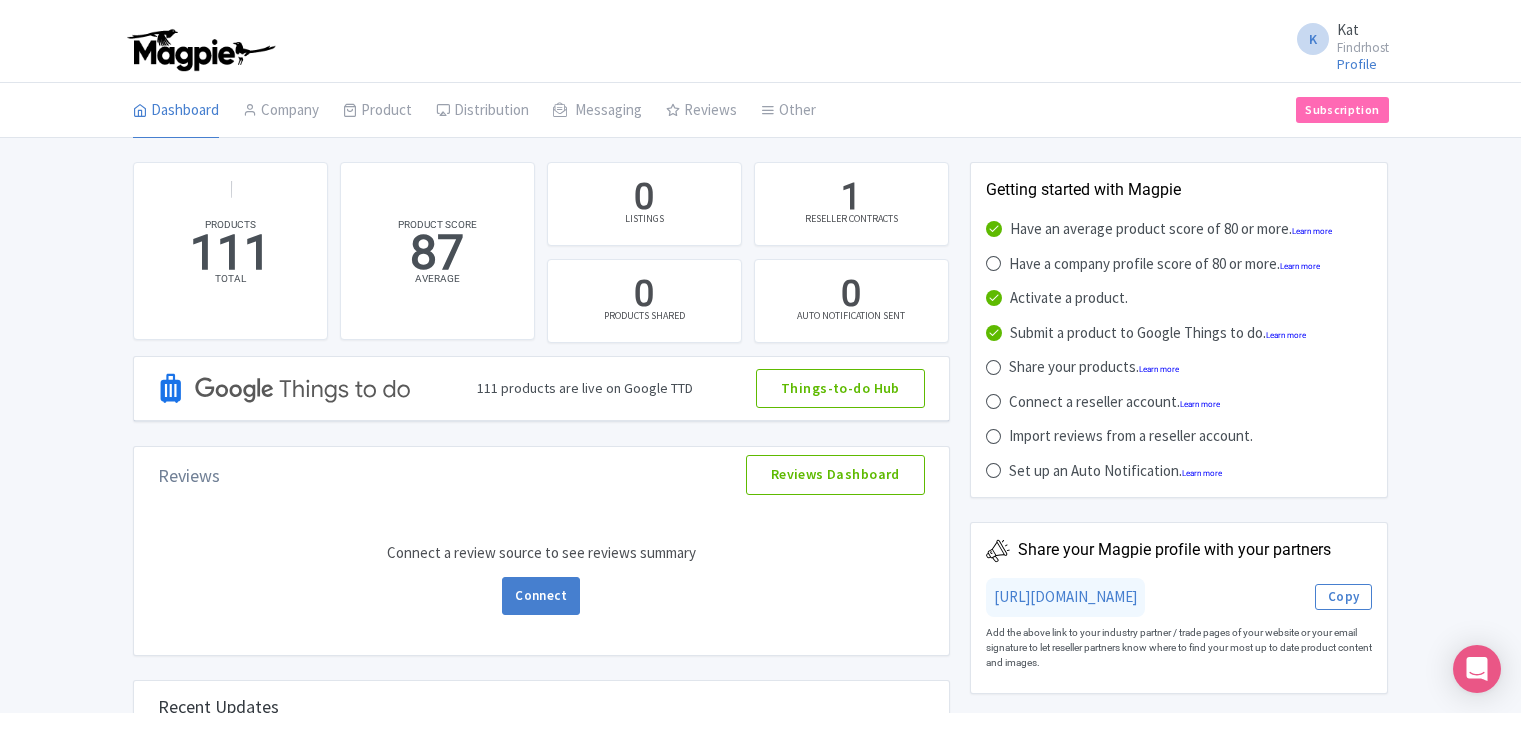 scroll, scrollTop: 0, scrollLeft: 0, axis: both 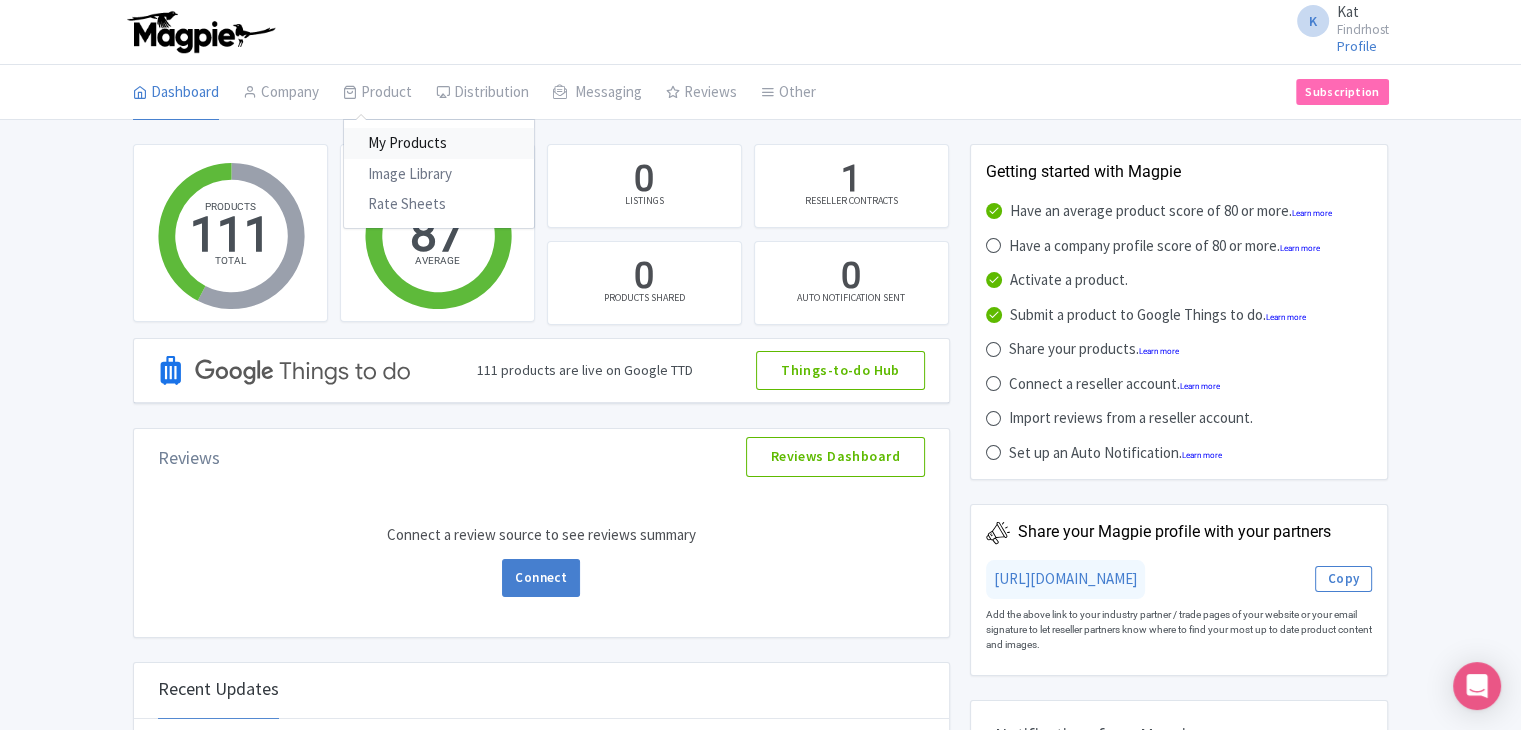 click on "My Products" at bounding box center [439, 143] 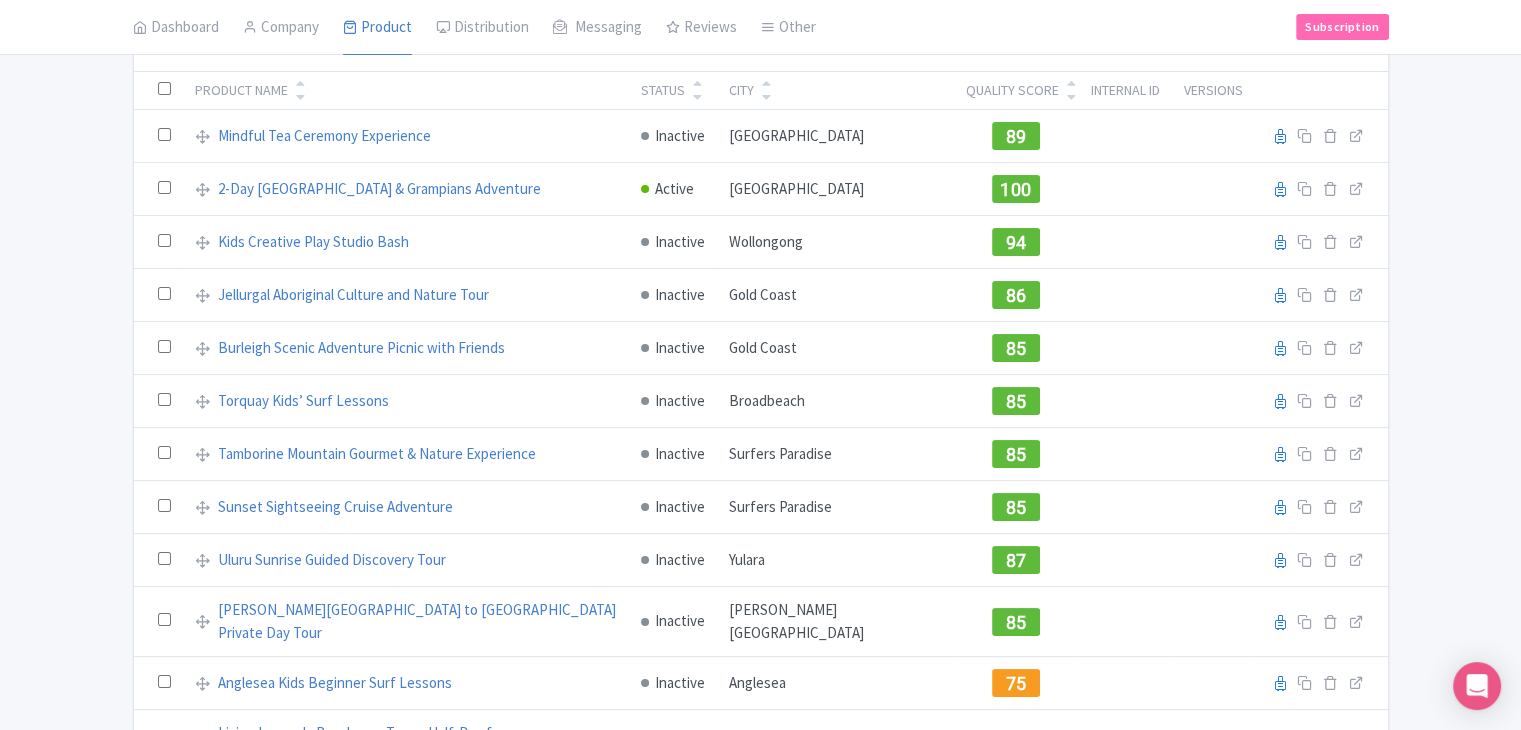scroll, scrollTop: 0, scrollLeft: 0, axis: both 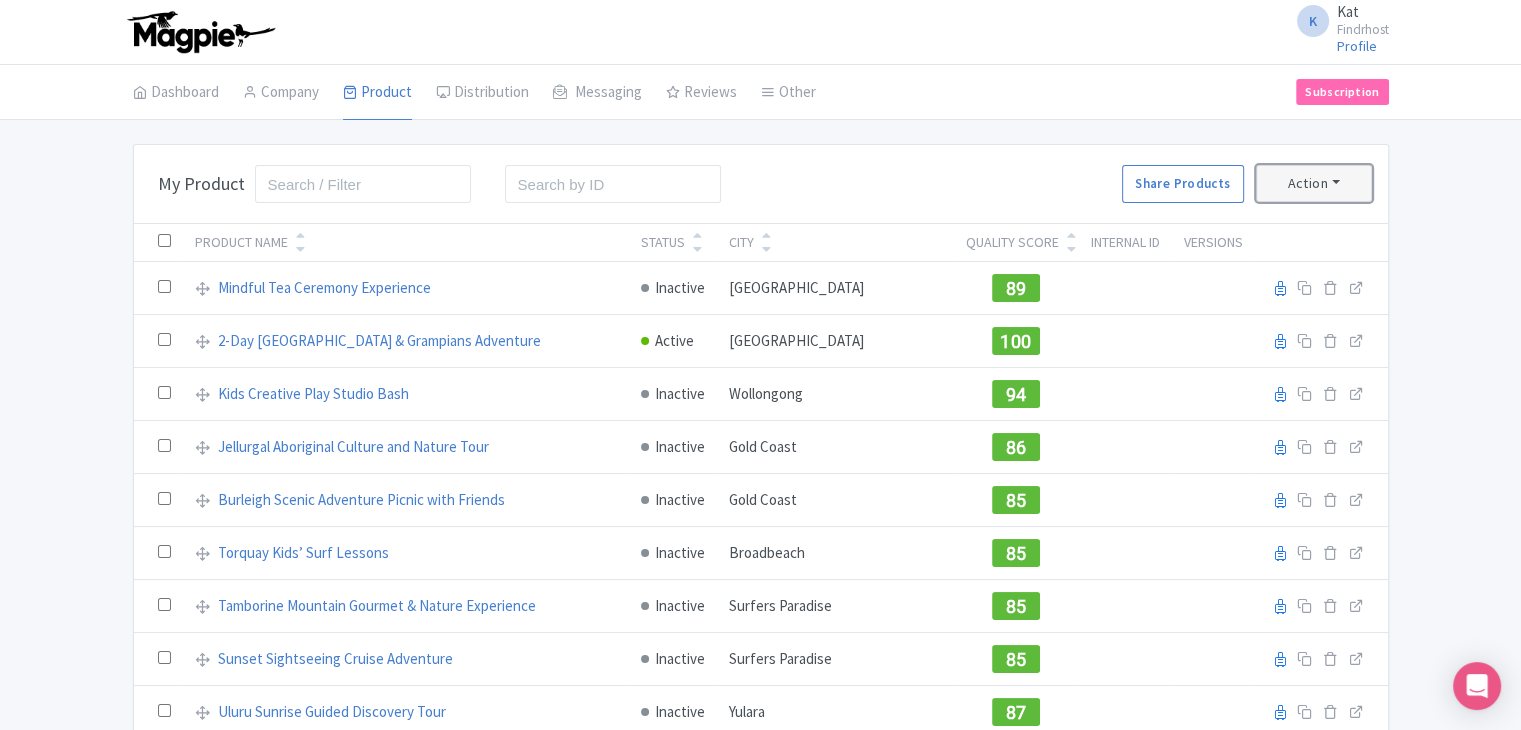 click on "Action" at bounding box center [1314, 183] 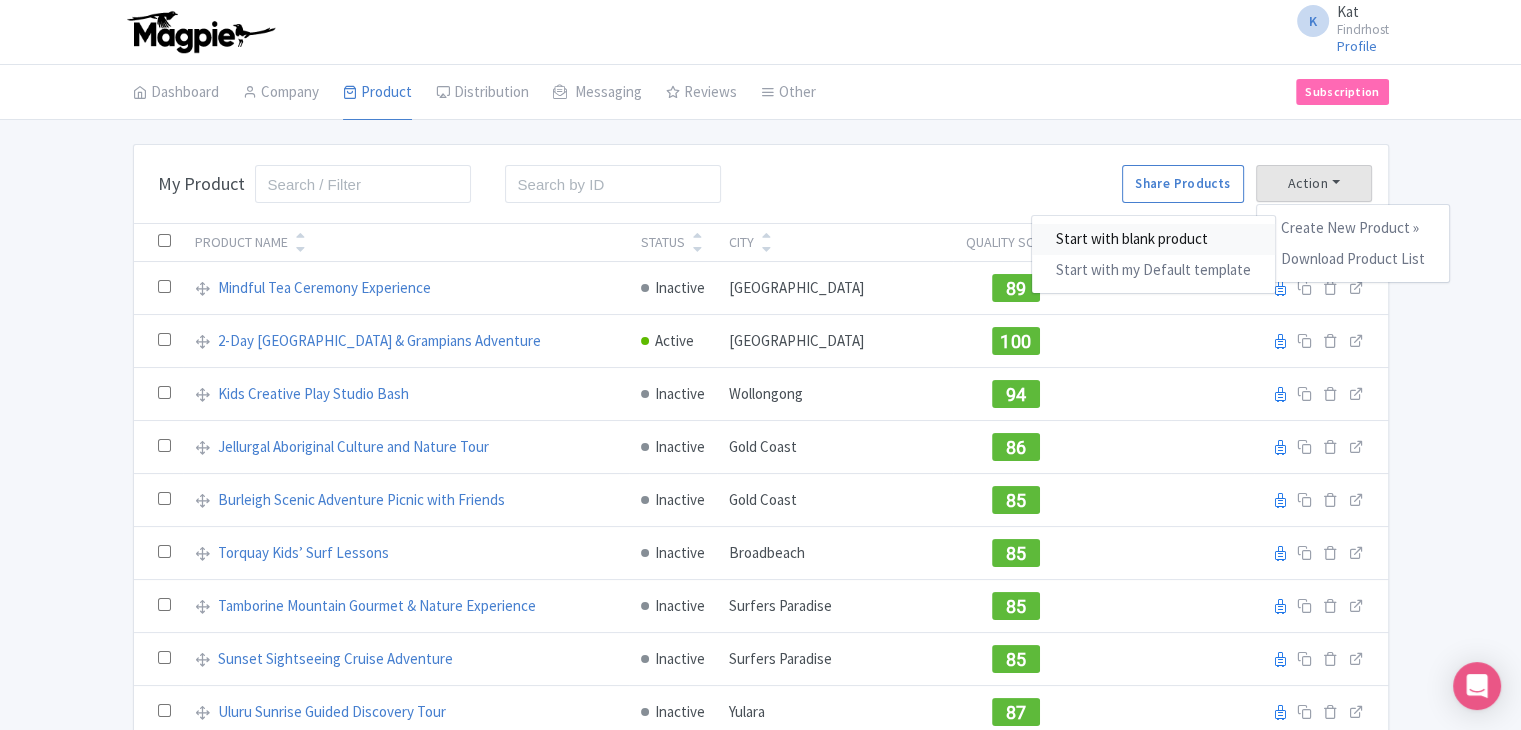 click on "Start with blank product" at bounding box center (1153, 239) 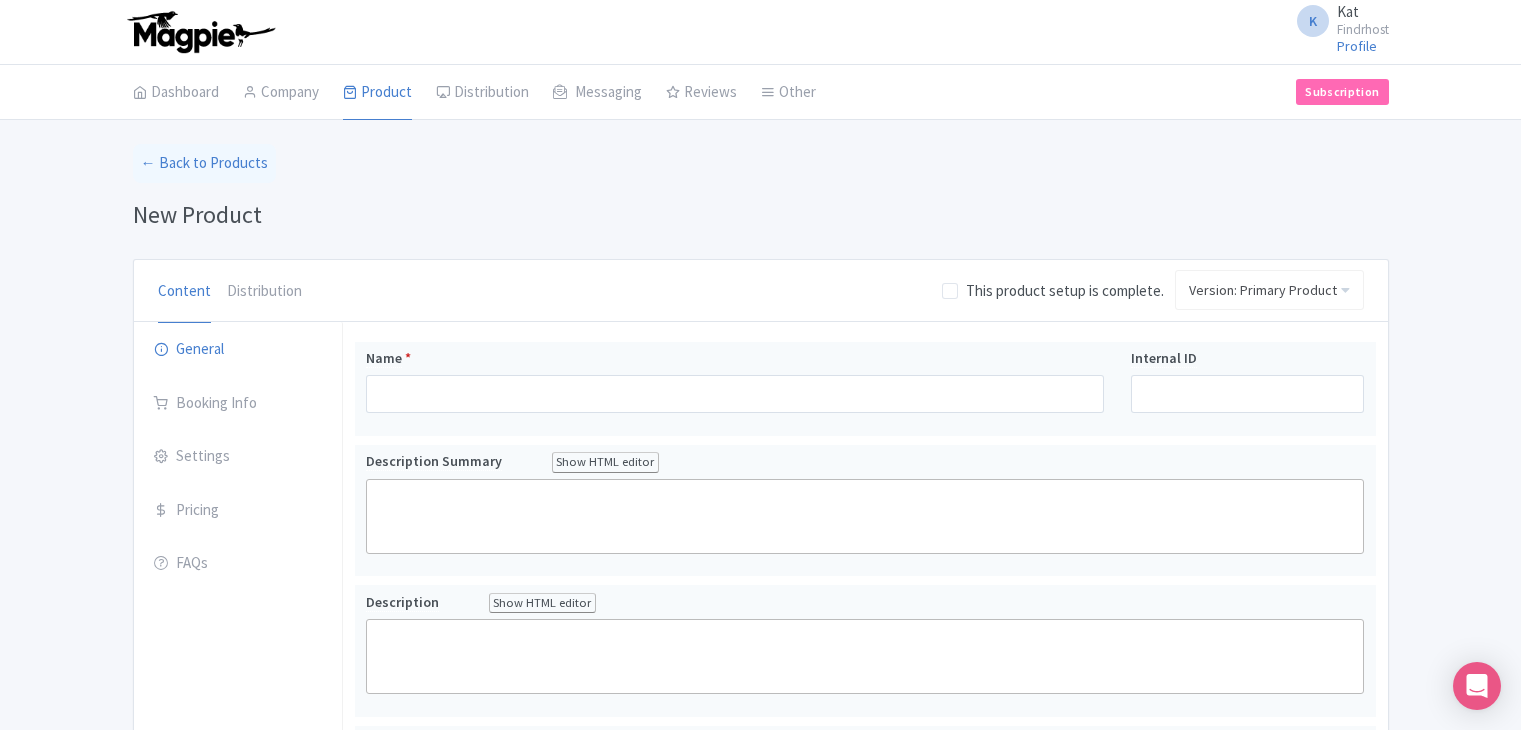 scroll, scrollTop: 0, scrollLeft: 0, axis: both 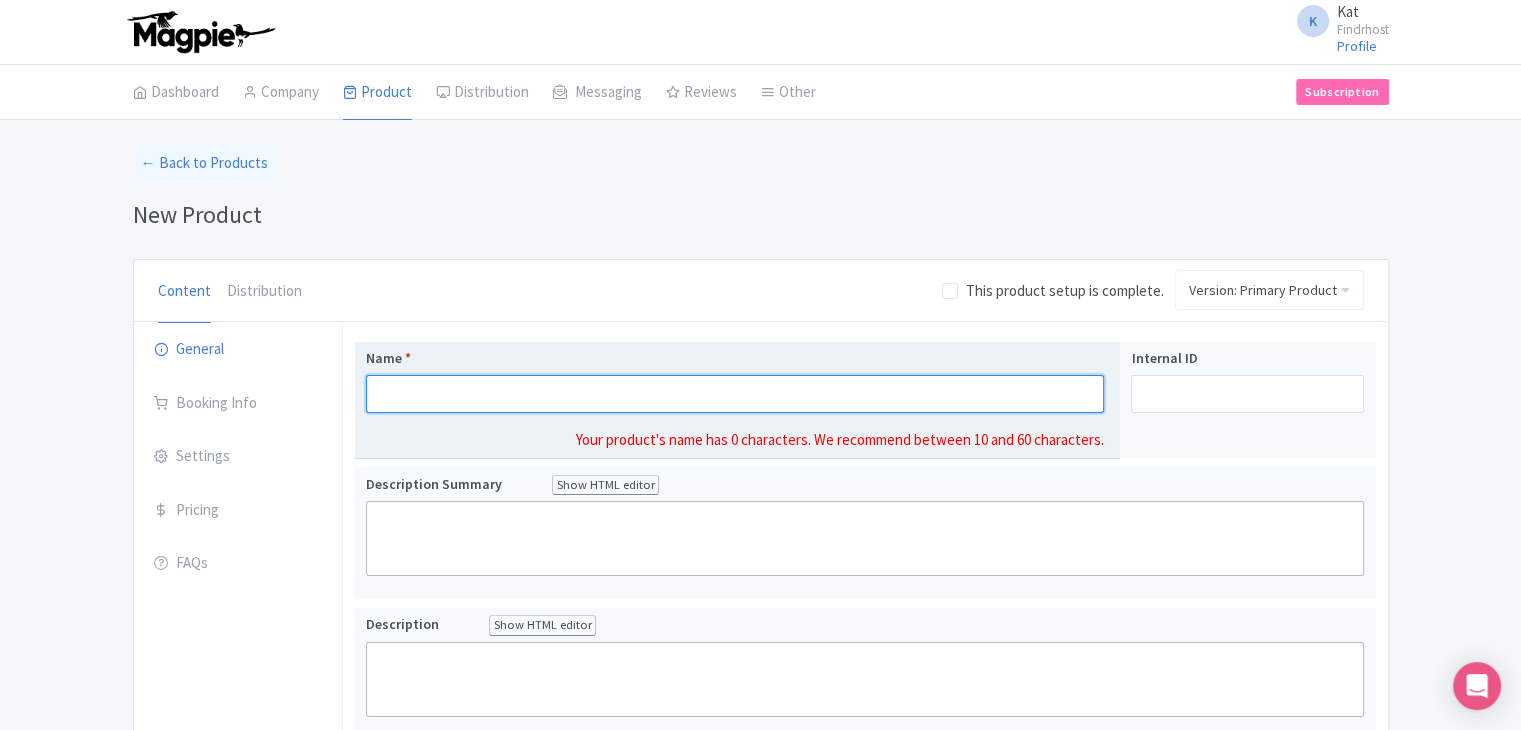 click on "Name   *" at bounding box center [735, 394] 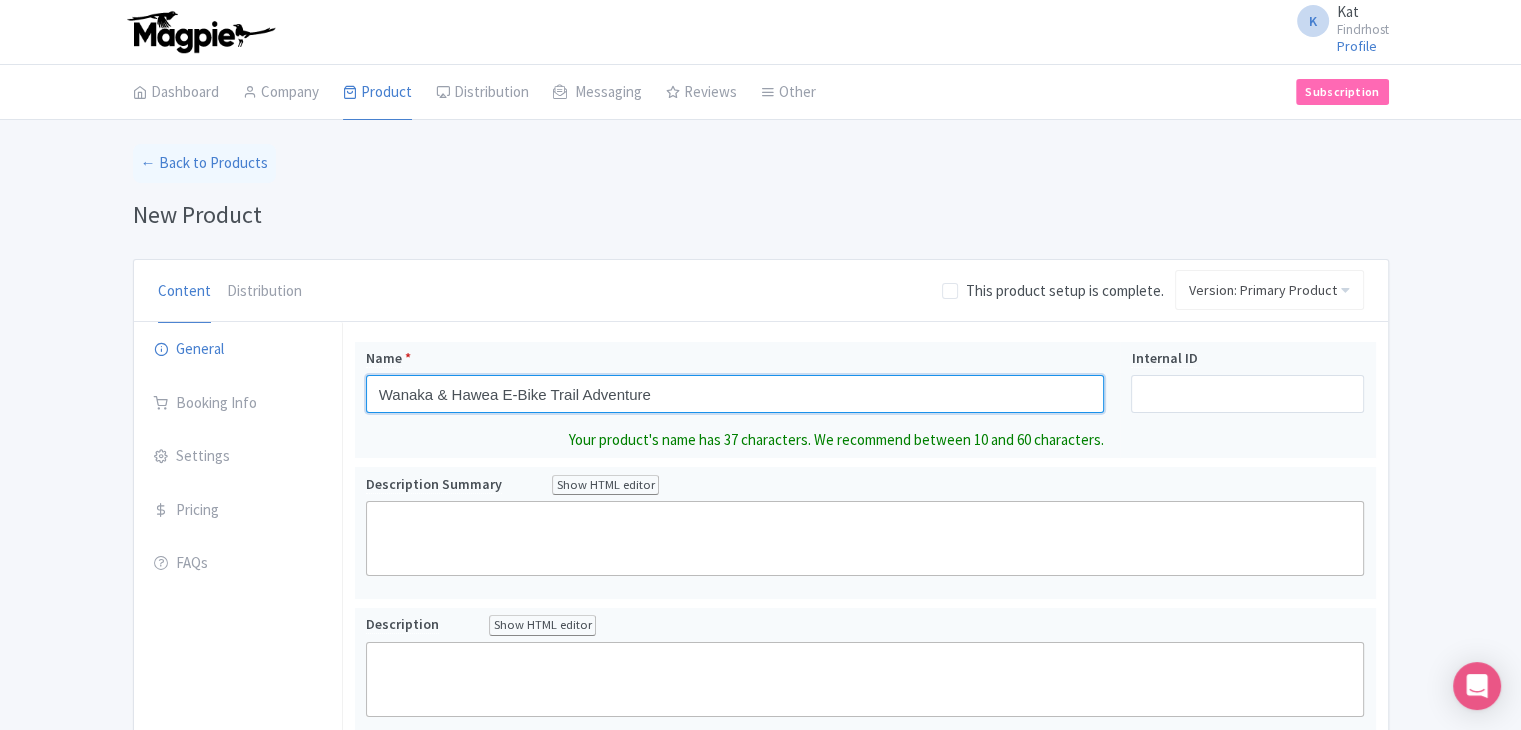 type on "Wanaka & Hawea E-Bike Trail Adventure" 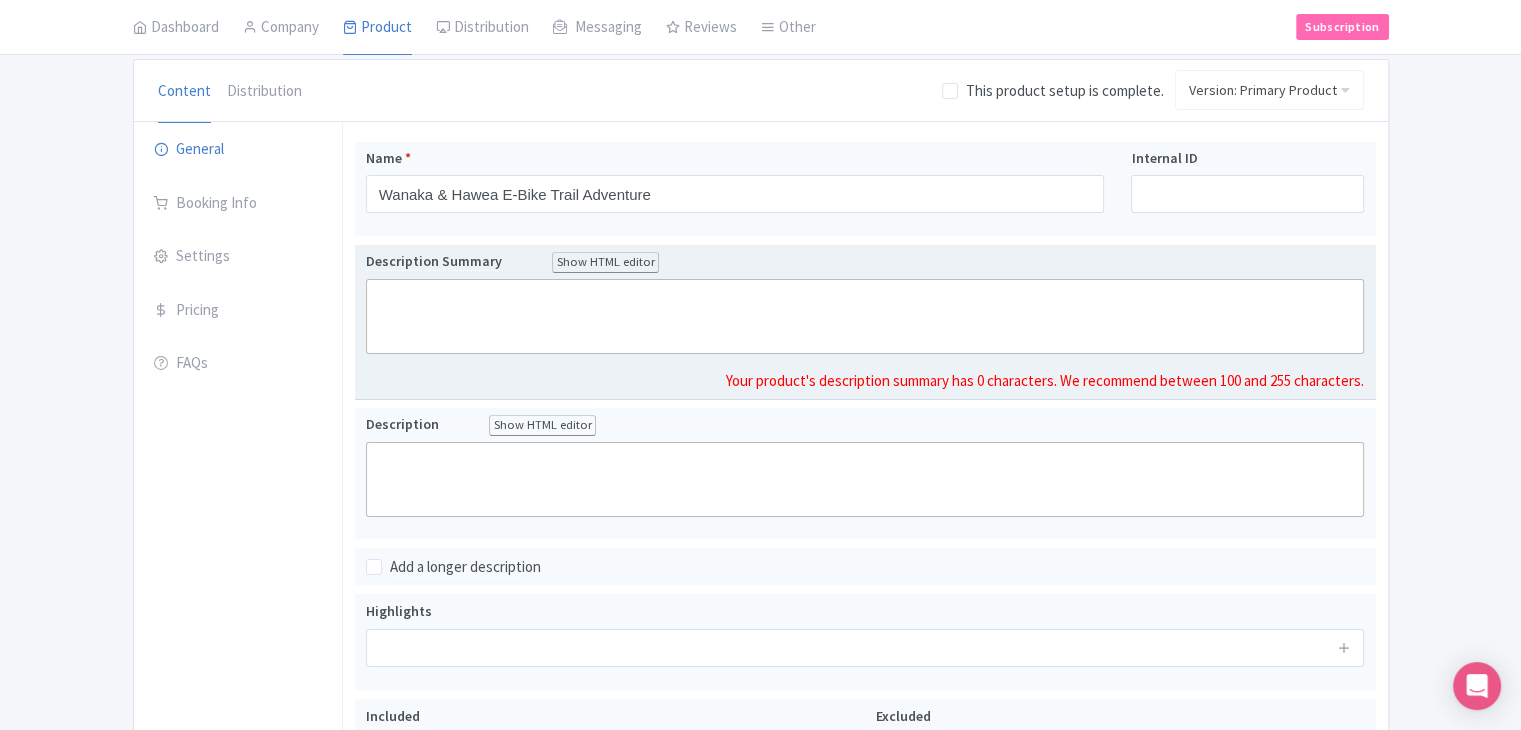 click 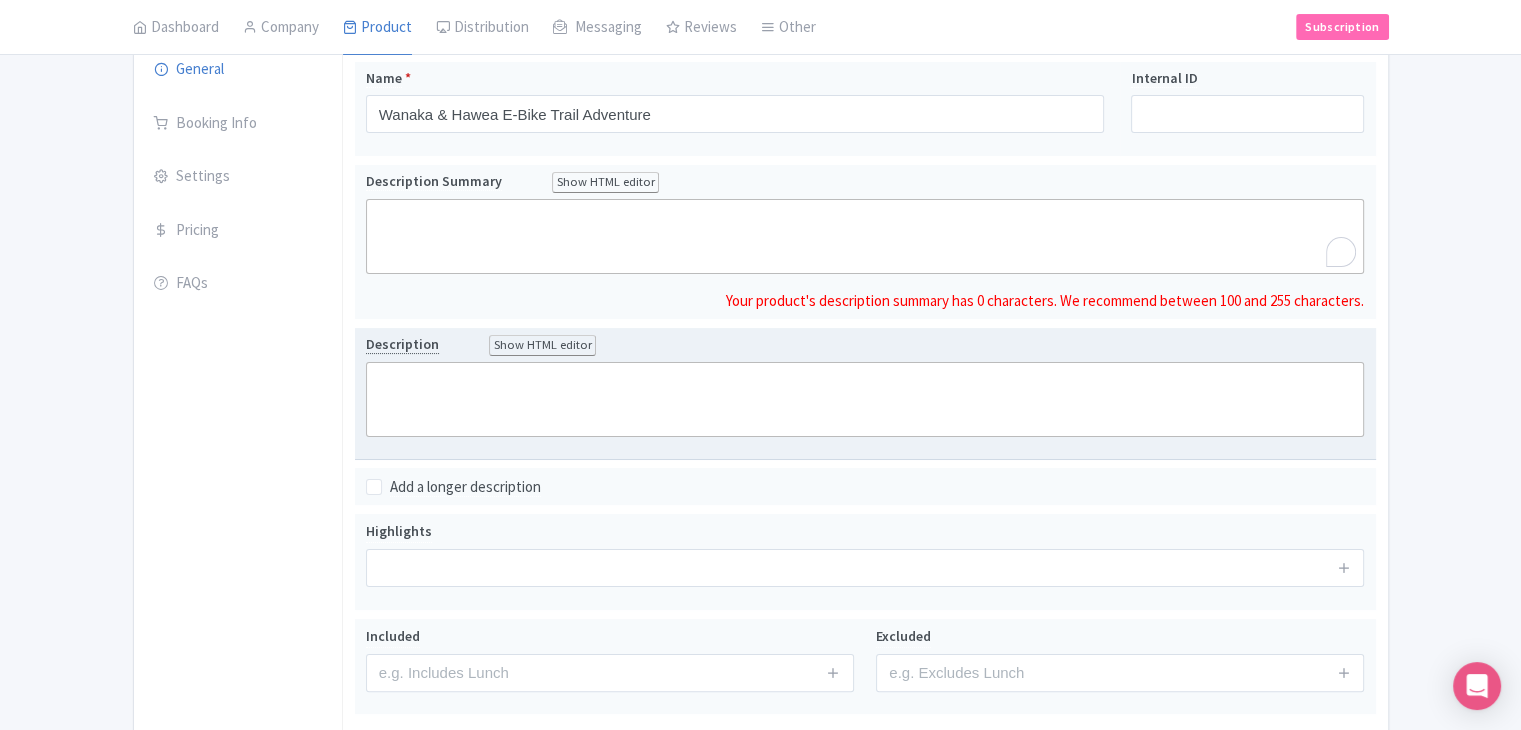 scroll, scrollTop: 230, scrollLeft: 0, axis: vertical 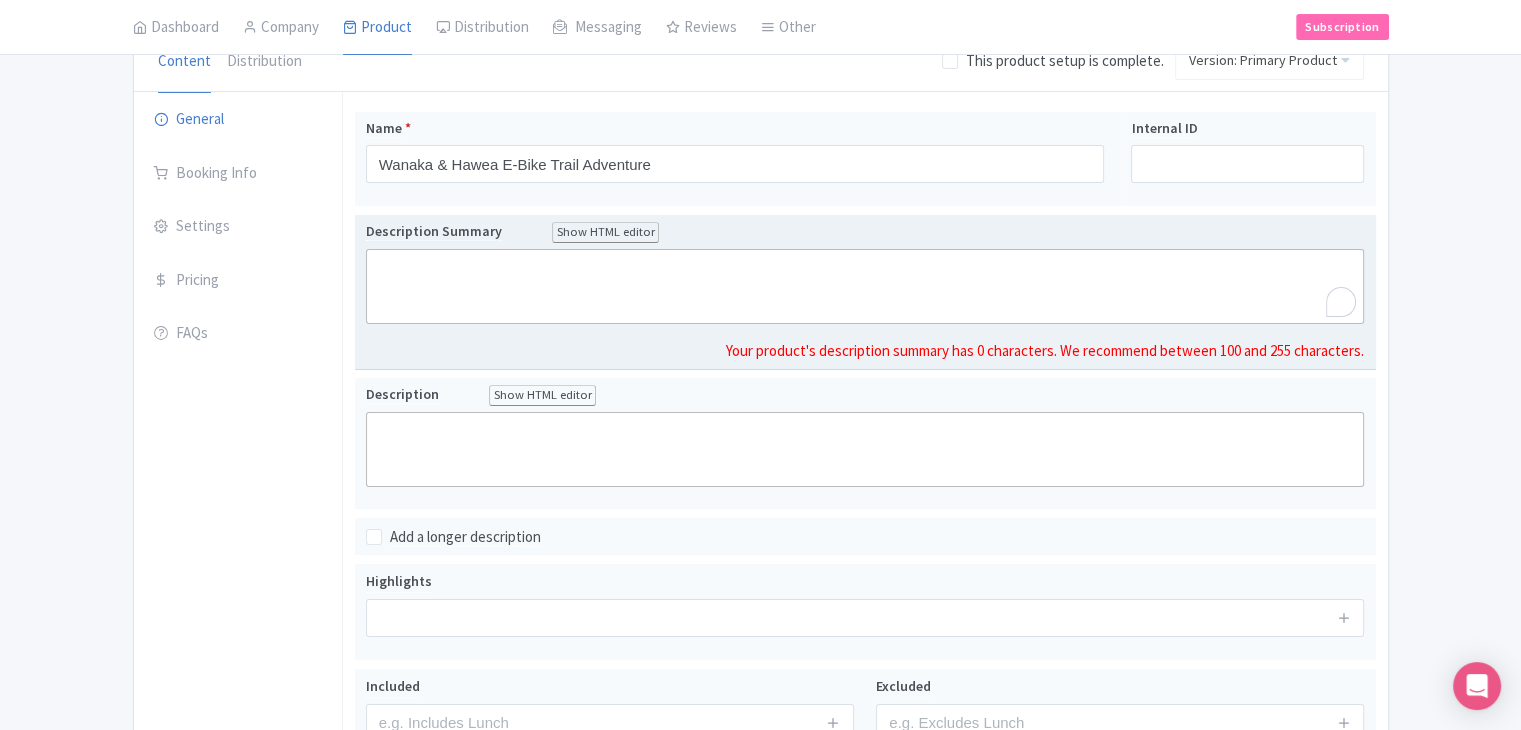 paste on "<div>Experience the breathtaking beauty of Wanaka and Lake Hawea on an exhilarating e-bike ride. Follow scenic trails along rivers, lakes, and mountain views, perfect for both nature lovers and cycling enthusiasts.<br><br></div>" 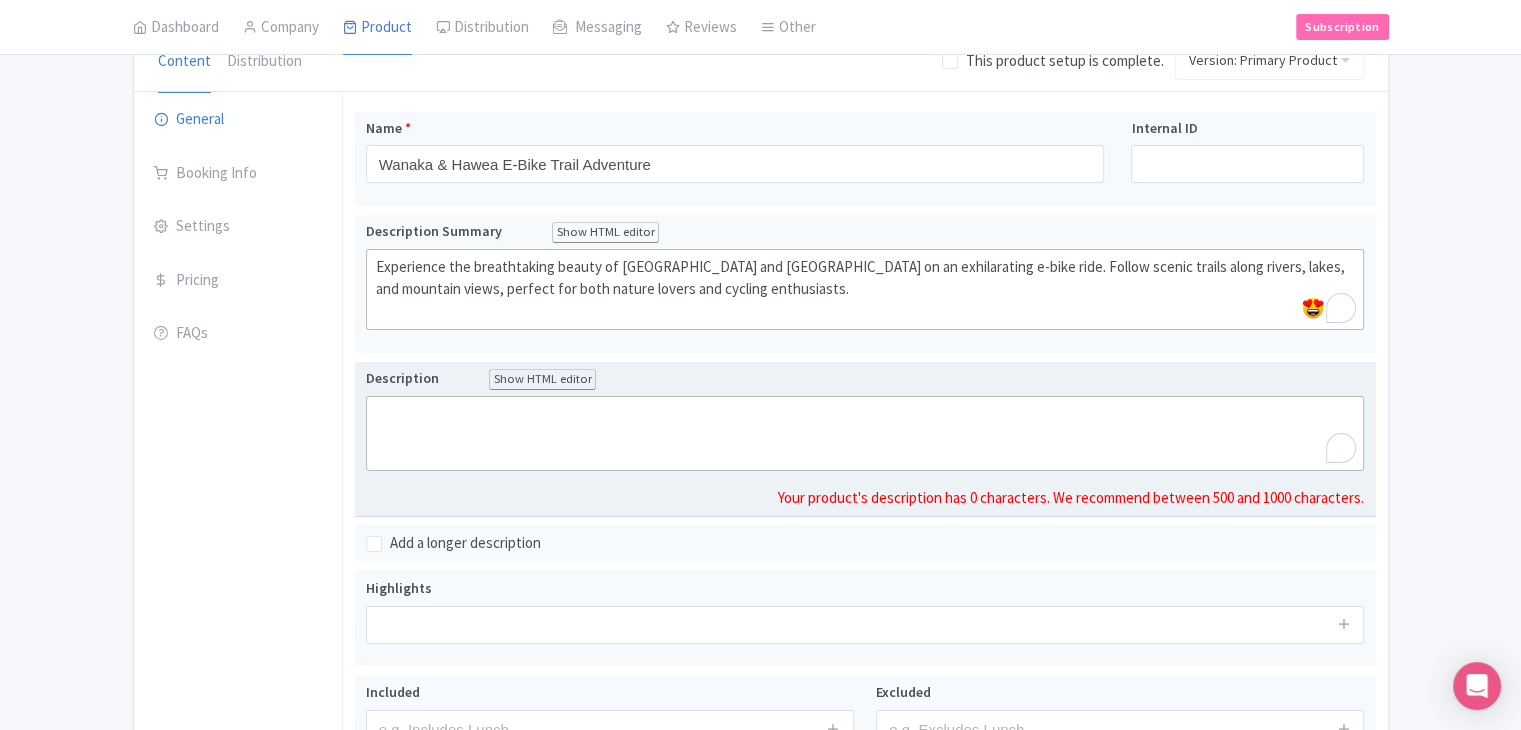 click 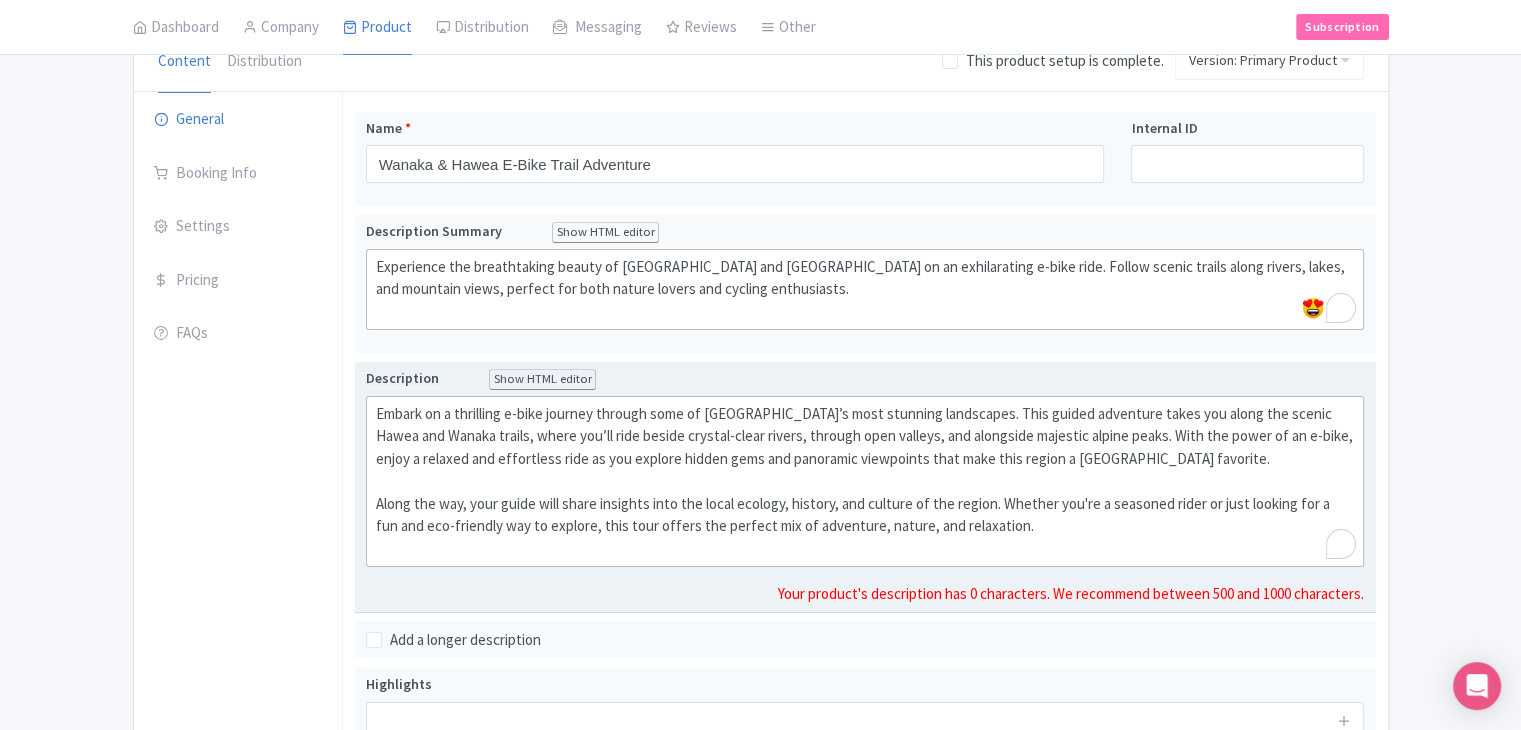 type on "<div>Embark on a thrilling e-bike journey through some of New Zealand’s most stunning landscapes. This guided adventure takes you along the scenic Hawea and Wanaka trails, where you’ll ride beside crystal-clear rivers, through open valleys, and alongside majestic alpine peaks. With the power of an e-bike, enjoy a relaxed and effortless ride as you explore hidden gems and panoramic viewpoints that make this region a South Island favorite.<br><br></div><div>Along the way, your guide will share insights into the local ecology, history, and culture of the region. Whether you're a seasoned rider or just looking for a fun and eco-friendly way to explore, this tour offers the perfect mix of adventure, nature, and relaxation.<br><br></div>" 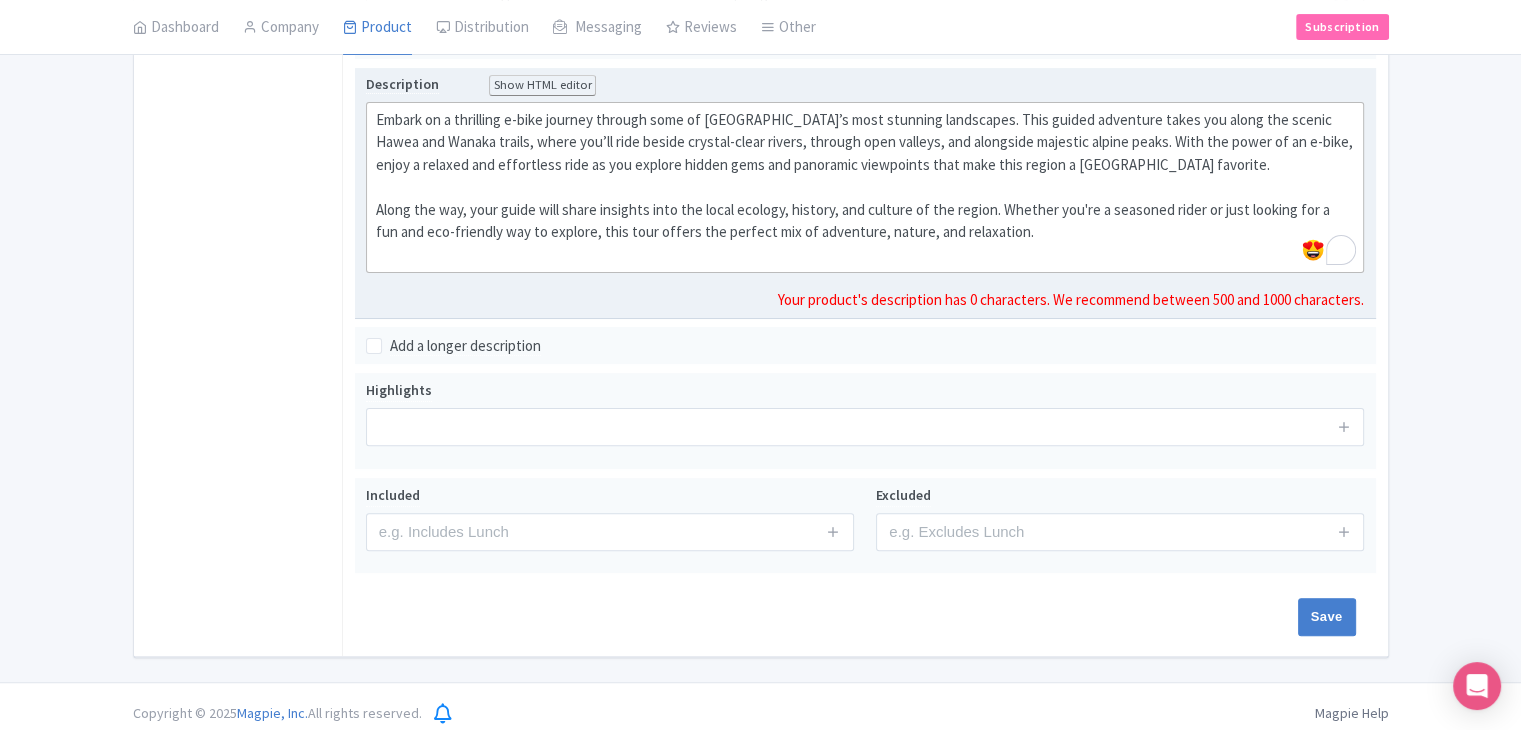 scroll, scrollTop: 532, scrollLeft: 0, axis: vertical 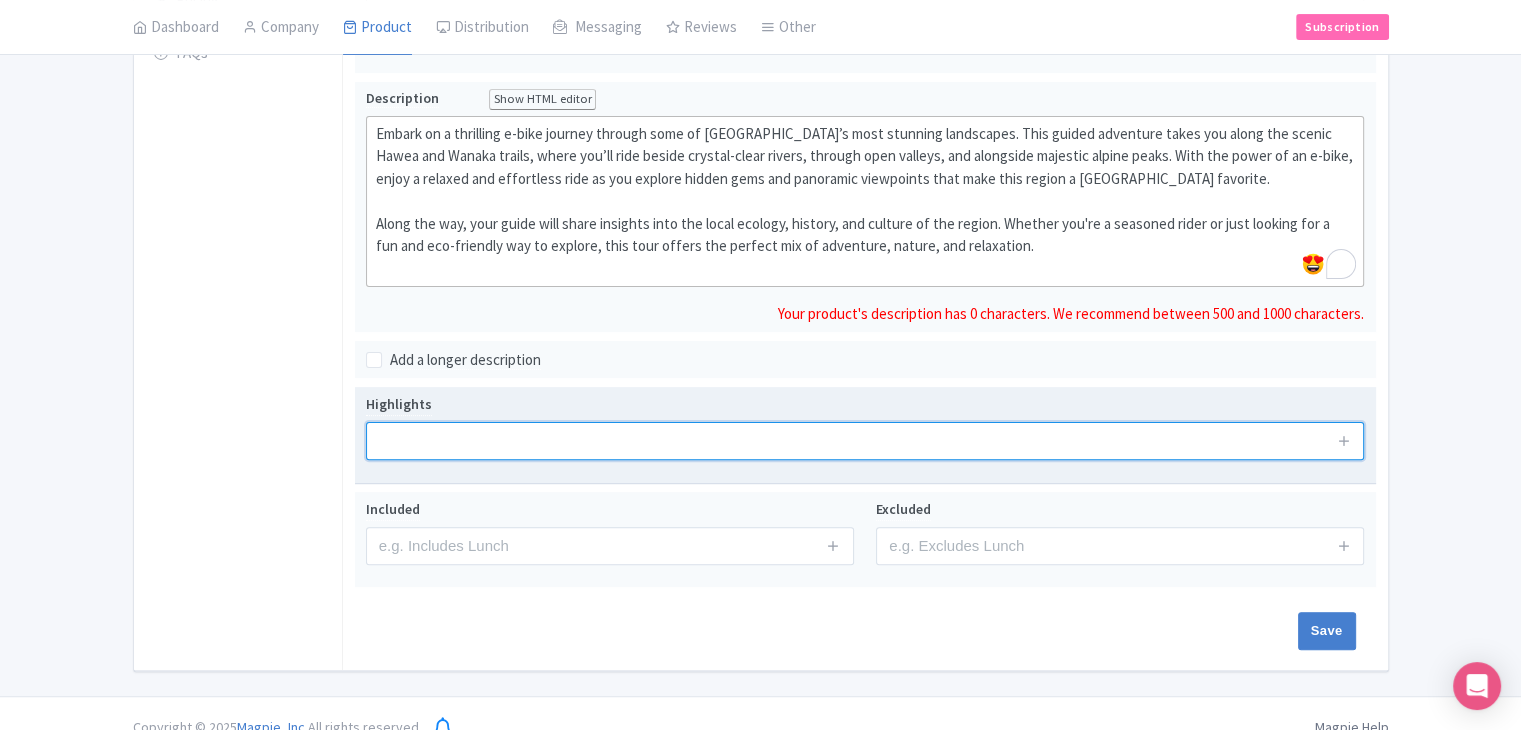 click at bounding box center (865, 441) 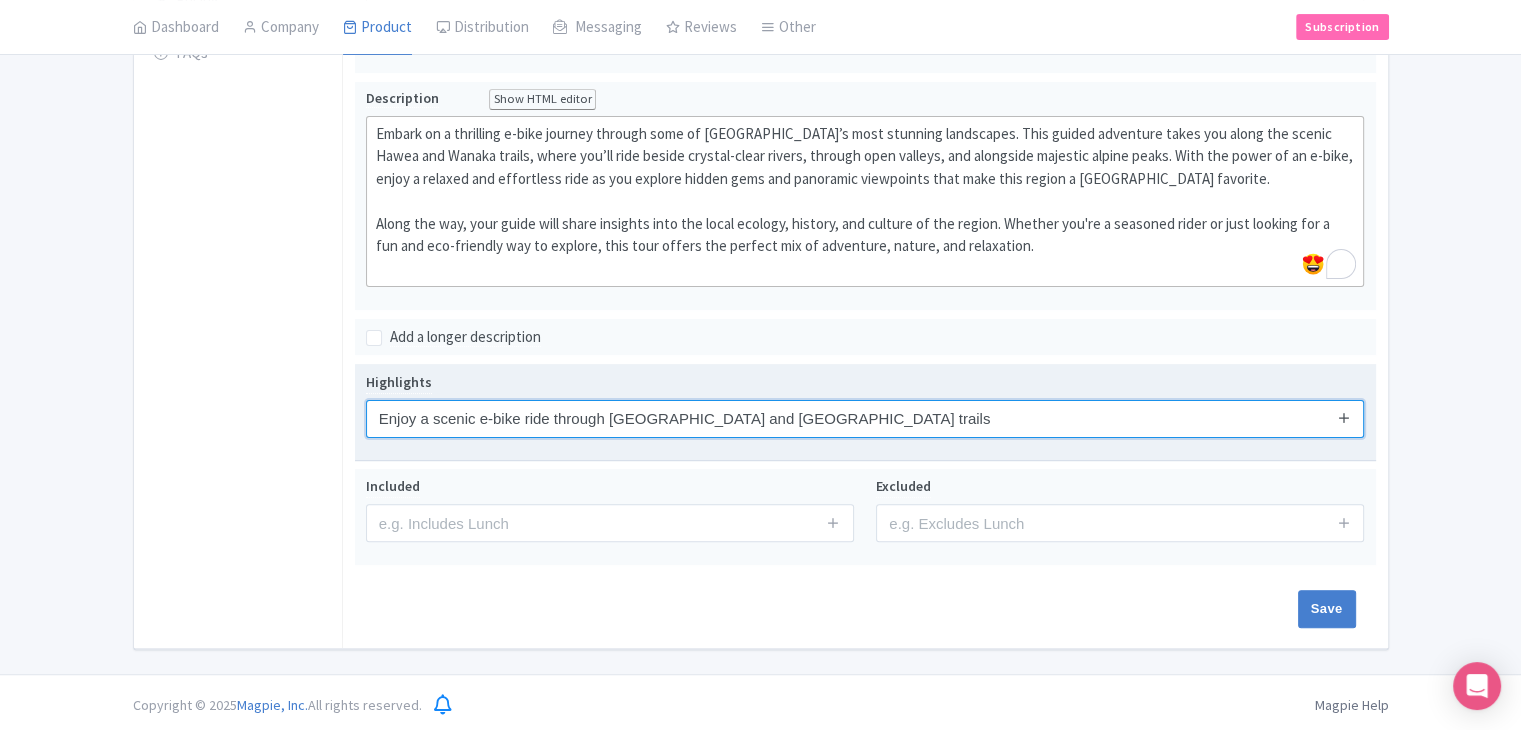 type on "Enjoy a scenic e-bike ride through Wanaka and Lake Hawea trails" 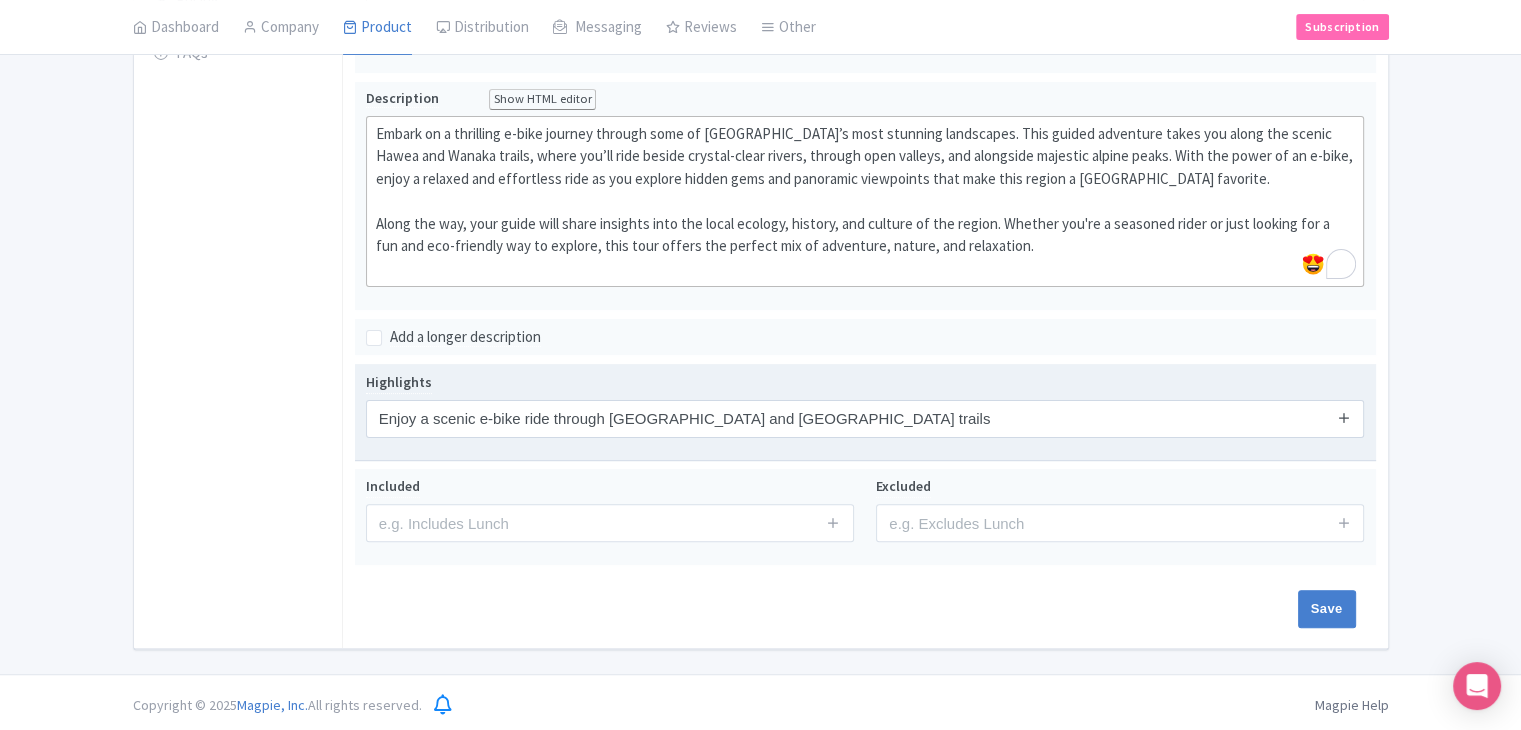 click at bounding box center [1344, 418] 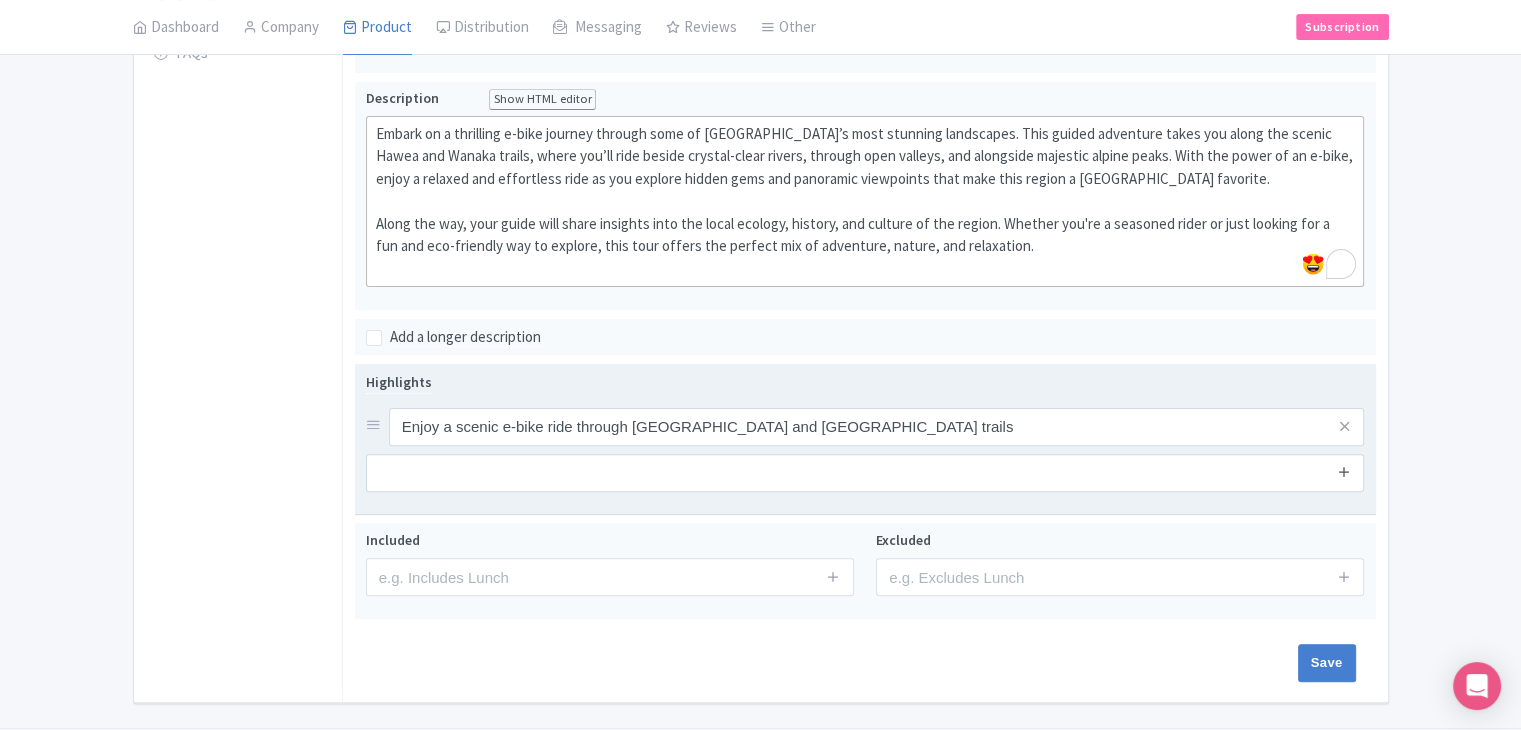 click at bounding box center (1344, 471) 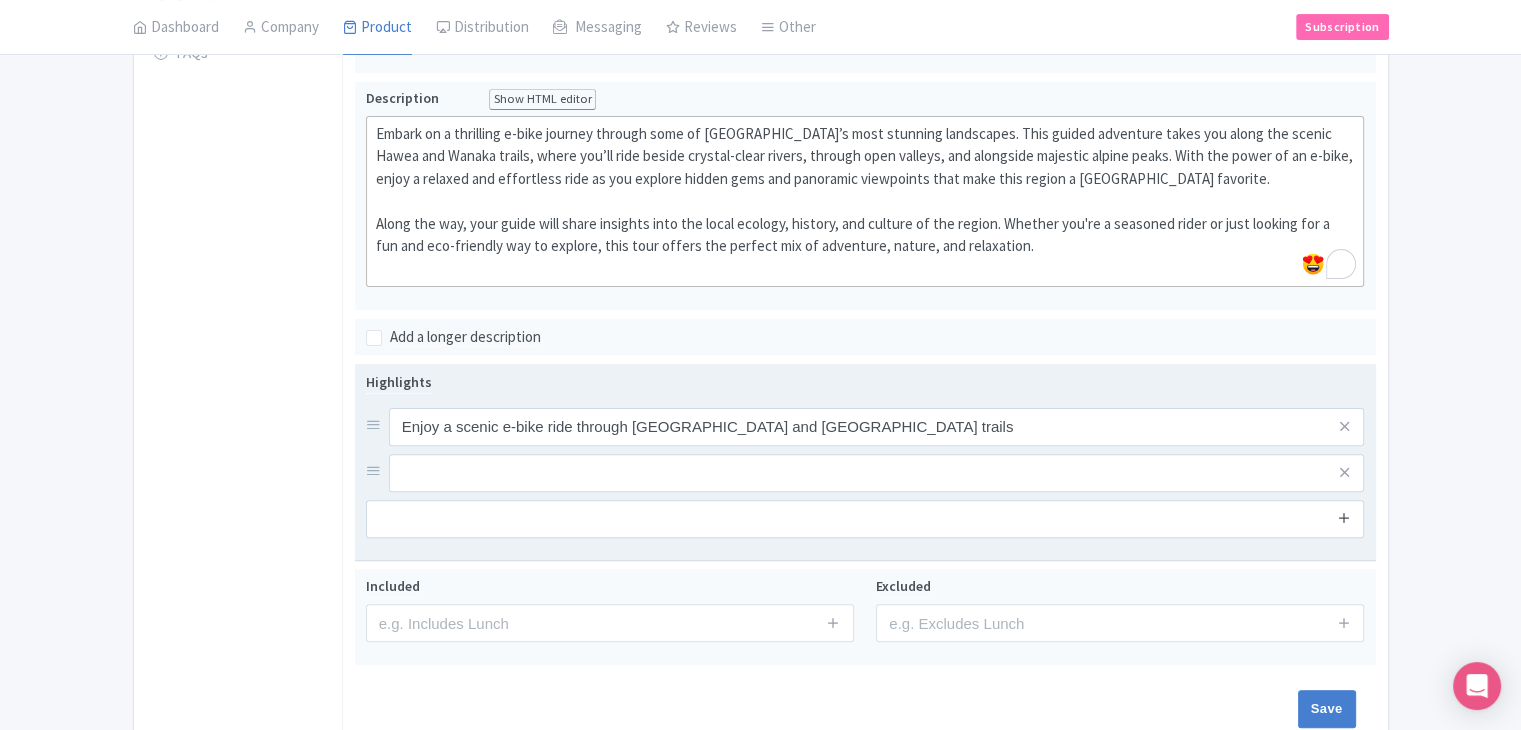 click at bounding box center [1344, 517] 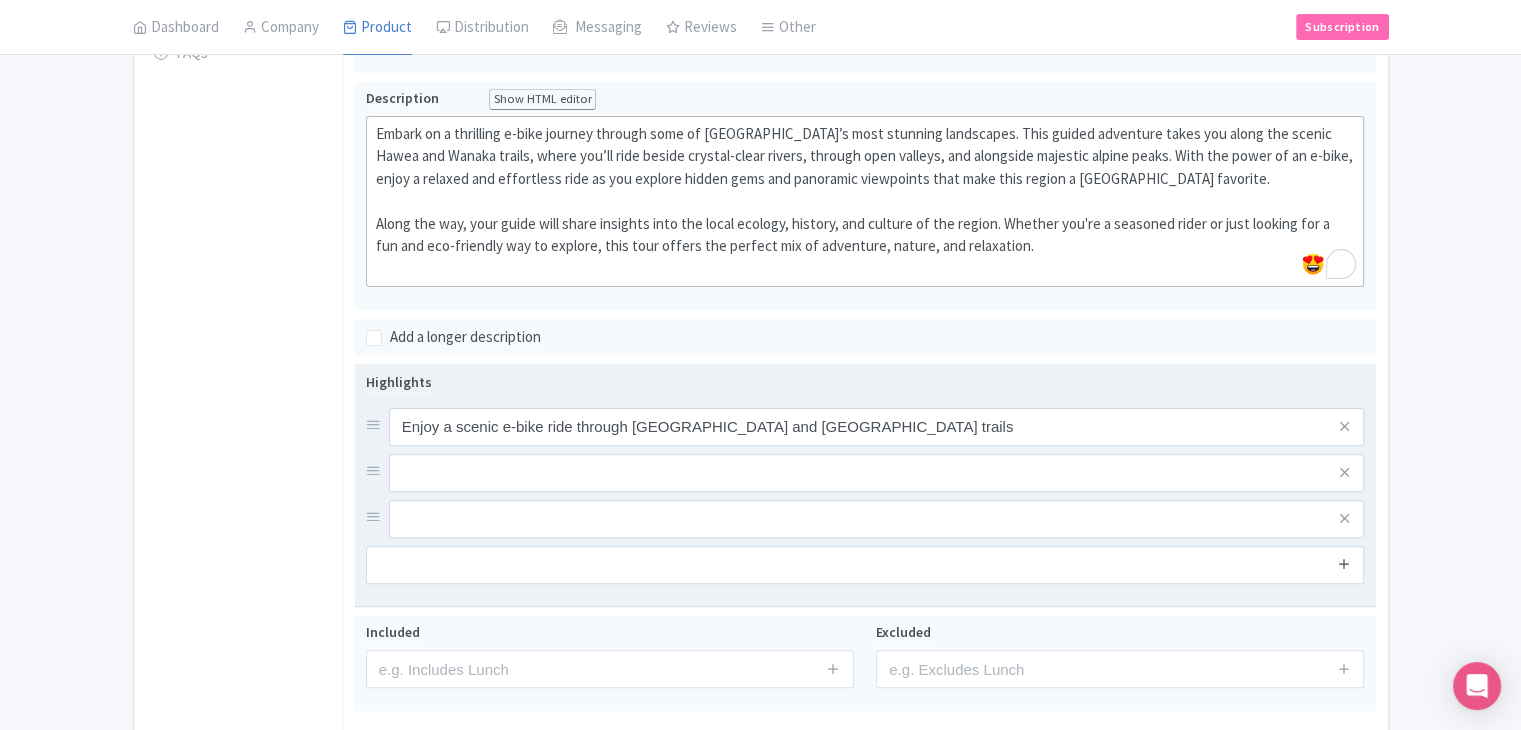 click at bounding box center (1344, 563) 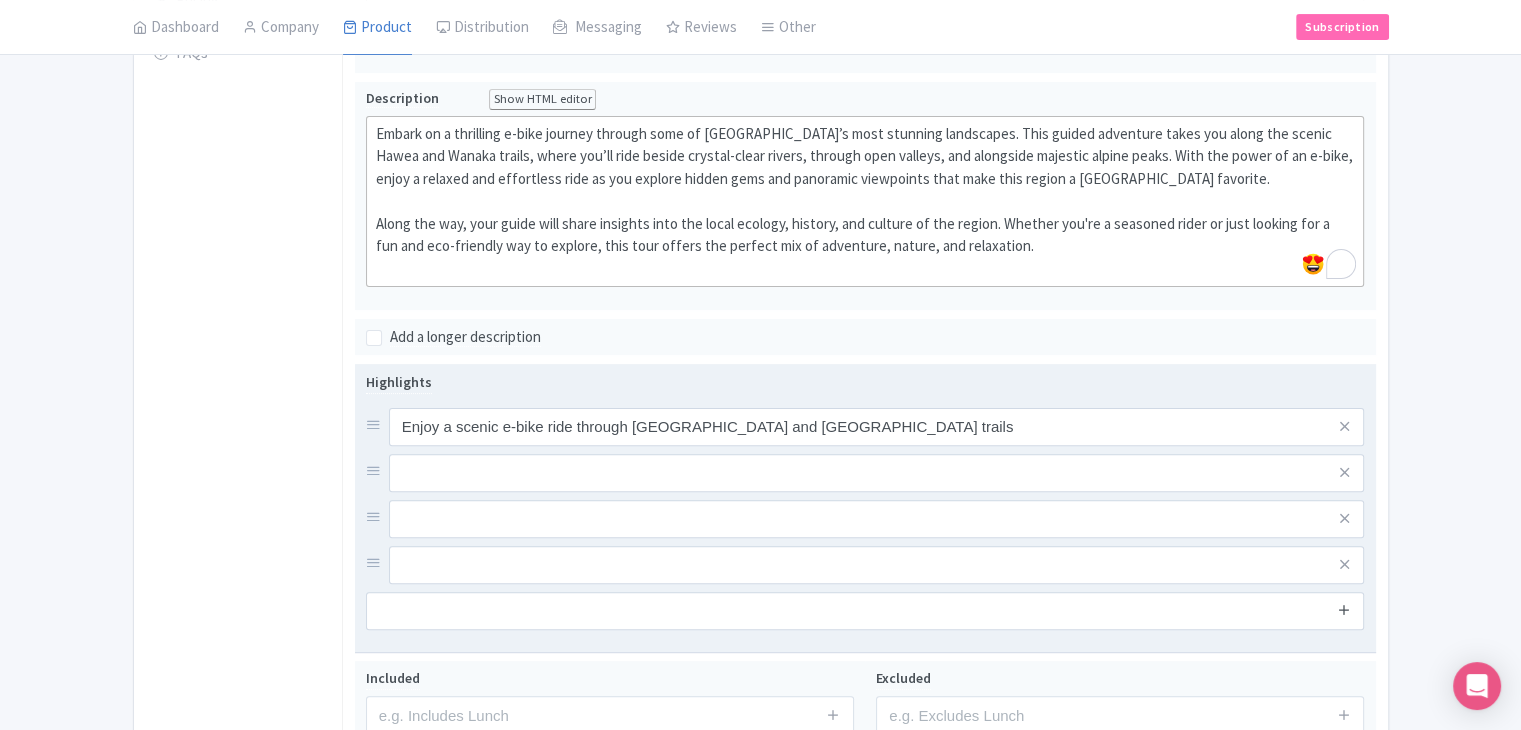 click at bounding box center [1344, 610] 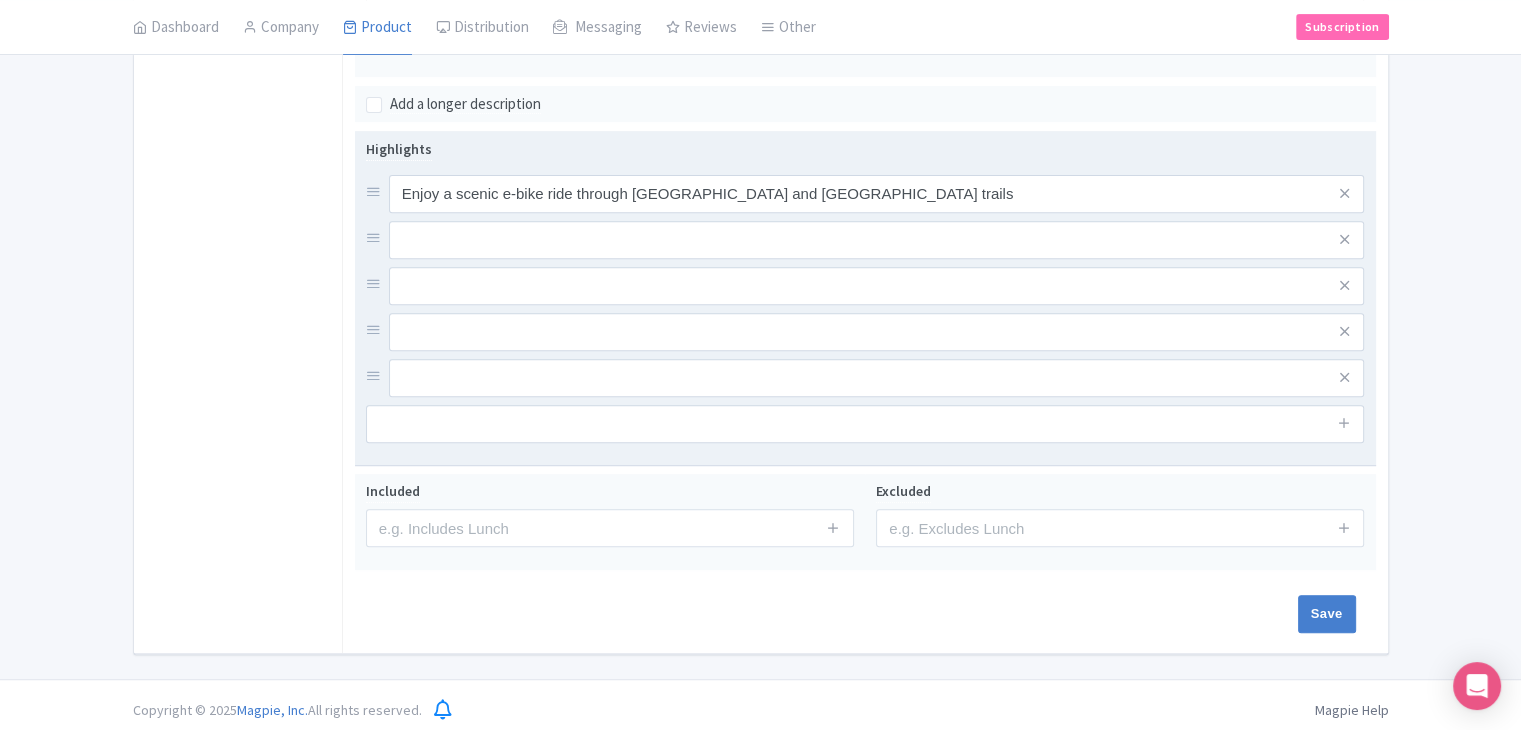 scroll, scrollTop: 748, scrollLeft: 0, axis: vertical 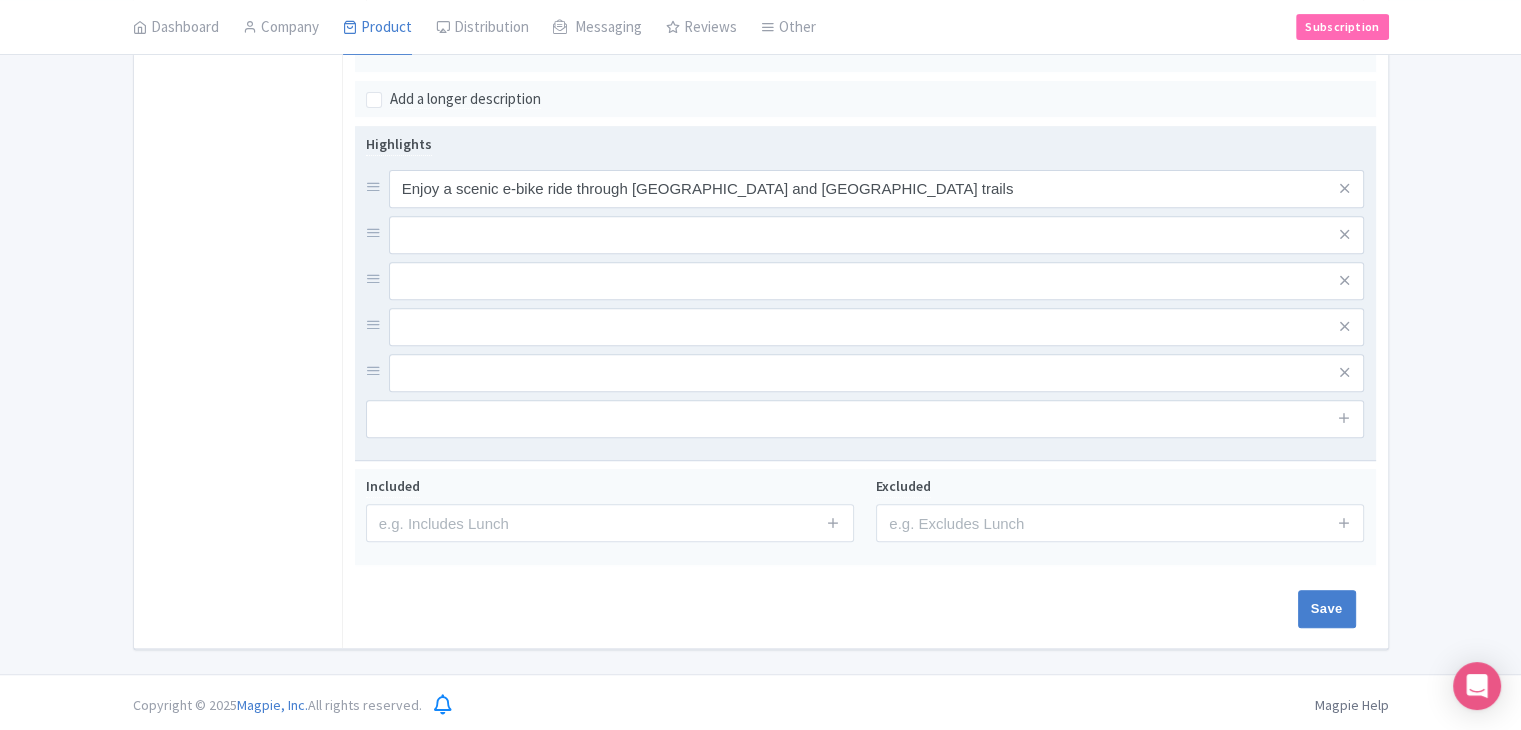 click on "Enjoy a scenic e-bike ride through Wanaka and Lake Hawea trails" at bounding box center (865, 281) 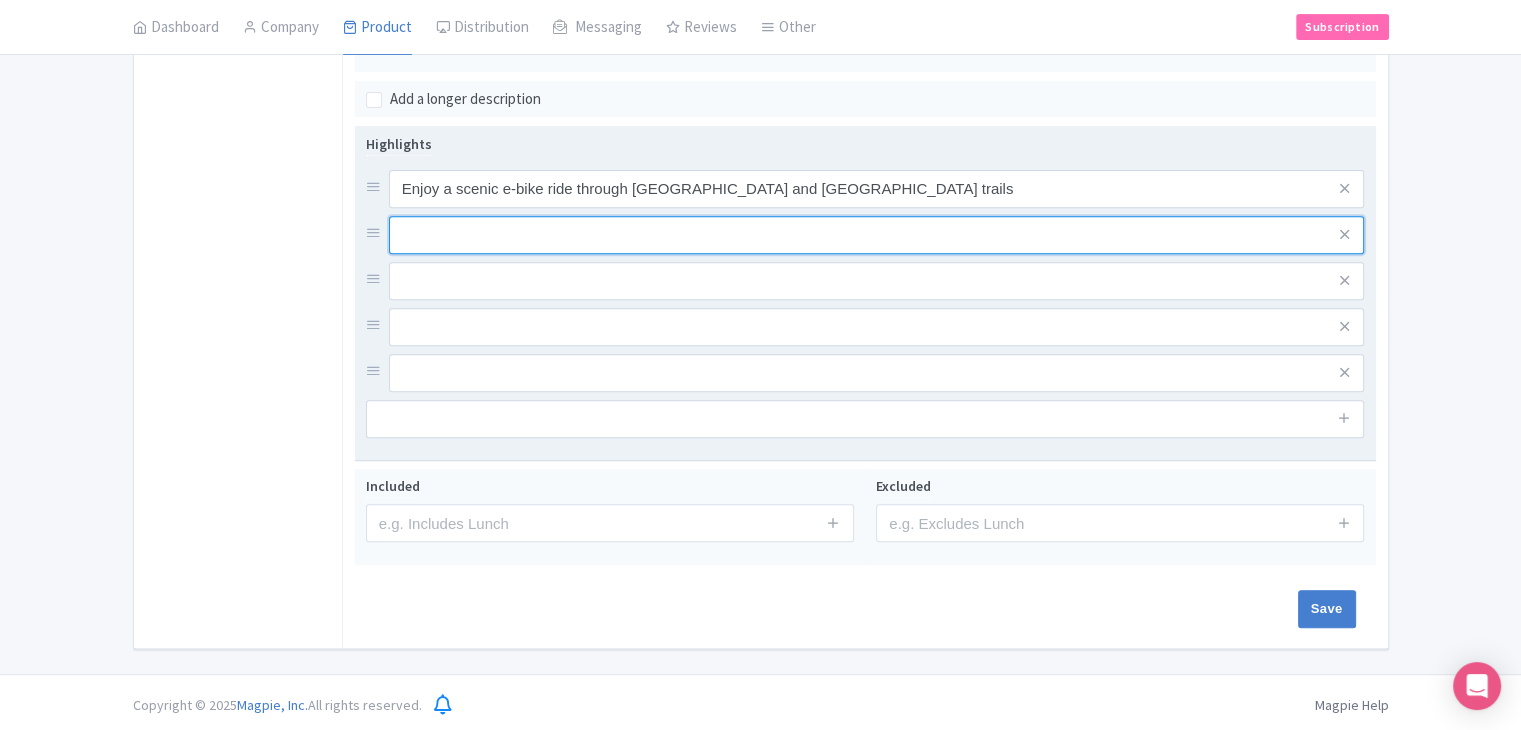 click at bounding box center (877, 189) 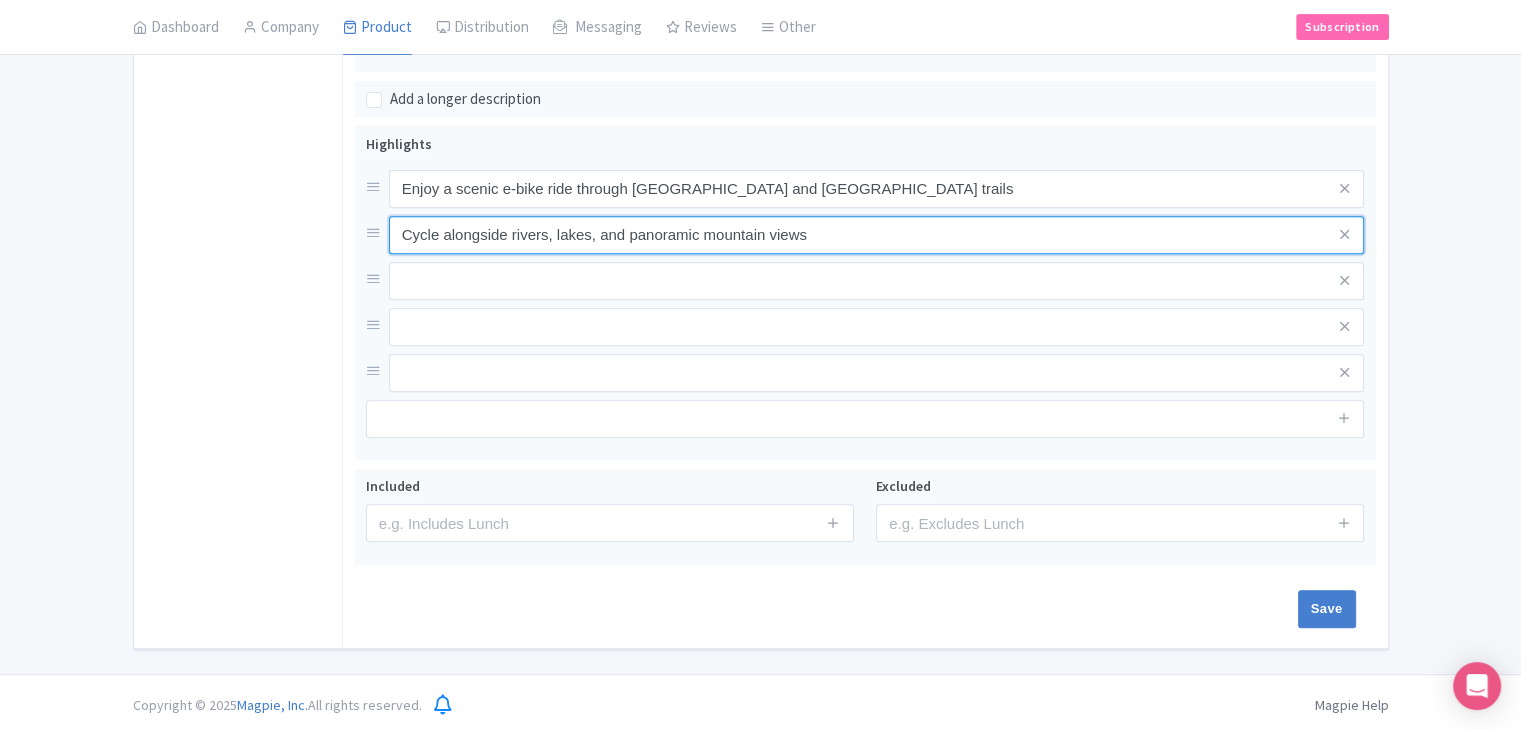 type on "Cycle alongside rivers, lakes, and panoramic mountain views" 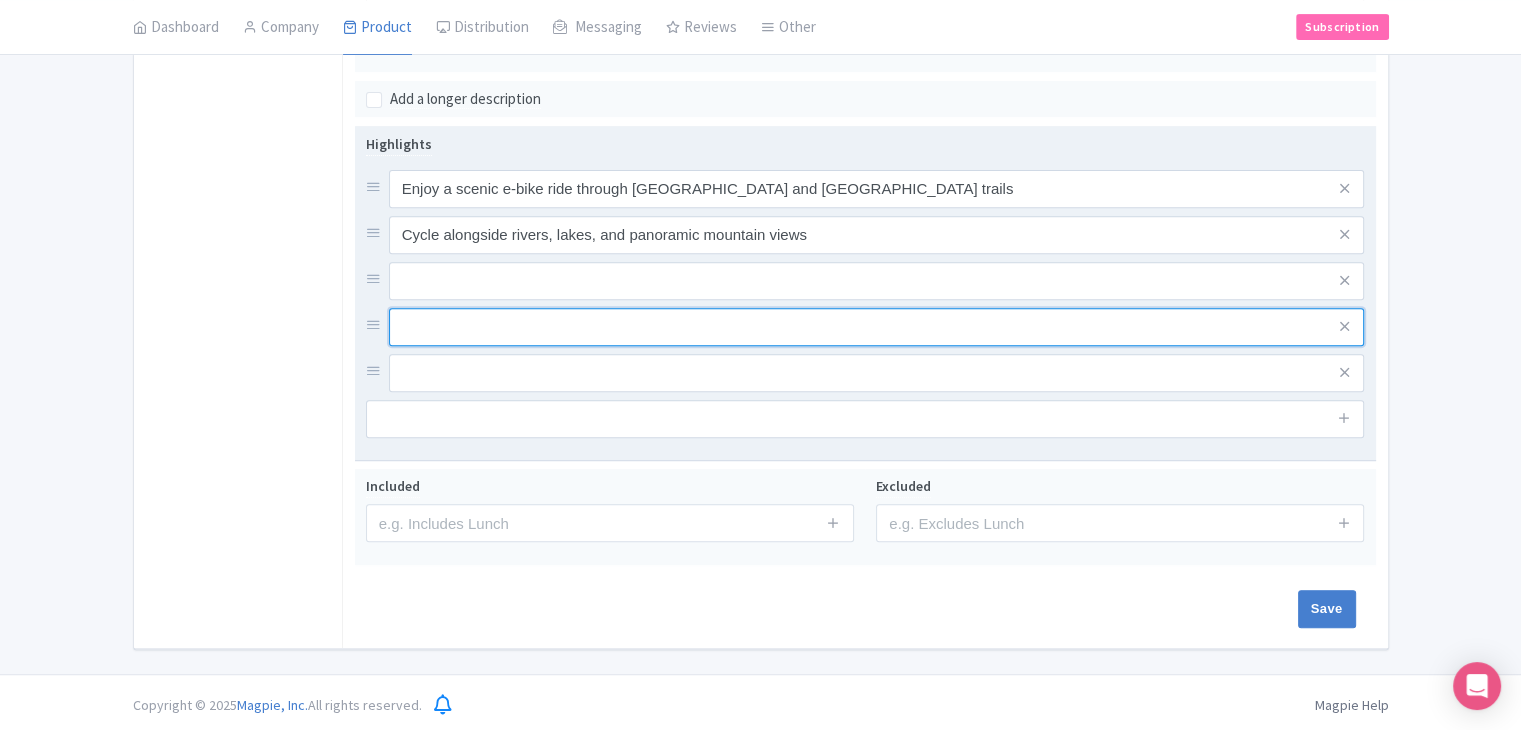 click at bounding box center [877, 189] 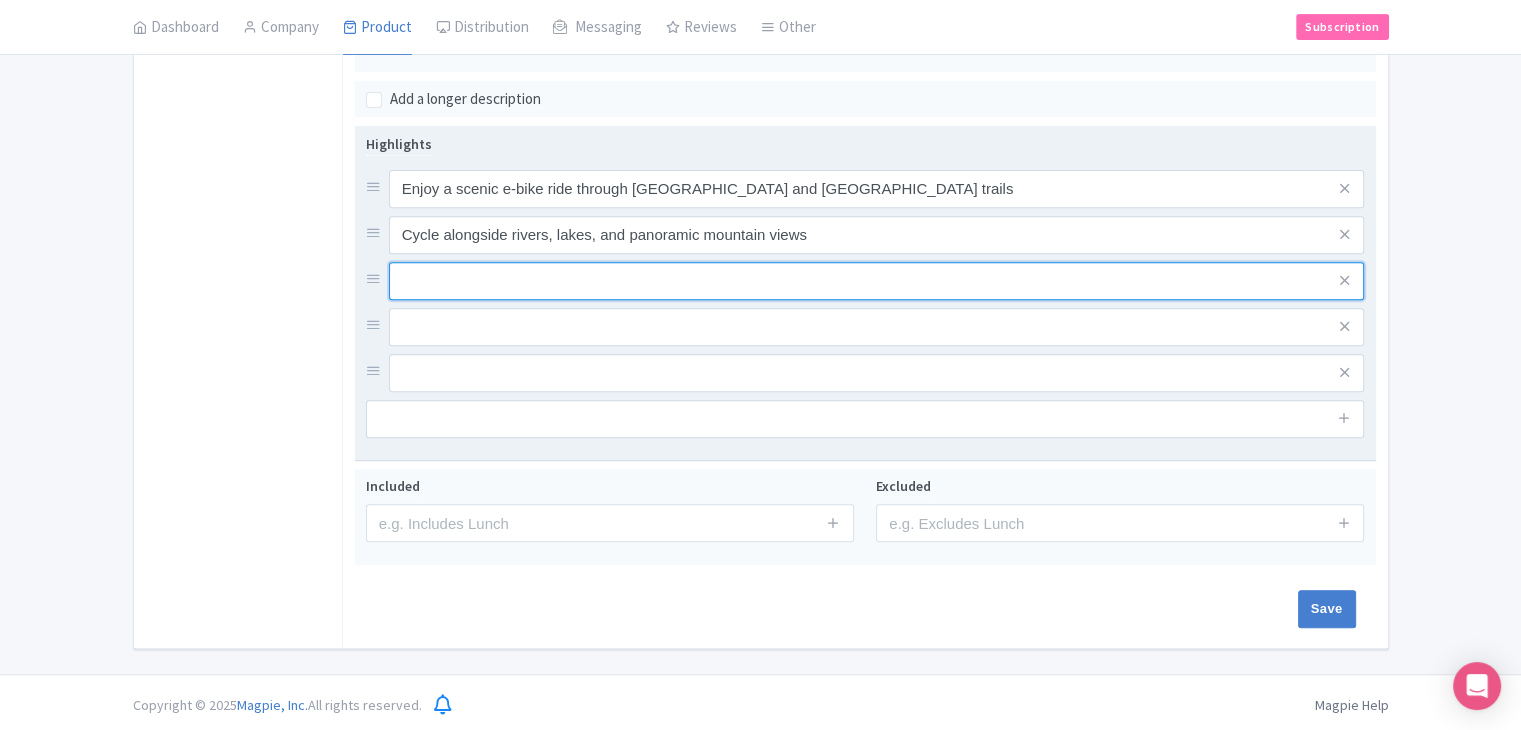 click at bounding box center (877, 189) 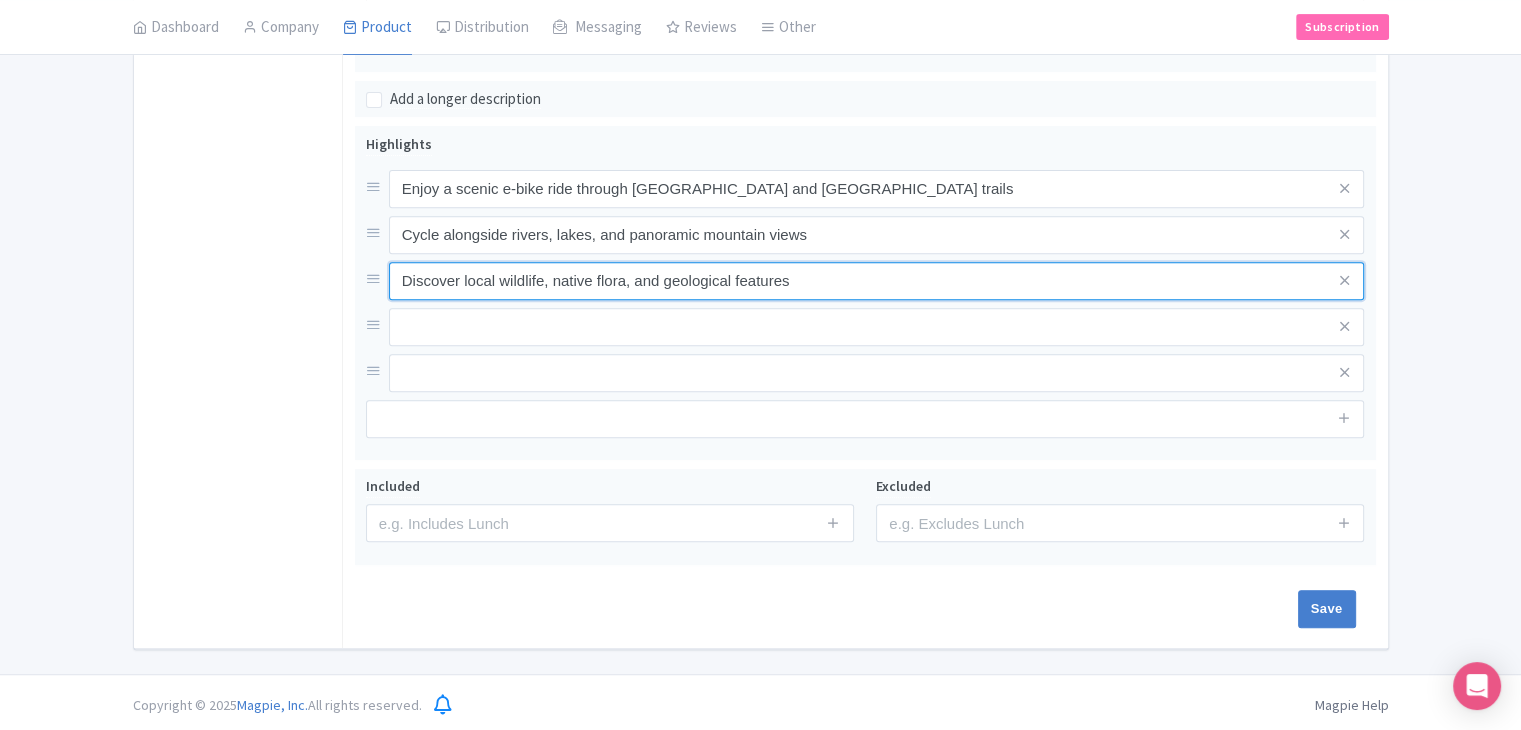 type on "Discover local wildlife, native flora, and geological features" 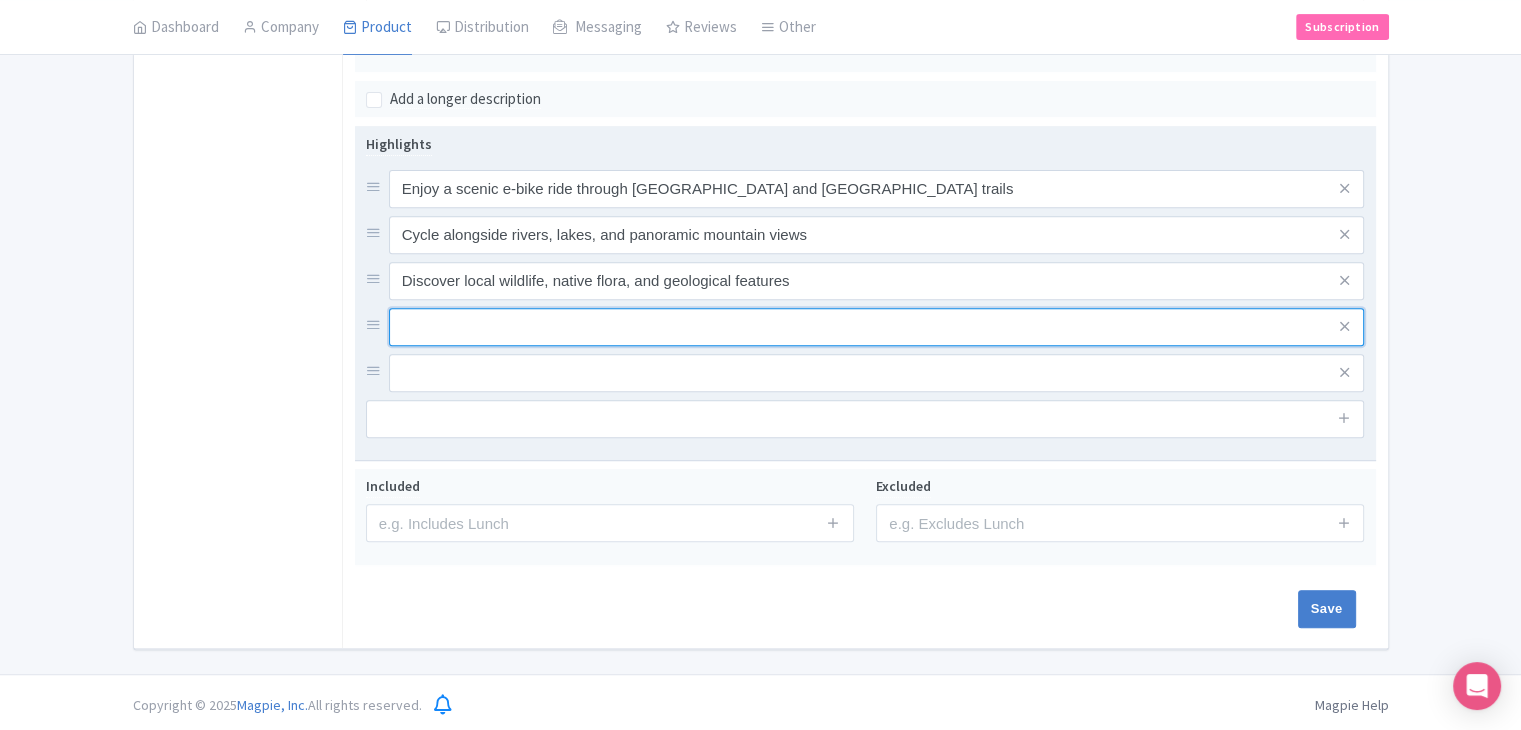 click at bounding box center (877, 189) 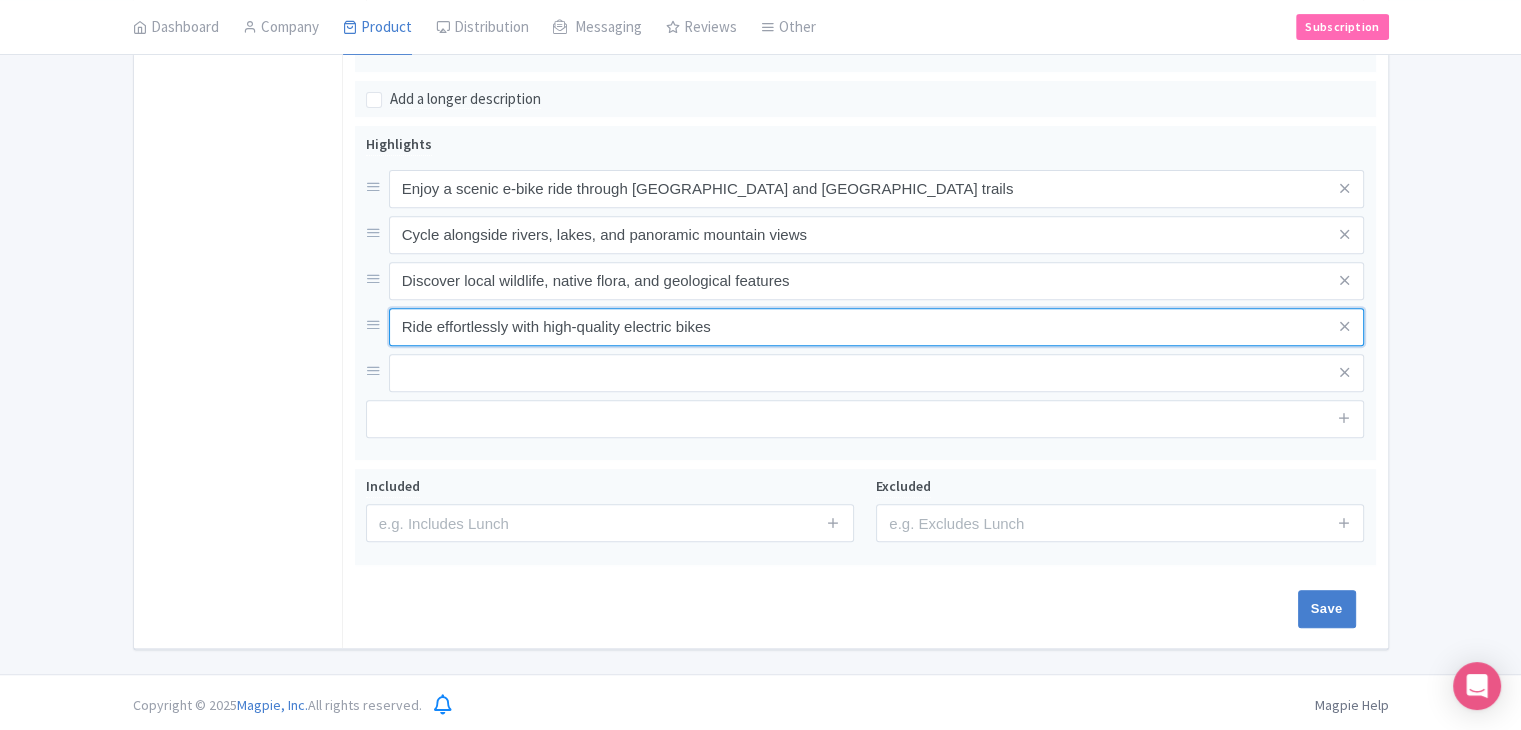 type on "Ride effortlessly with high-quality electric bikes" 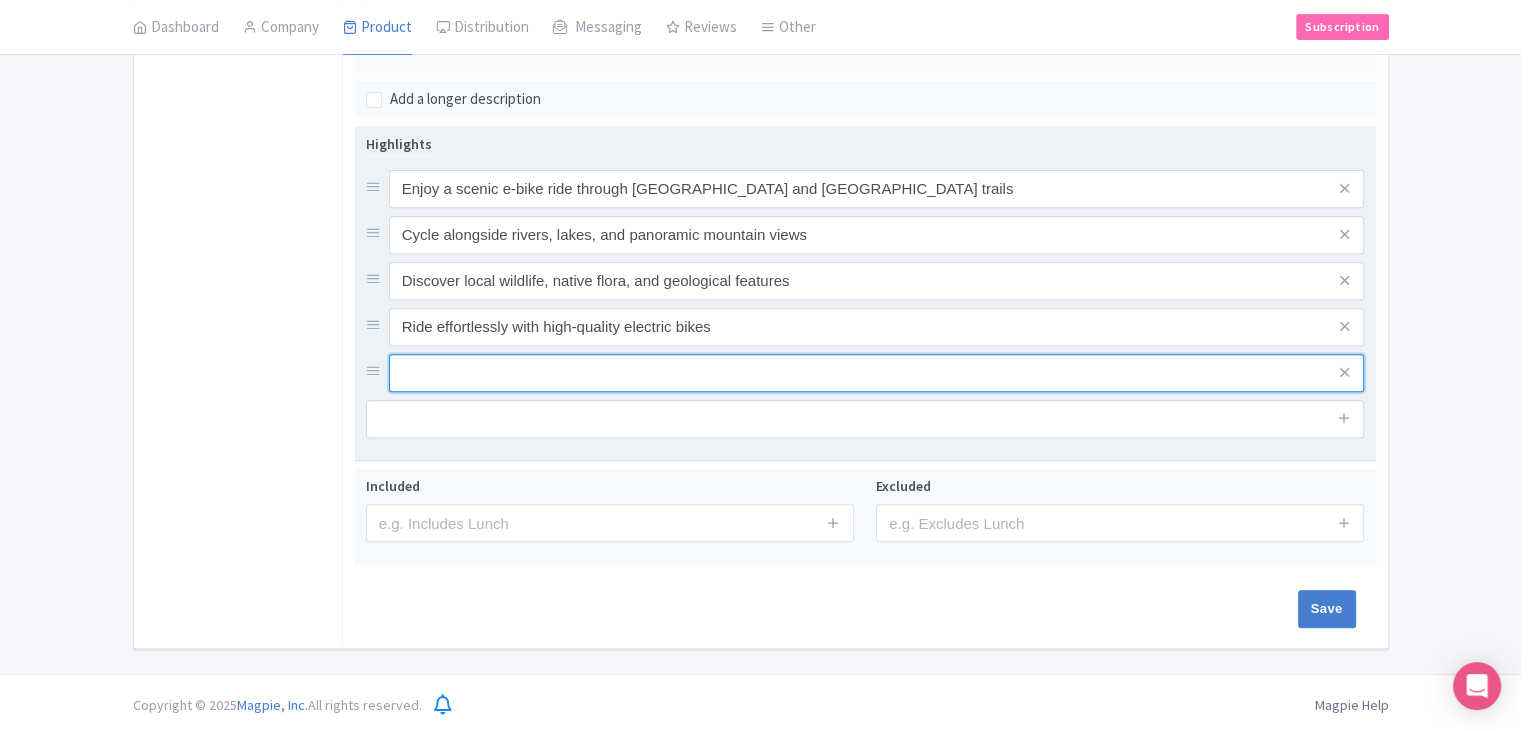 click at bounding box center (877, 189) 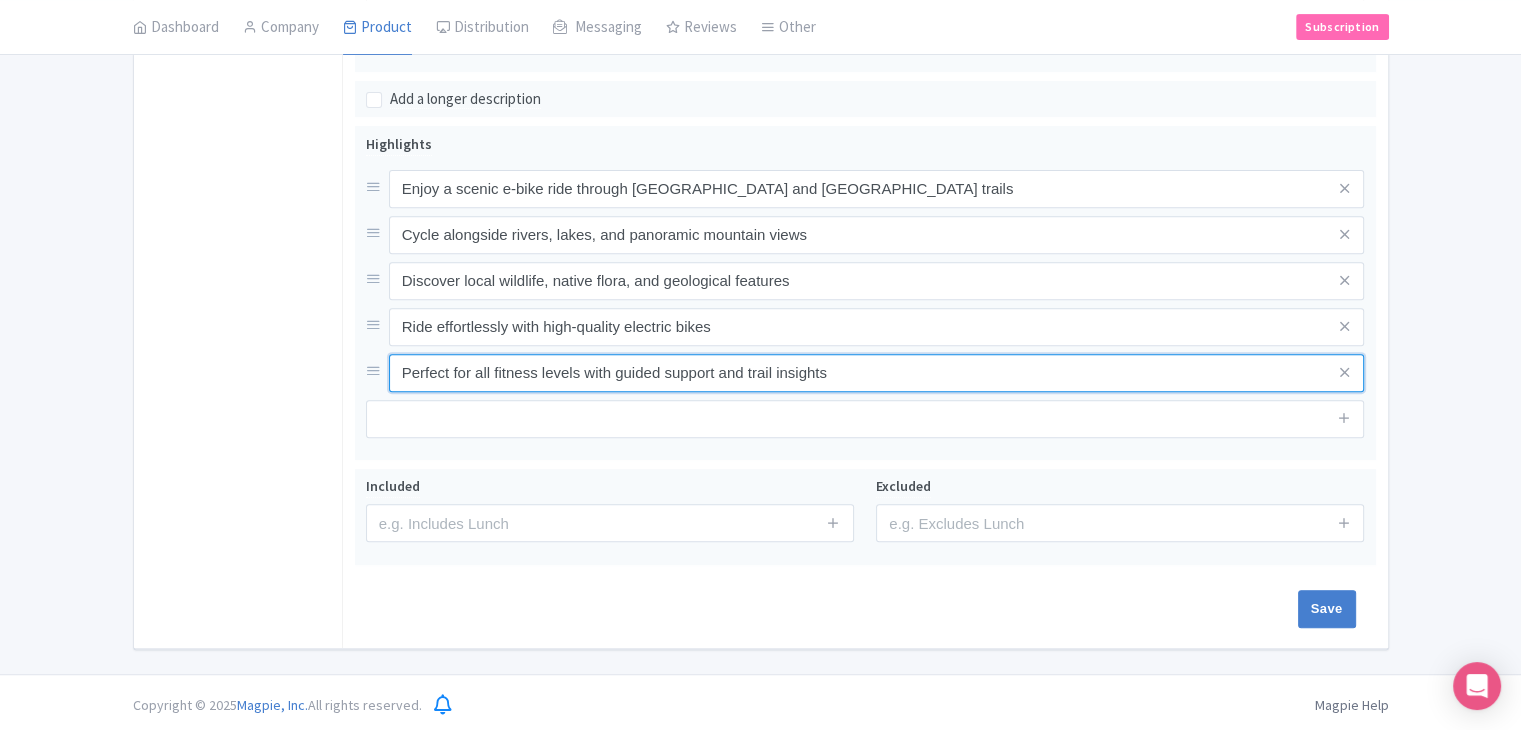type on "Perfect for all fitness levels with guided support and trail insights" 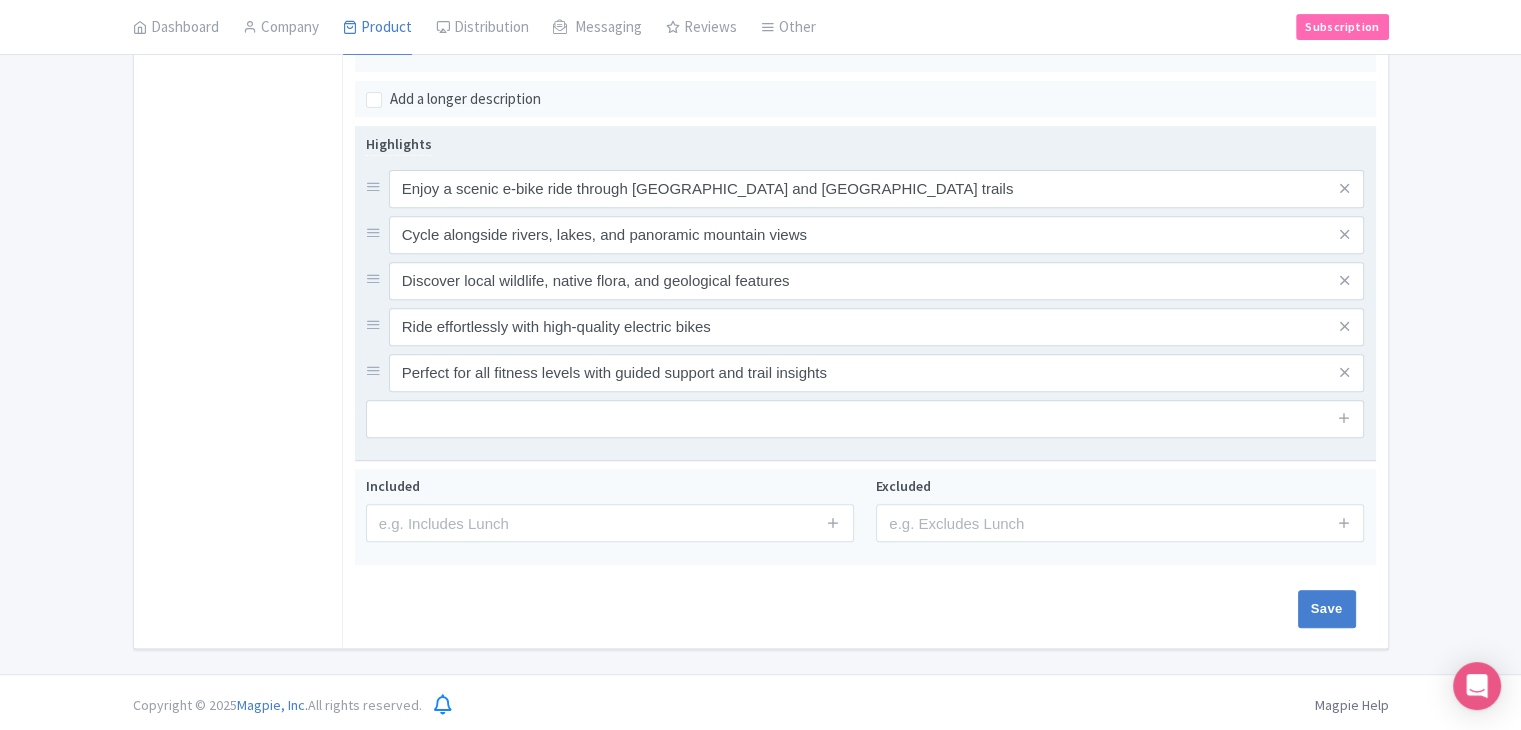drag, startPoint x: 514, startPoint y: 440, endPoint x: 504, endPoint y: 468, distance: 29.732138 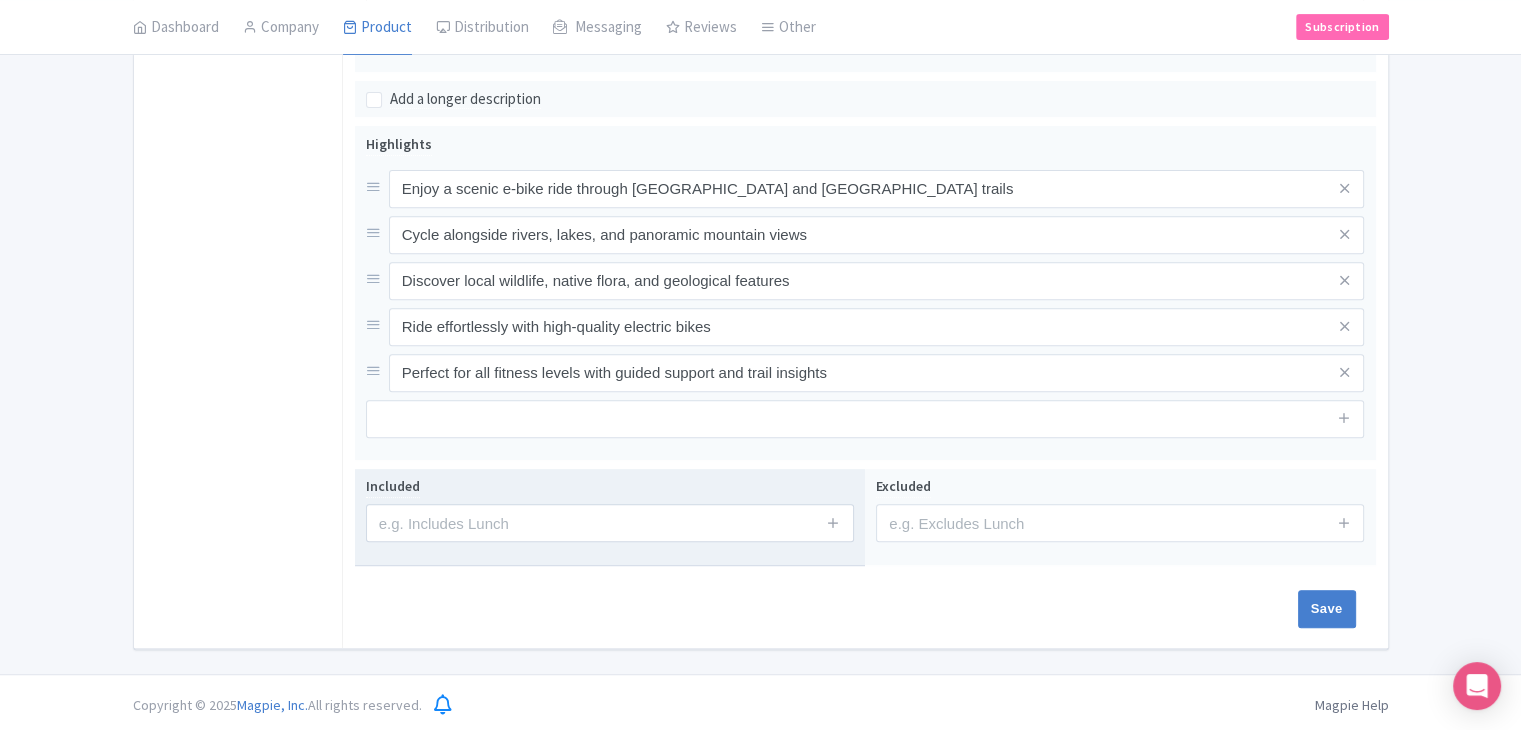 click on "Included" at bounding box center (610, 508) 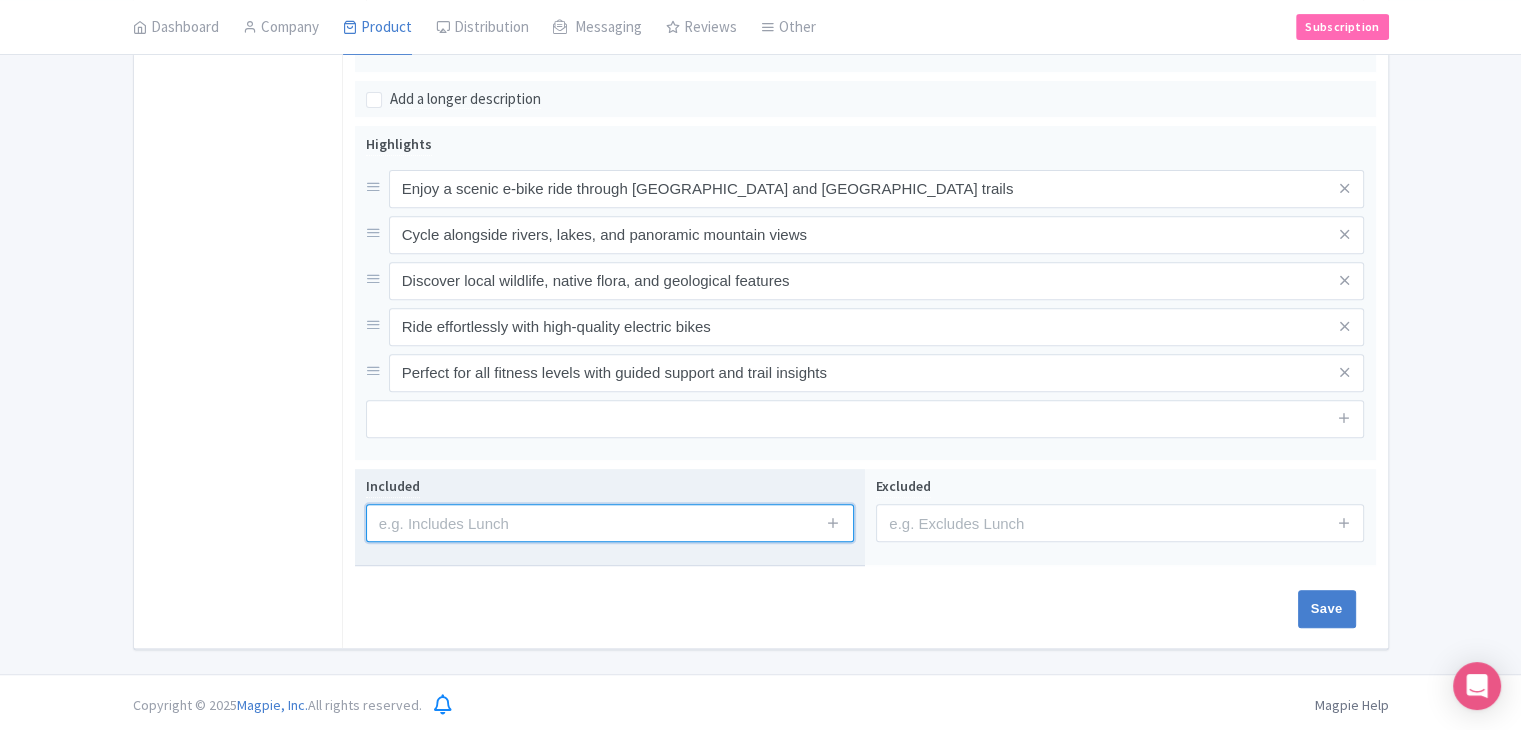 click at bounding box center (610, 523) 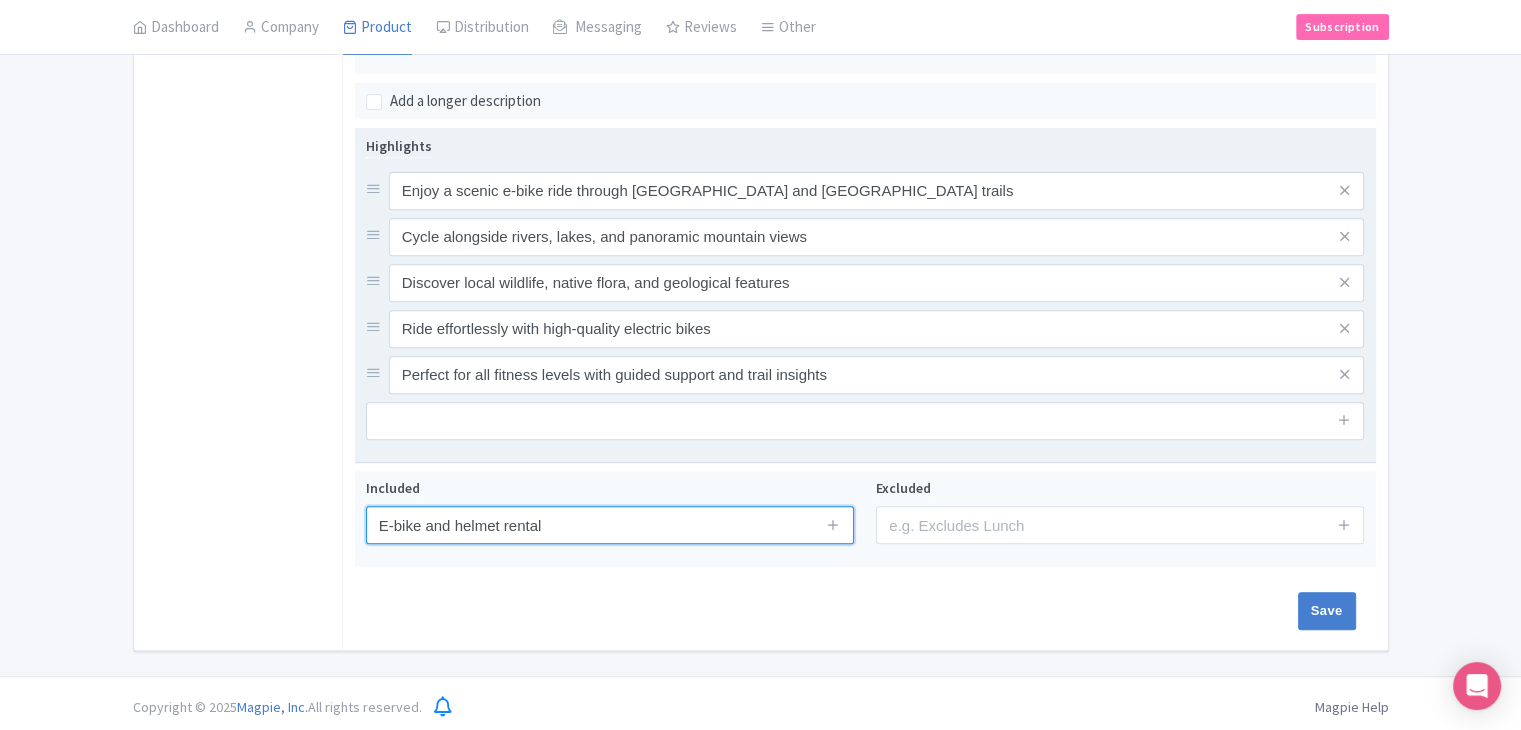 scroll, scrollTop: 748, scrollLeft: 0, axis: vertical 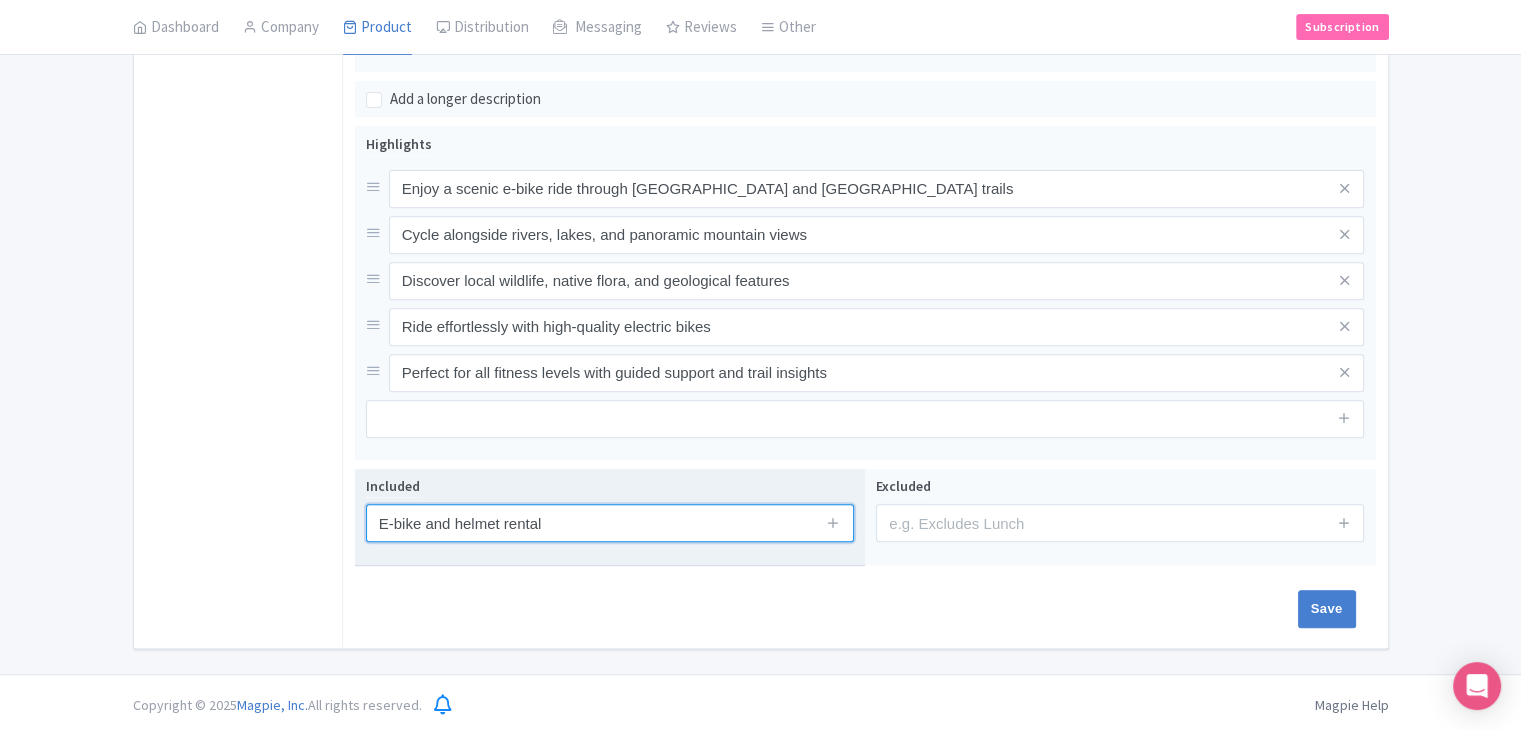 type on "E-bike and helmet rental" 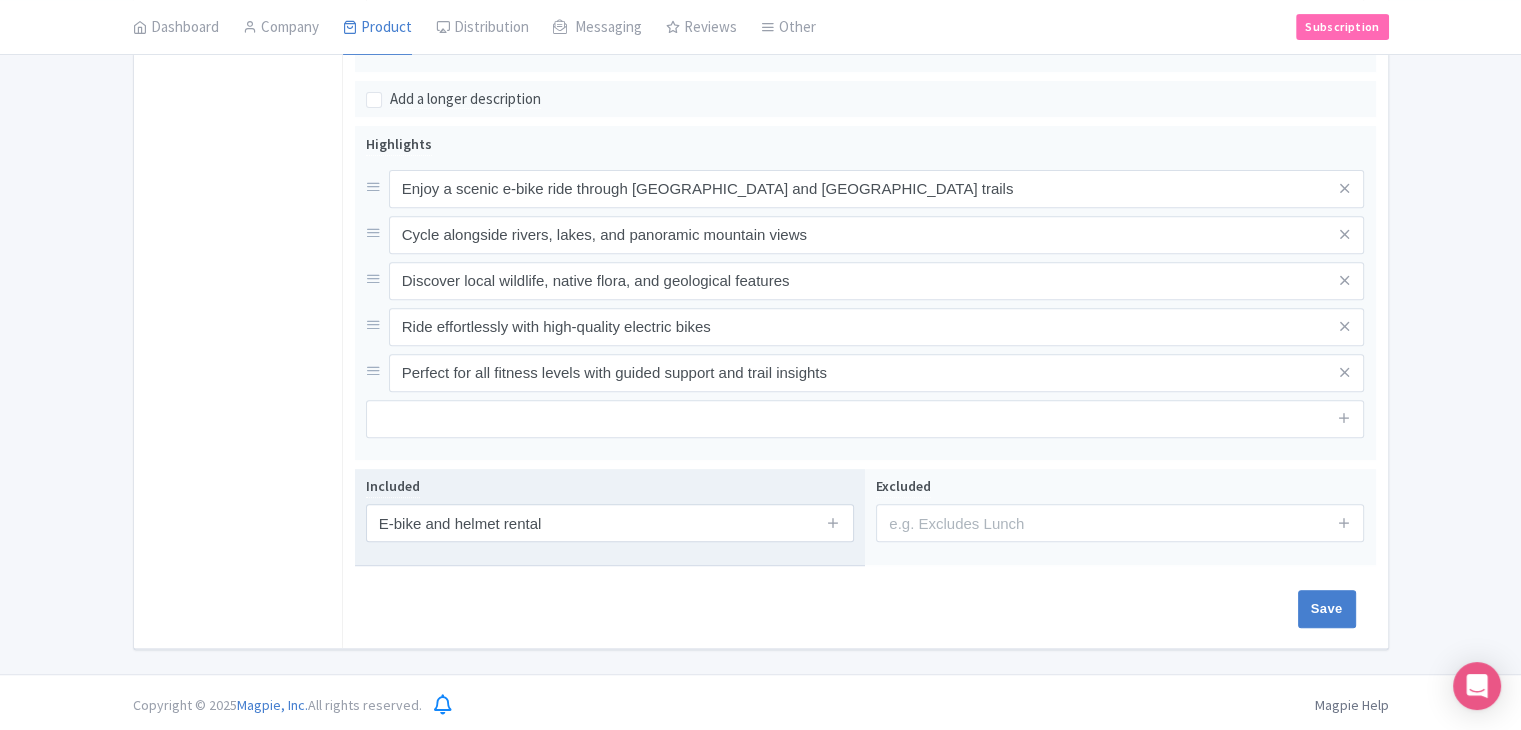 click at bounding box center (834, 523) 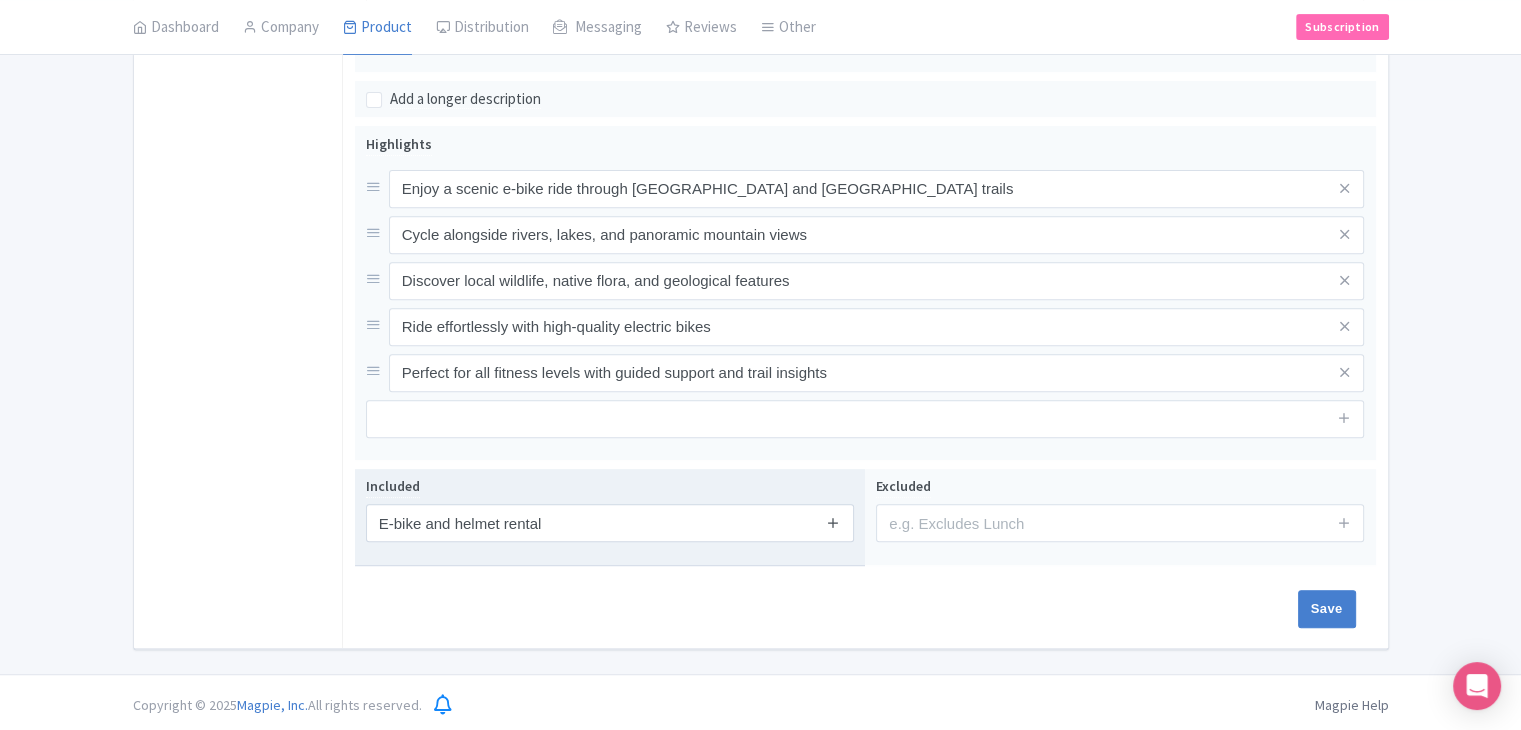 click at bounding box center [833, 522] 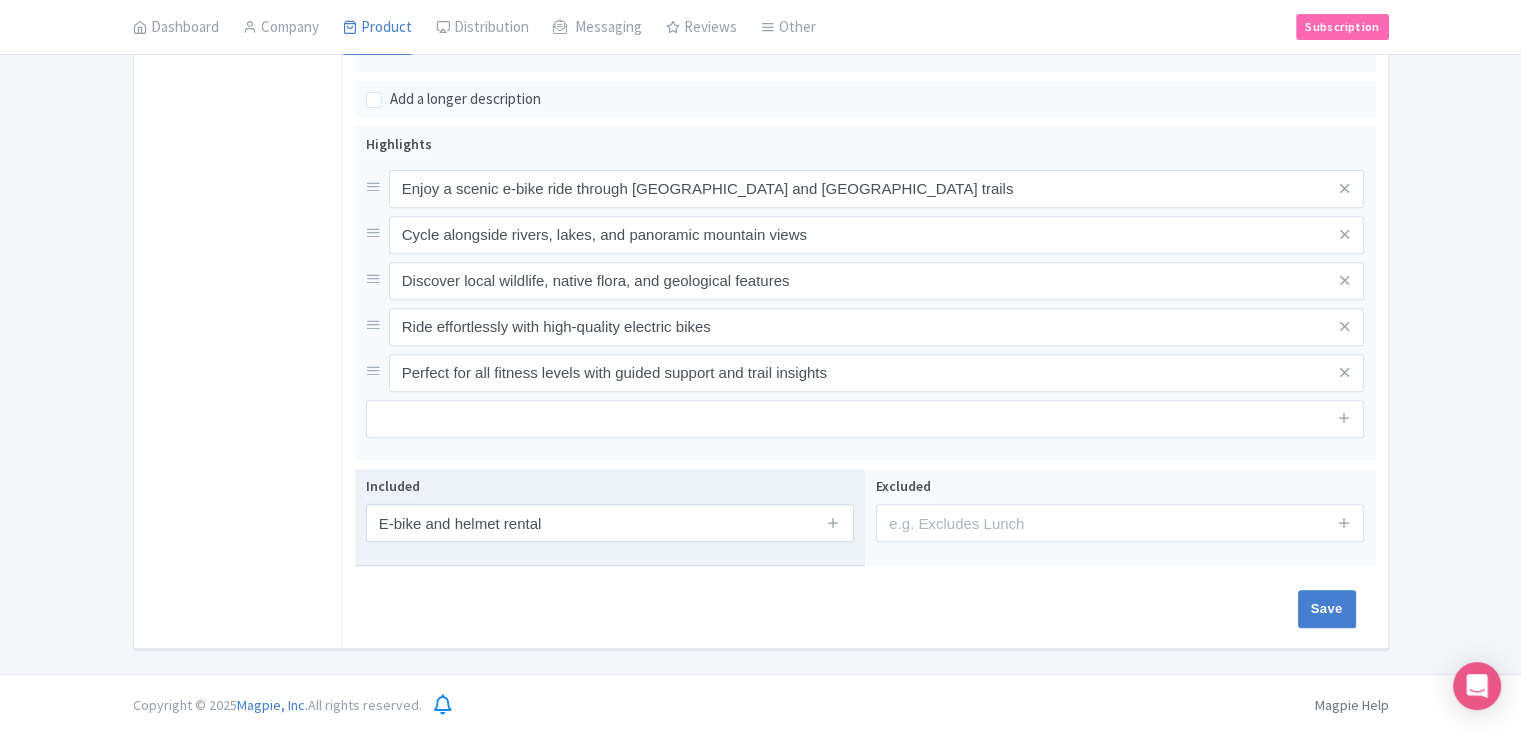 type 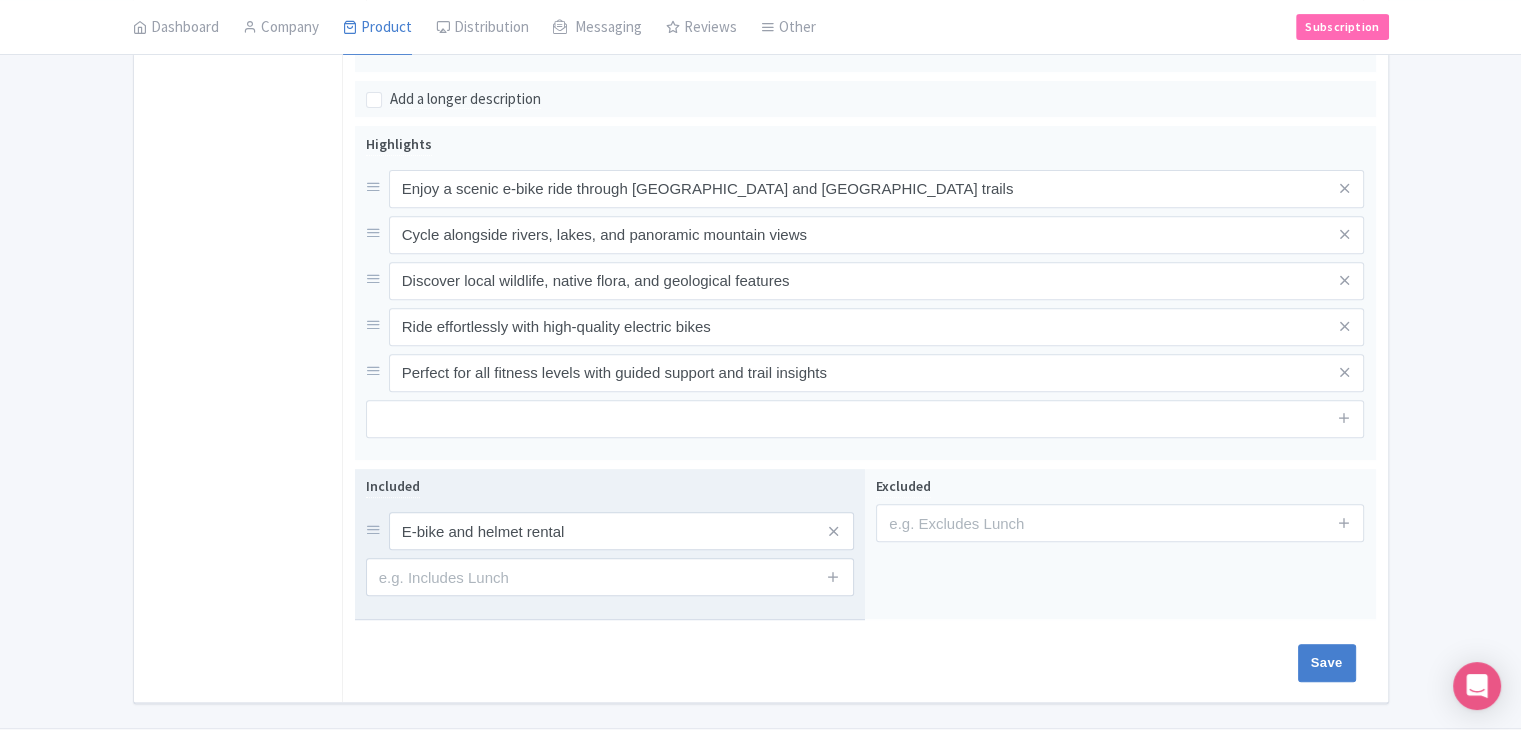 drag, startPoint x: 839, startPoint y: 574, endPoint x: 829, endPoint y: 601, distance: 28.79236 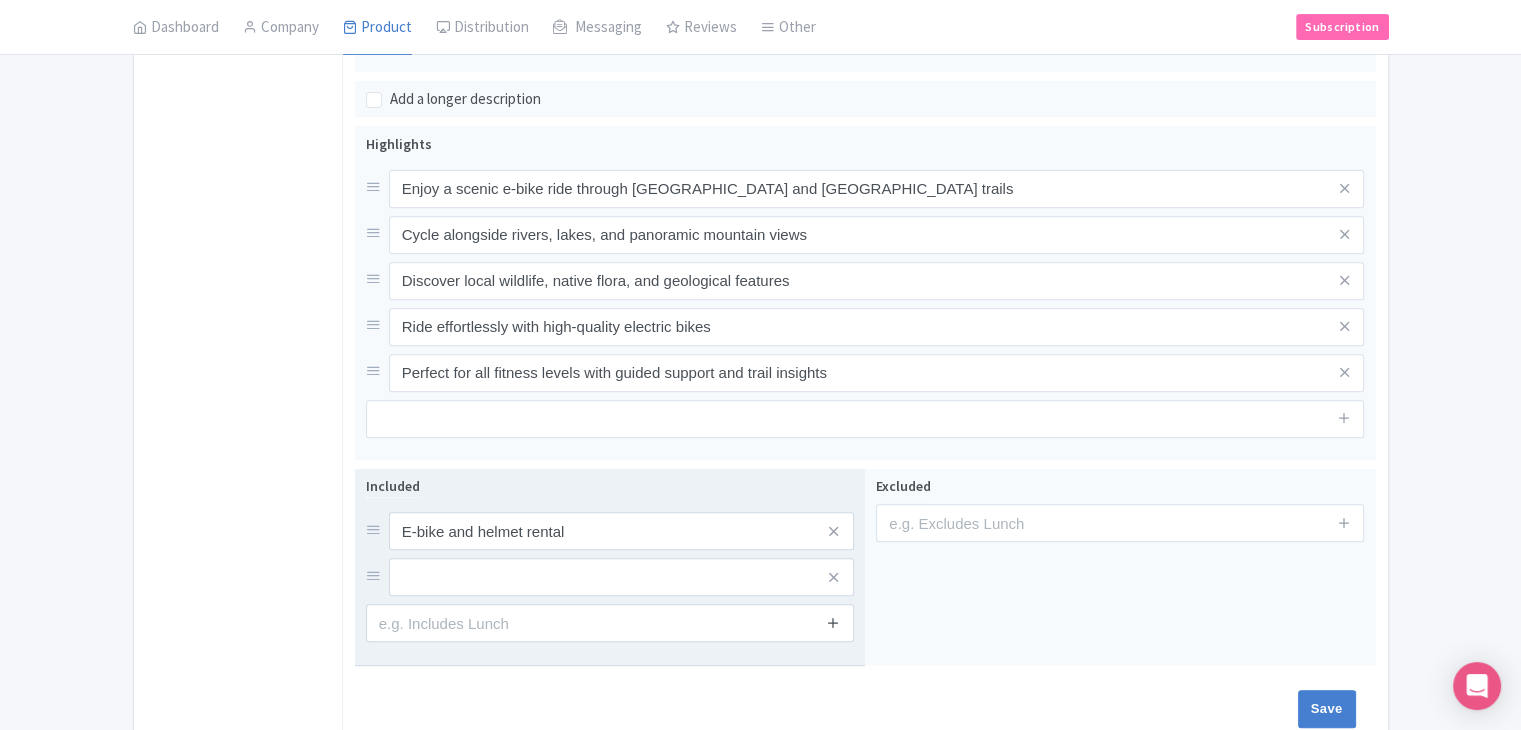 click at bounding box center [833, 622] 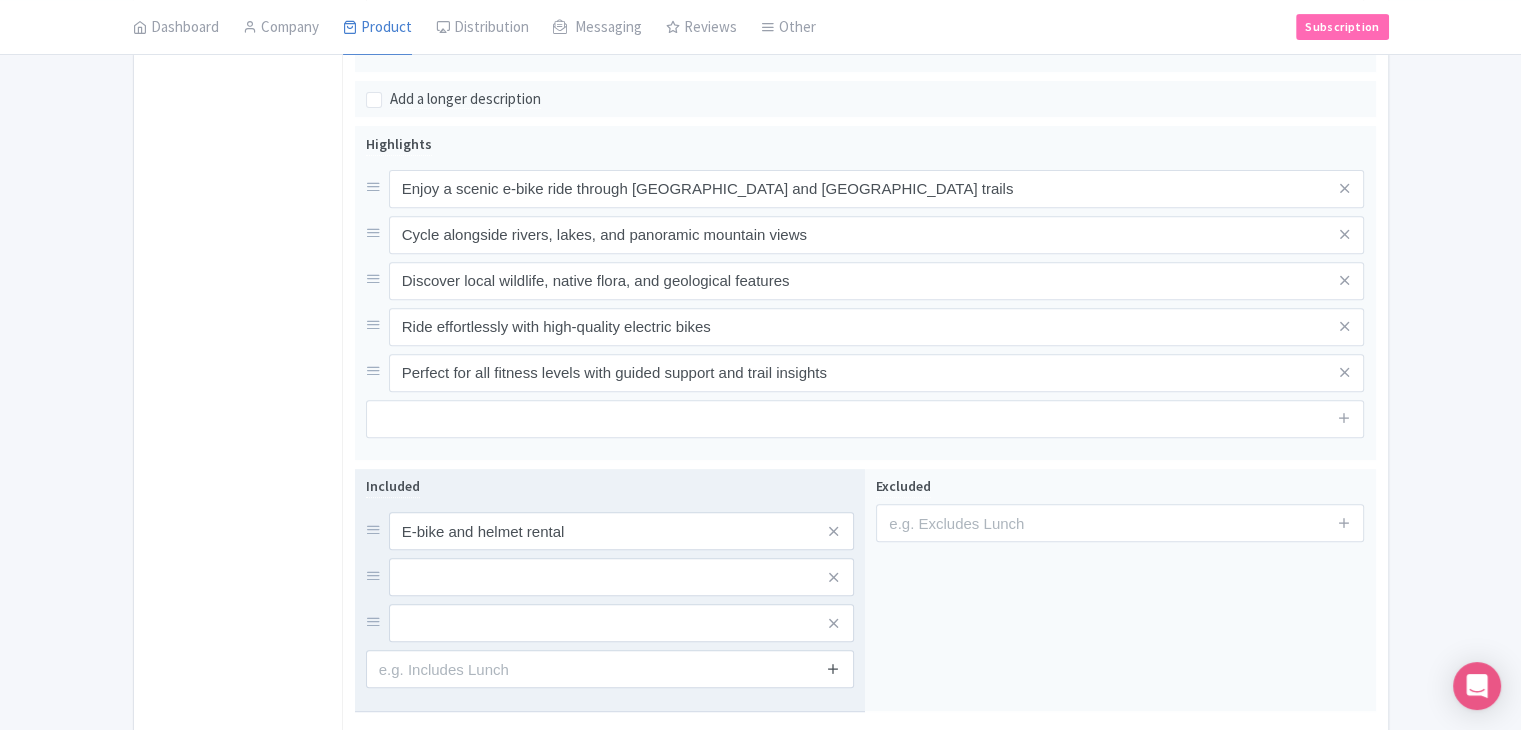 click at bounding box center (833, 669) 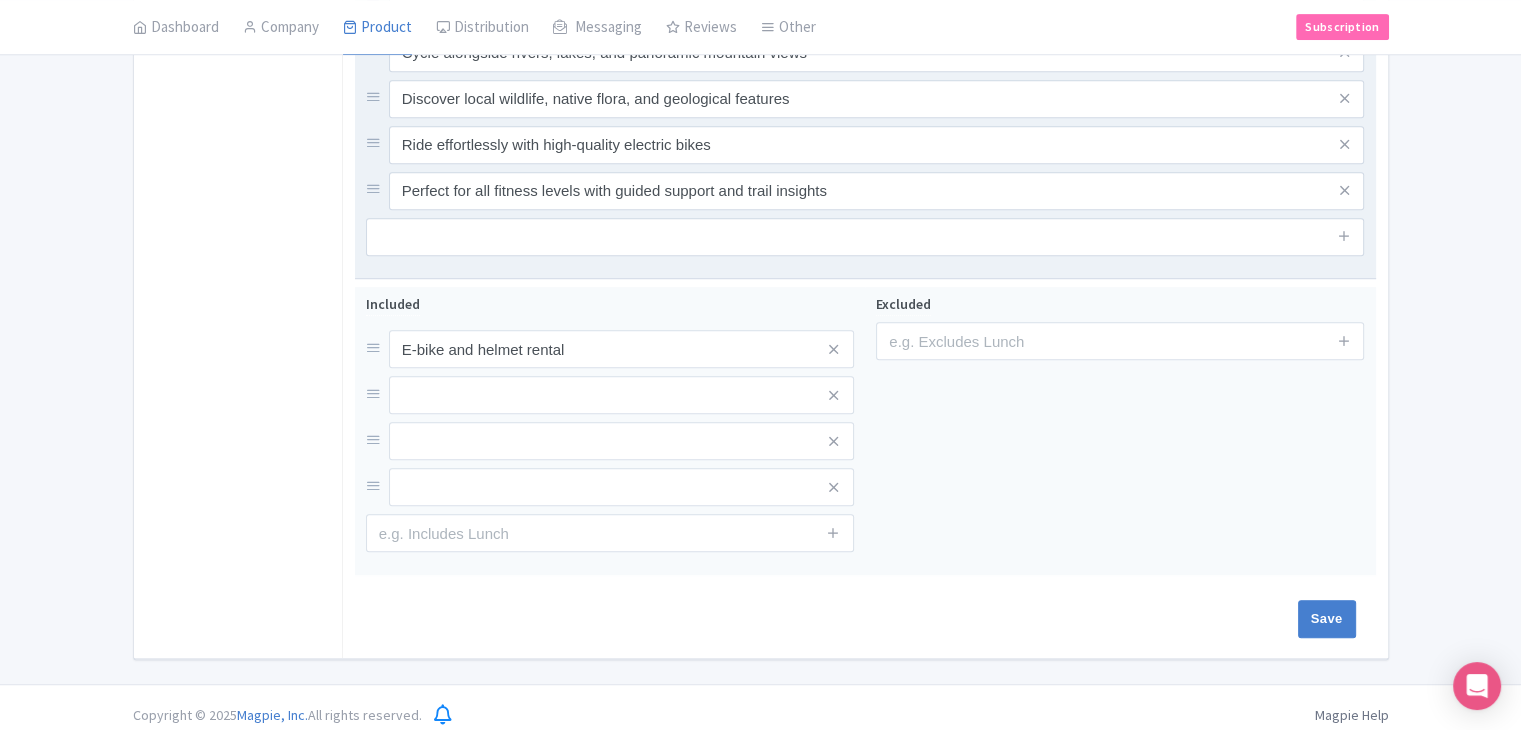 scroll, scrollTop: 940, scrollLeft: 0, axis: vertical 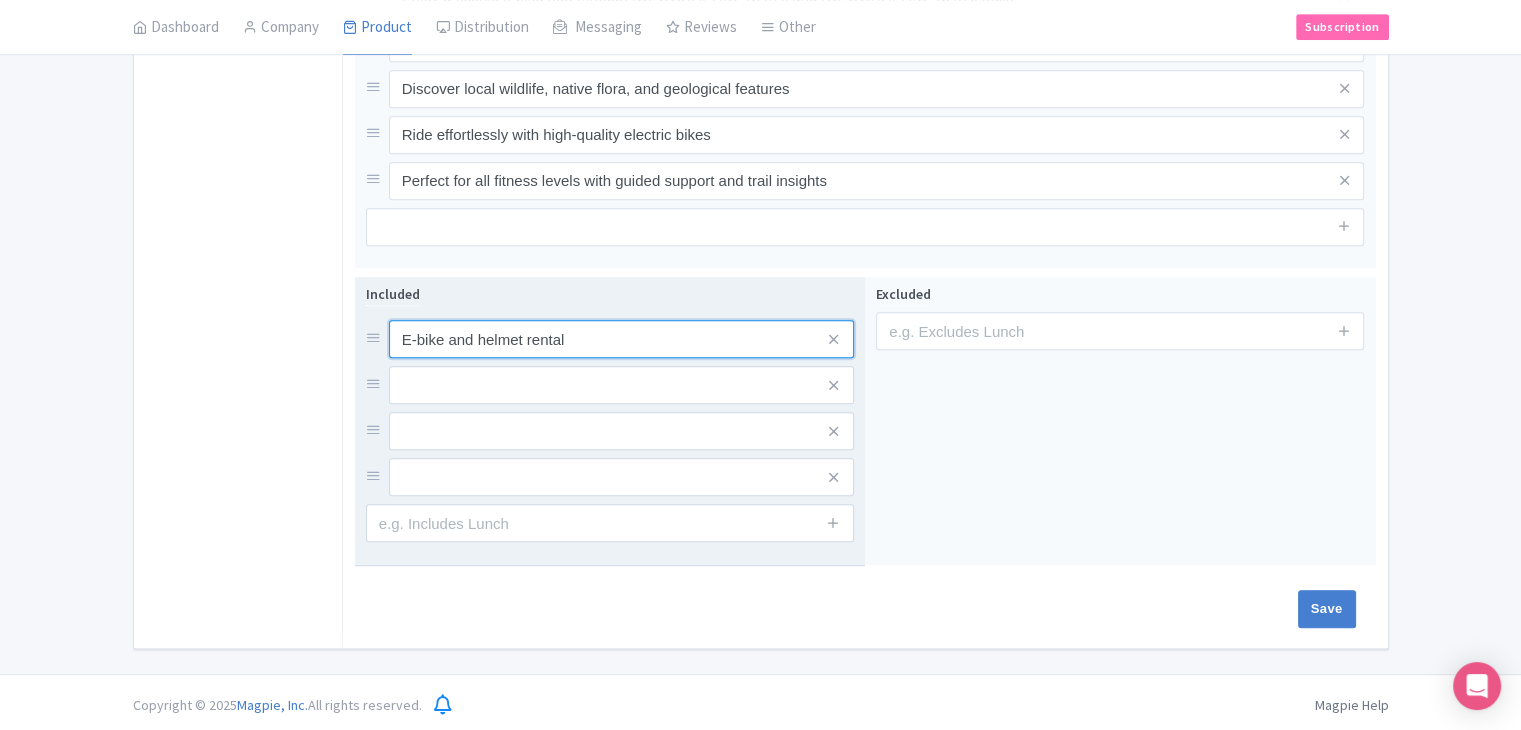 click on "E-bike and helmet rental" at bounding box center (621, 339) 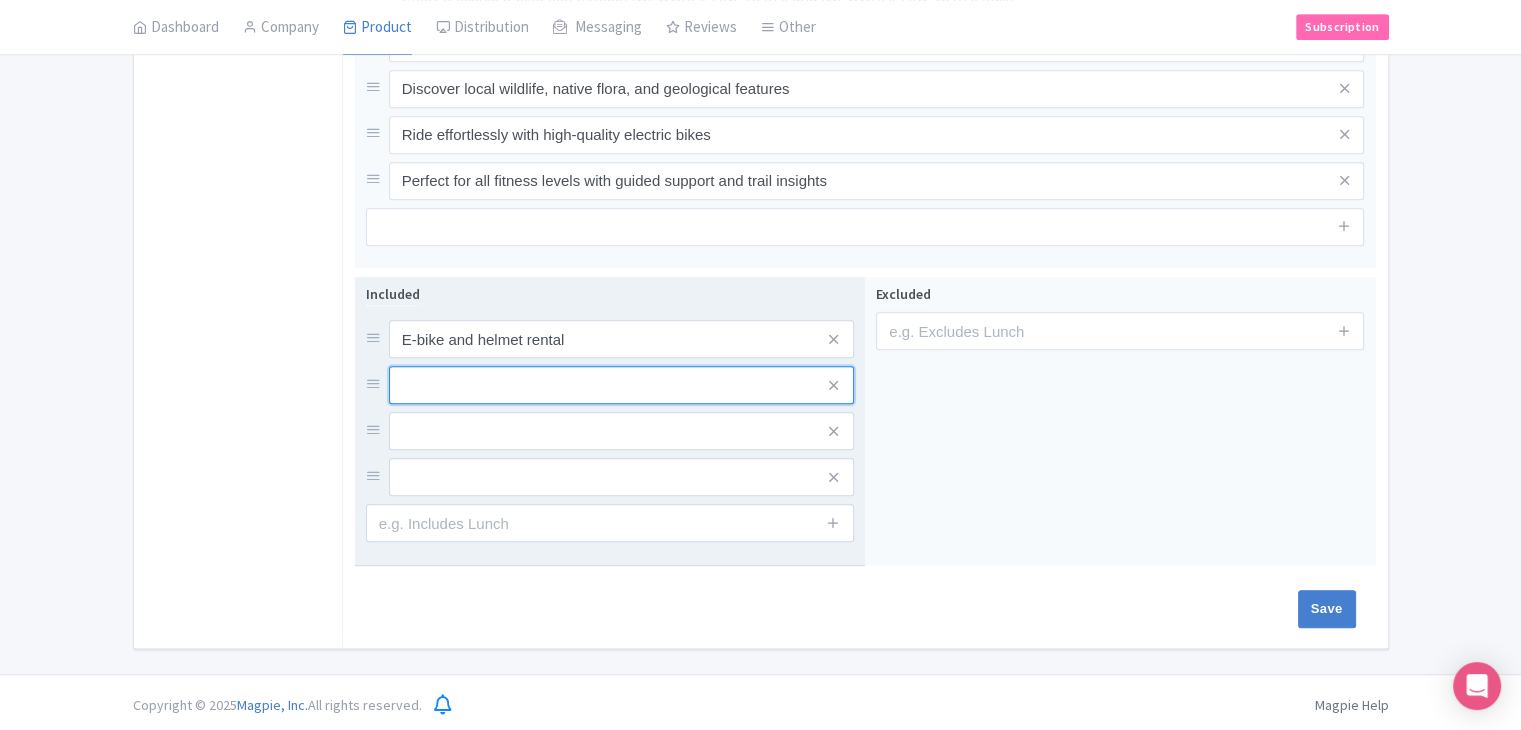 click at bounding box center [621, 339] 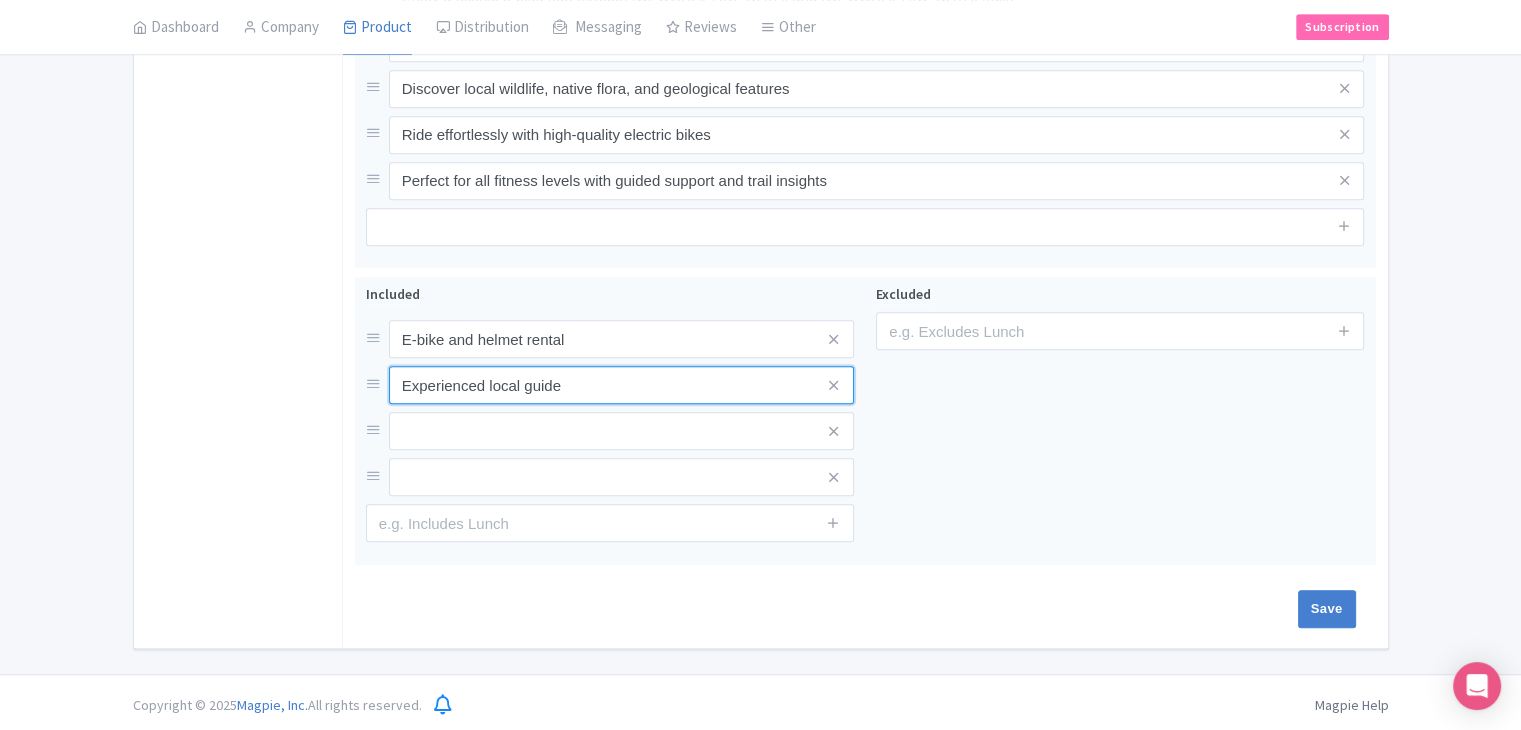 type on "Experienced local guide" 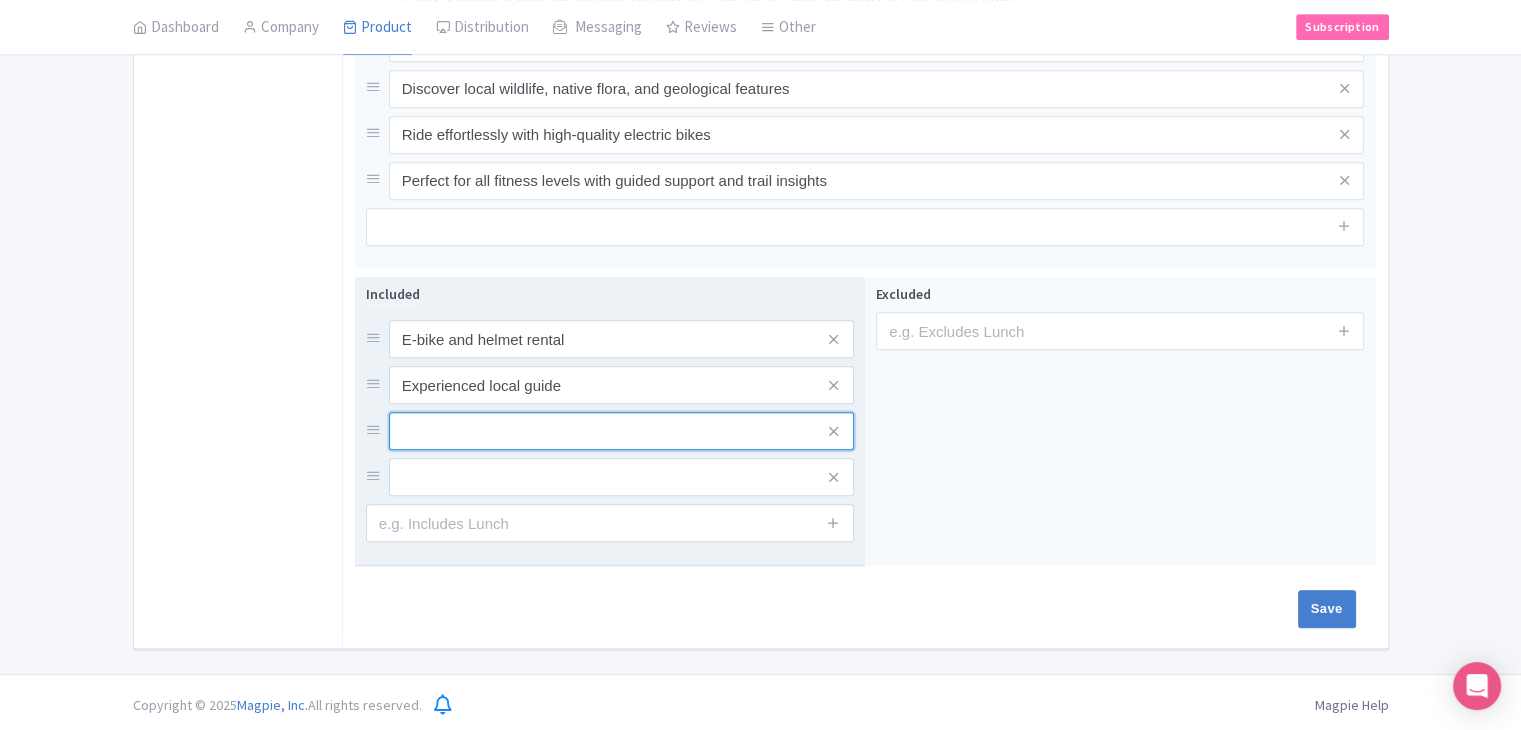 click at bounding box center [621, 339] 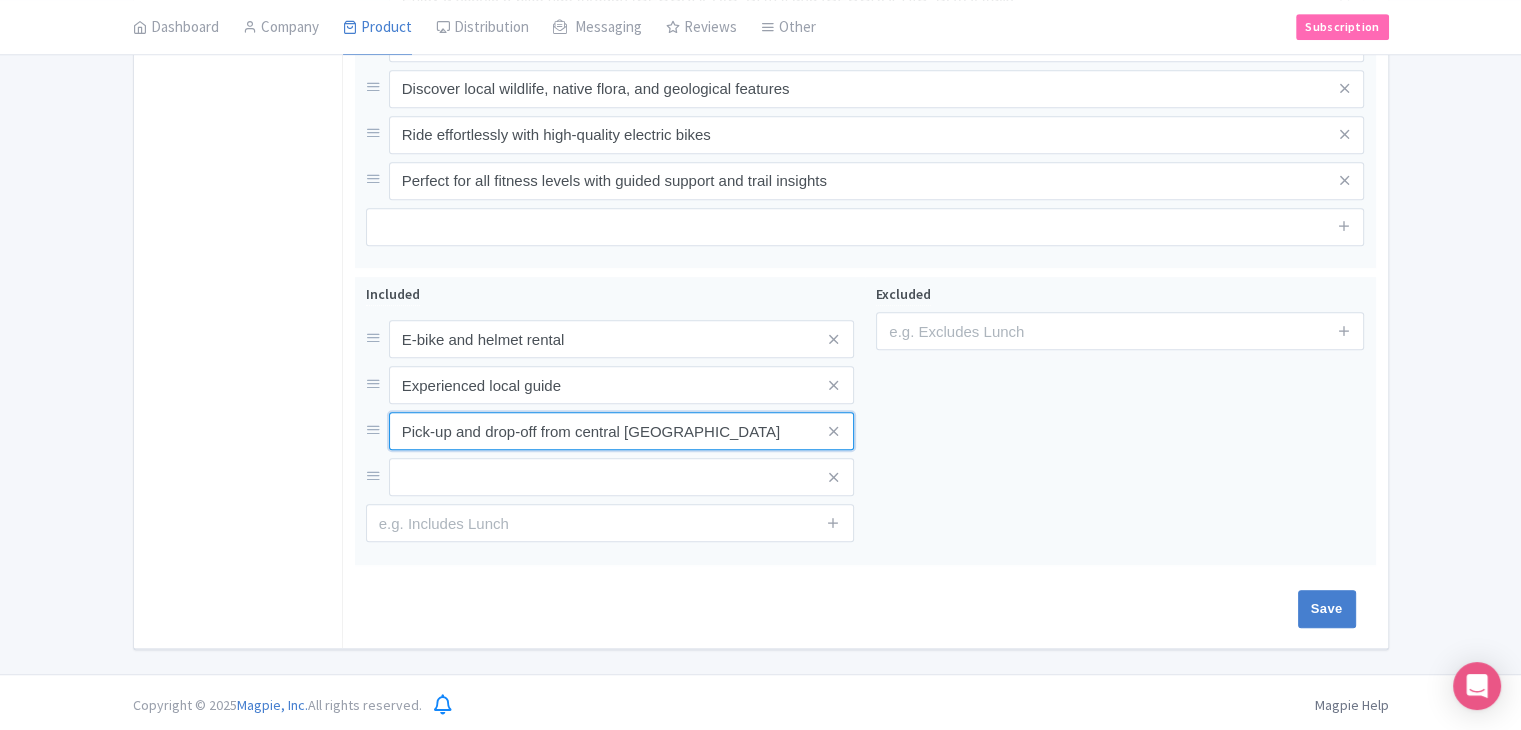 type on "Pick-up and drop-off from central Wanaka" 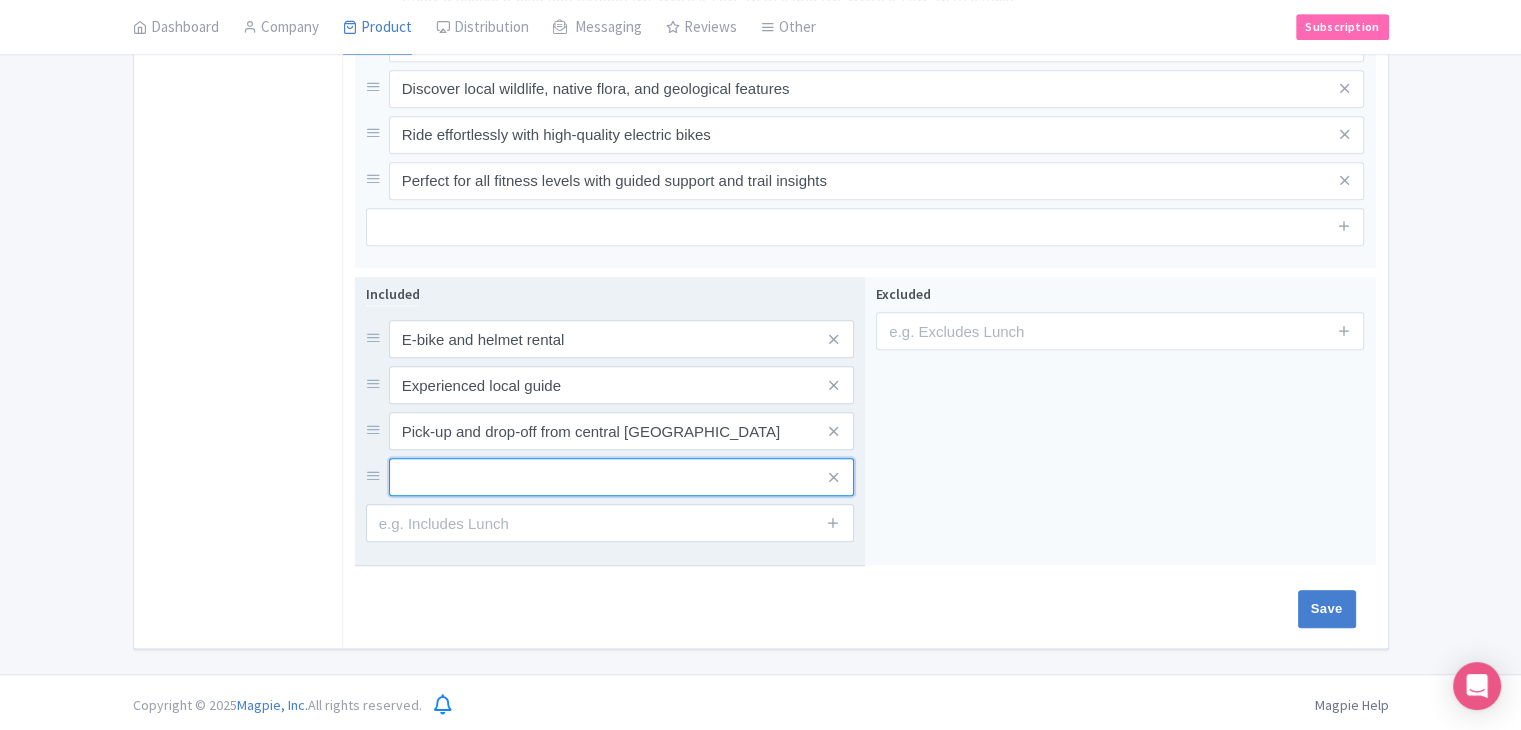 click at bounding box center (621, 339) 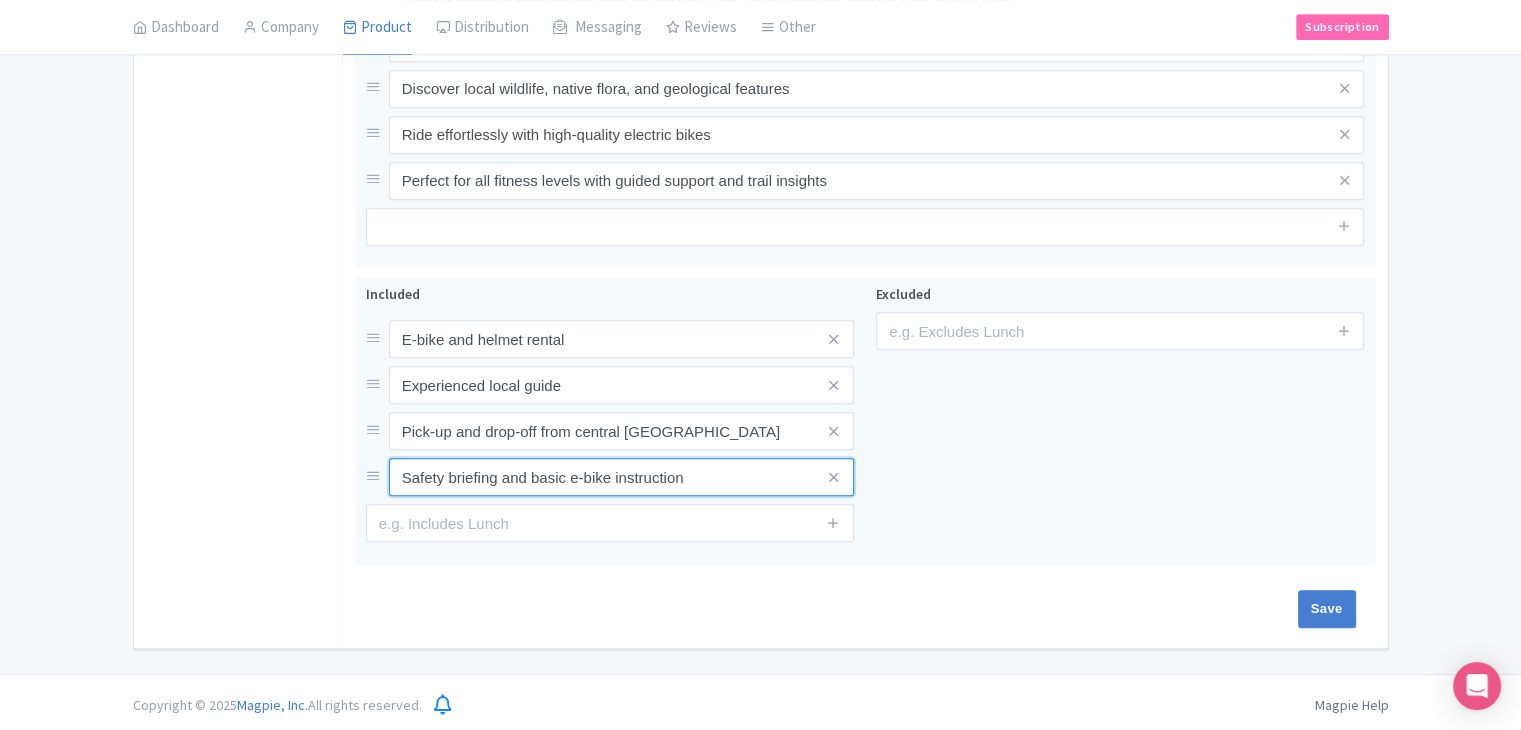 type on "Safety briefing and basic e-bike instruction" 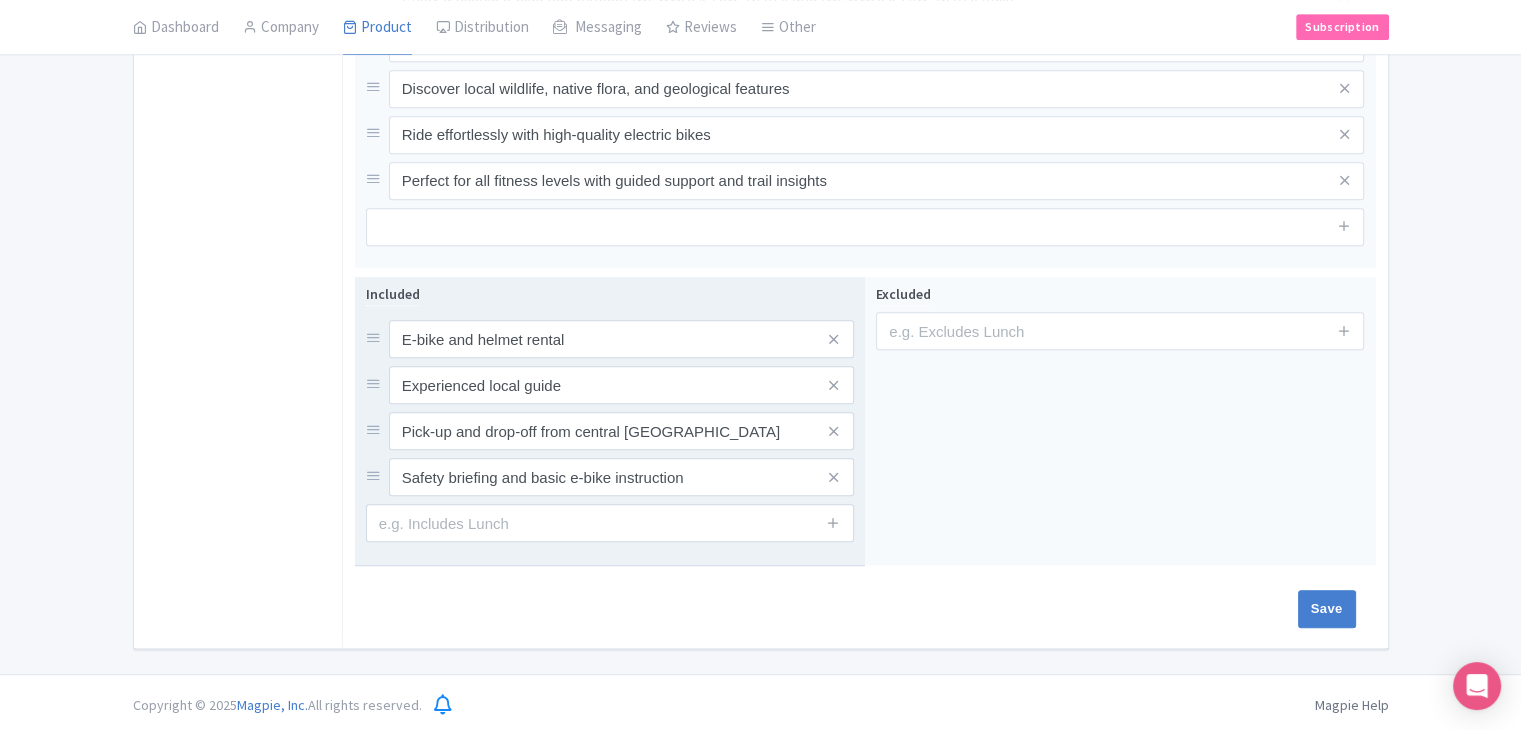 click on "Included E-bike and helmet rental Experienced local guide Pick-up and drop-off from central Wanaka Safety briefing and basic e-bike instruction" at bounding box center (610, 412) 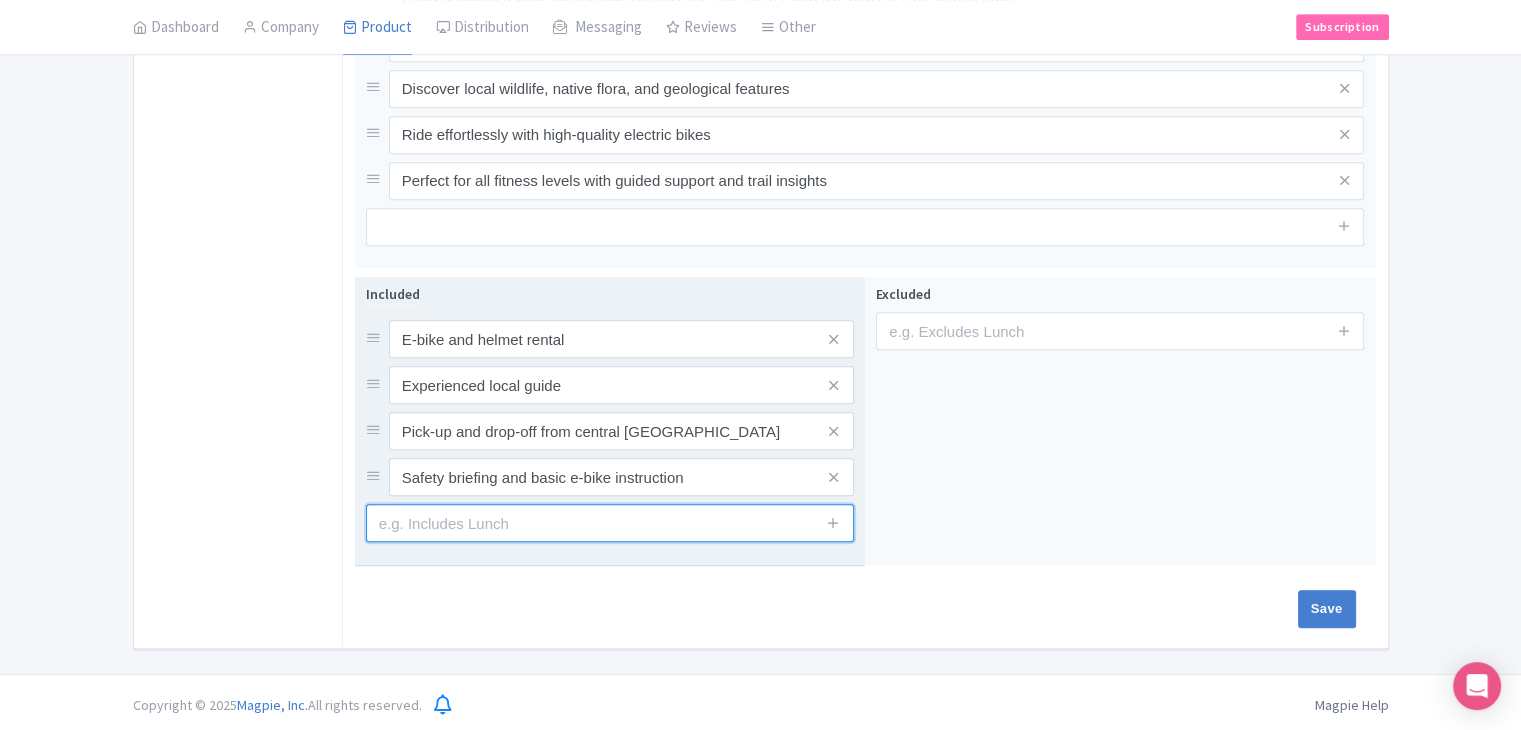 click at bounding box center (610, 523) 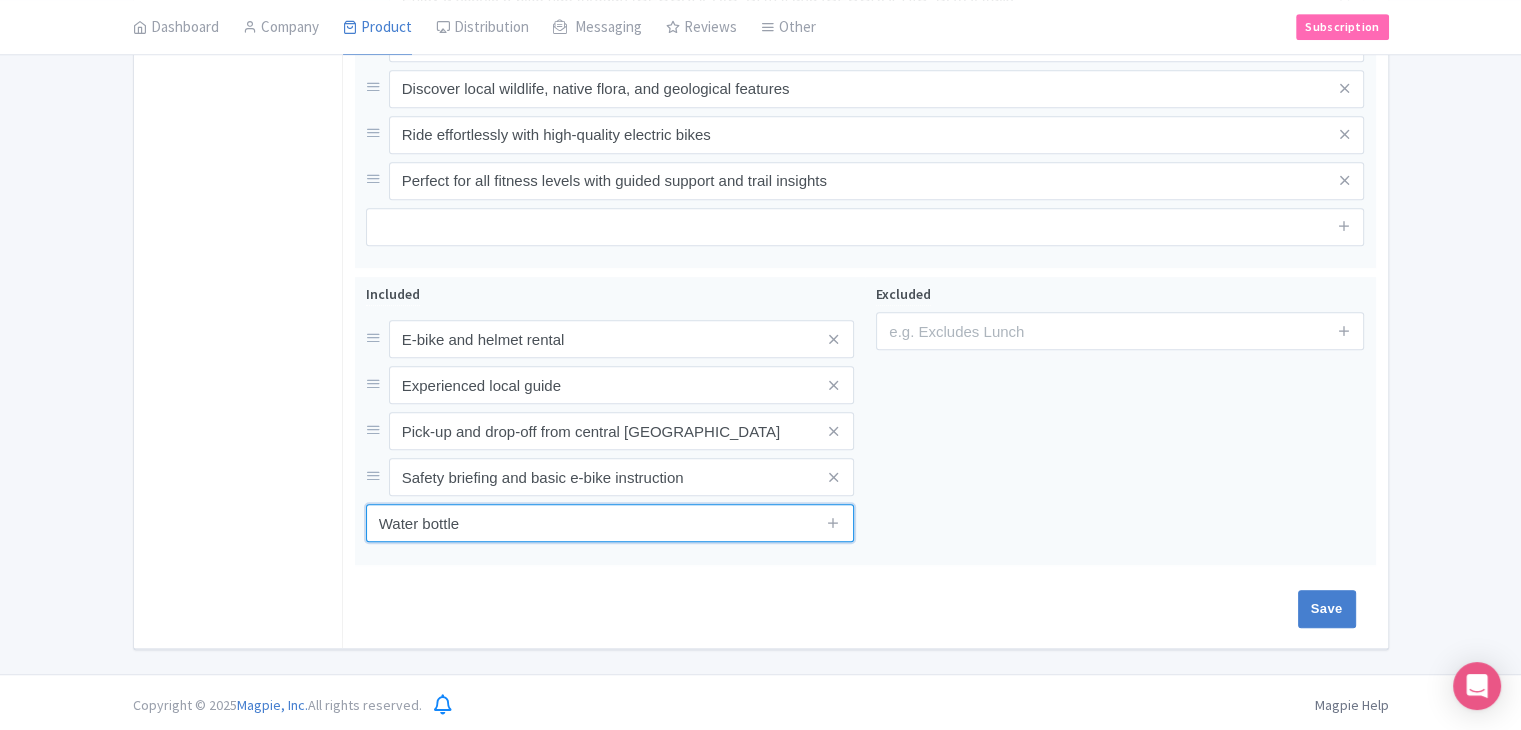 type on "Water bottle" 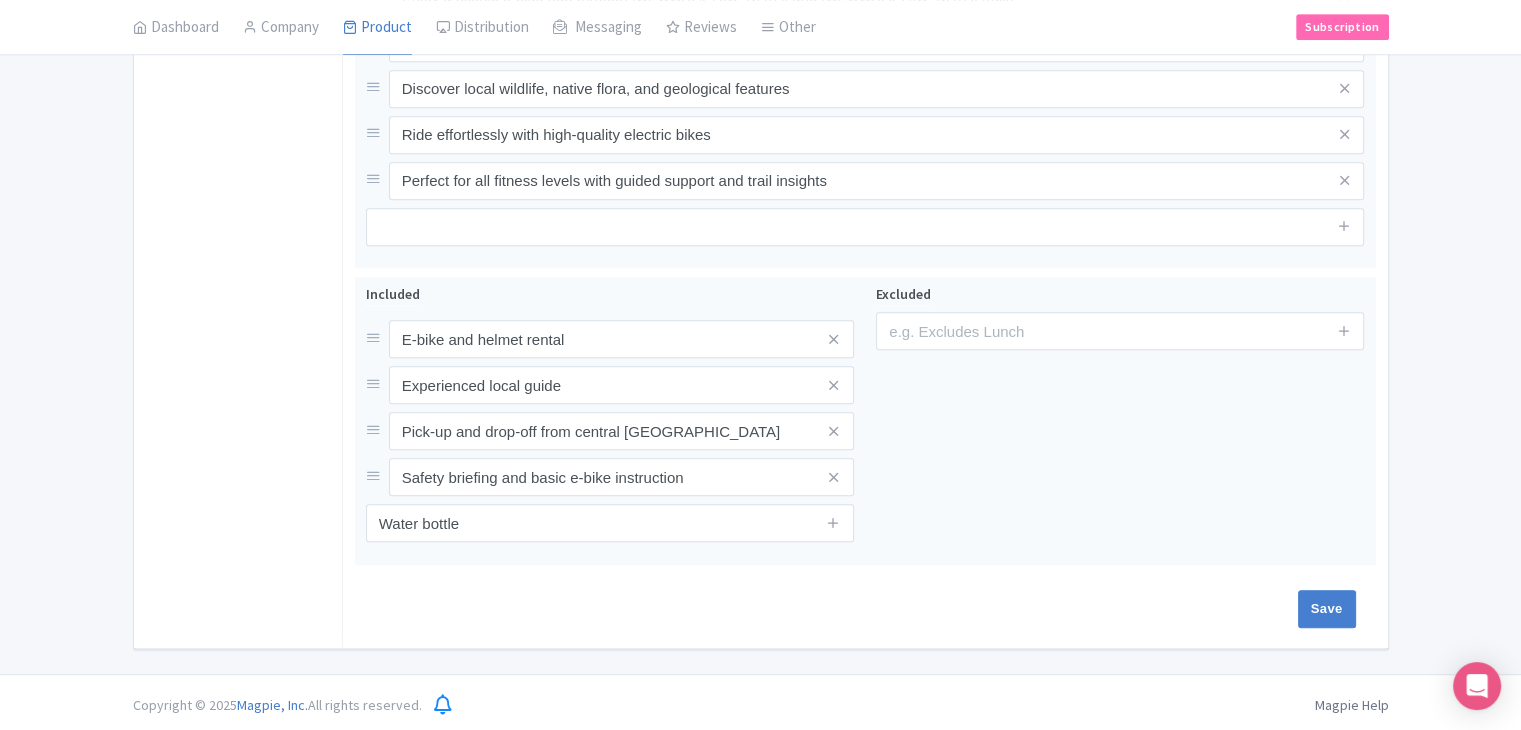 click on "Included E-bike and helmet rental Experienced local guide Pick-up and drop-off from central Wanaka Safety briefing and basic e-bike instruction Water bottle
Excluded" at bounding box center [865, 425] 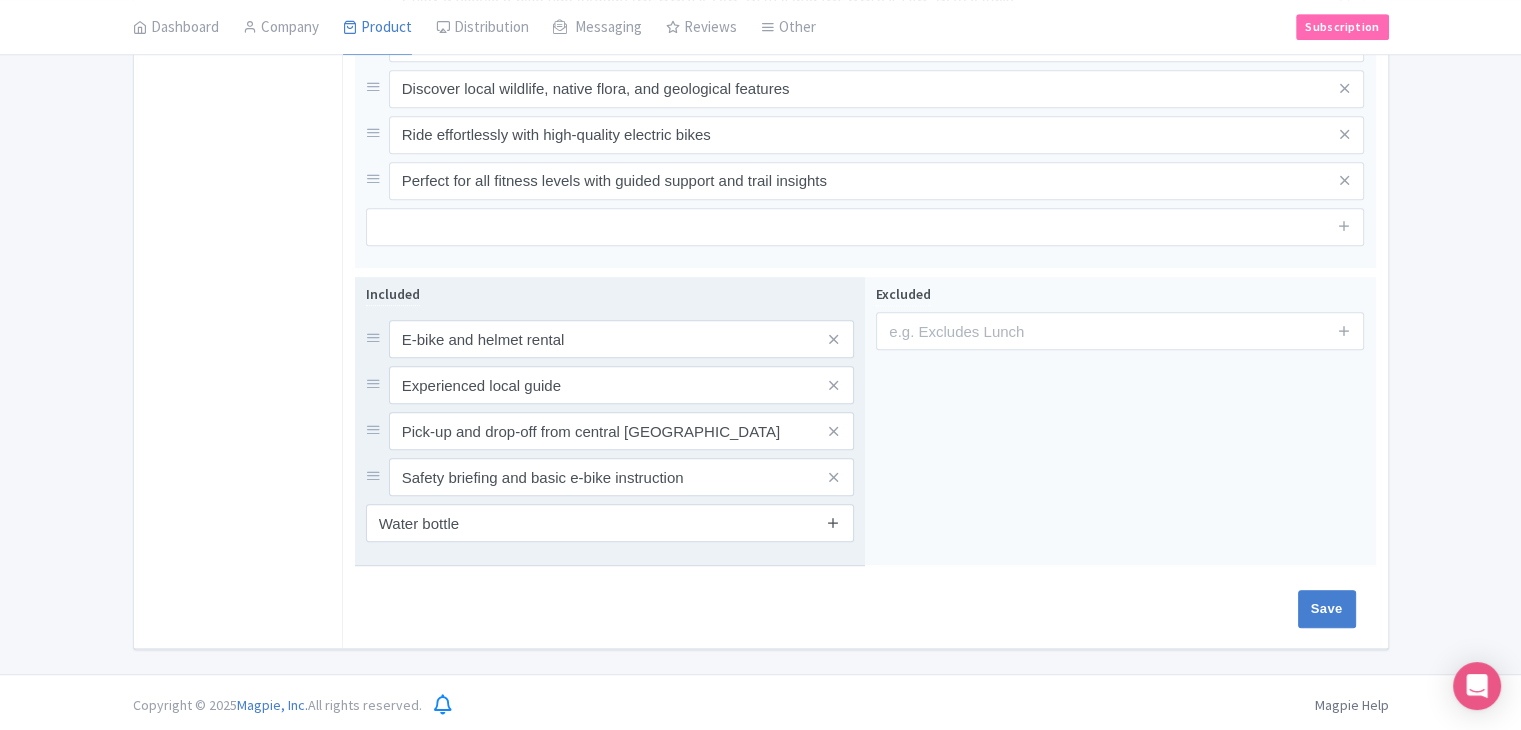 click at bounding box center (833, 522) 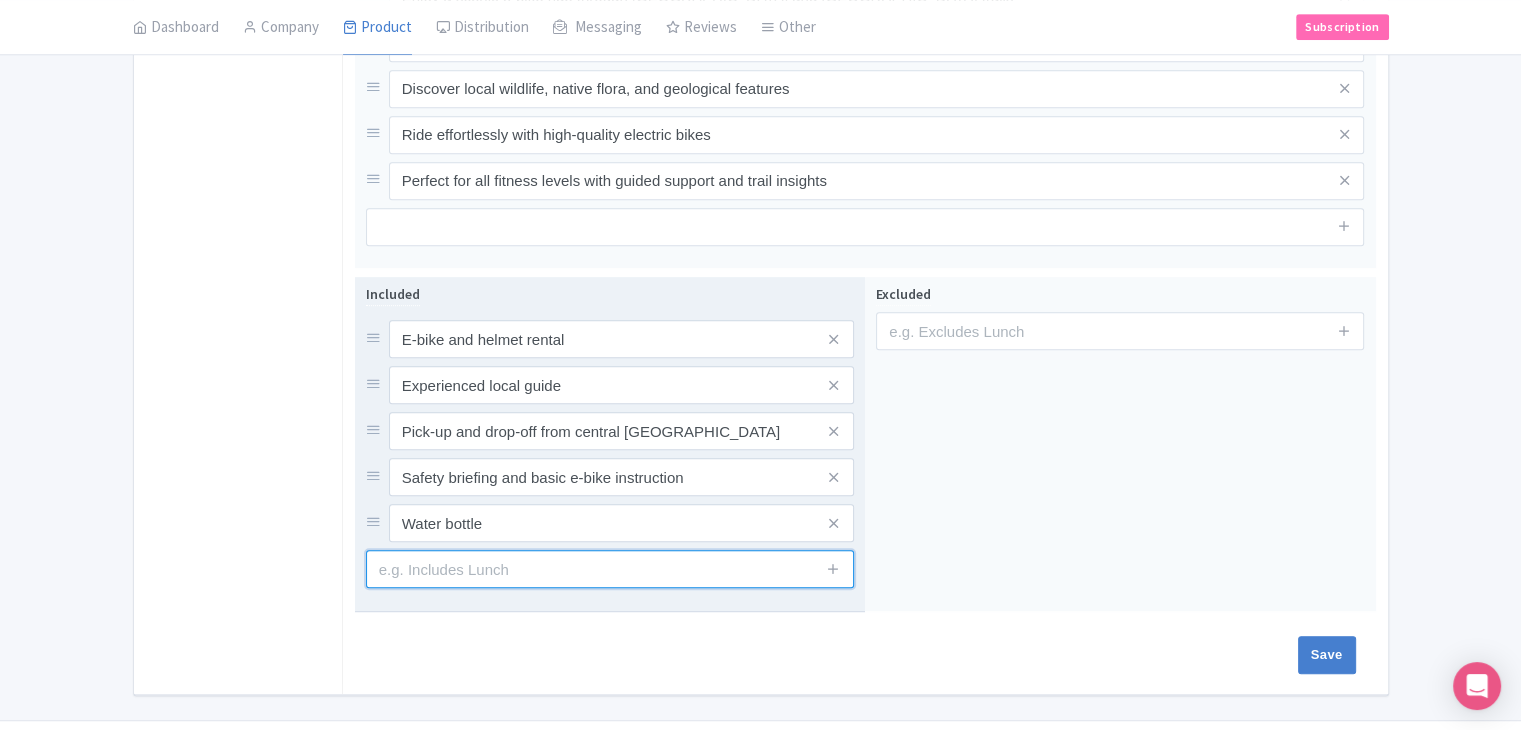 click at bounding box center [610, 569] 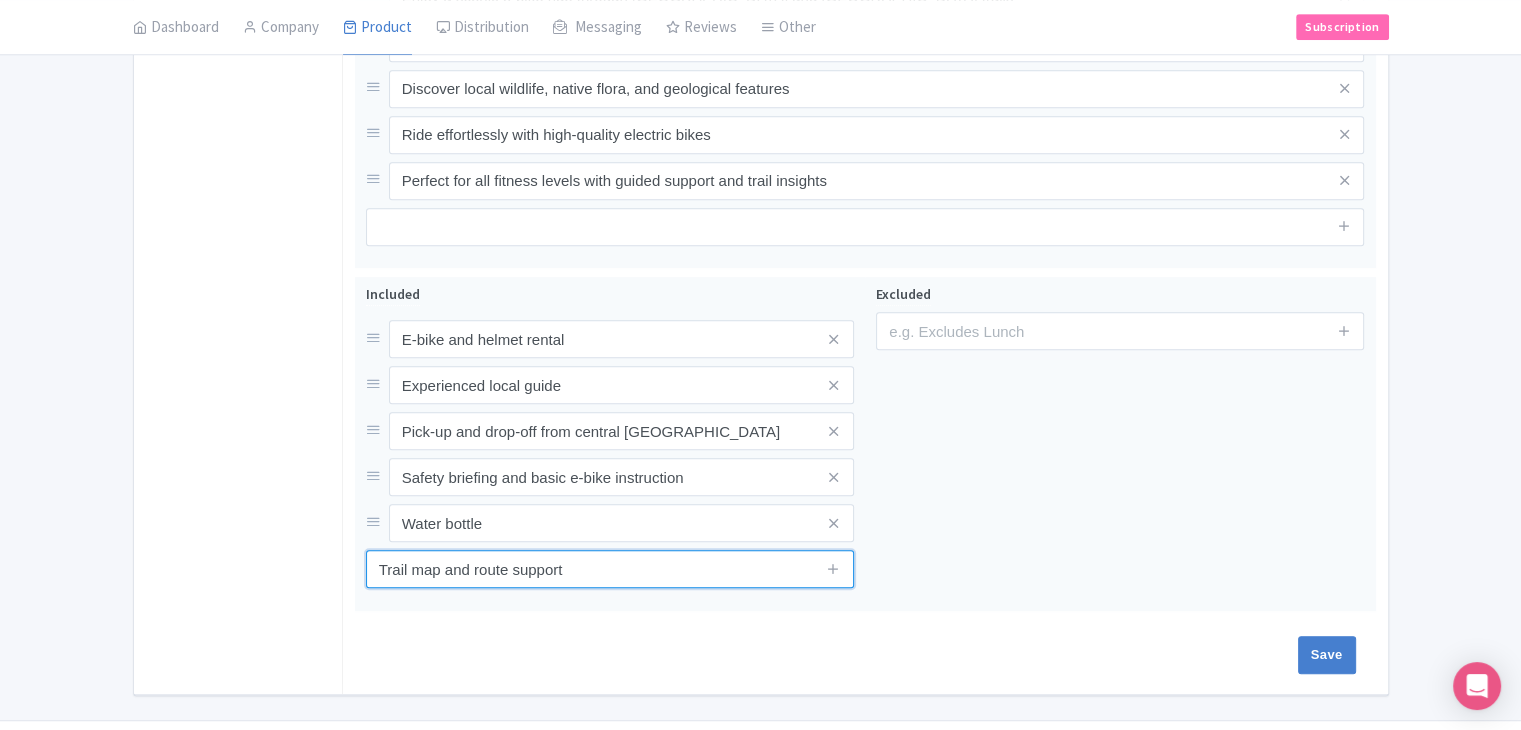 type on "Trail map and route support" 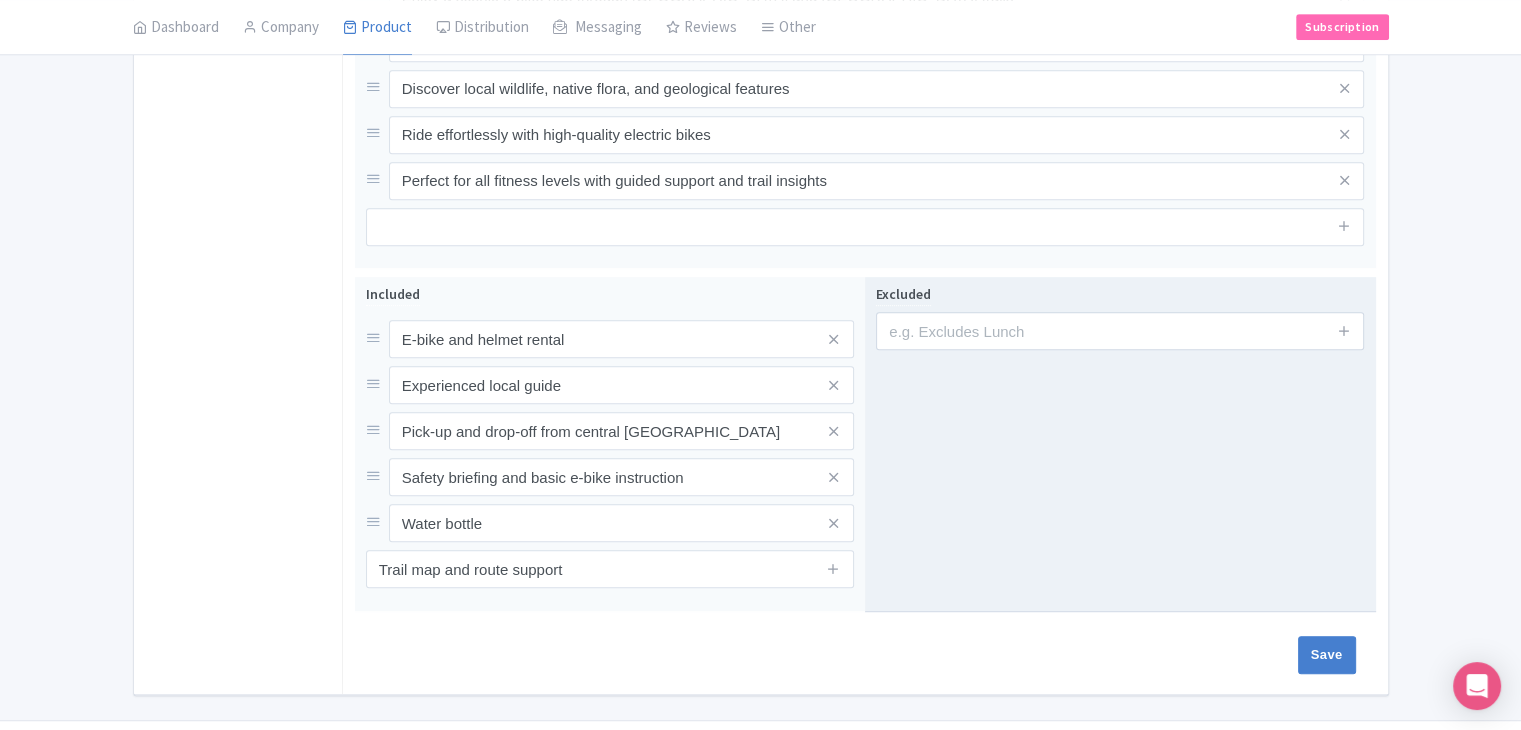 click on "Excluded" at bounding box center [1120, 444] 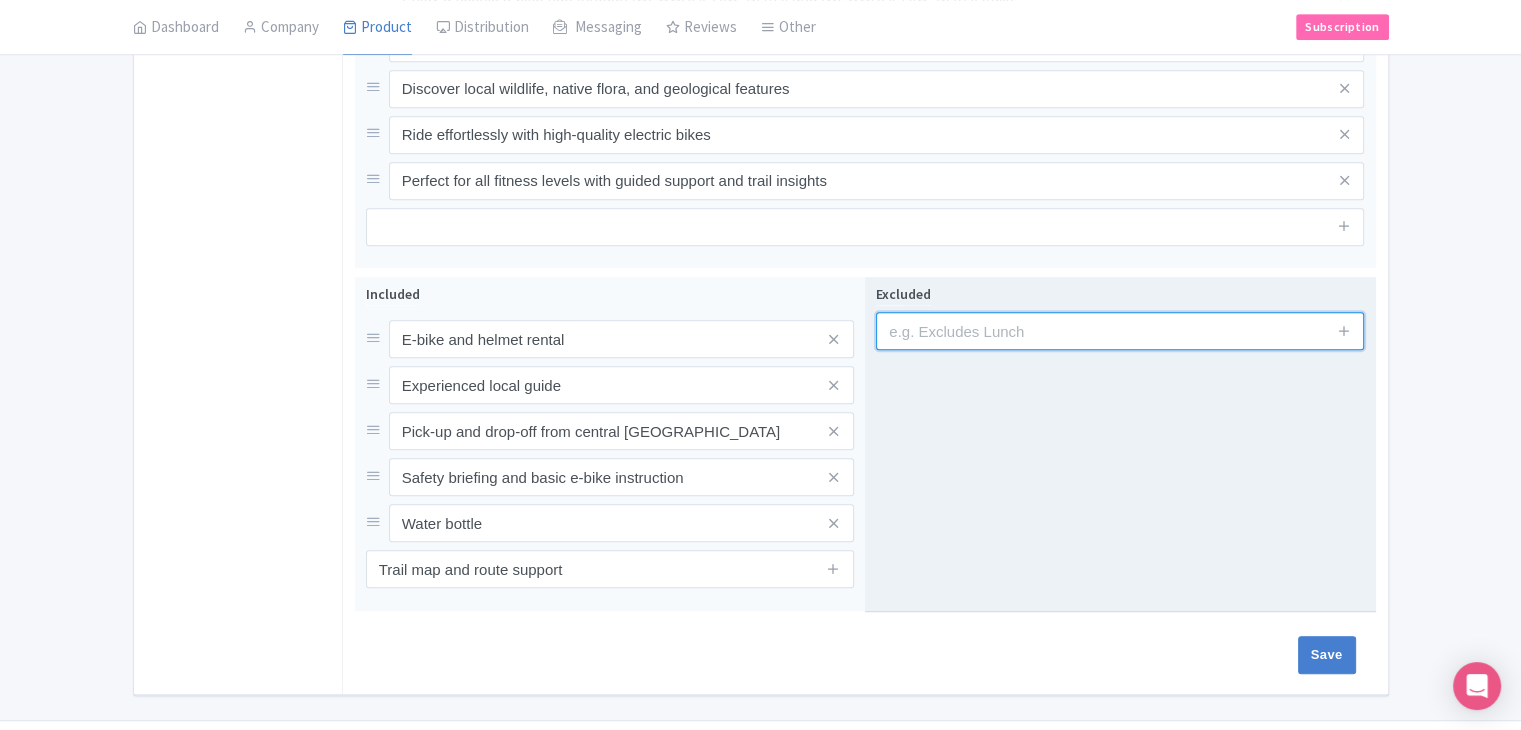 click at bounding box center (1120, 331) 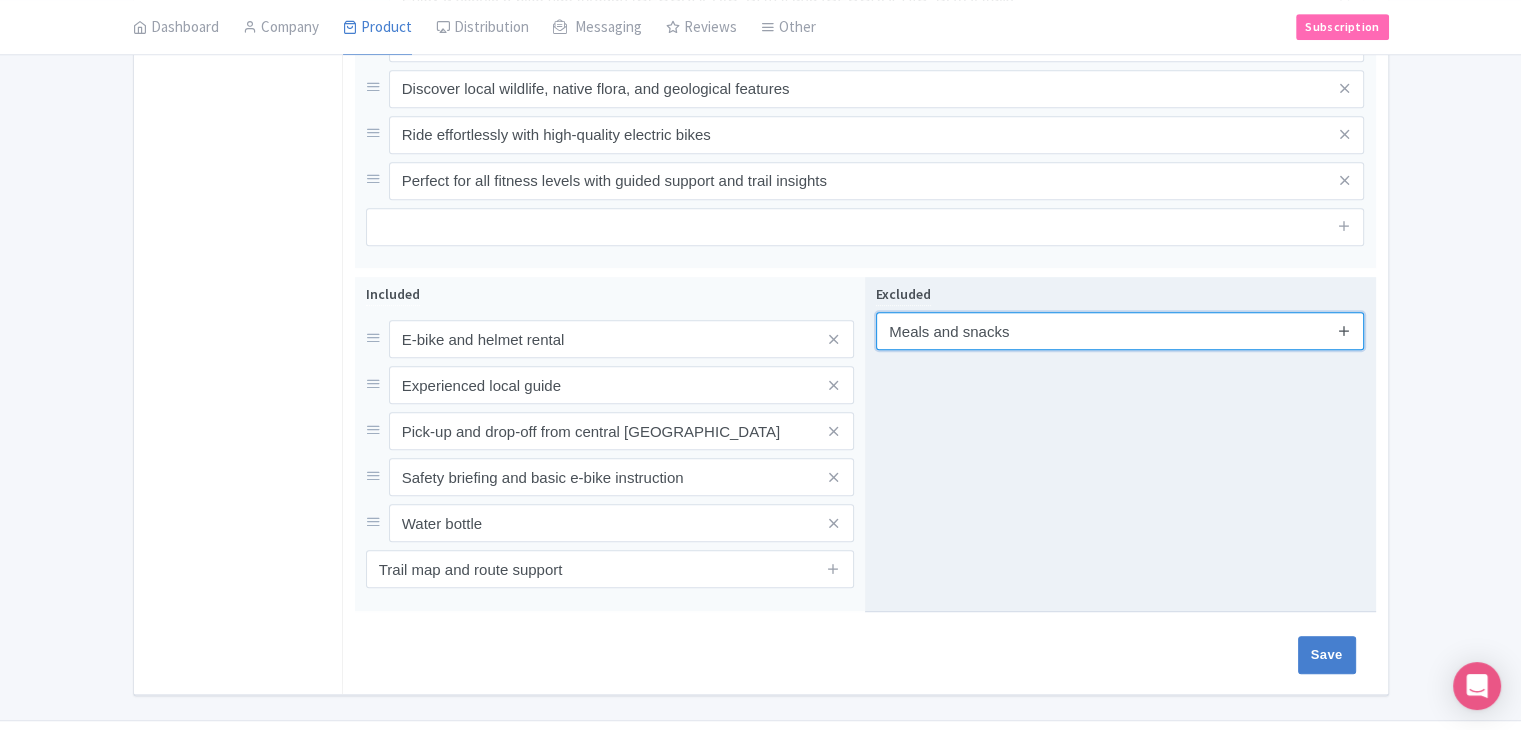 type on "Meals and snacks" 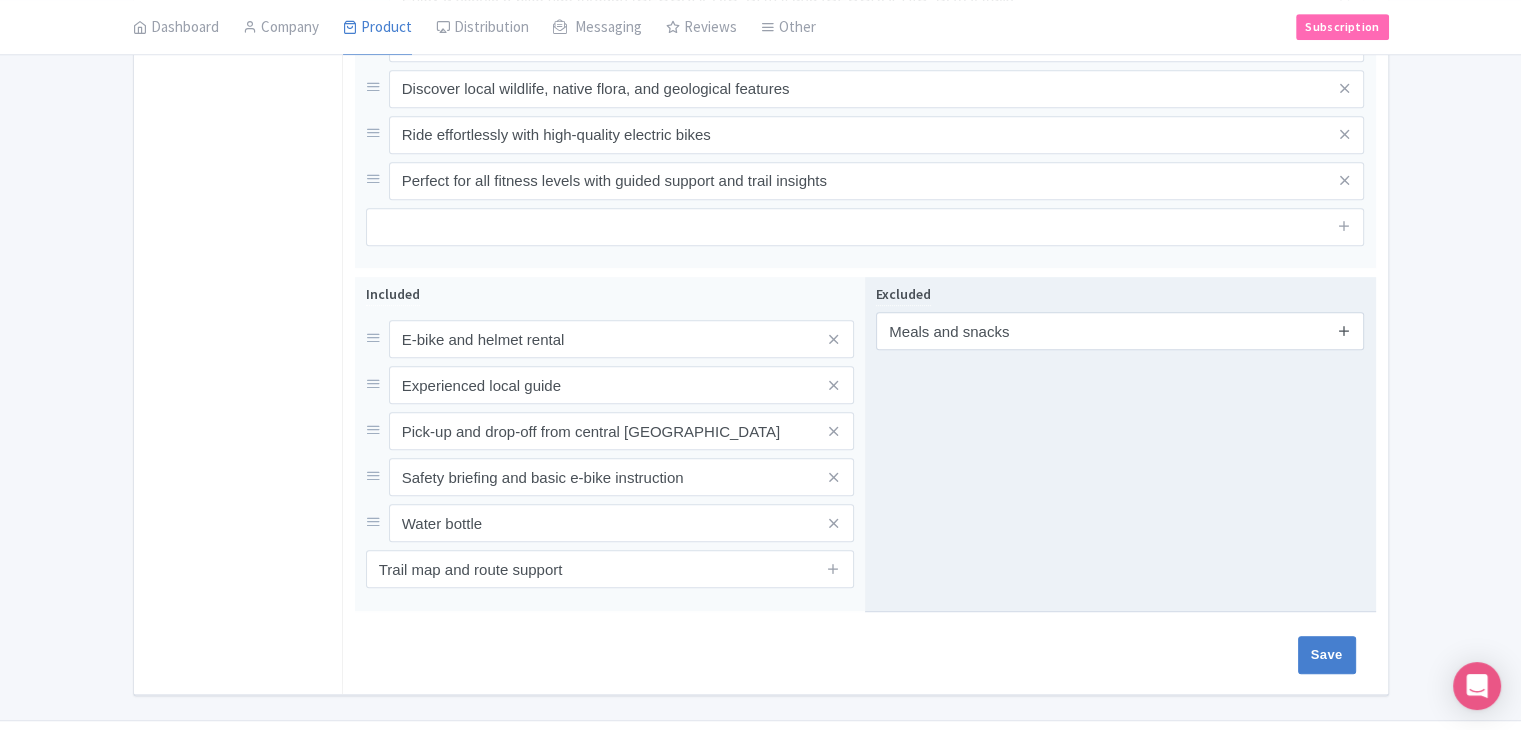 click at bounding box center (1344, 330) 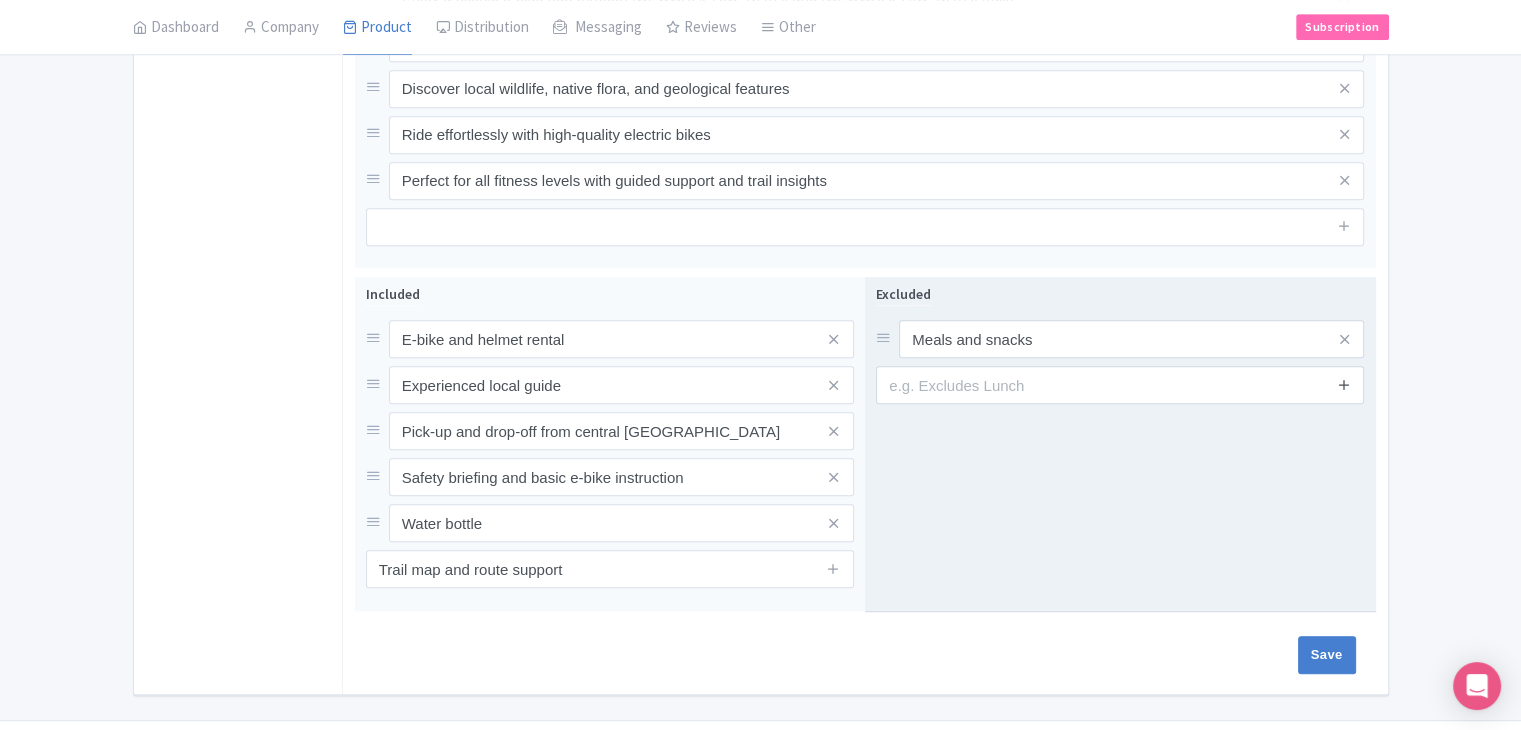 click at bounding box center (1344, 384) 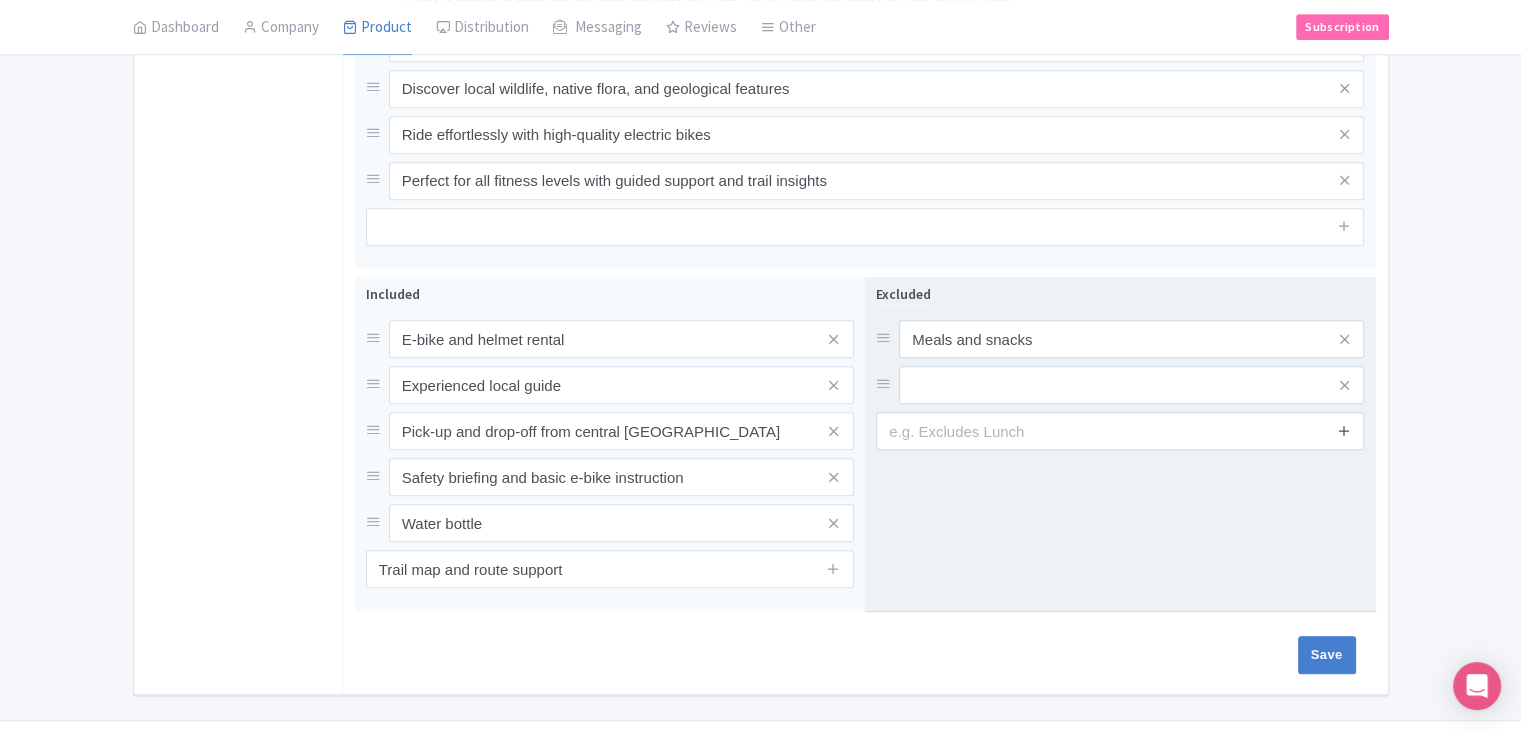 click at bounding box center (1344, 430) 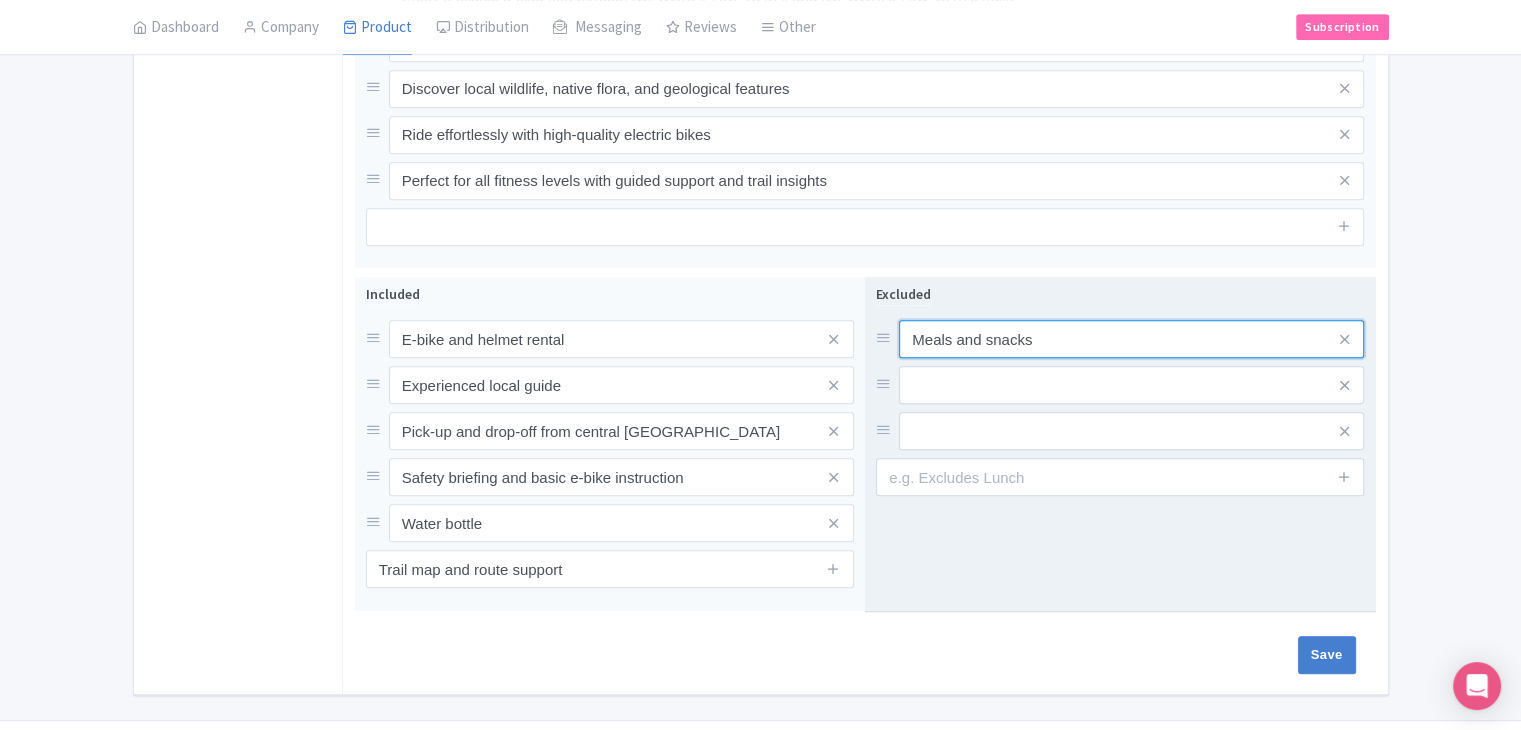 drag, startPoint x: 969, startPoint y: 344, endPoint x: 975, endPoint y: 365, distance: 21.84033 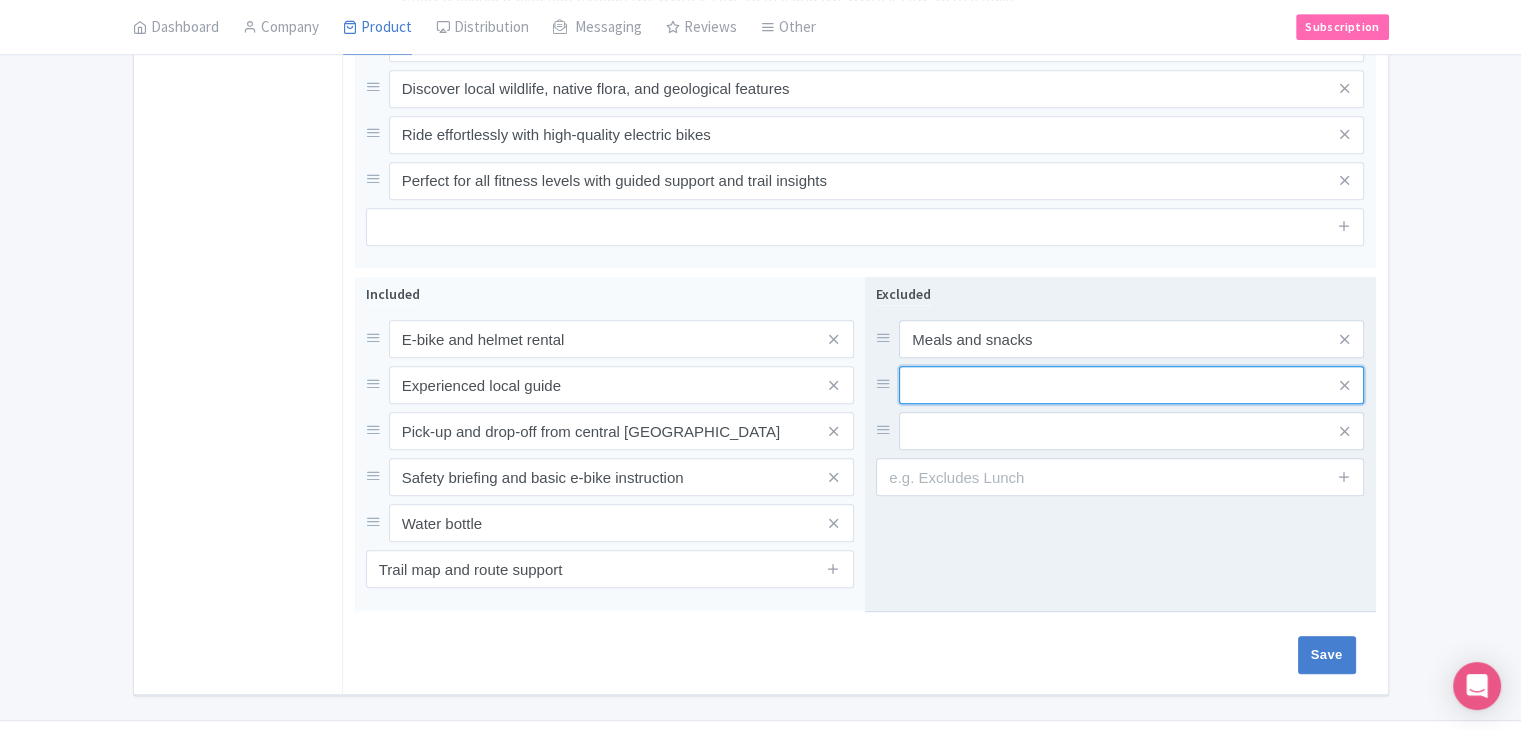 click at bounding box center (1131, 339) 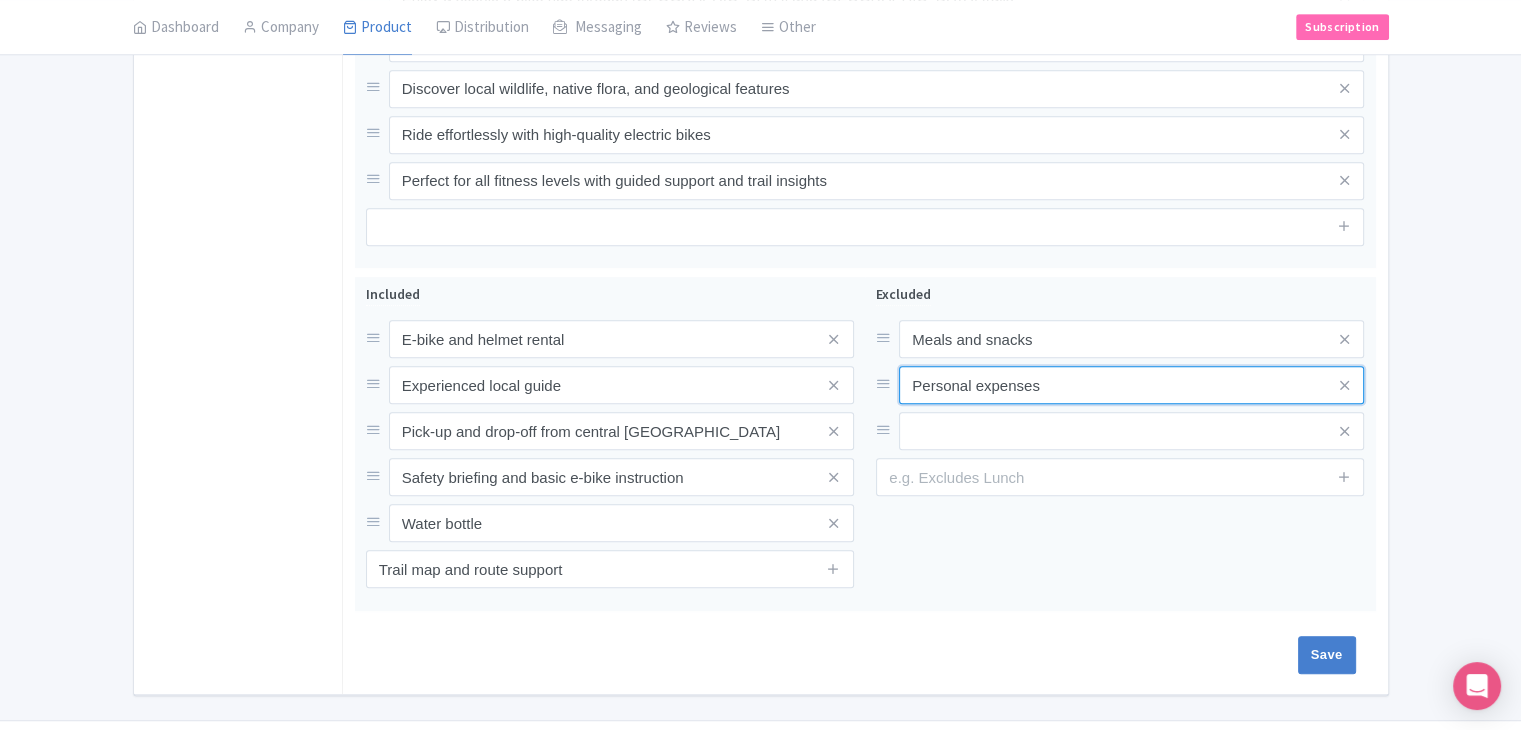 type on "Personal expenses" 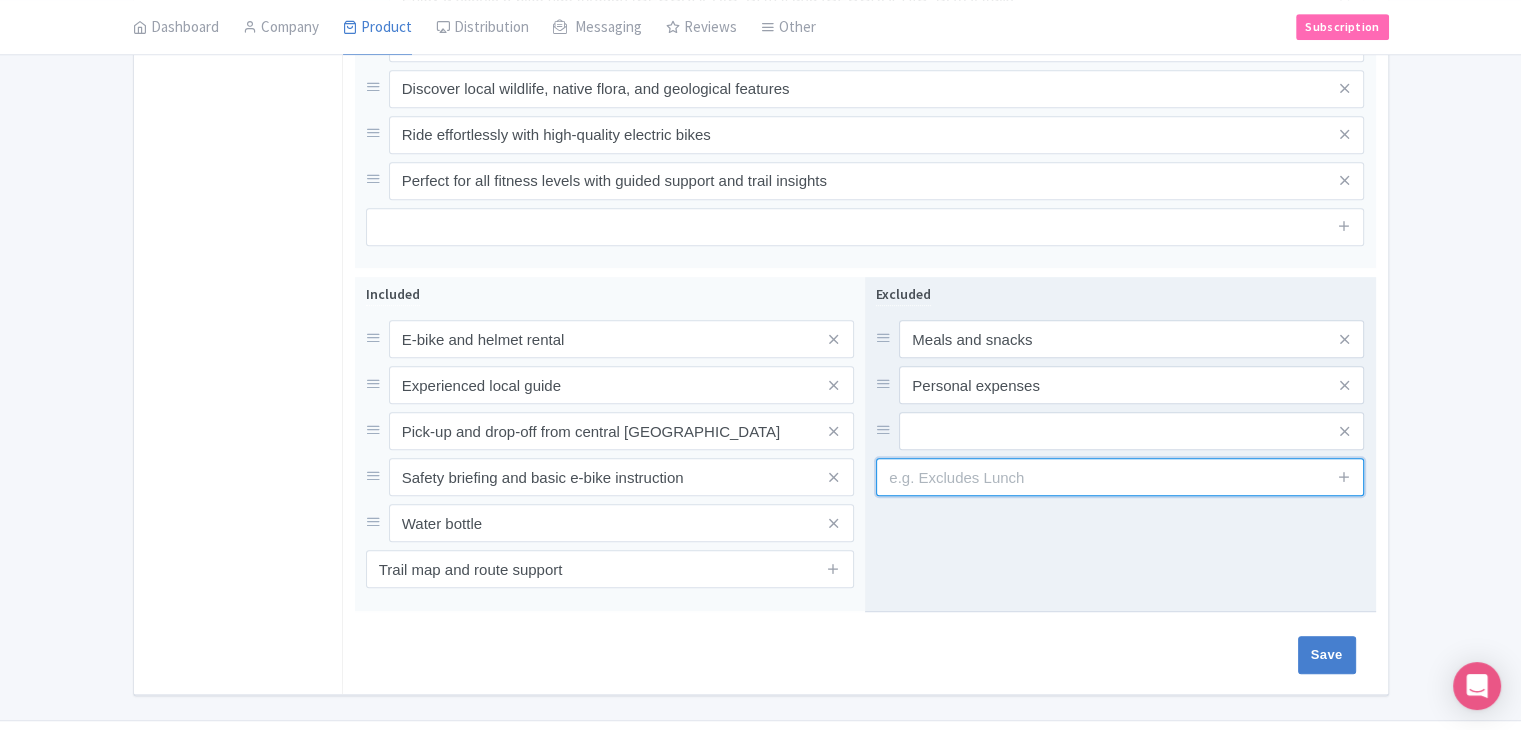 click at bounding box center (1120, 477) 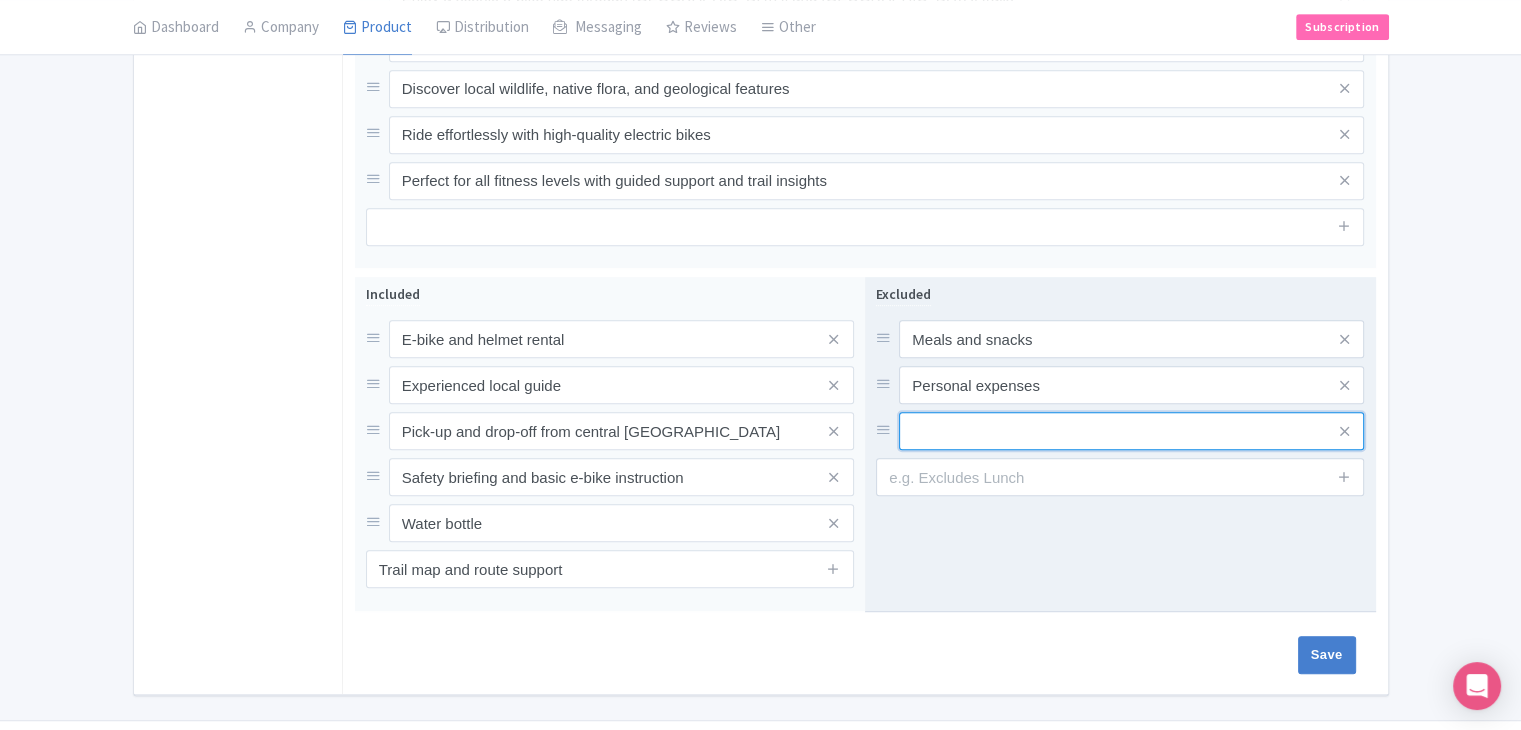 click at bounding box center (1131, 339) 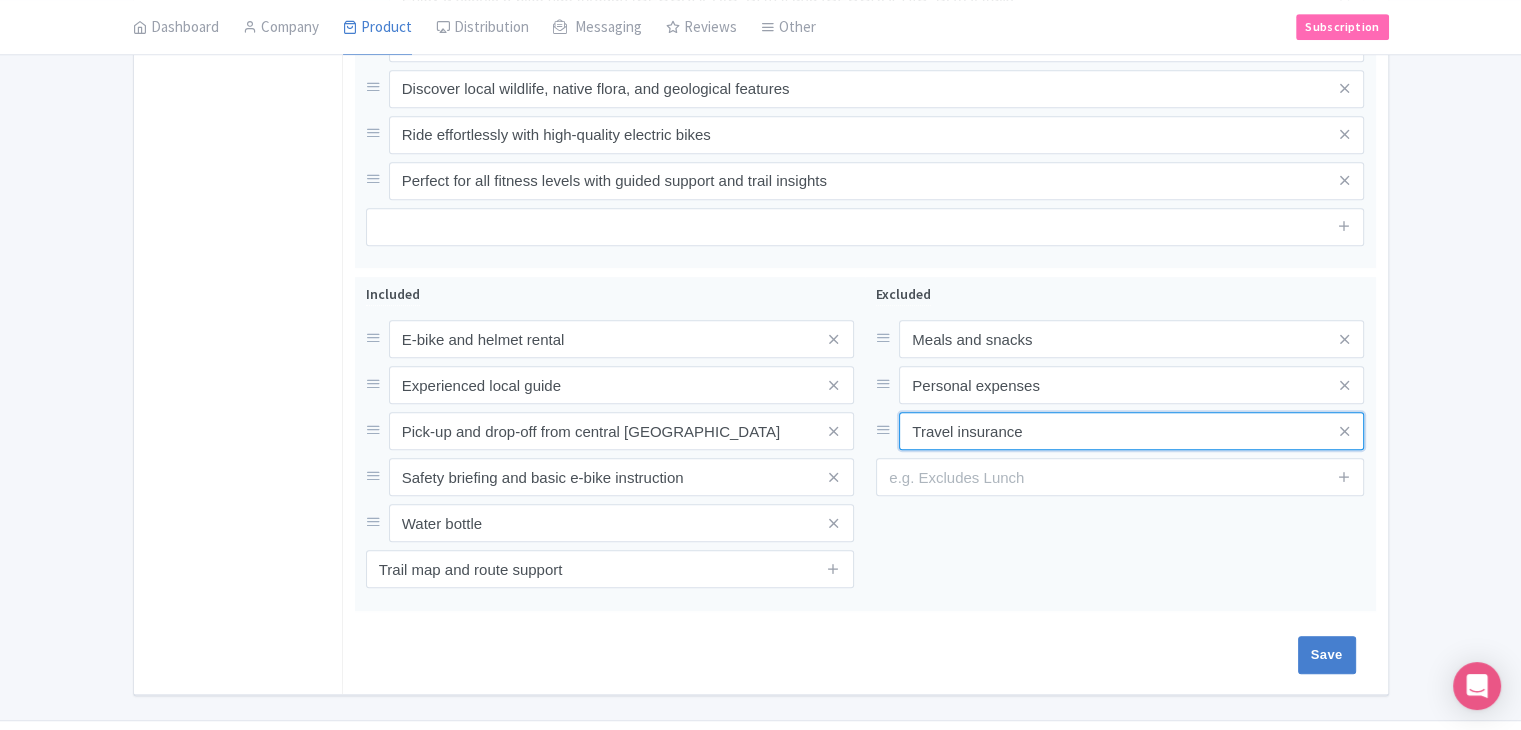 type on "Travel insurance" 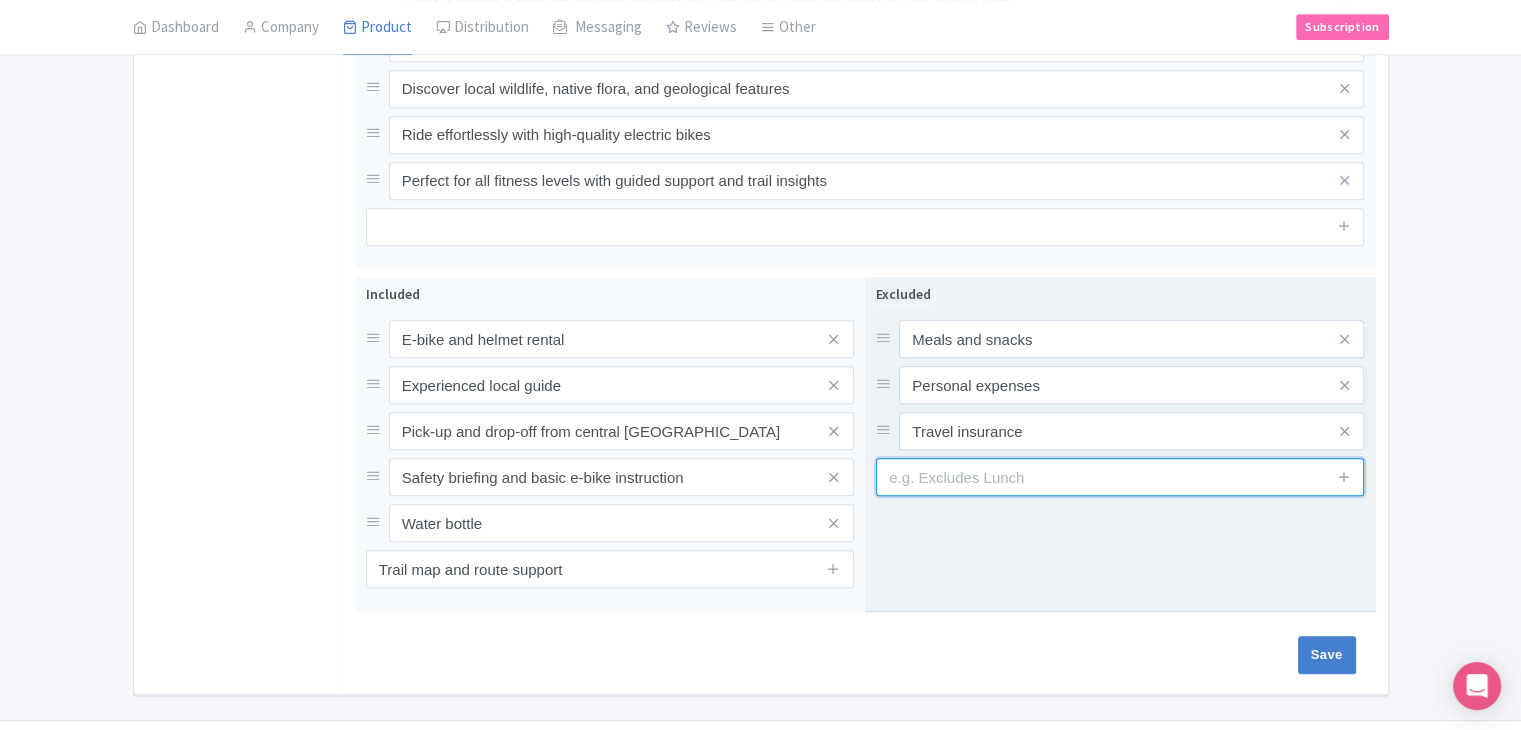 click at bounding box center [1120, 477] 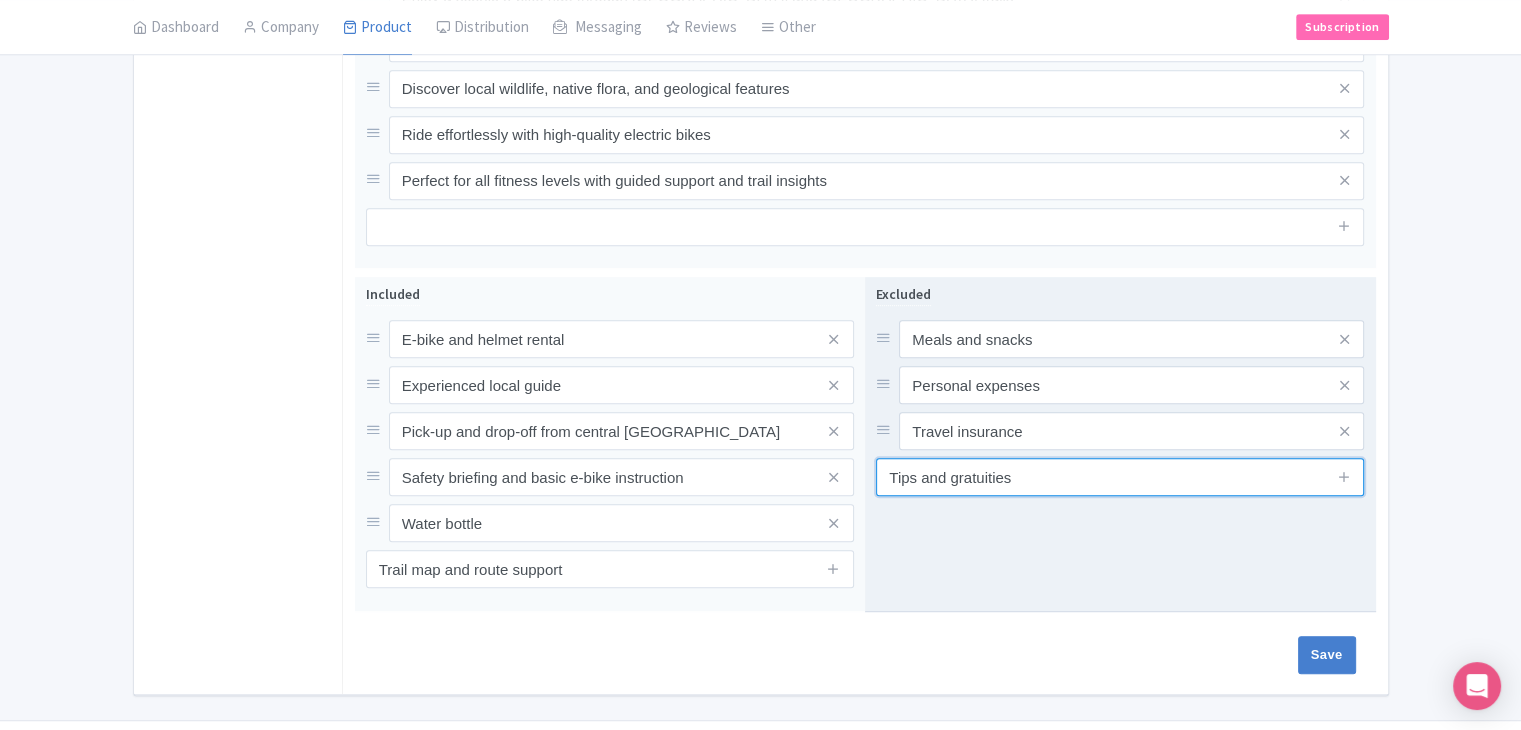 type on "Tips and gratuities" 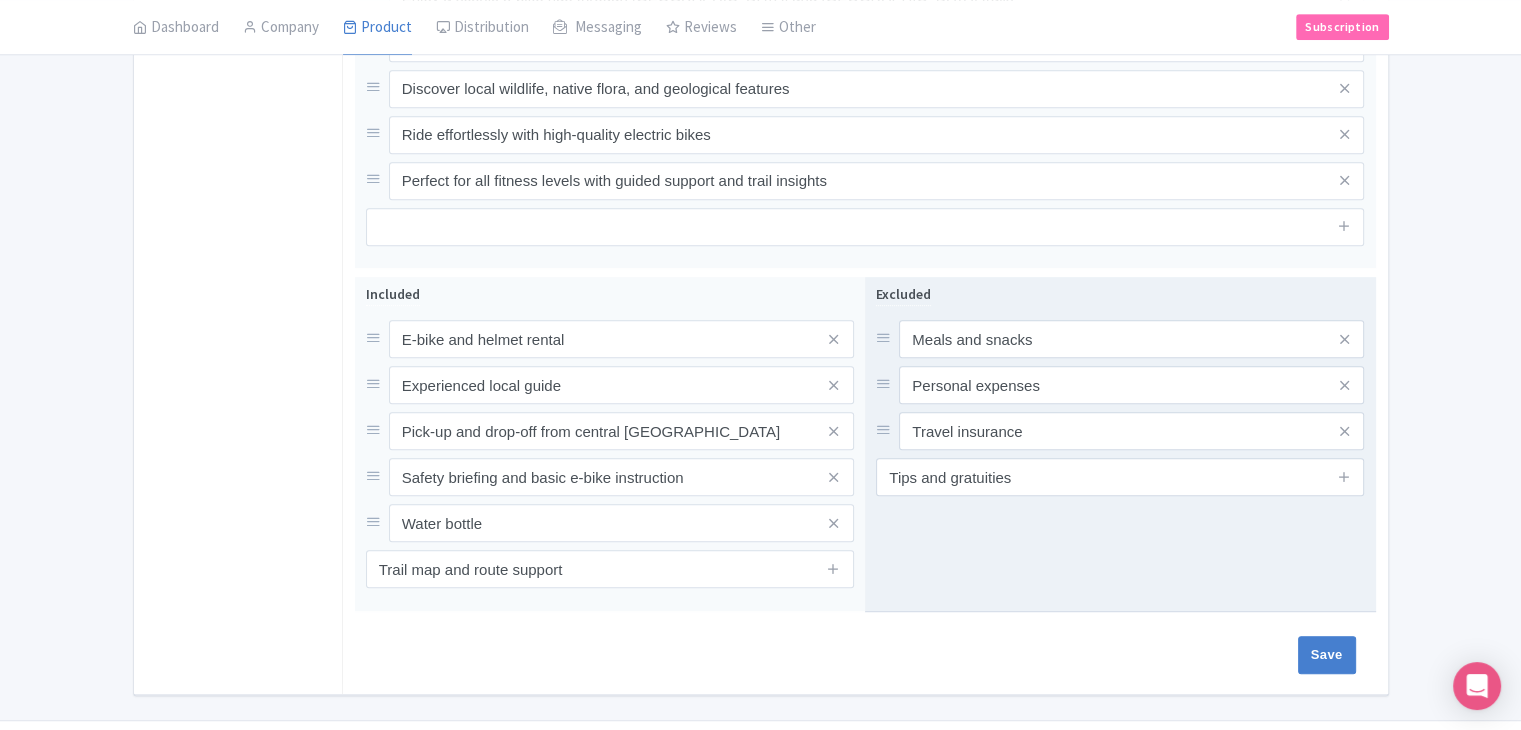 click on "Excluded Meals and snacks Personal expenses Travel insurance Tips and gratuities" at bounding box center (1120, 444) 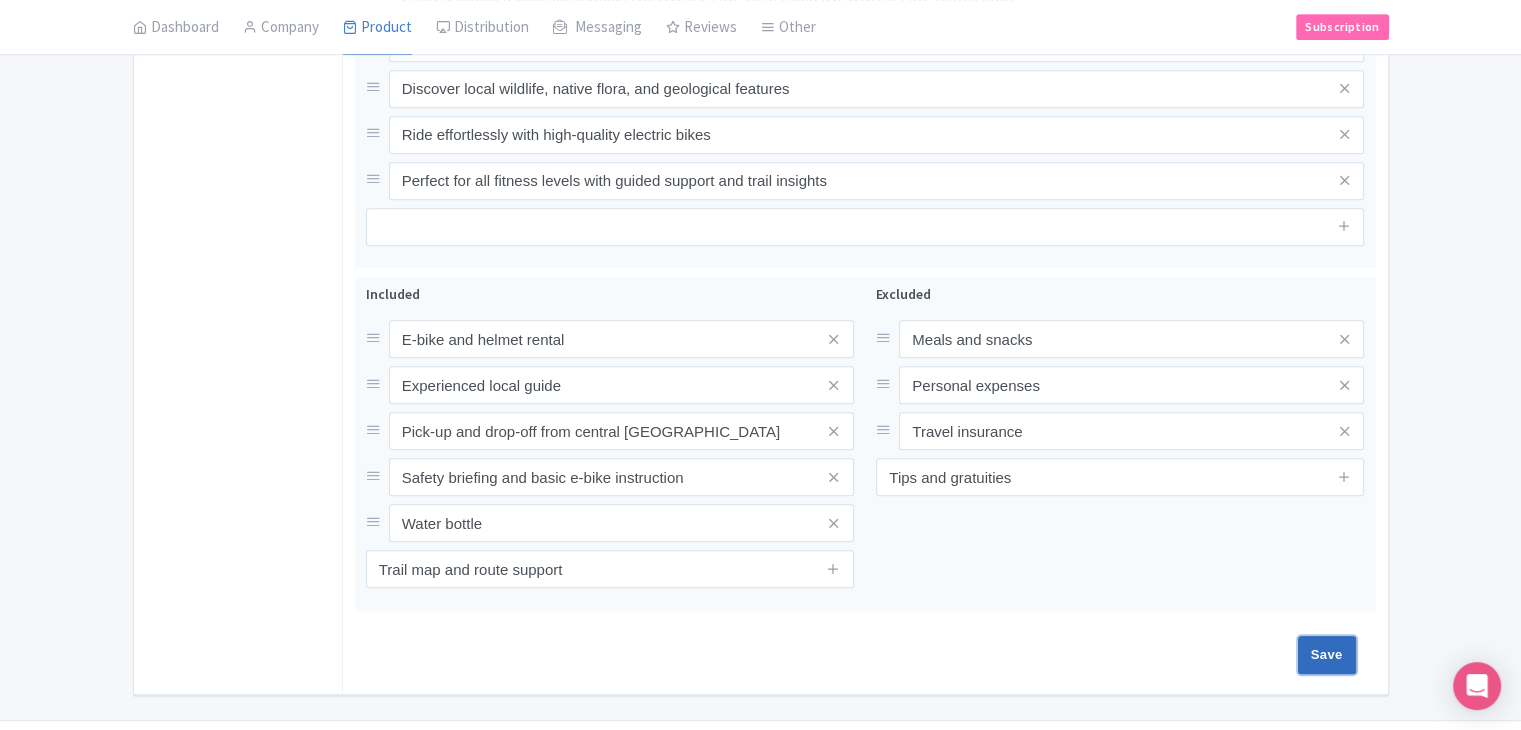 click on "Save" at bounding box center [1327, 655] 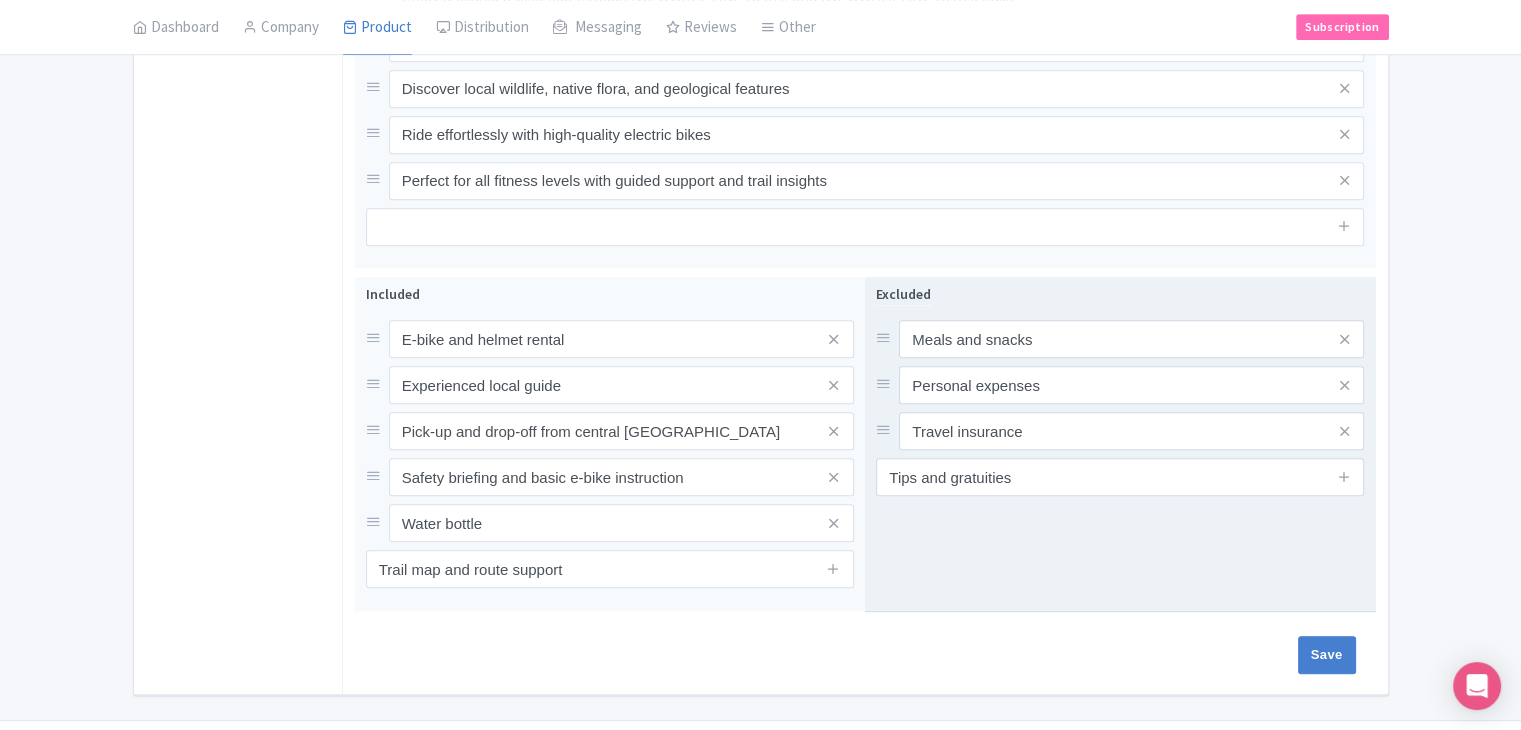 type on "Saving..." 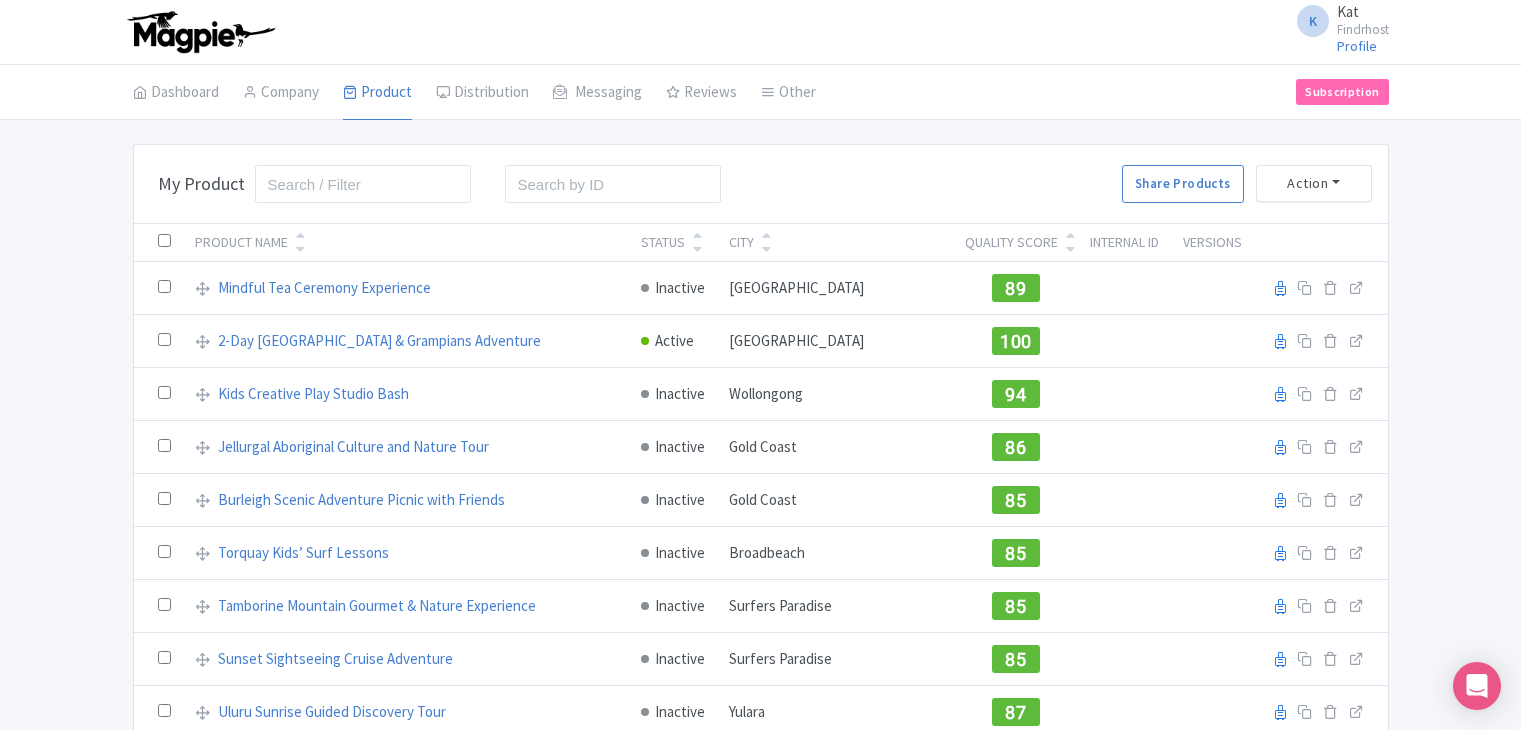 scroll, scrollTop: 0, scrollLeft: 0, axis: both 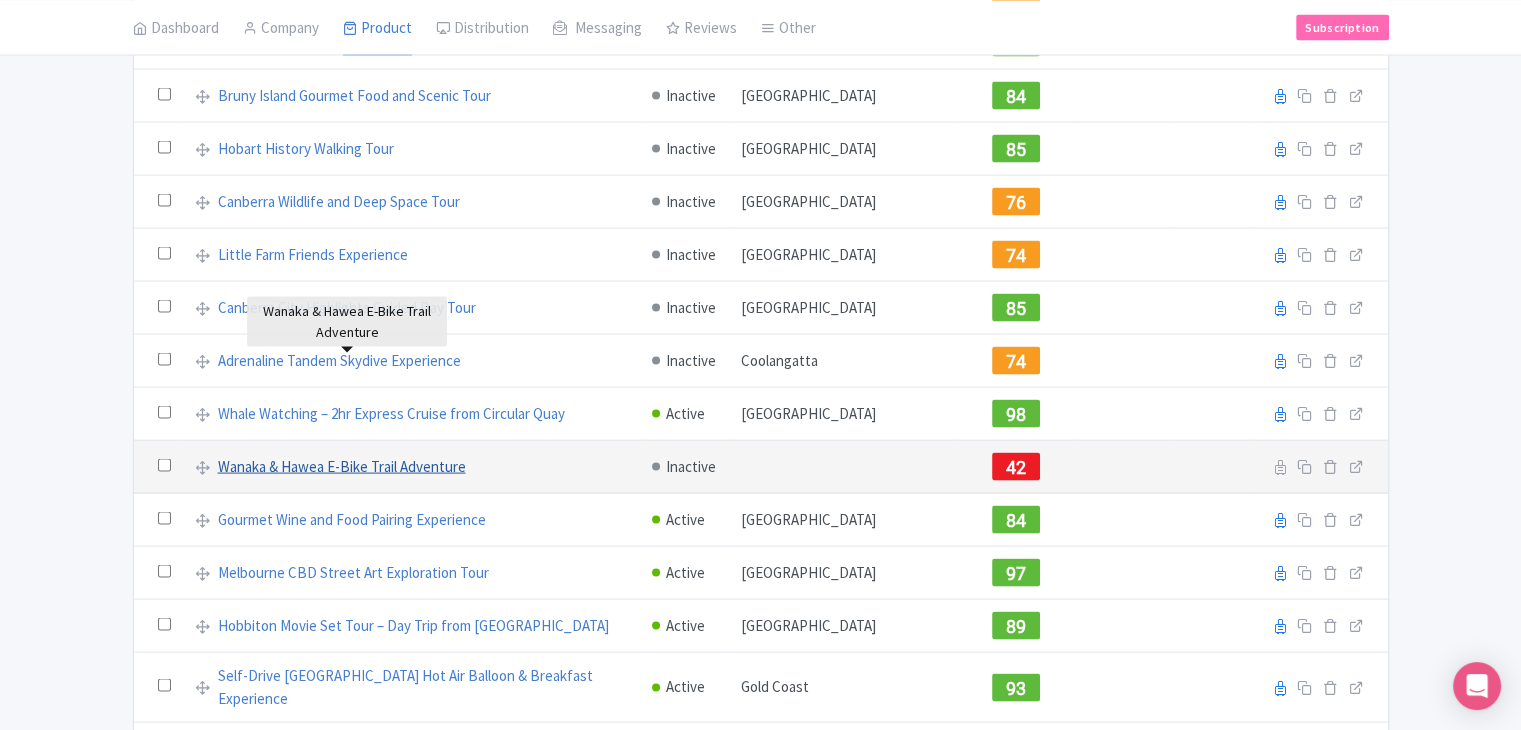 click on "Wanaka & Hawea E-Bike Trail Adventure" at bounding box center (342, 467) 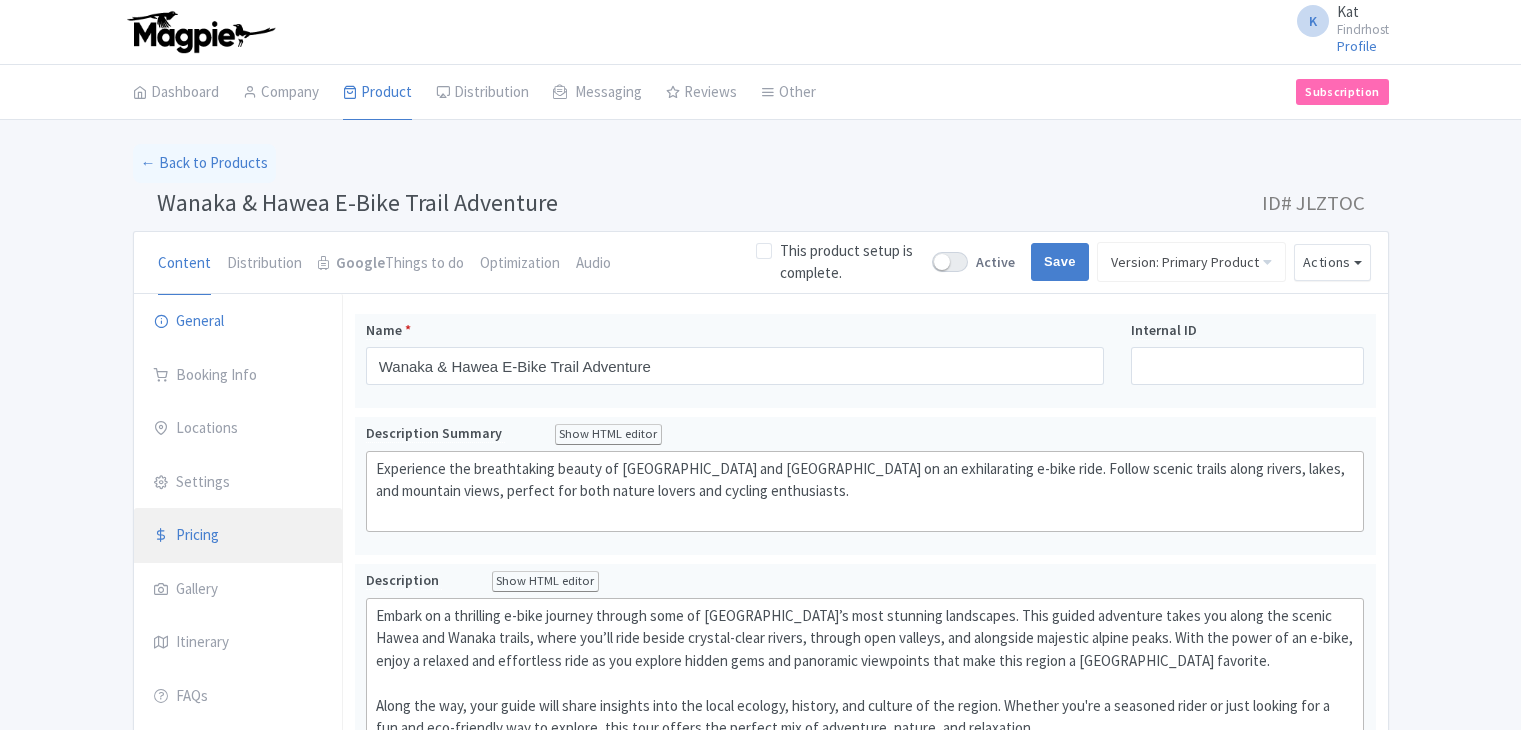 scroll, scrollTop: 200, scrollLeft: 0, axis: vertical 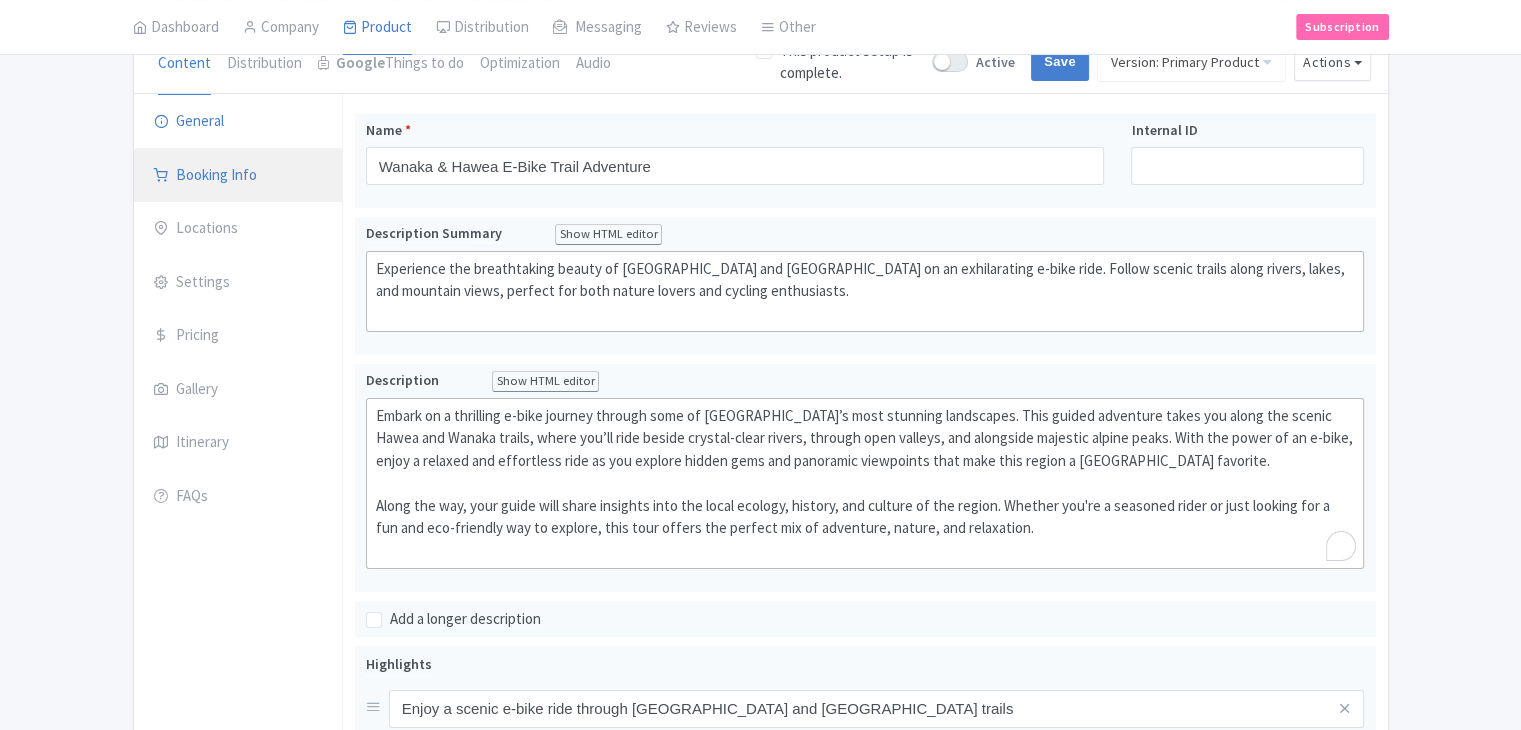 click on "Booking Info" at bounding box center (238, 176) 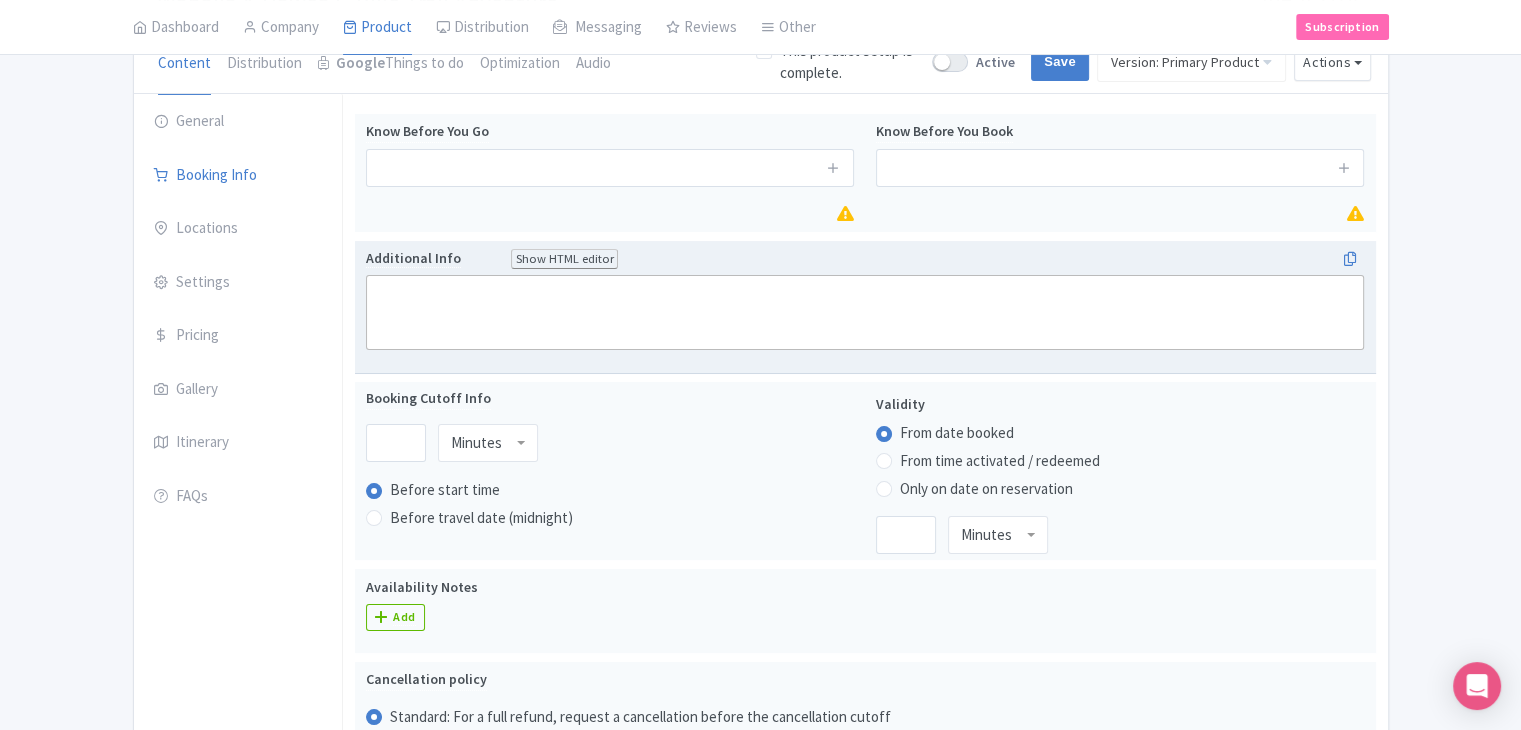 click 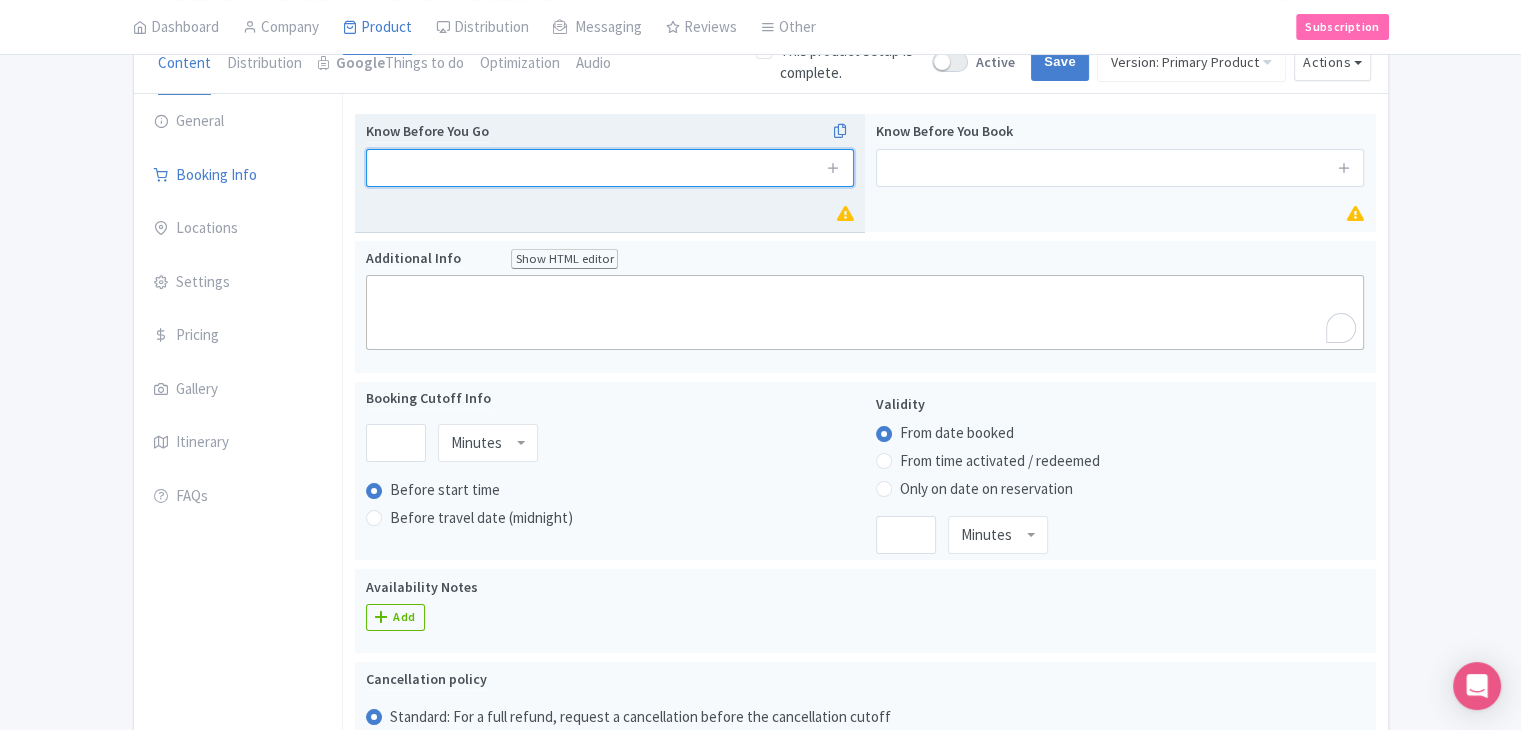click at bounding box center [610, 168] 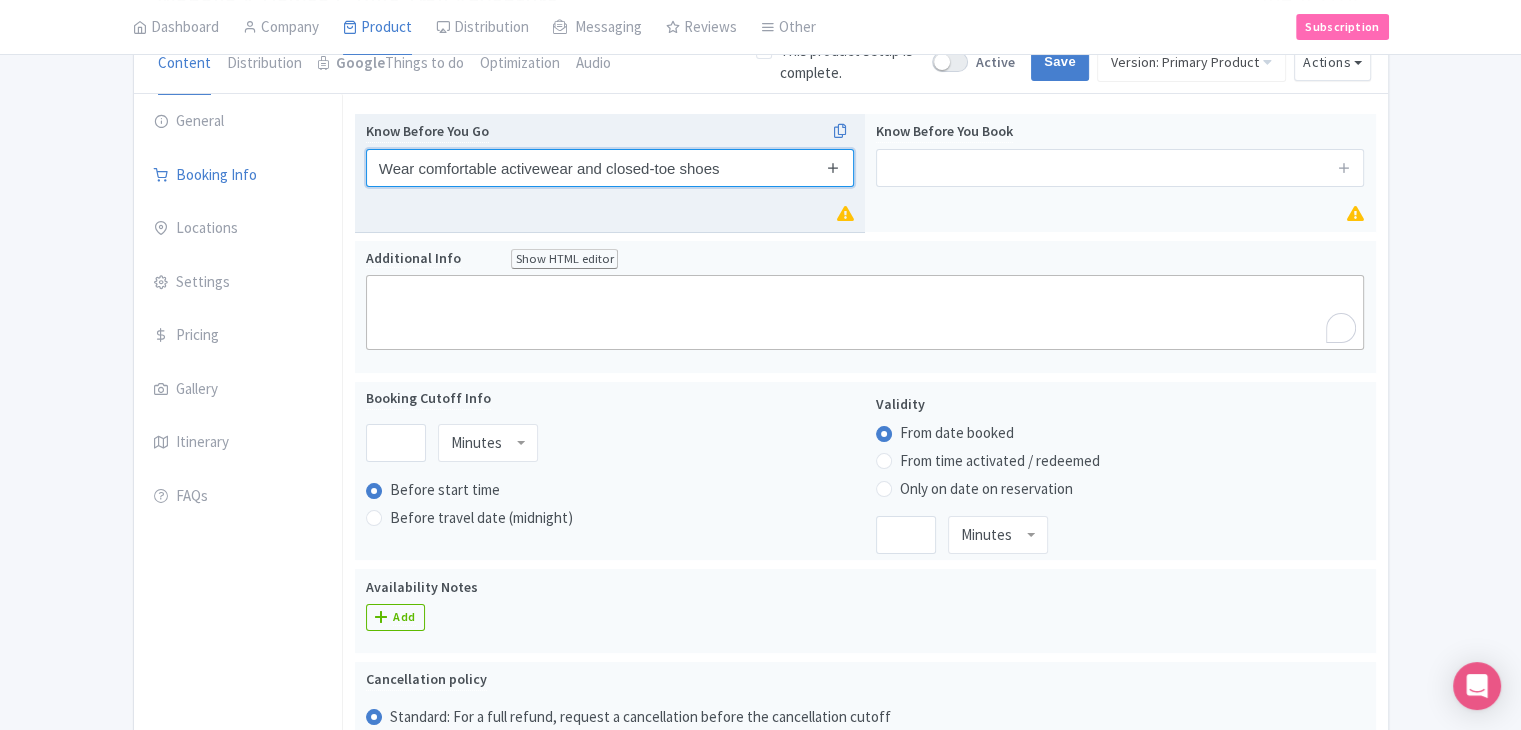 type on "Wear comfortable activewear and closed-toe shoes" 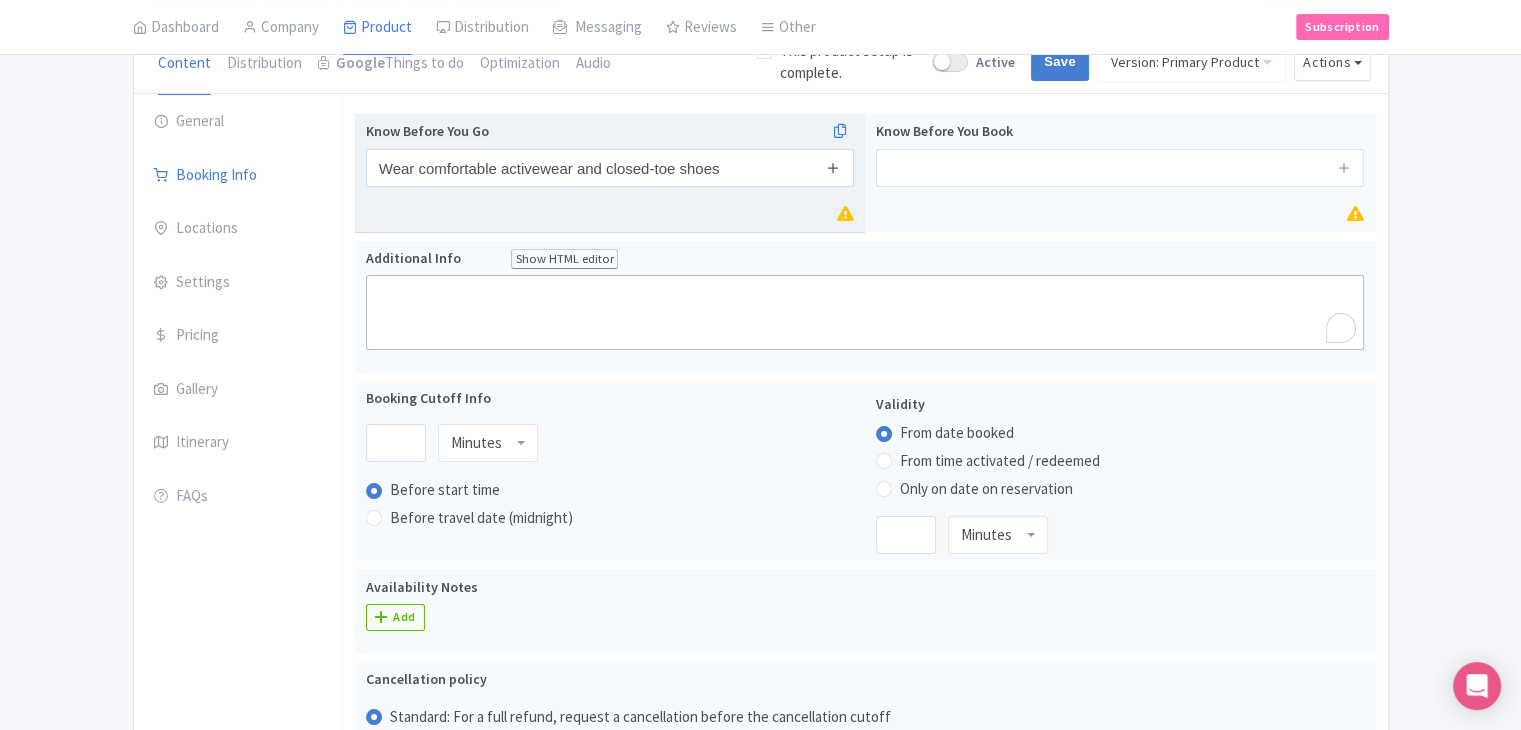 click at bounding box center [833, 167] 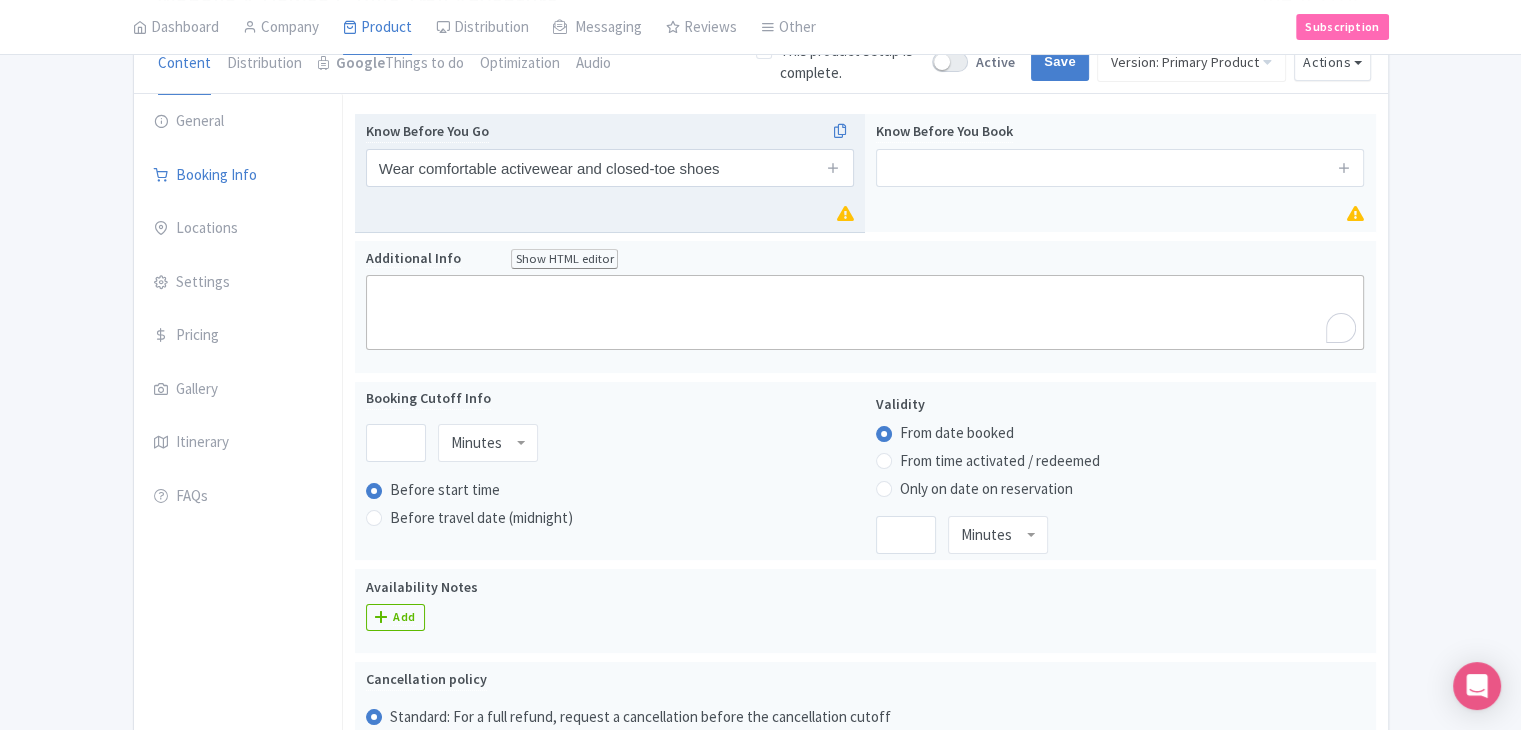 type 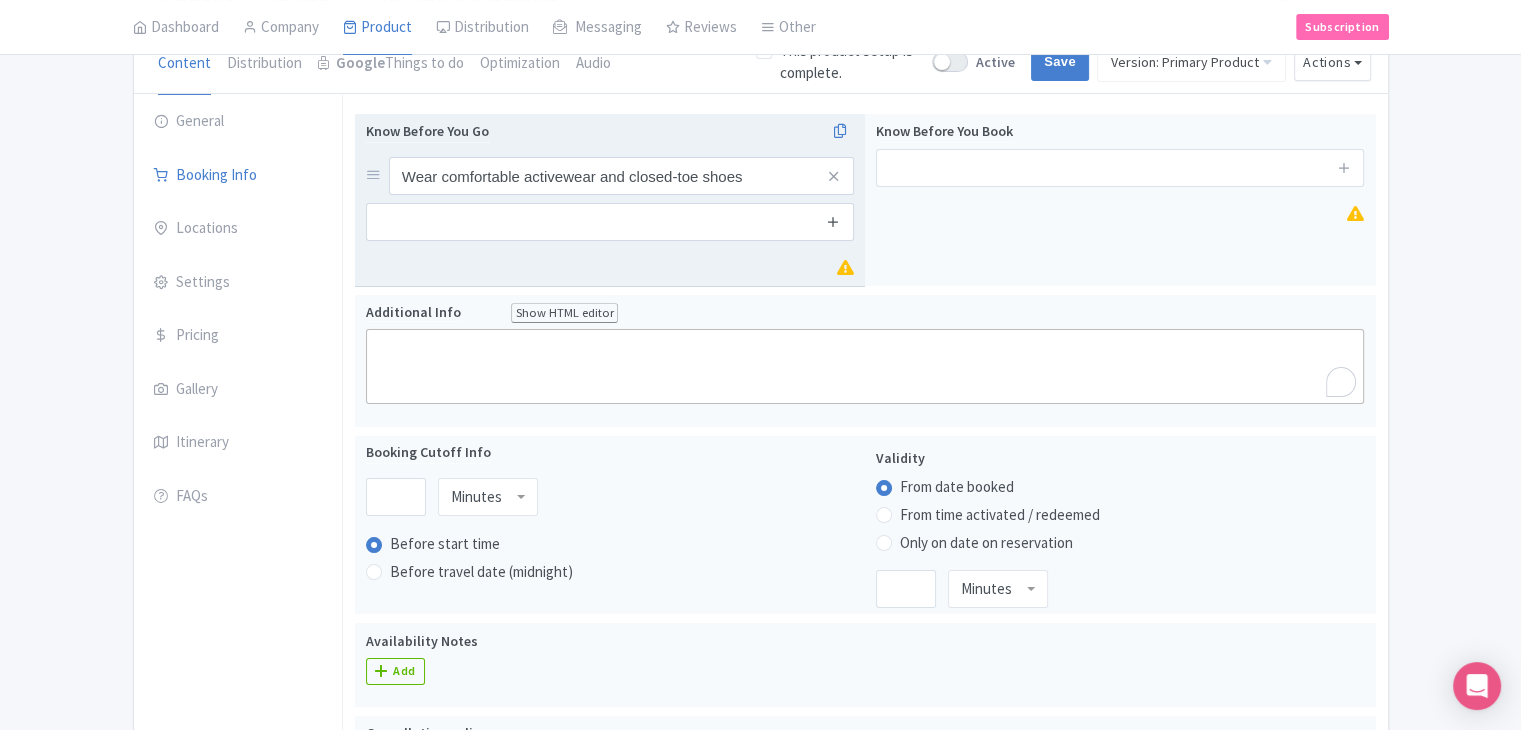click at bounding box center [833, 221] 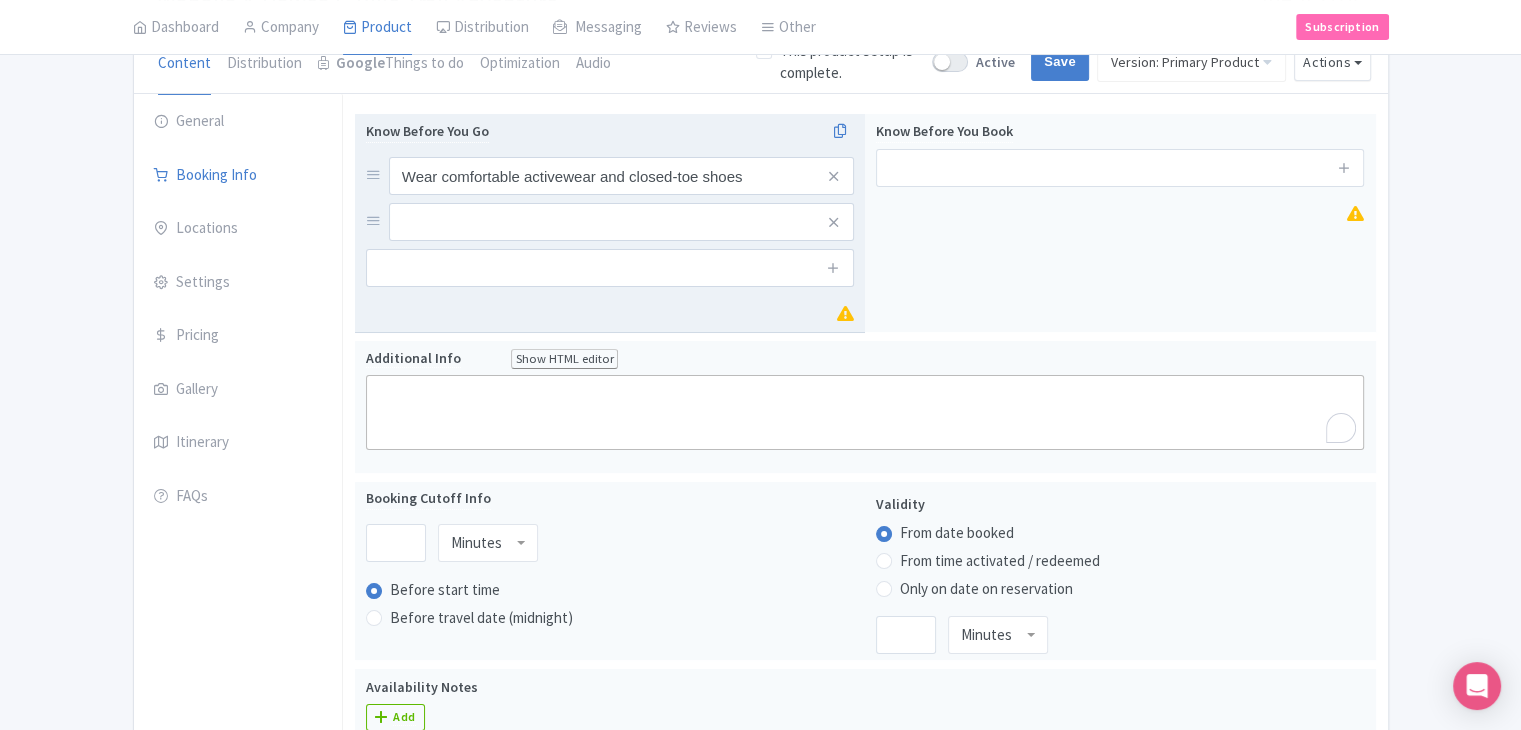 click at bounding box center (834, 268) 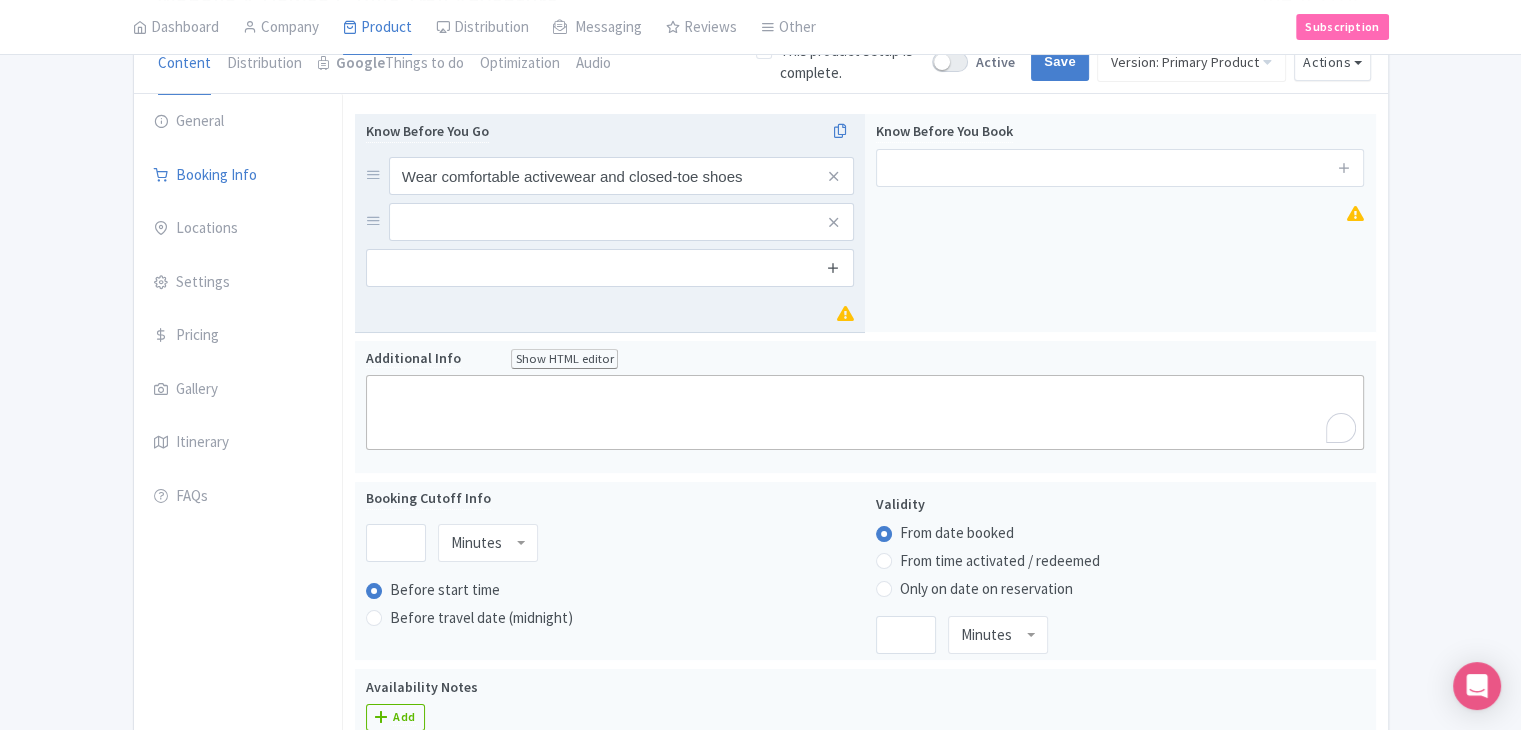click at bounding box center [833, 267] 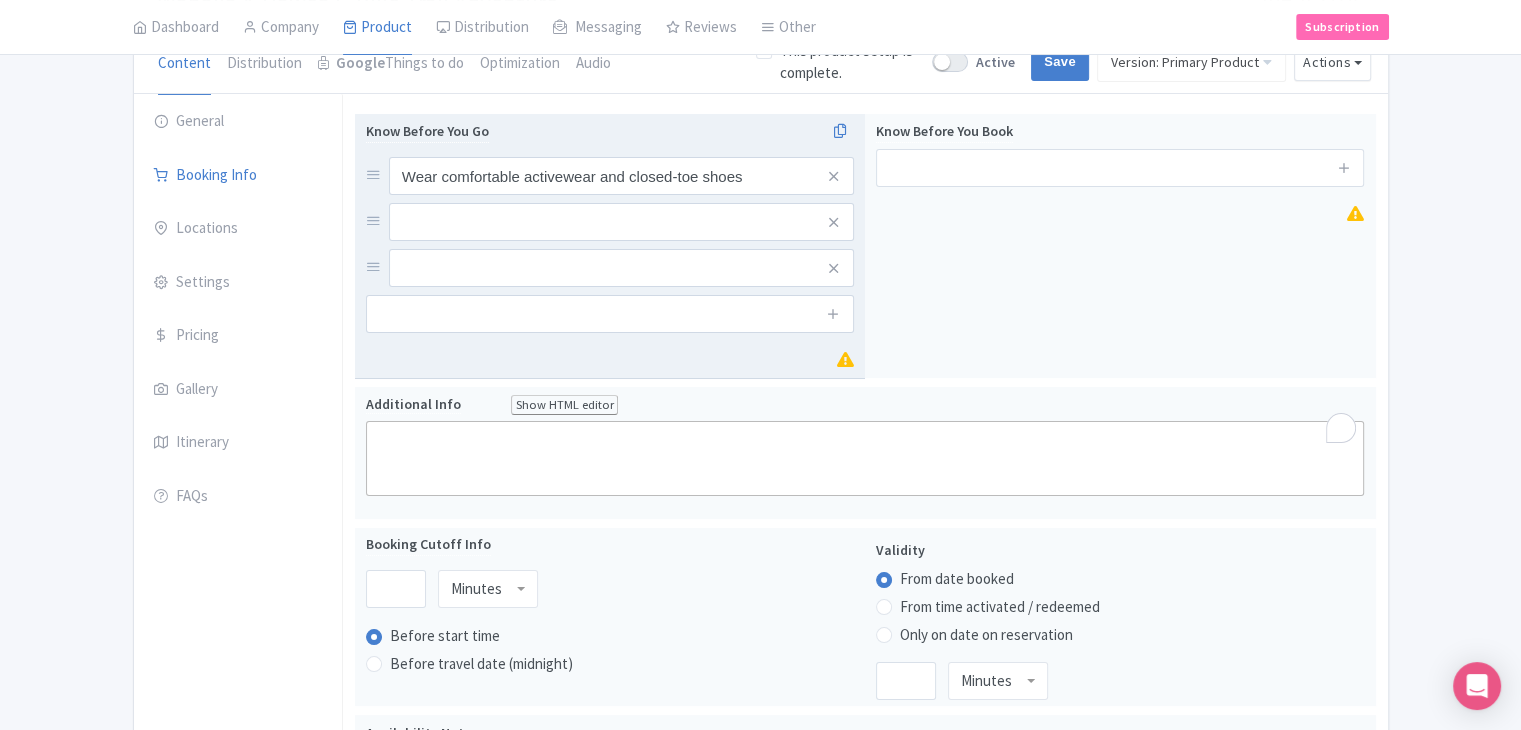 click at bounding box center (834, 314) 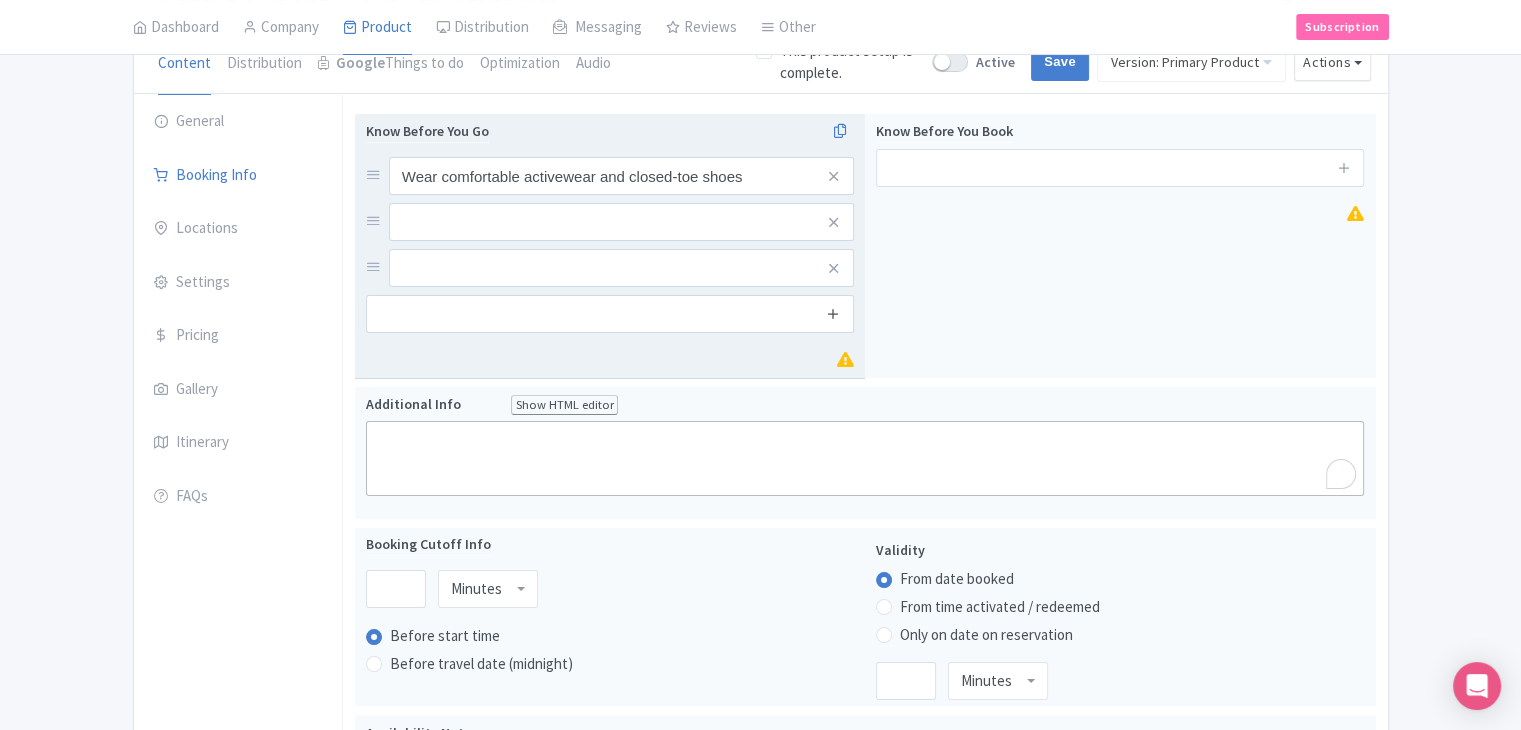 click at bounding box center [833, 313] 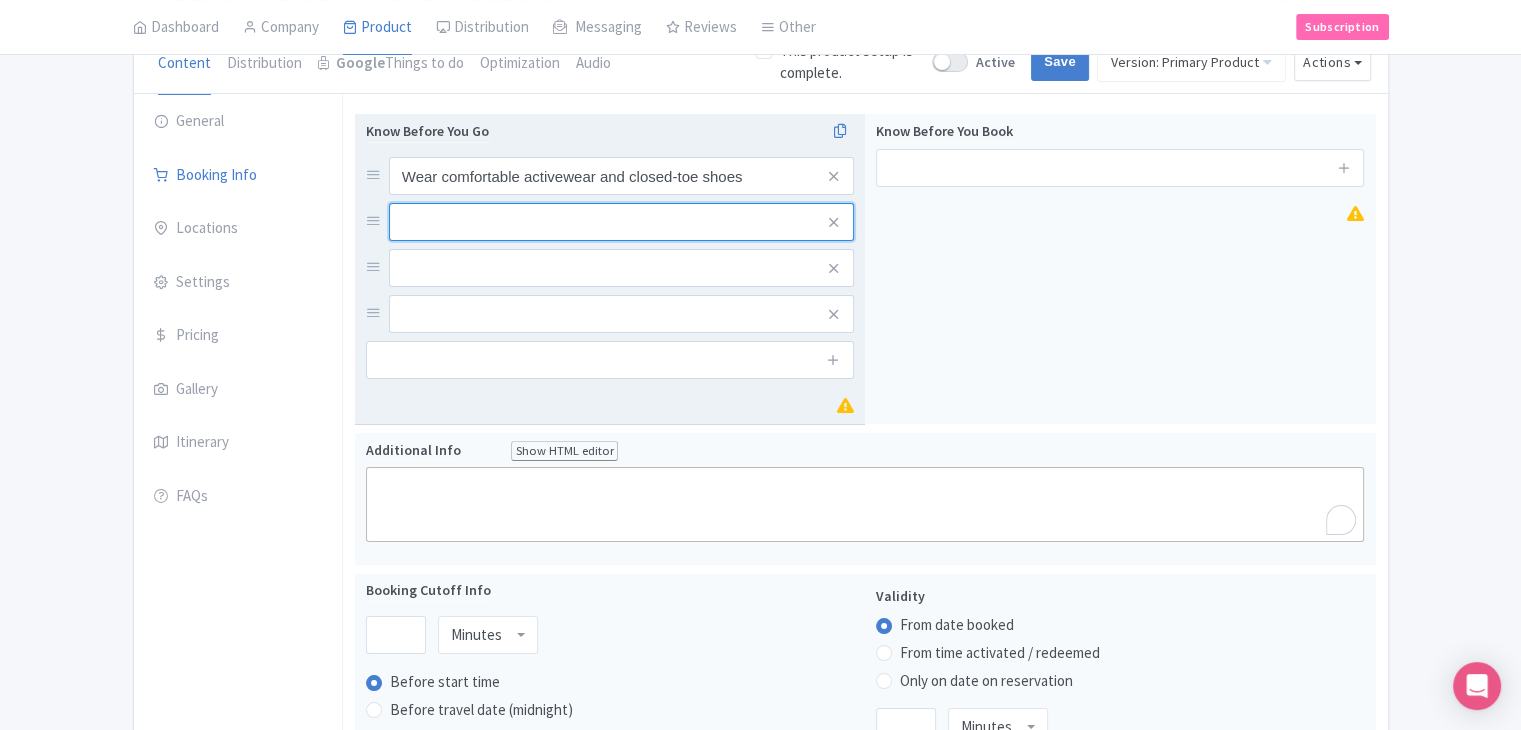 click at bounding box center (621, 176) 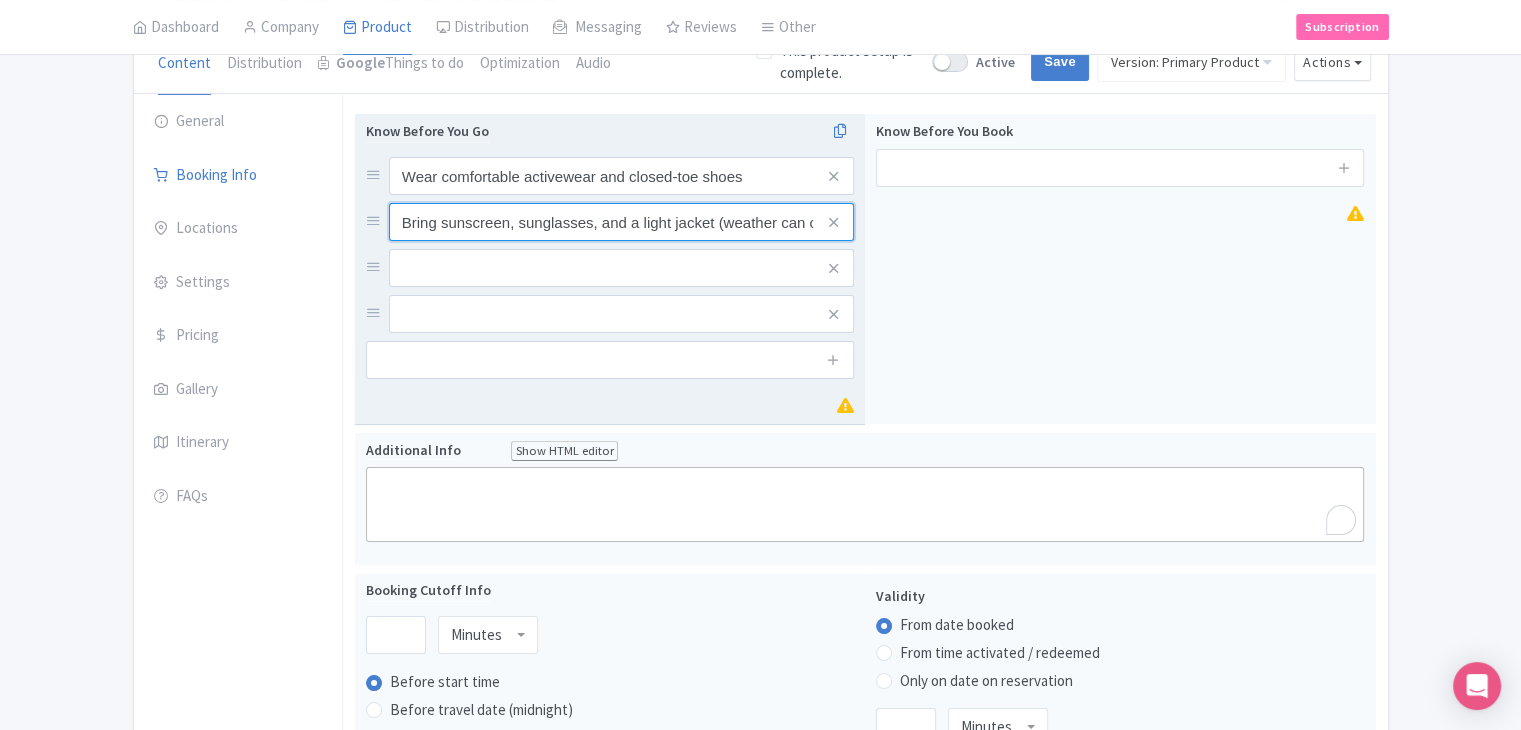 scroll, scrollTop: 0, scrollLeft: 100, axis: horizontal 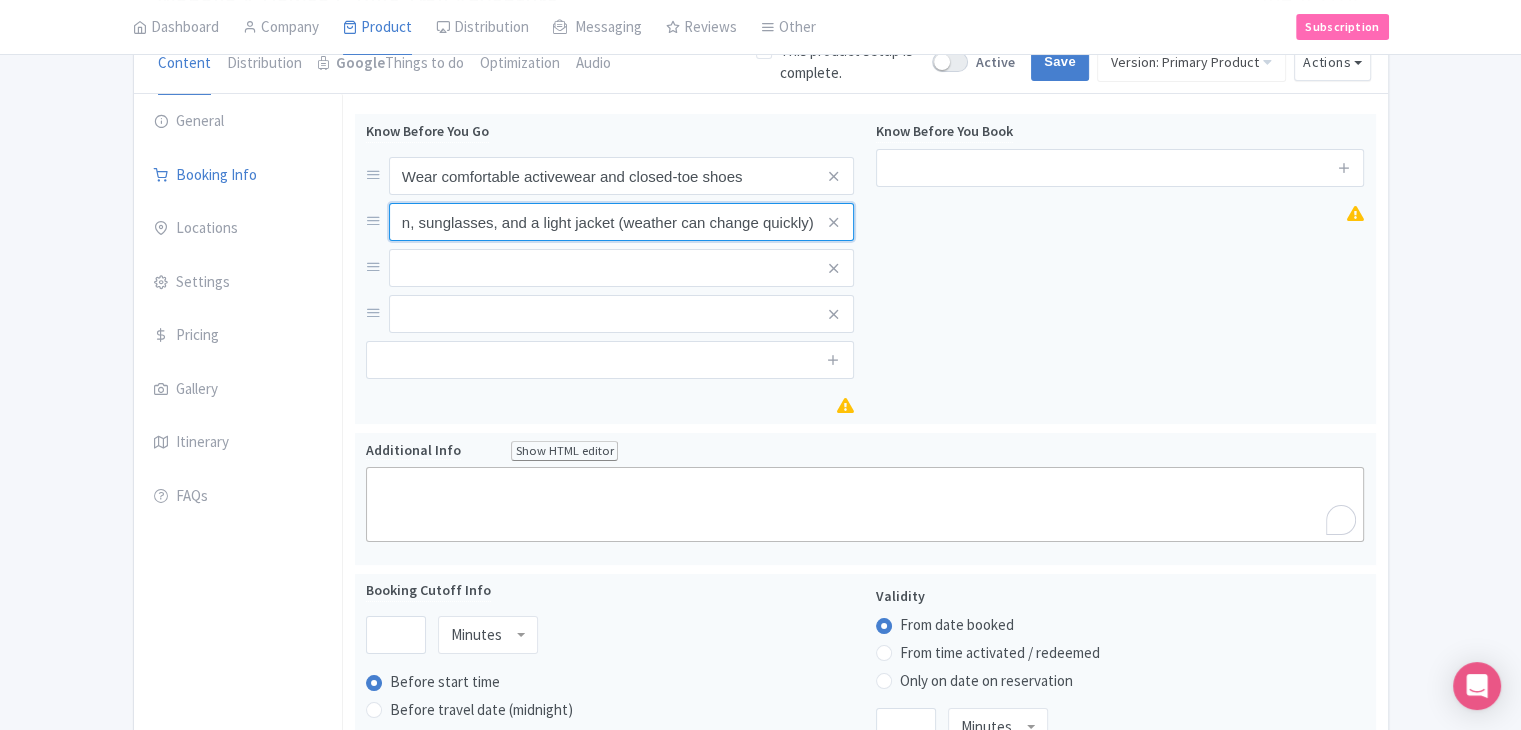 type on "Bring sunscreen, sunglasses, and a light jacket (weather can change quickly)" 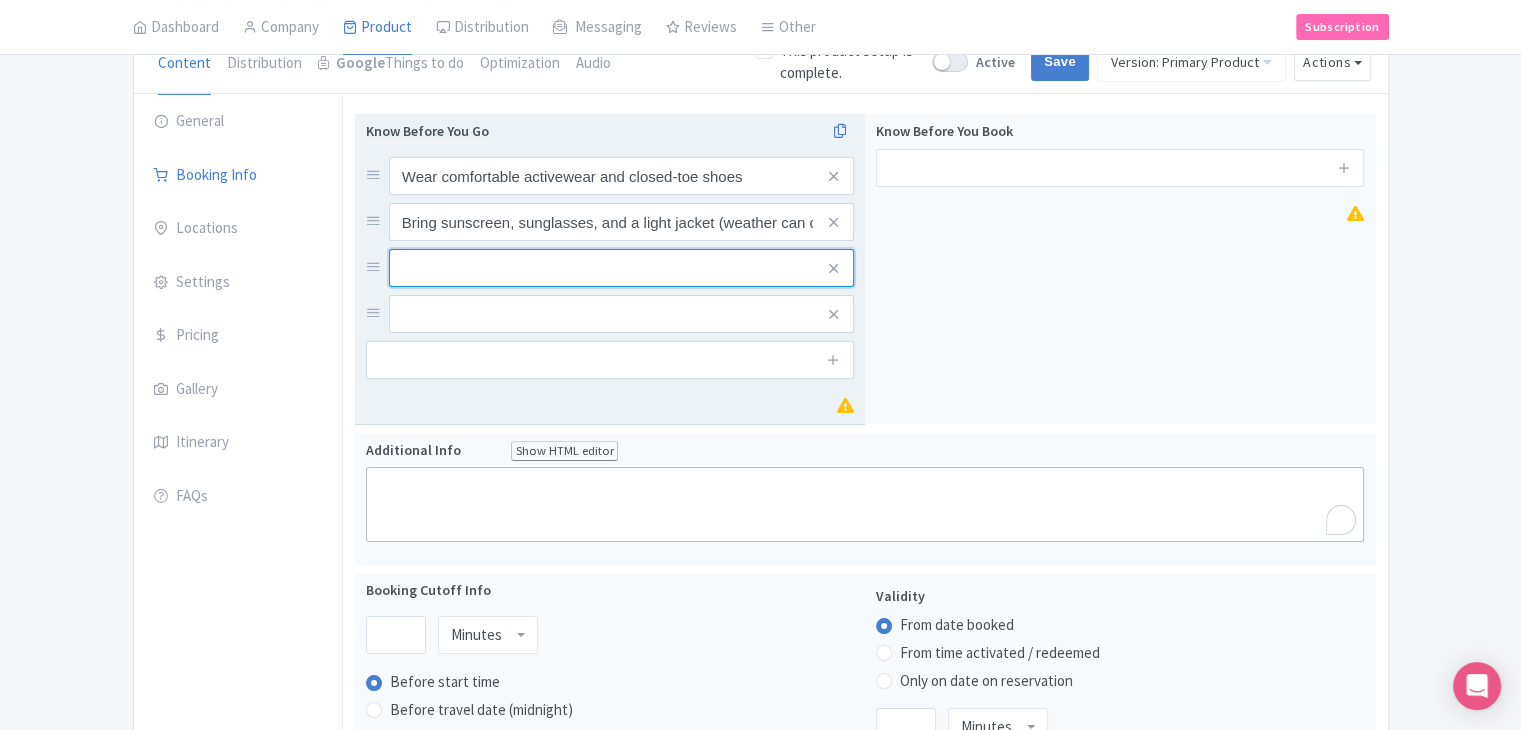 click at bounding box center [621, 176] 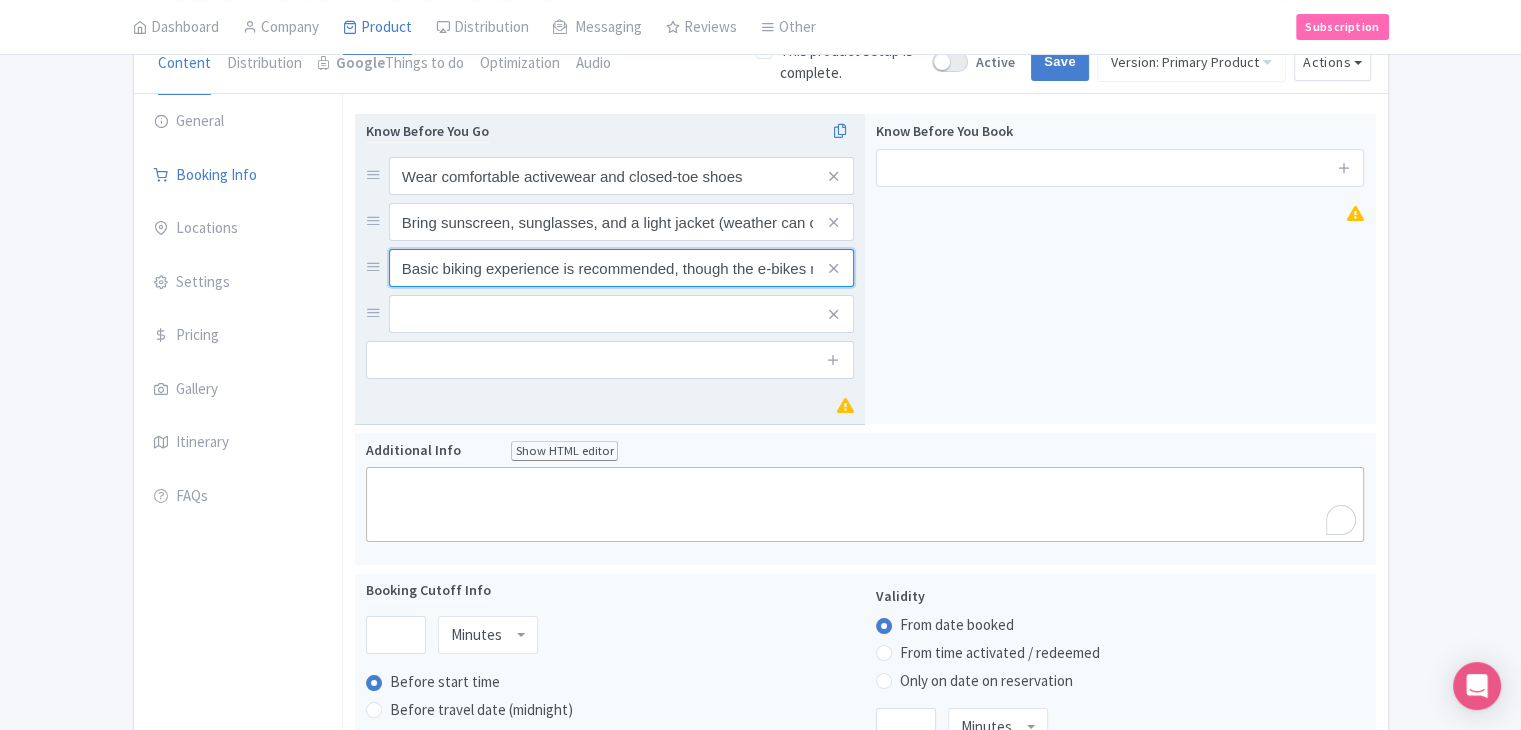 scroll, scrollTop: 0, scrollLeft: 109, axis: horizontal 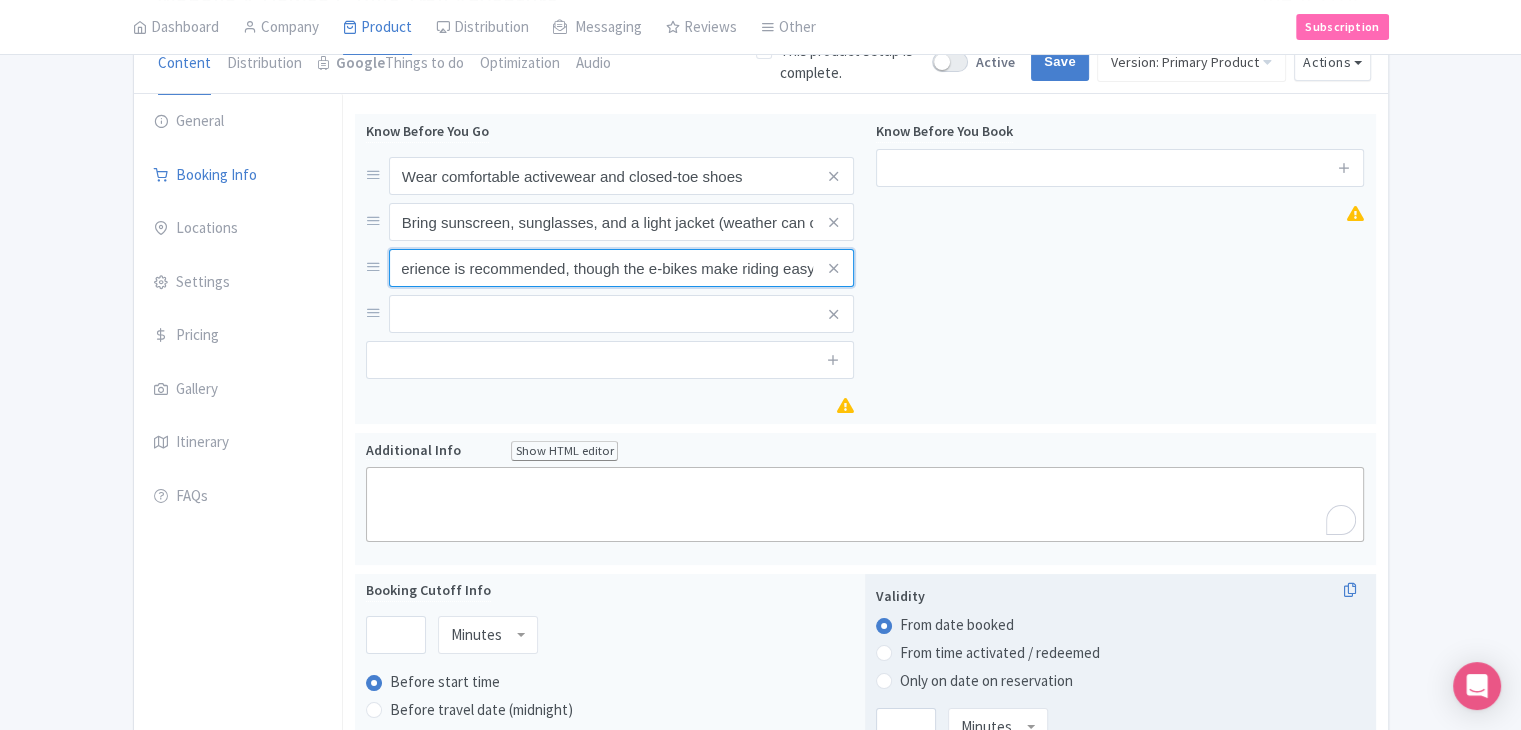 type on "Basic biking experience is recommended, though the e-bikes make riding easy" 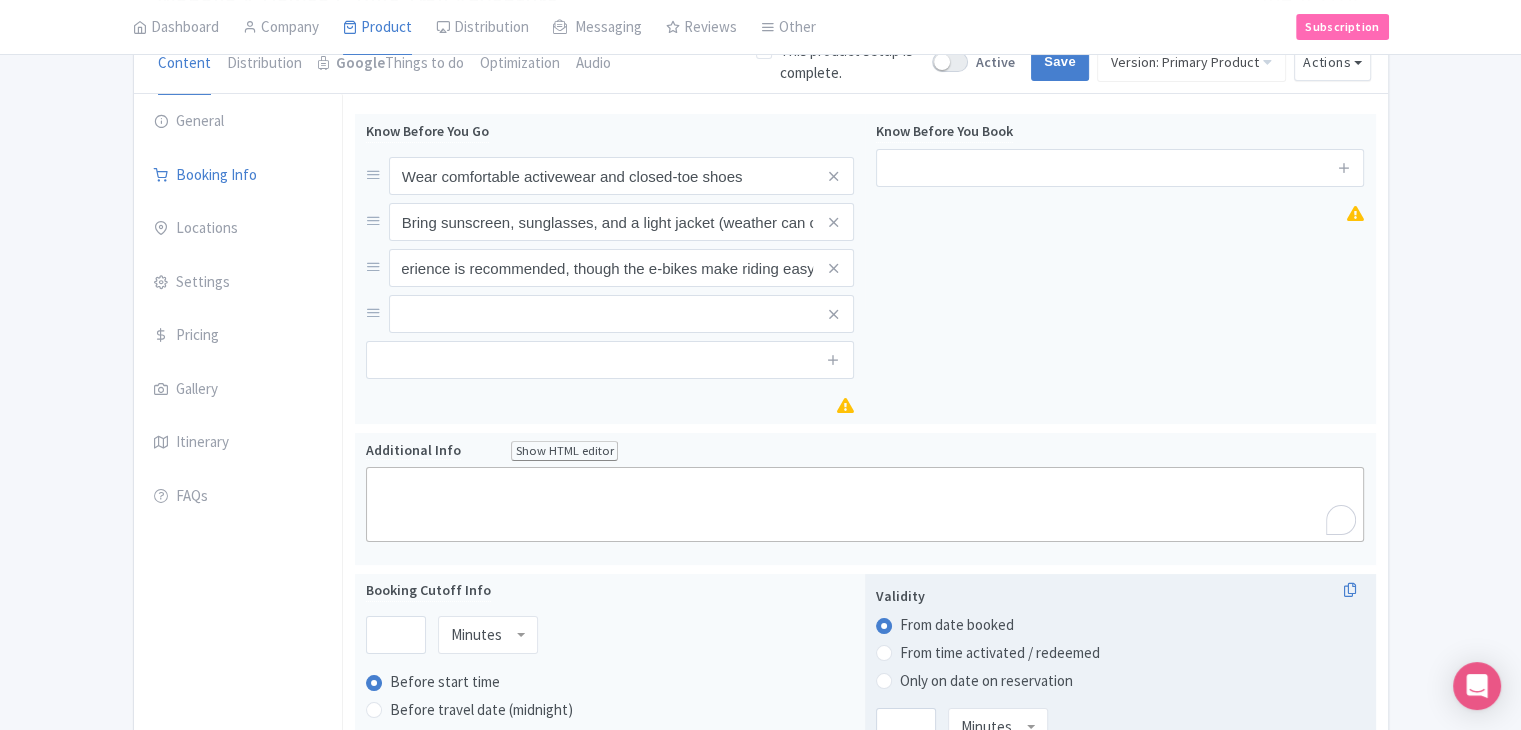scroll, scrollTop: 0, scrollLeft: 0, axis: both 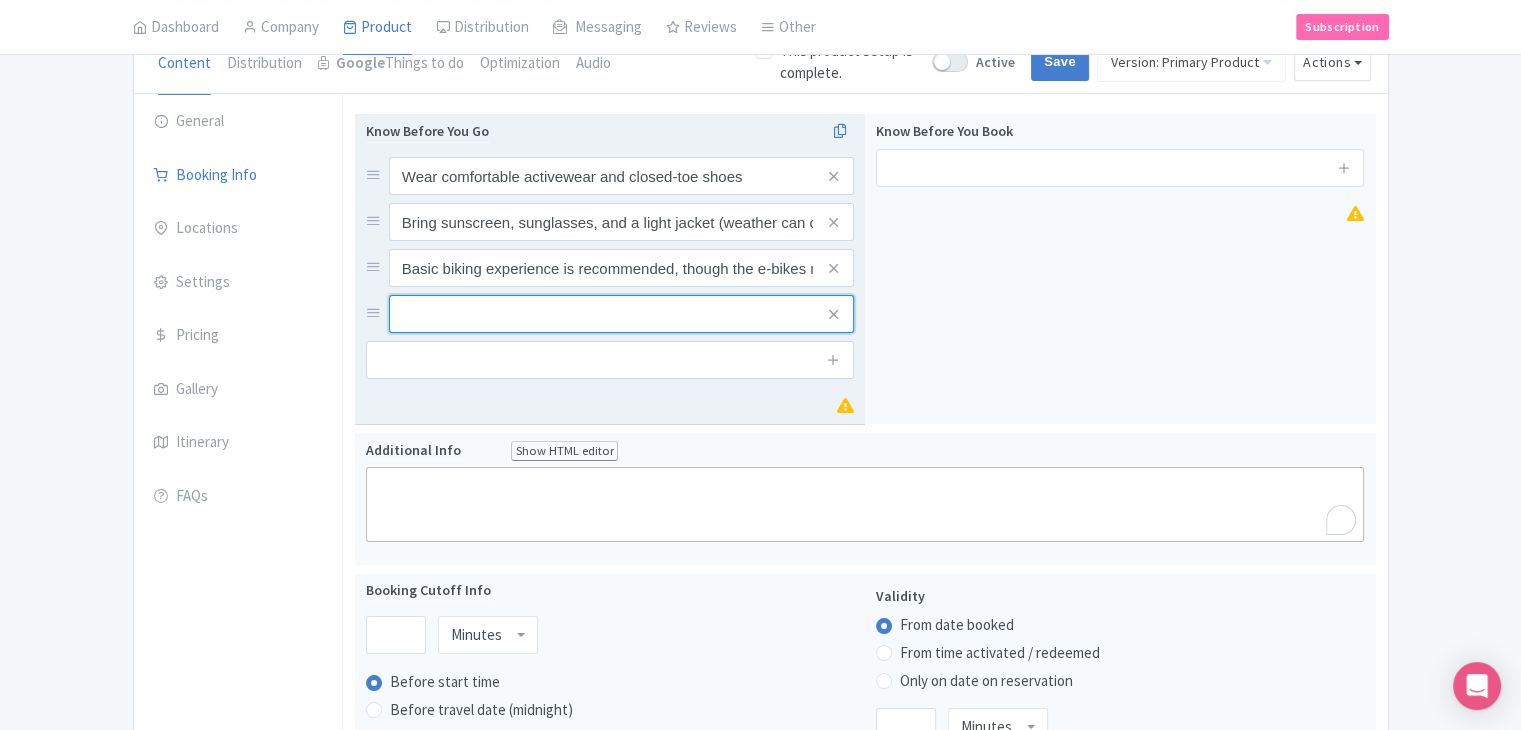 click at bounding box center (621, 176) 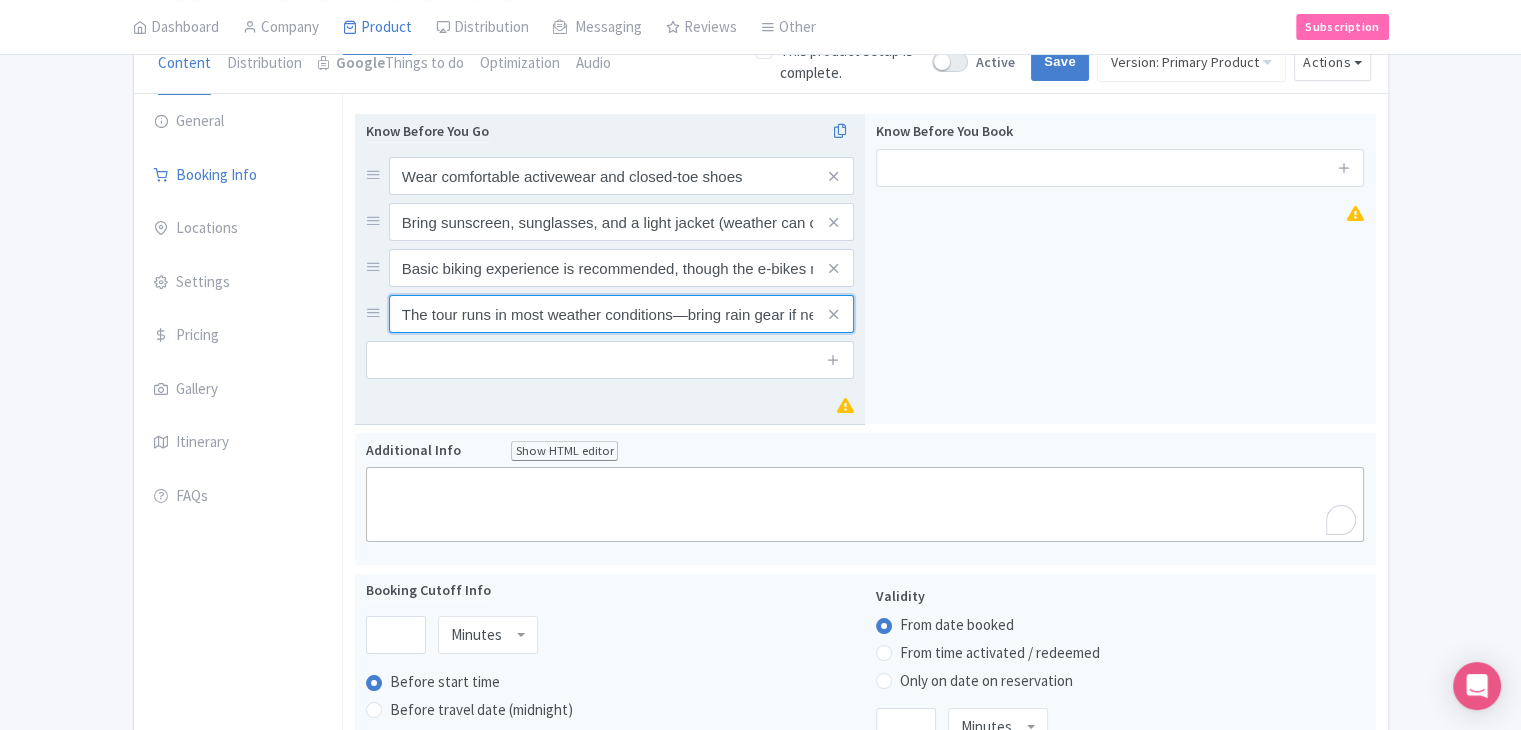 scroll, scrollTop: 0, scrollLeft: 55, axis: horizontal 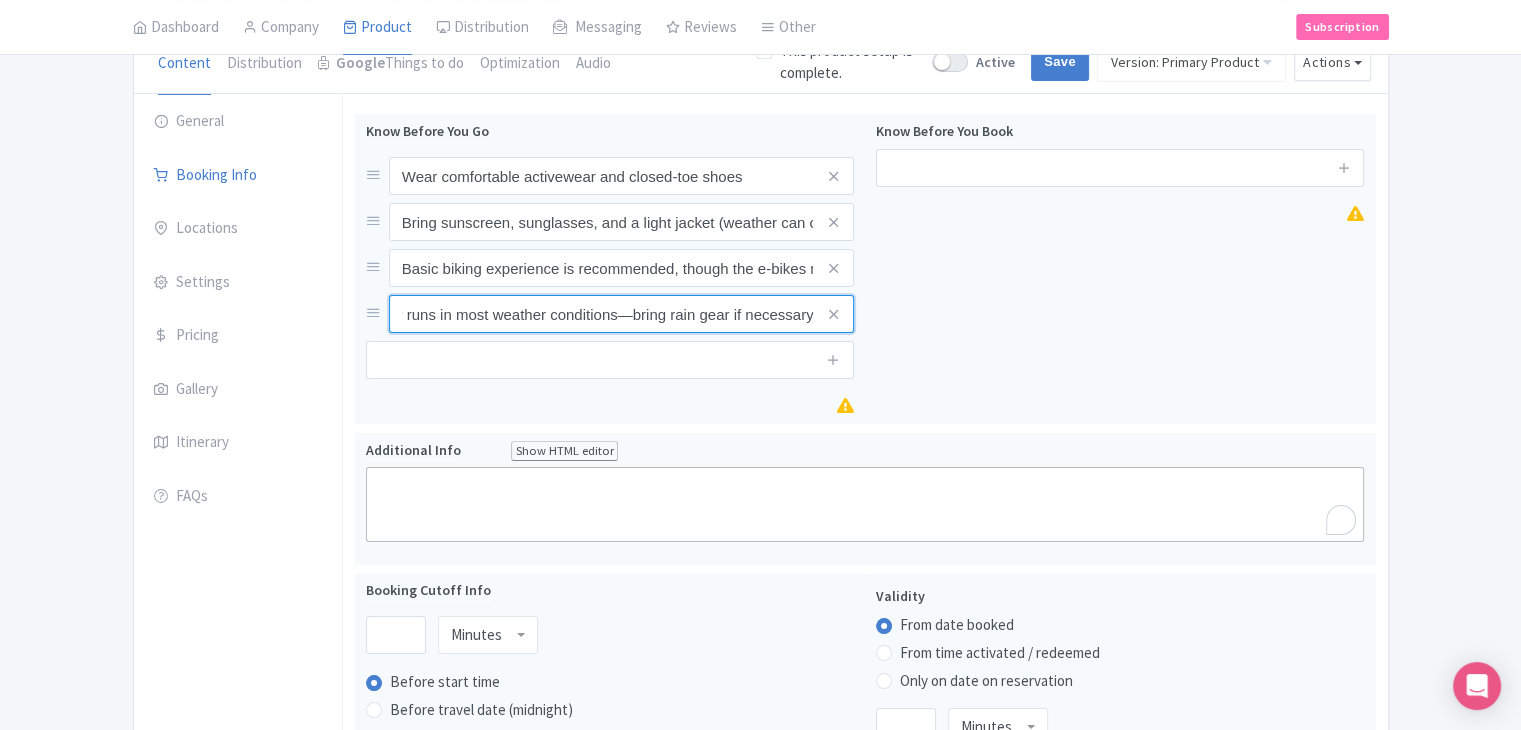 type on "The tour runs in most weather conditions—bring rain gear if necessary" 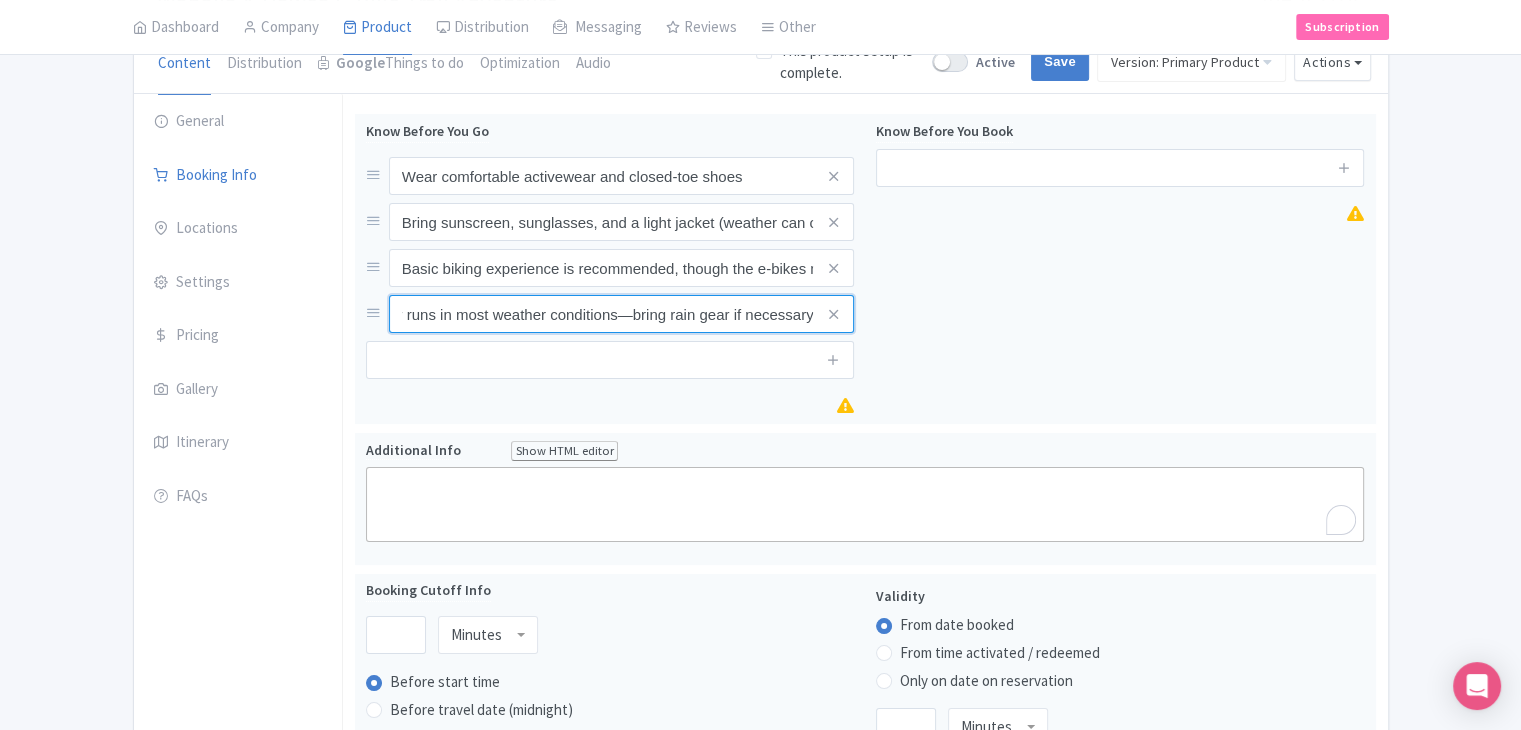 scroll, scrollTop: 0, scrollLeft: 0, axis: both 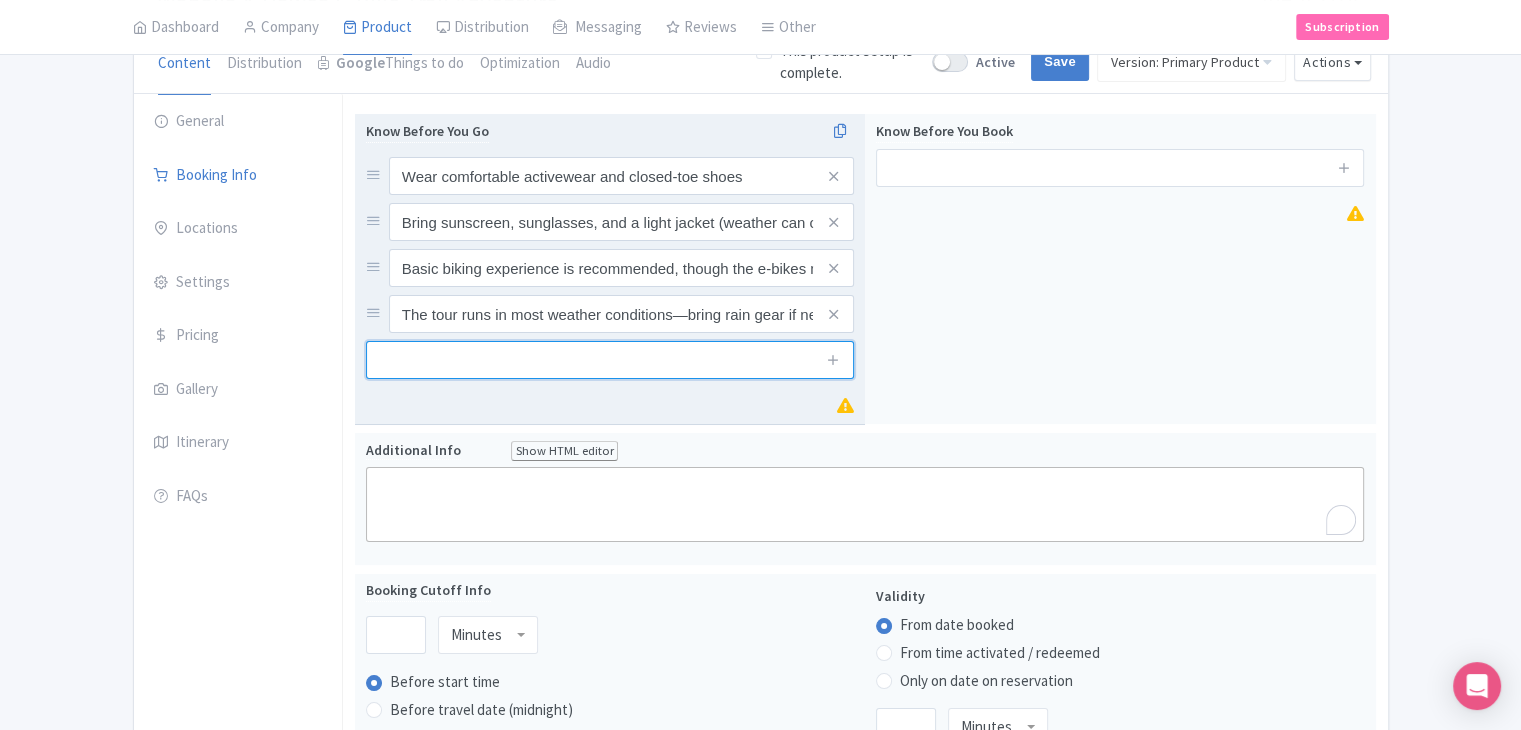 click at bounding box center (610, 360) 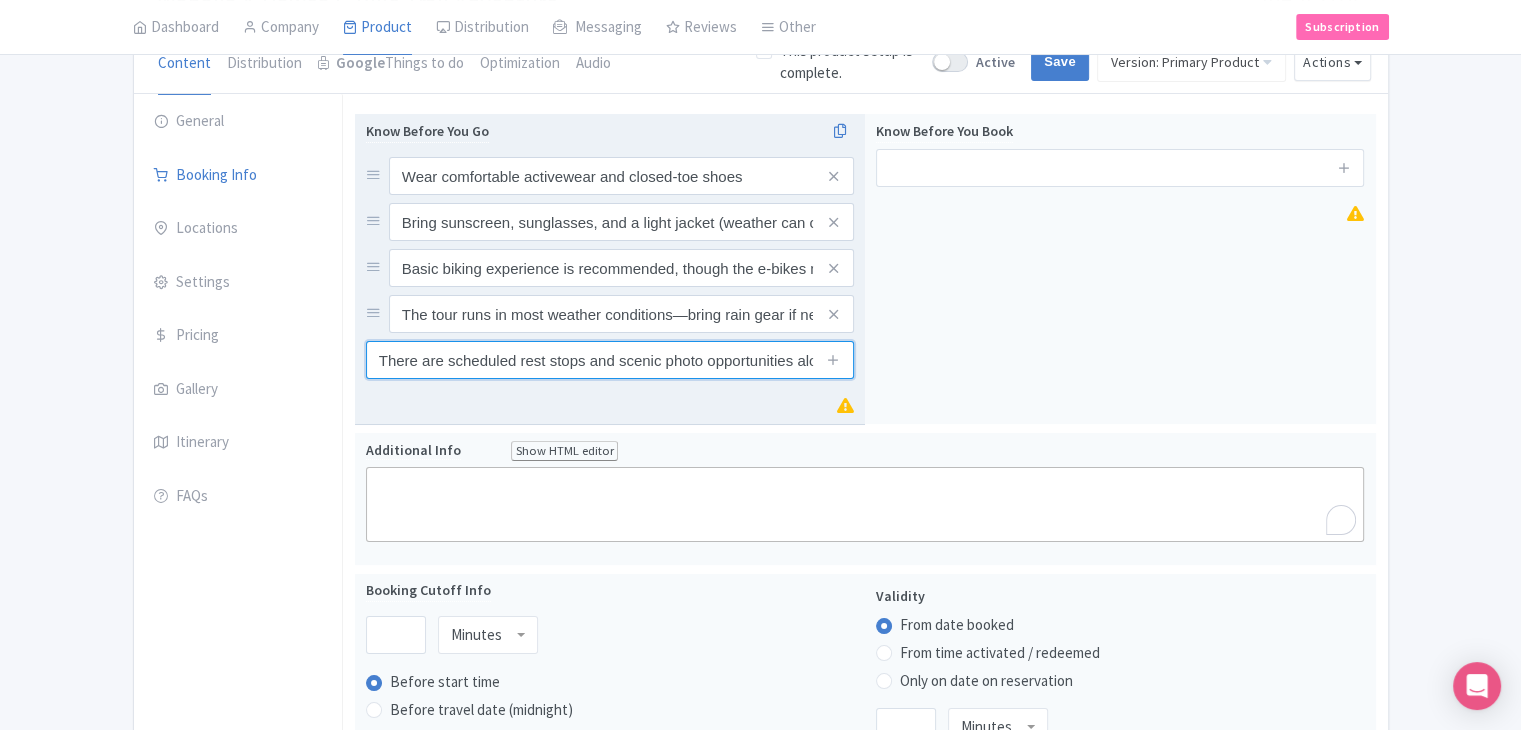 scroll, scrollTop: 0, scrollLeft: 76, axis: horizontal 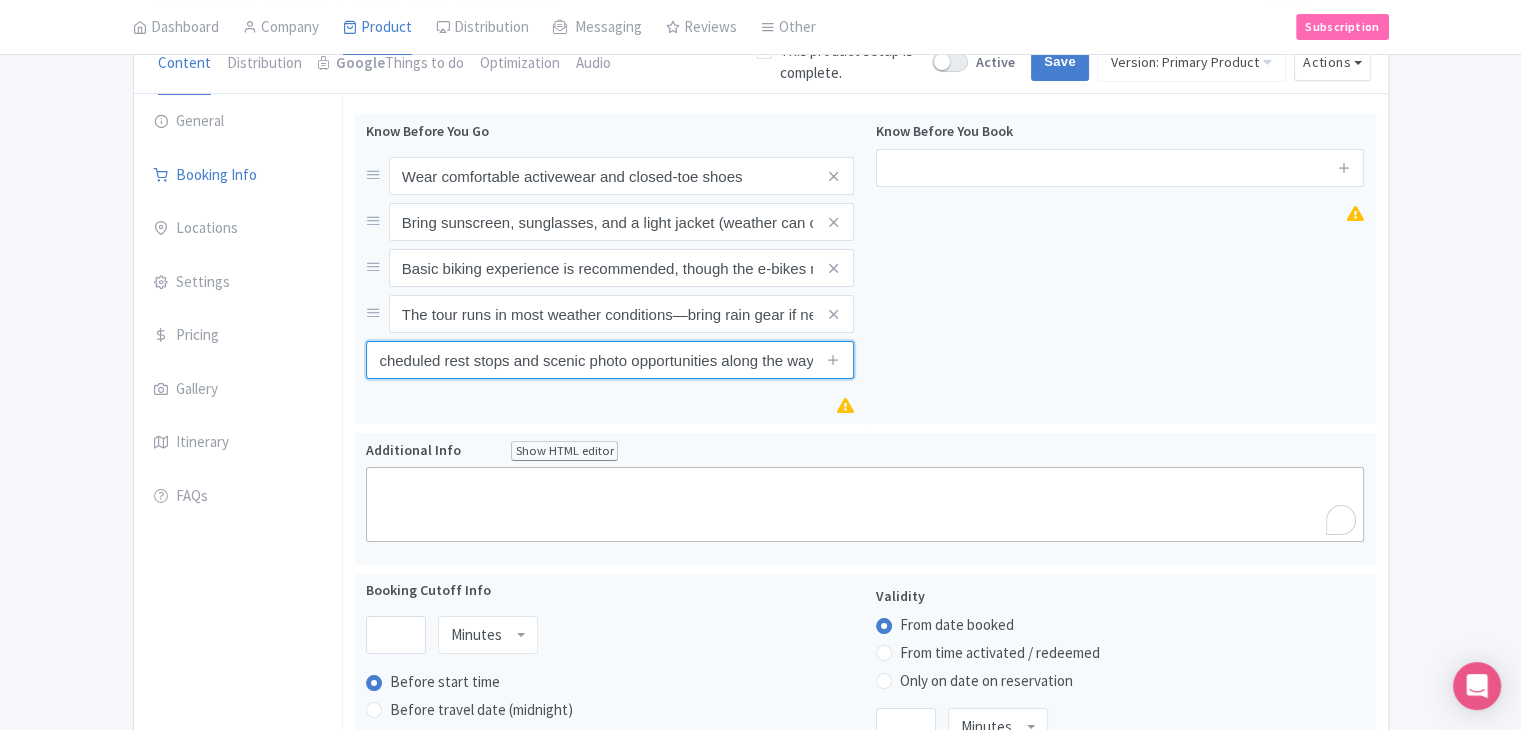 type on "There are scheduled rest stops and scenic photo opportunities along the way" 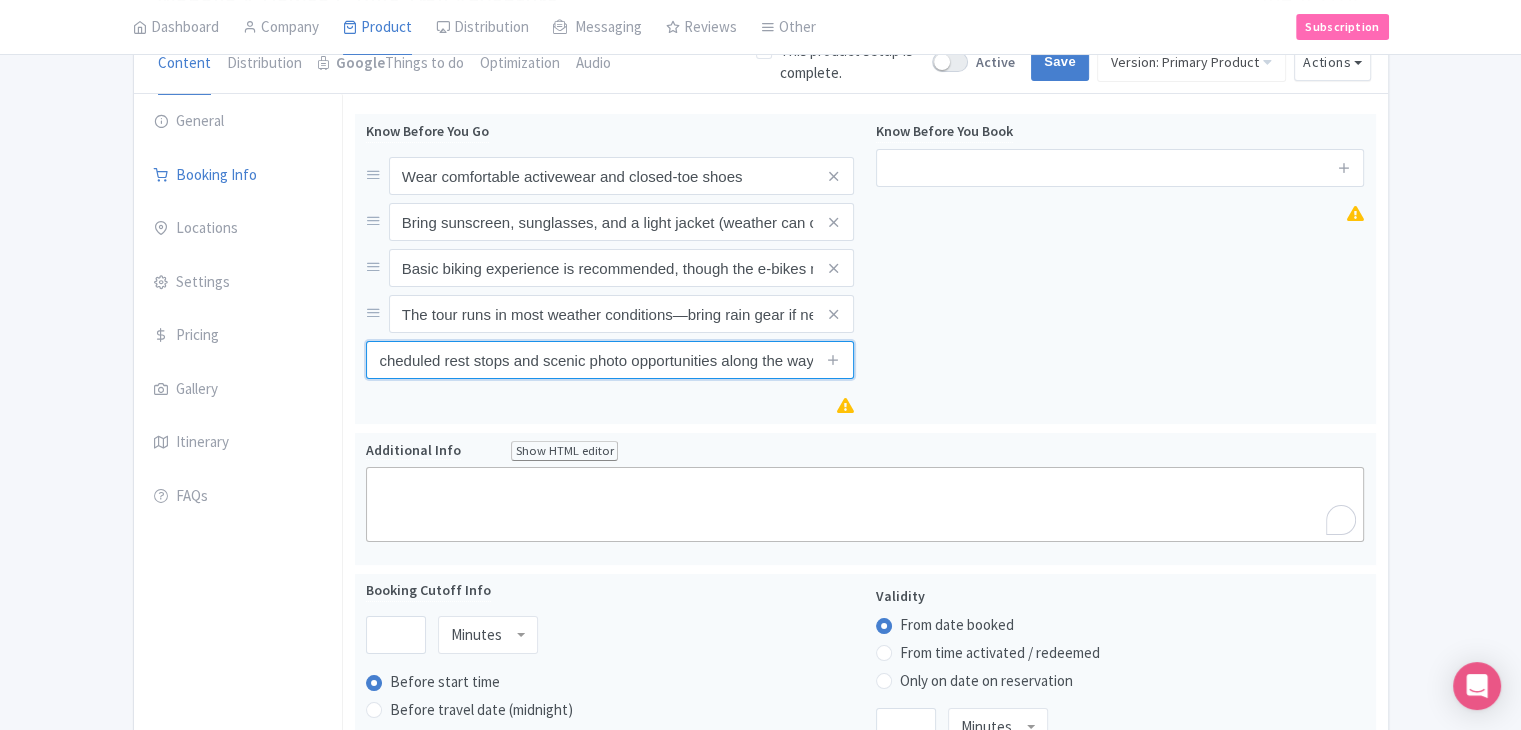 scroll, scrollTop: 0, scrollLeft: 0, axis: both 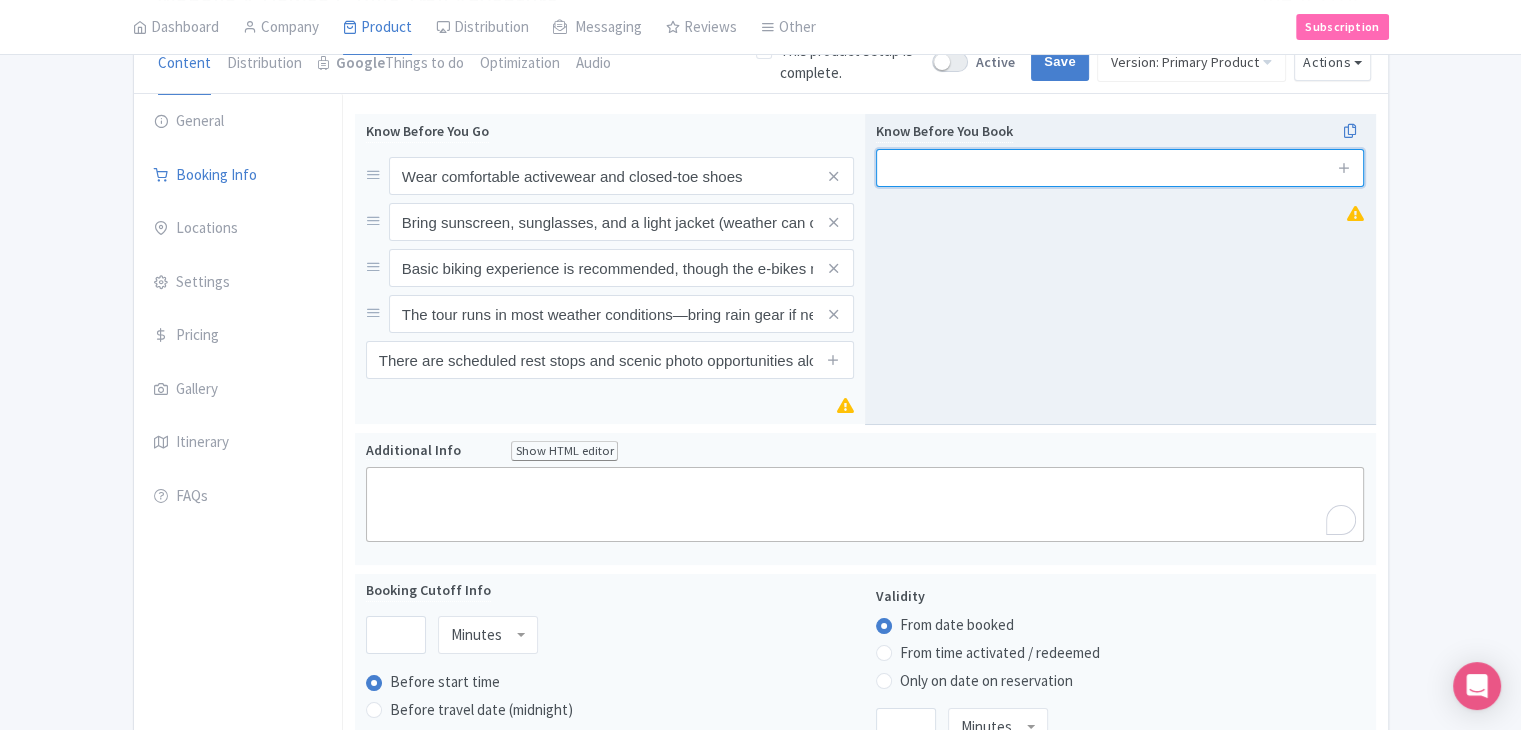 click at bounding box center [1120, 168] 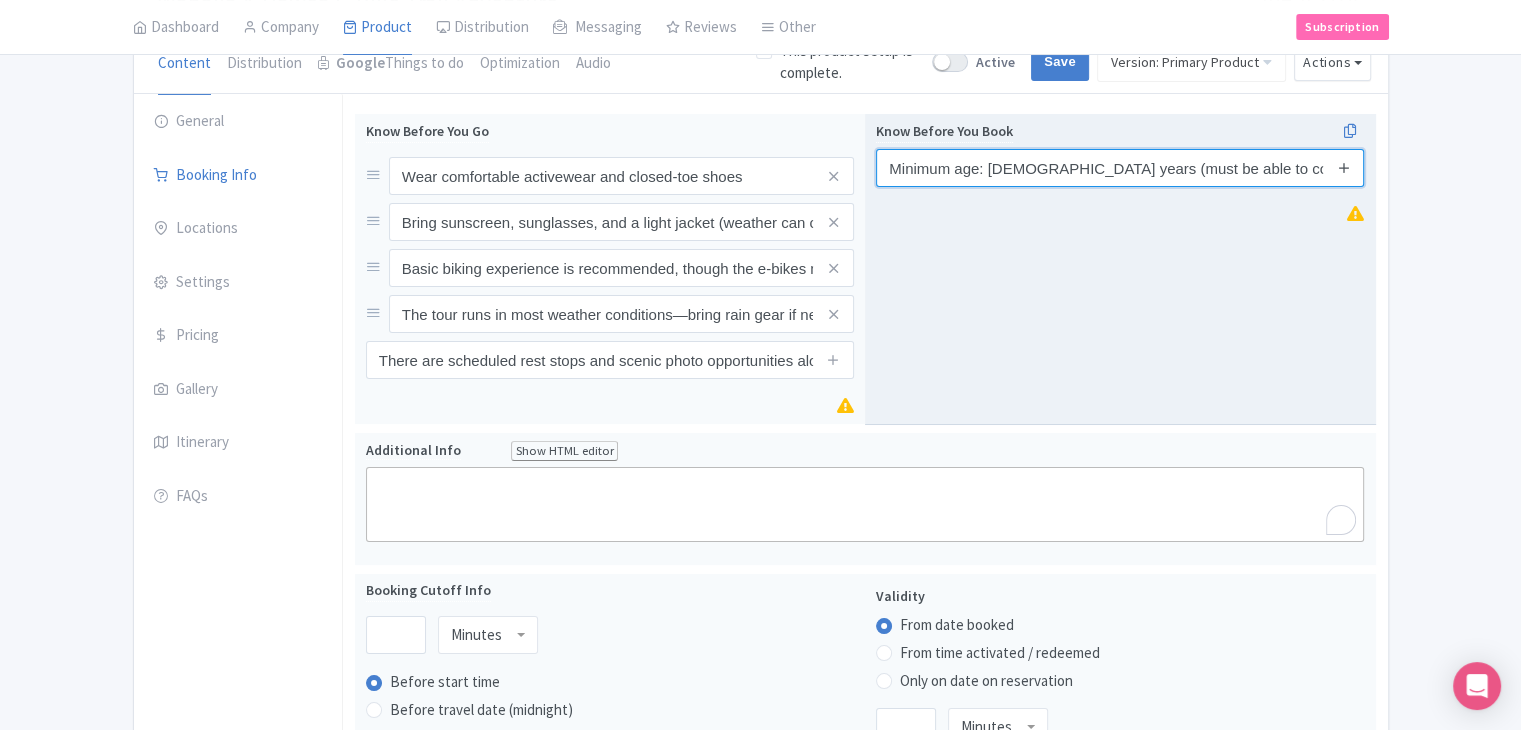 type on "Minimum age: [DEMOGRAPHIC_DATA] years (must be able to confidently ride a bike)" 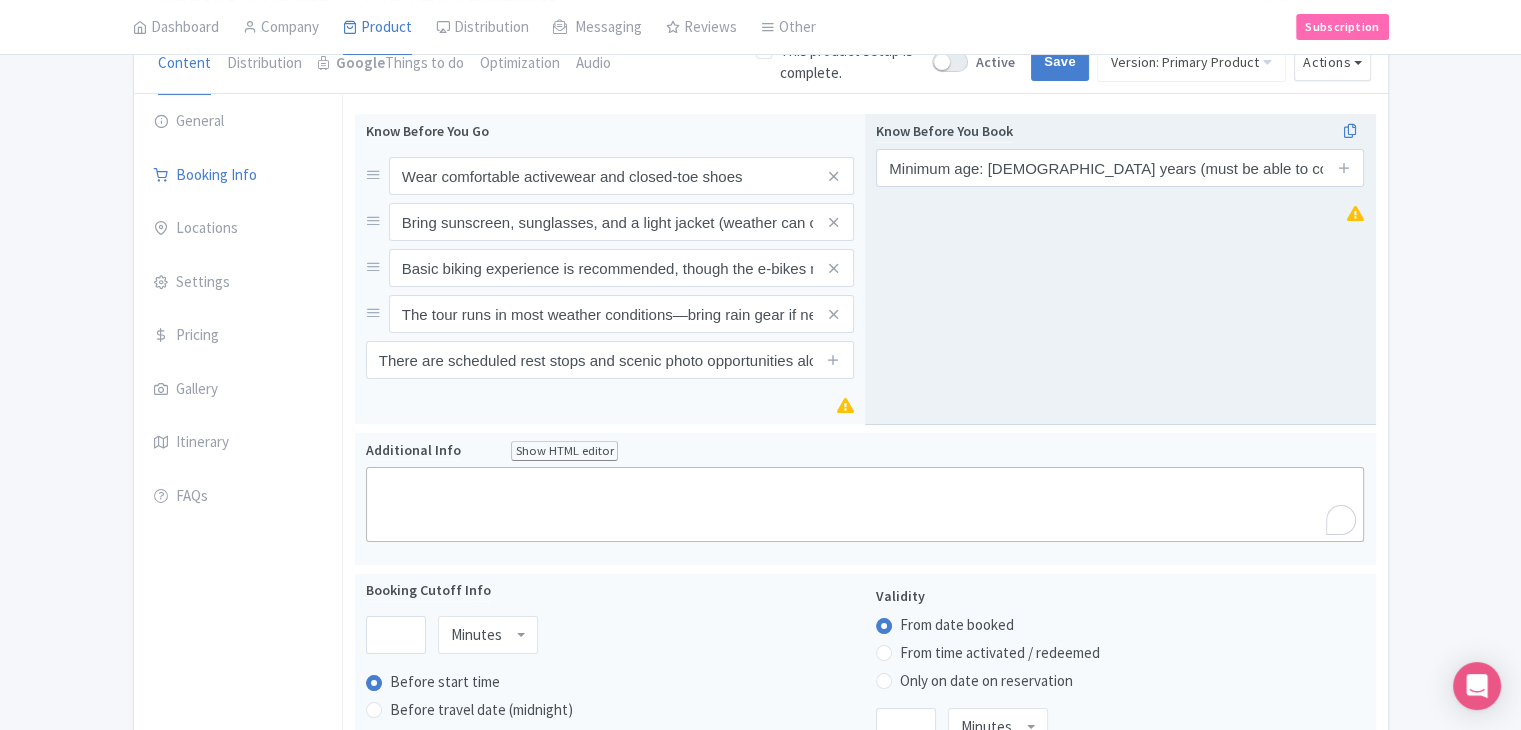 drag, startPoint x: 1346, startPoint y: 162, endPoint x: 1338, endPoint y: 235, distance: 73.43705 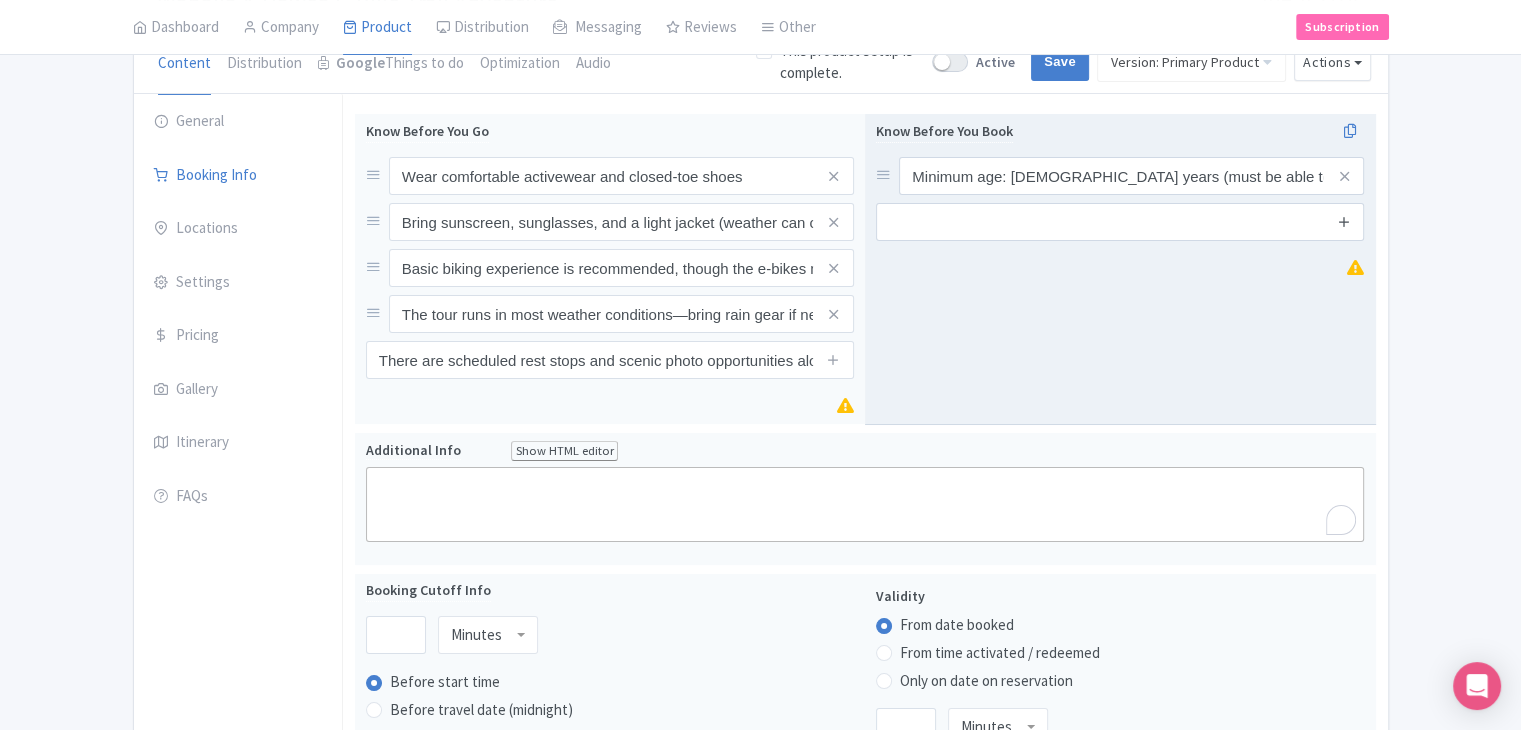 click at bounding box center (1344, 221) 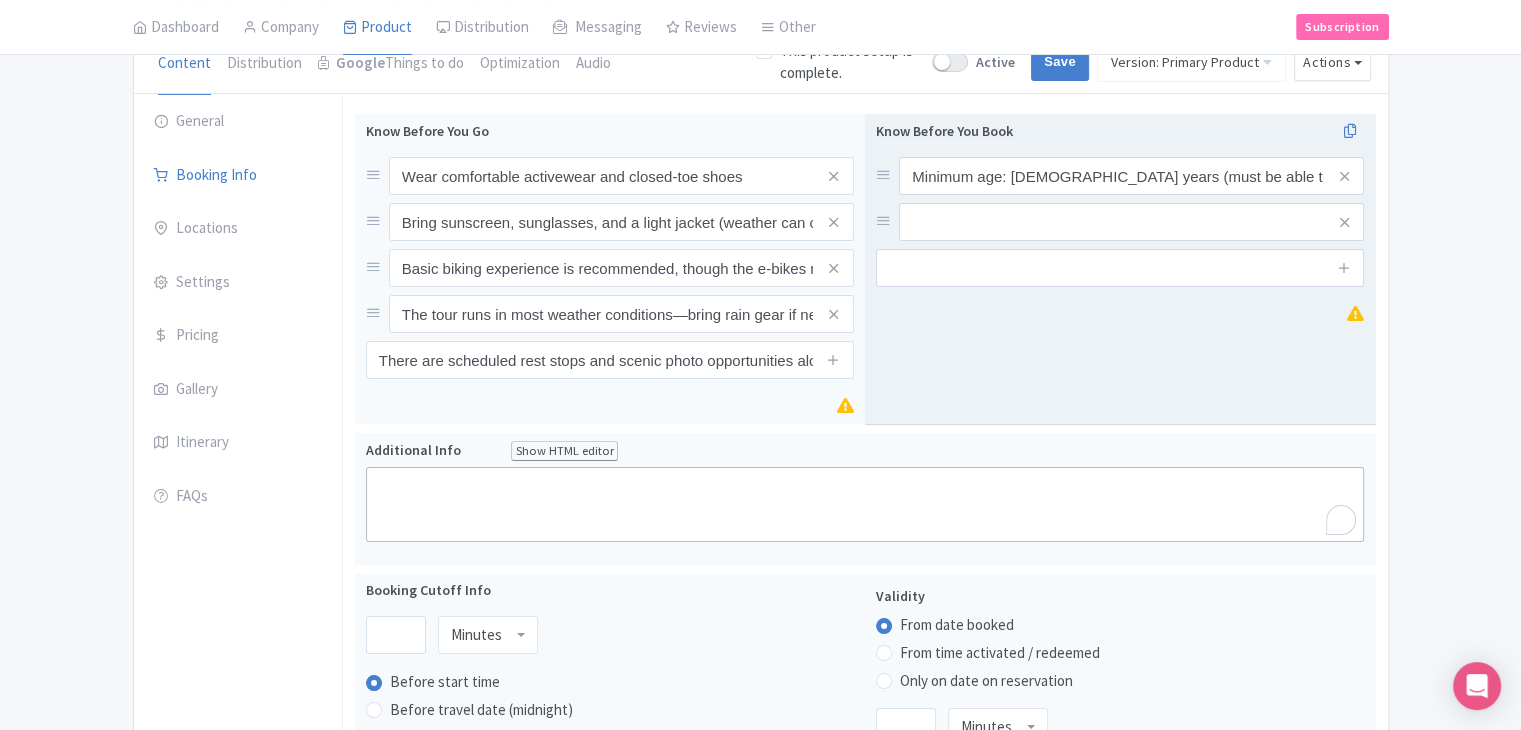 click at bounding box center [1344, 268] 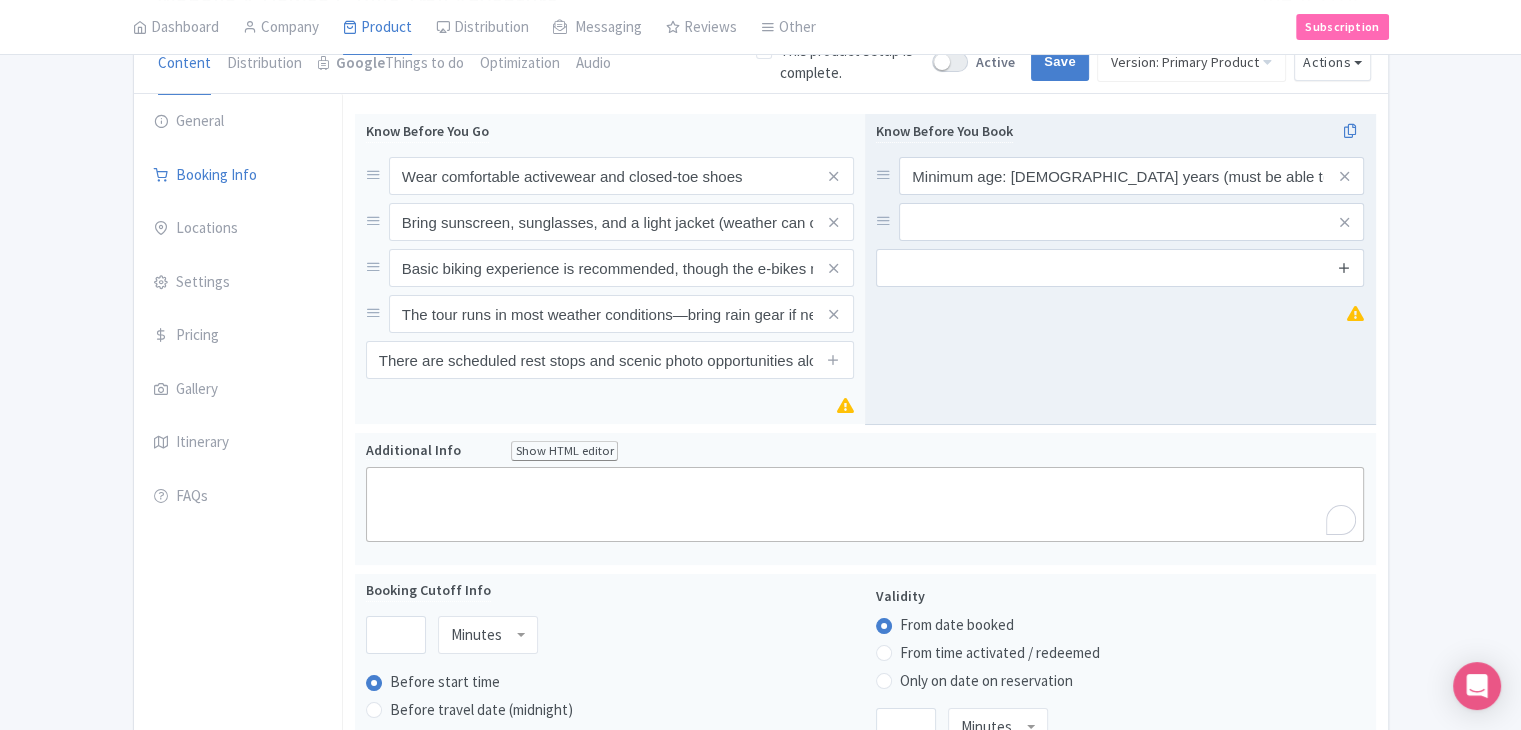 click at bounding box center (1344, 267) 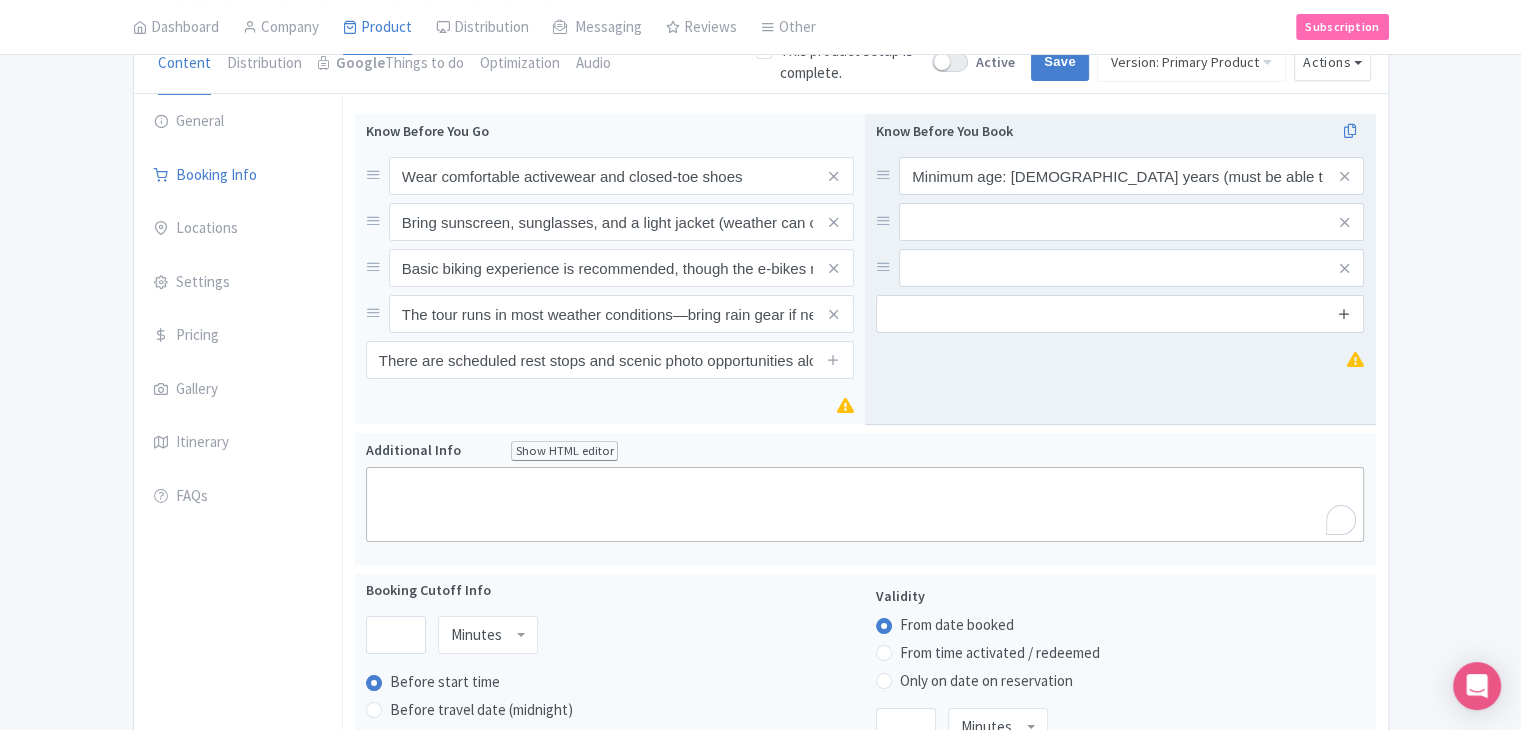 click at bounding box center (1344, 313) 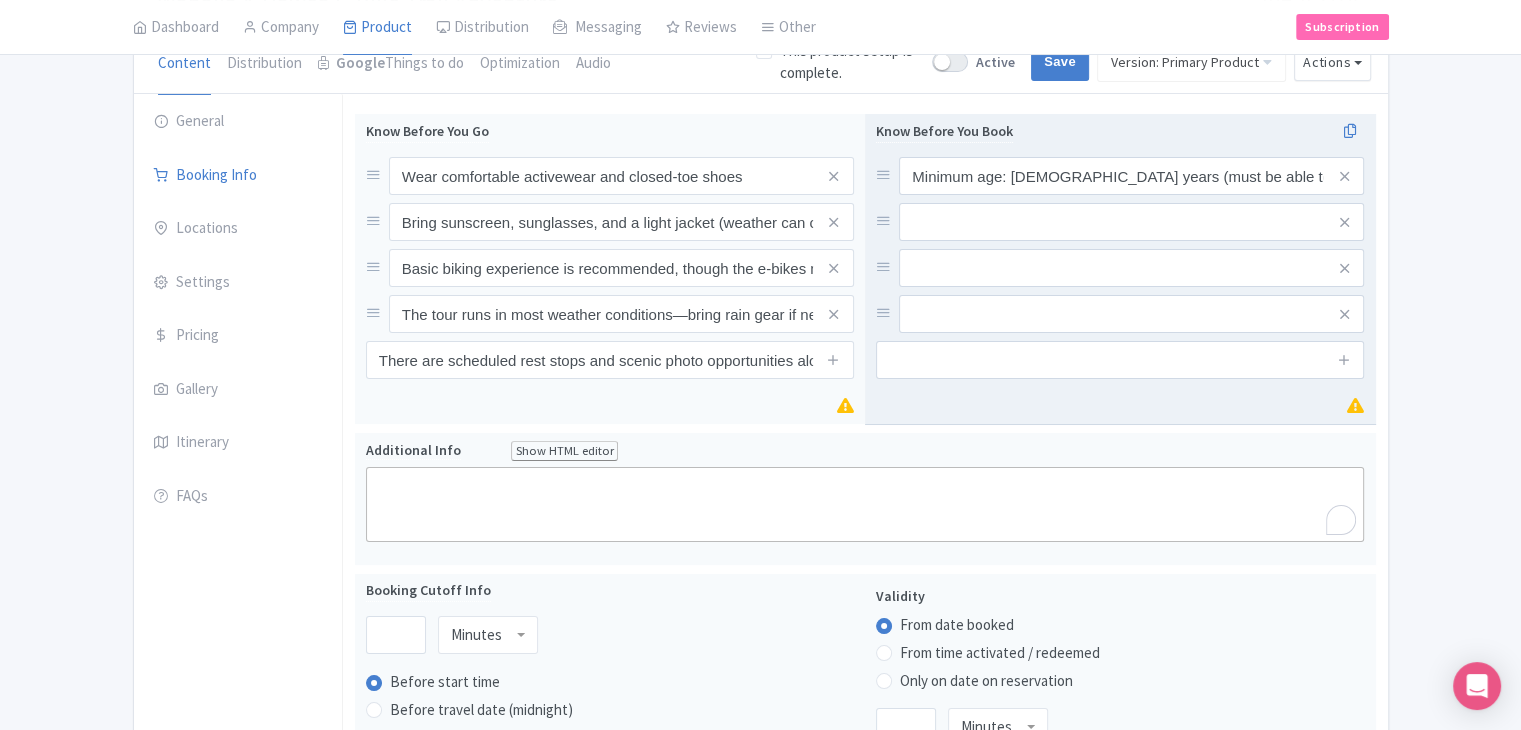 click at bounding box center (1344, 360) 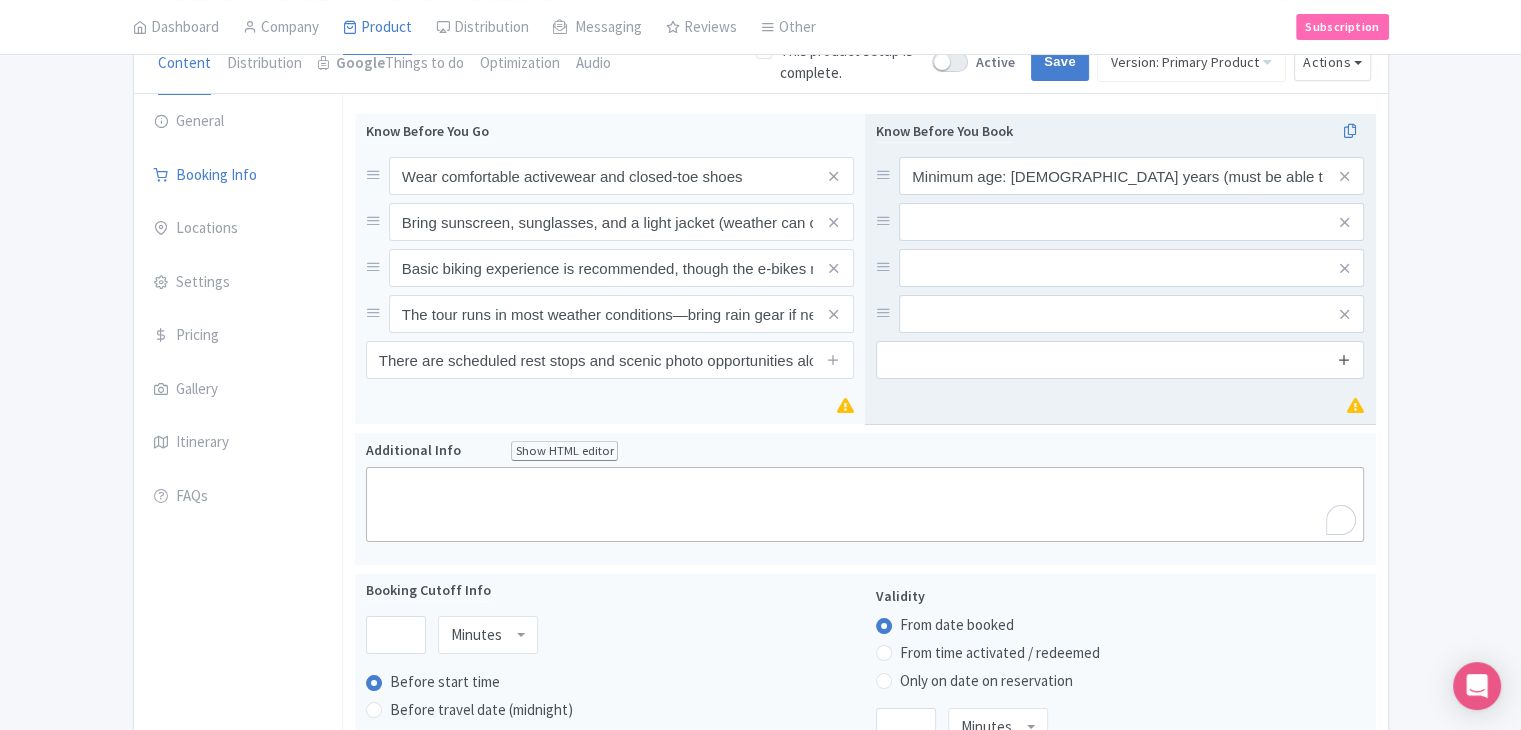 click at bounding box center [1344, 360] 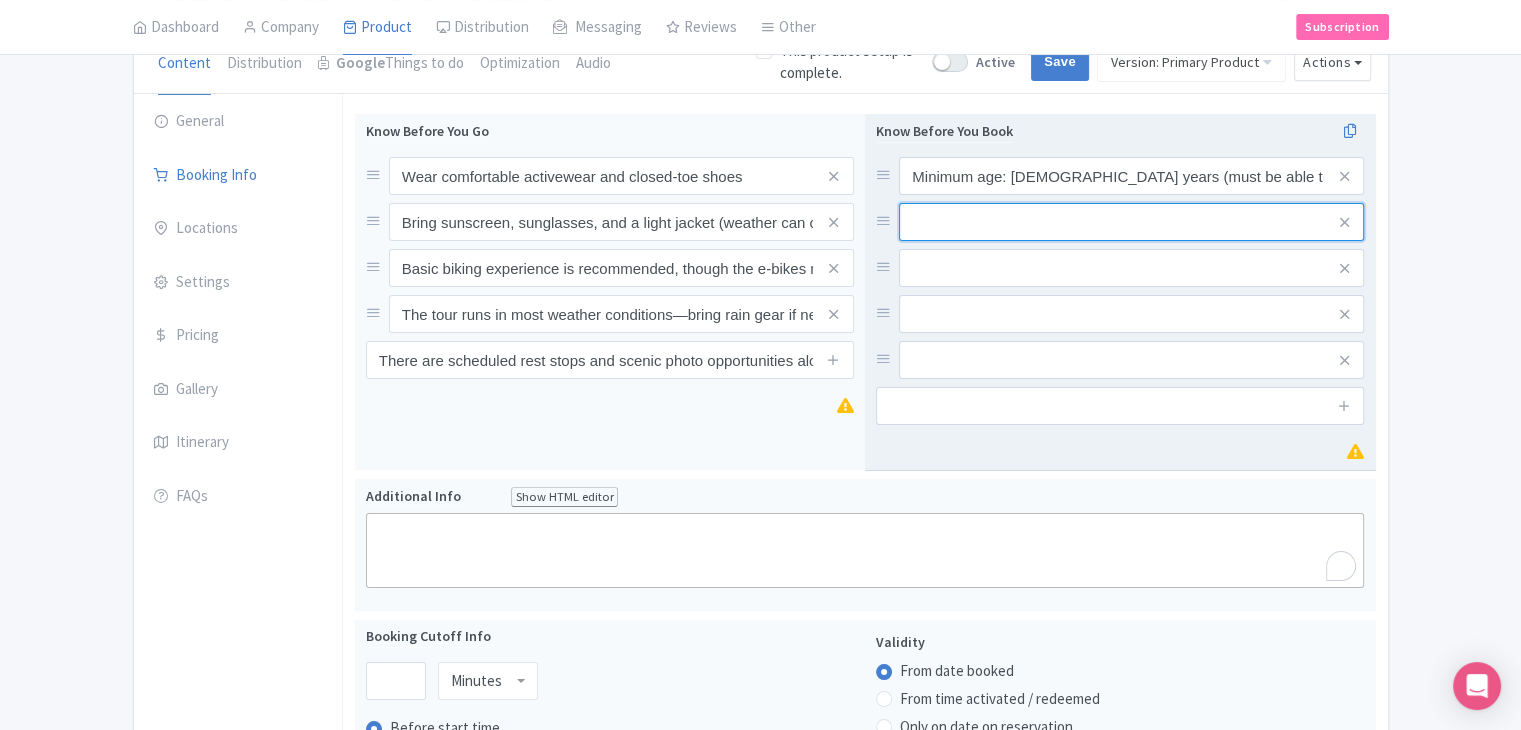 click at bounding box center (1131, 176) 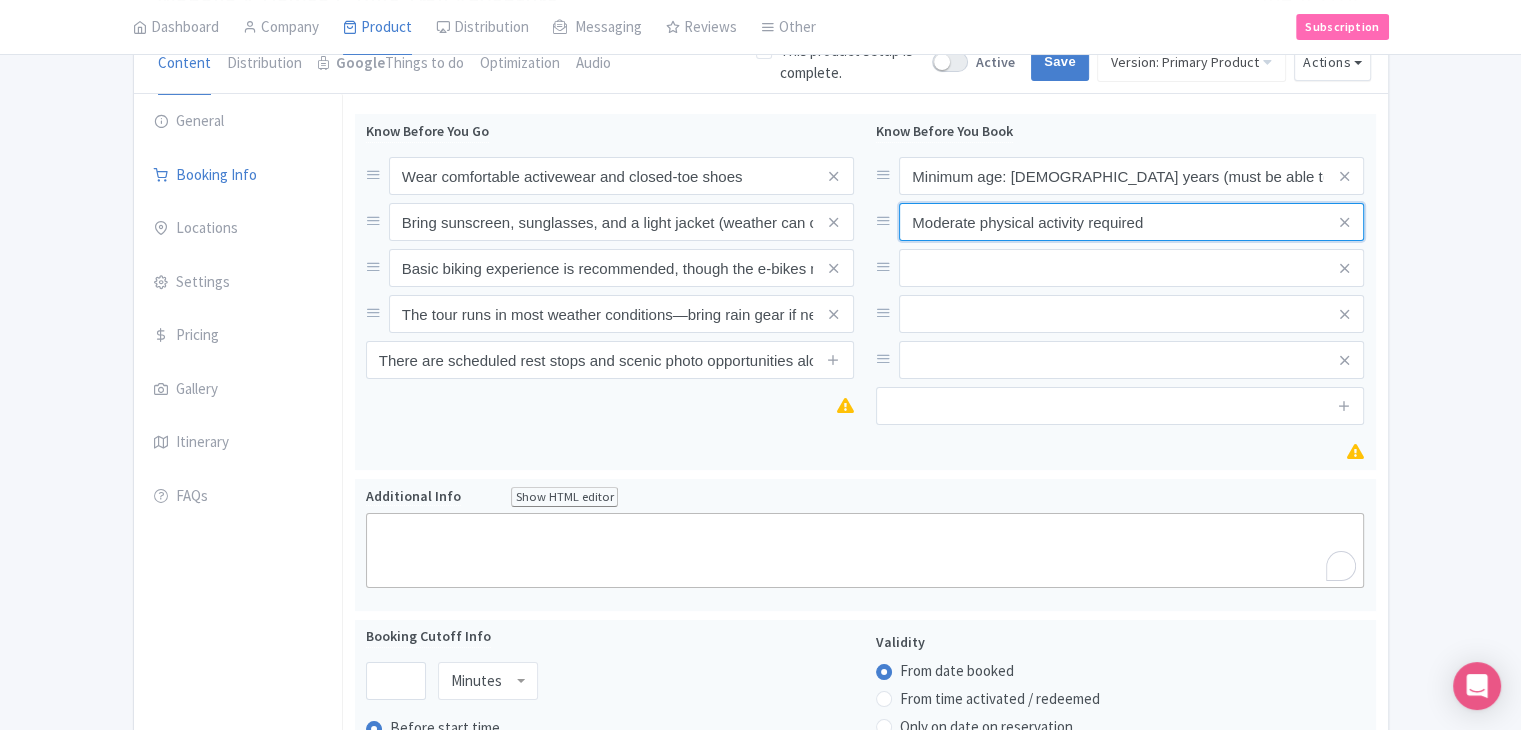 type on "Moderate physical activity required" 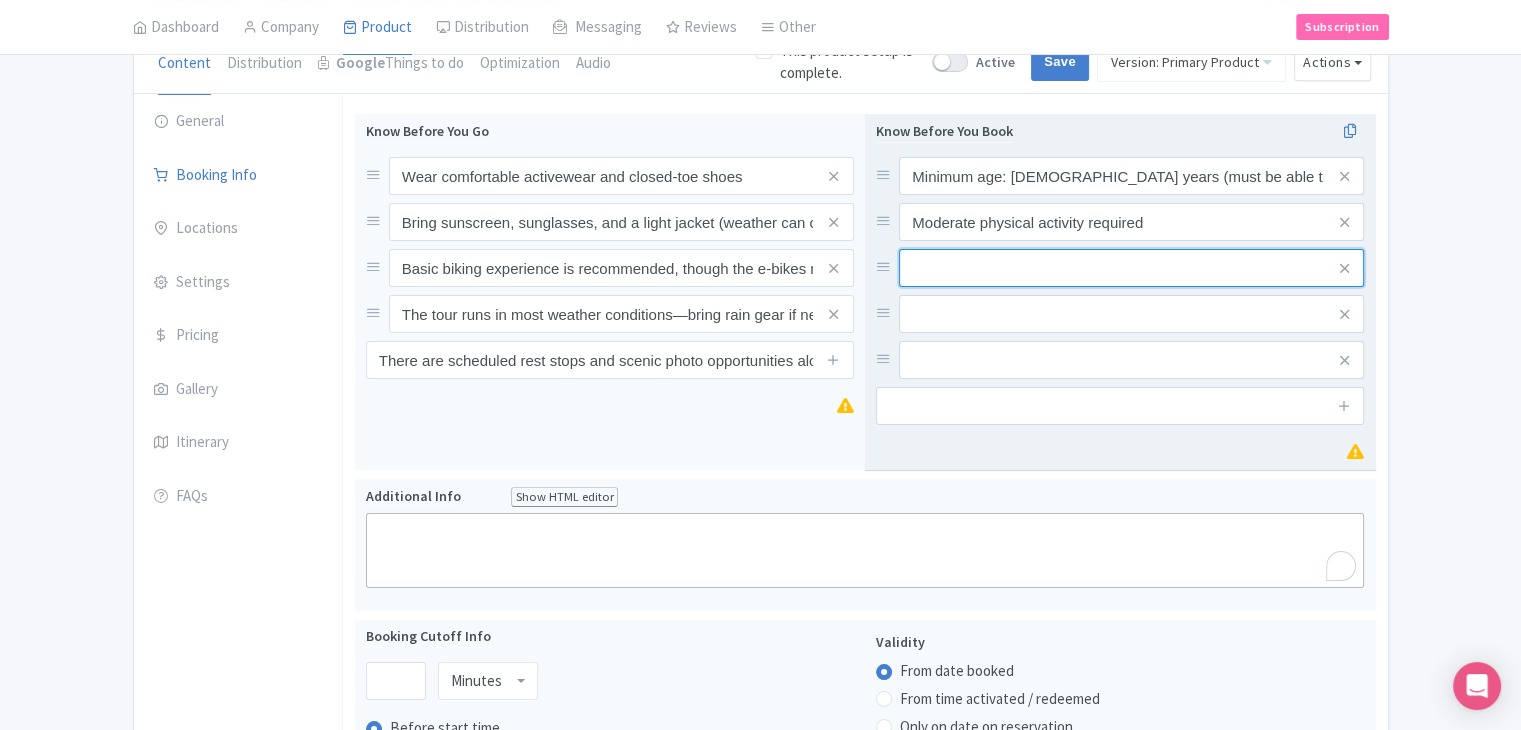 click at bounding box center [1131, 176] 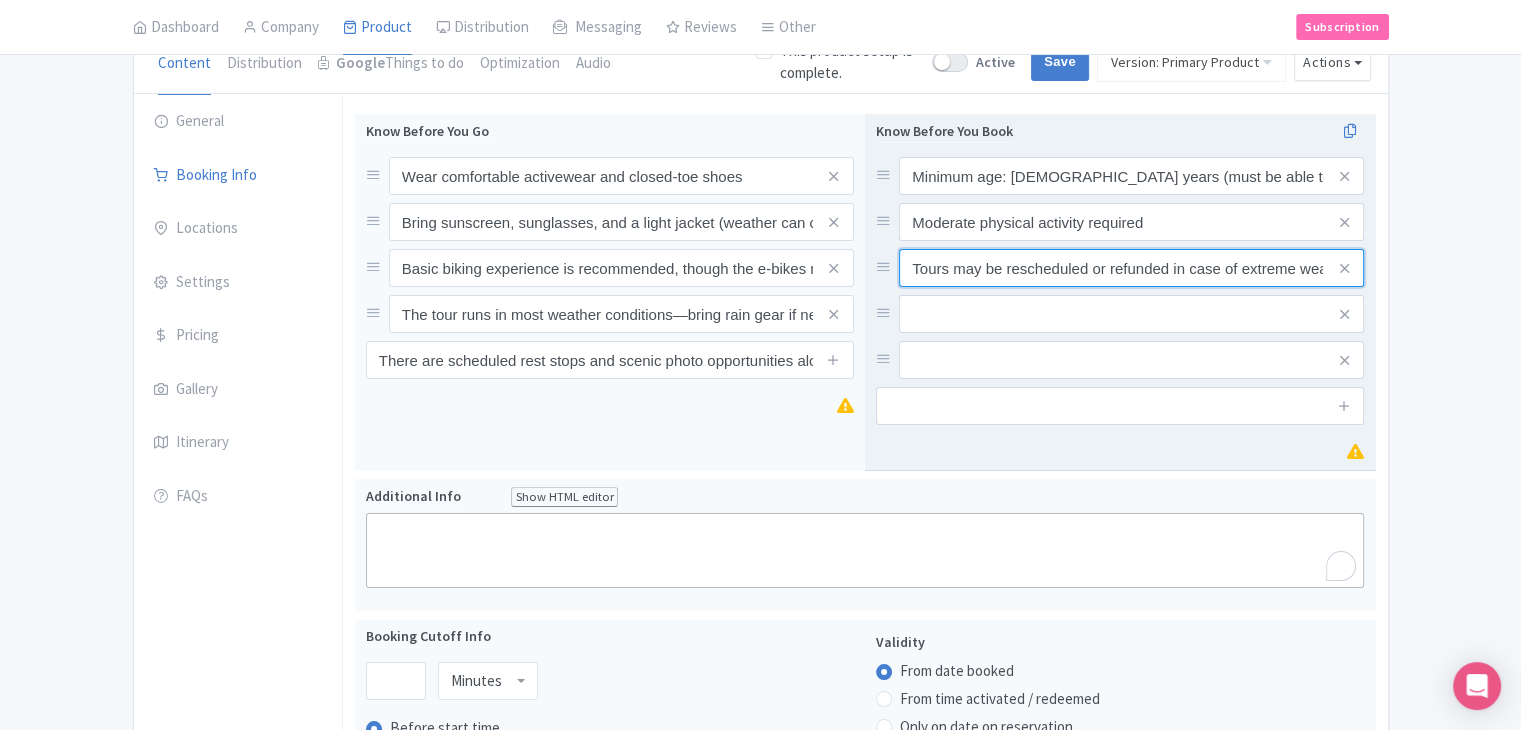 scroll, scrollTop: 0, scrollLeft: 28, axis: horizontal 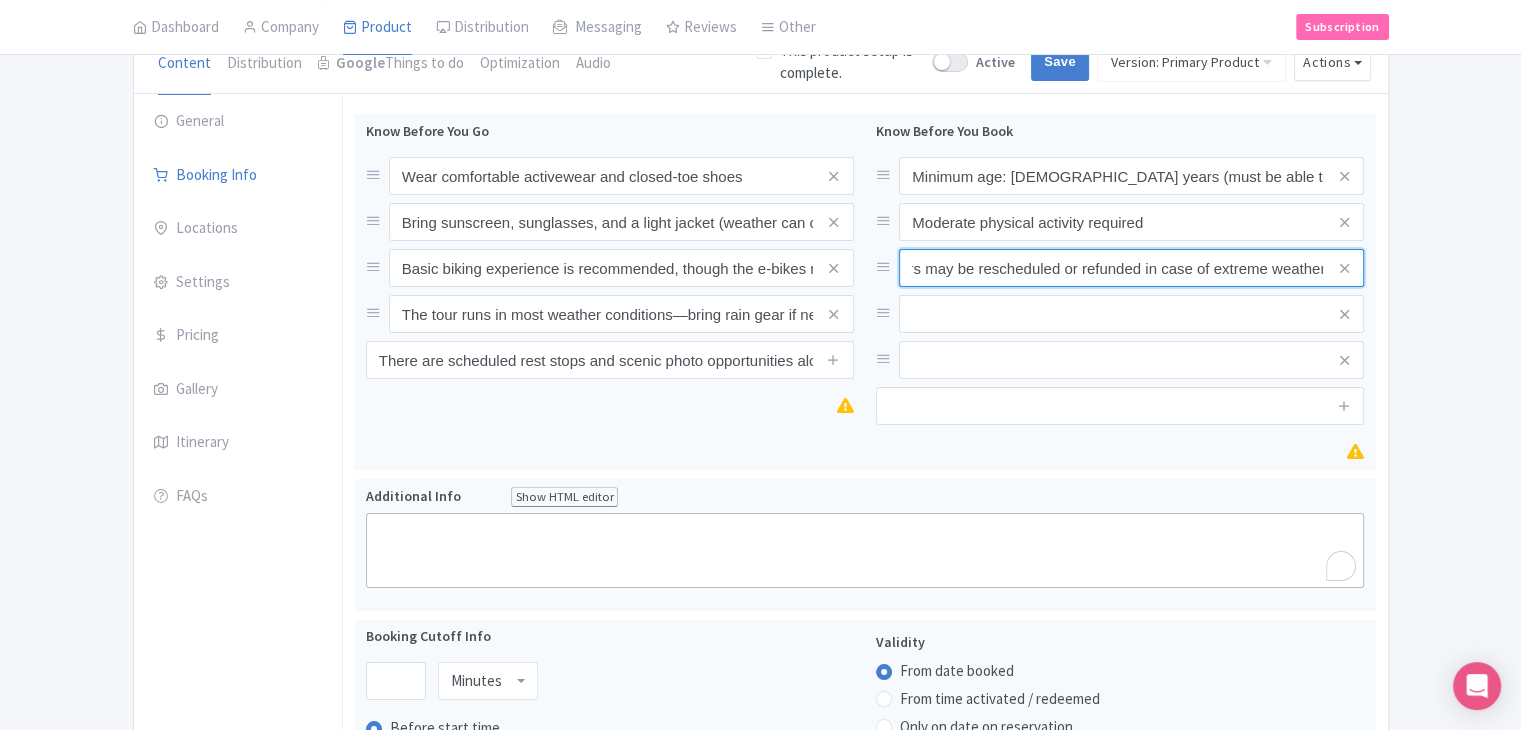 type on "Tours may be rescheduled or refunded in case of extreme weather" 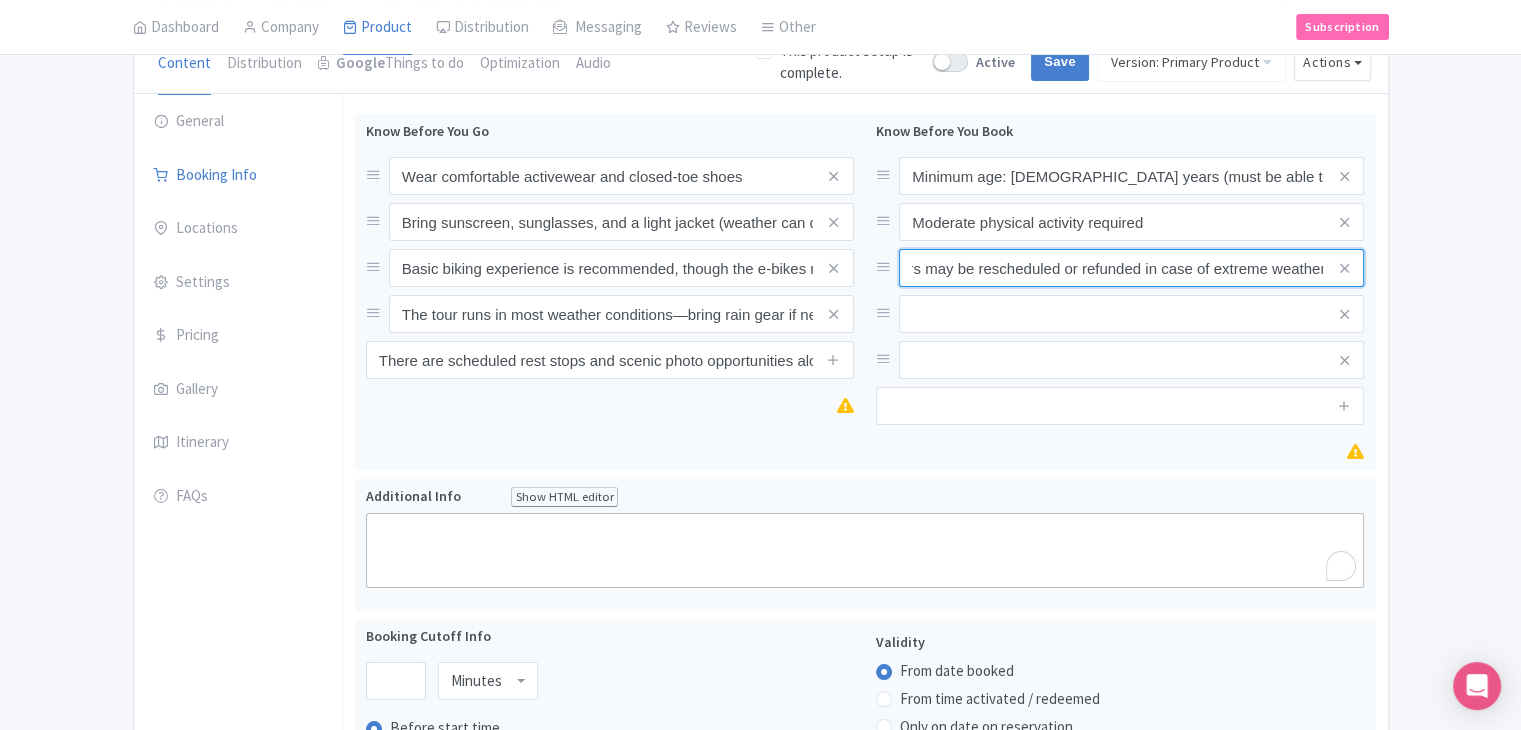 scroll, scrollTop: 0, scrollLeft: 0, axis: both 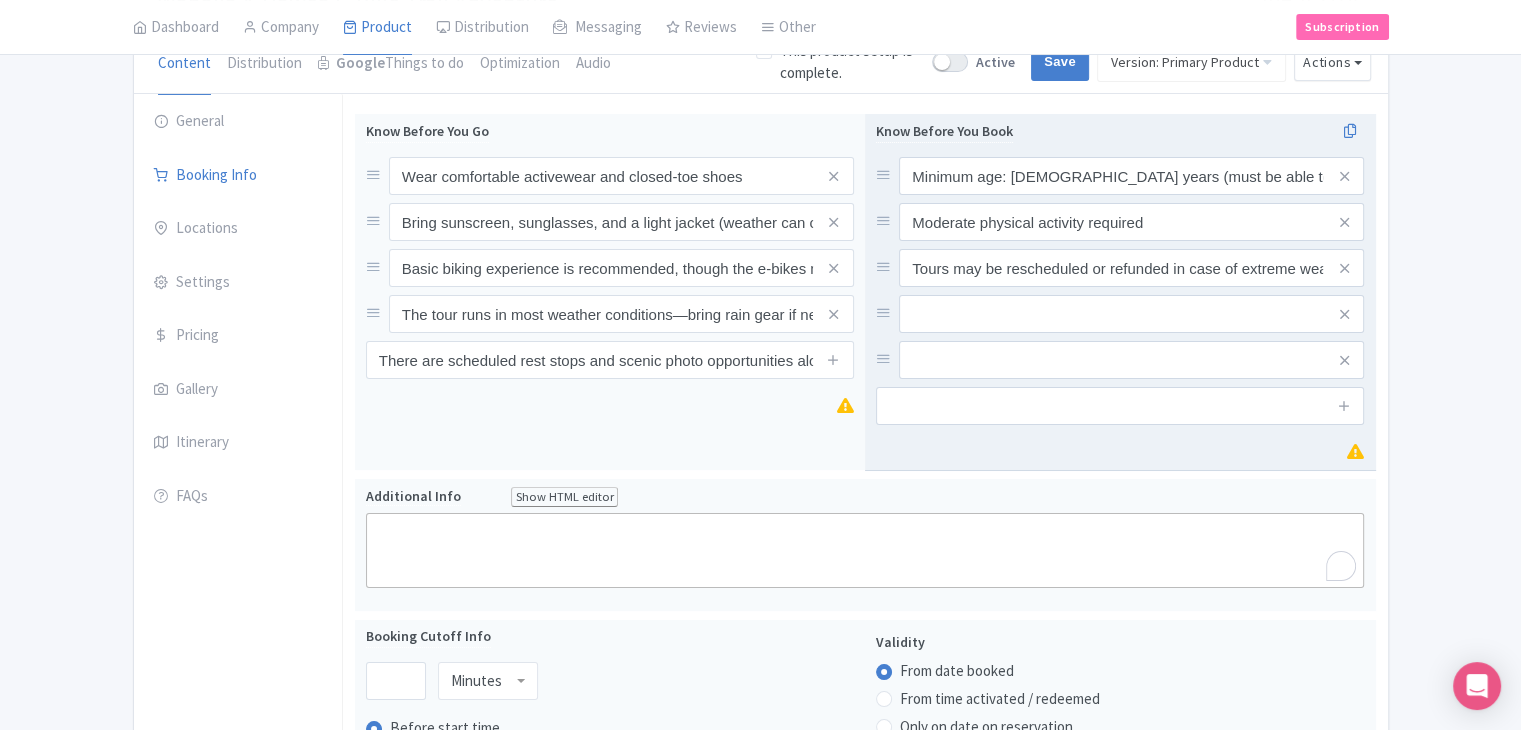 click on "Minimum age: 12 years (must be able to confidently ride a bike) Moderate physical activity required Tours may be rescheduled or refunded in case of extreme weather" at bounding box center (1120, 268) 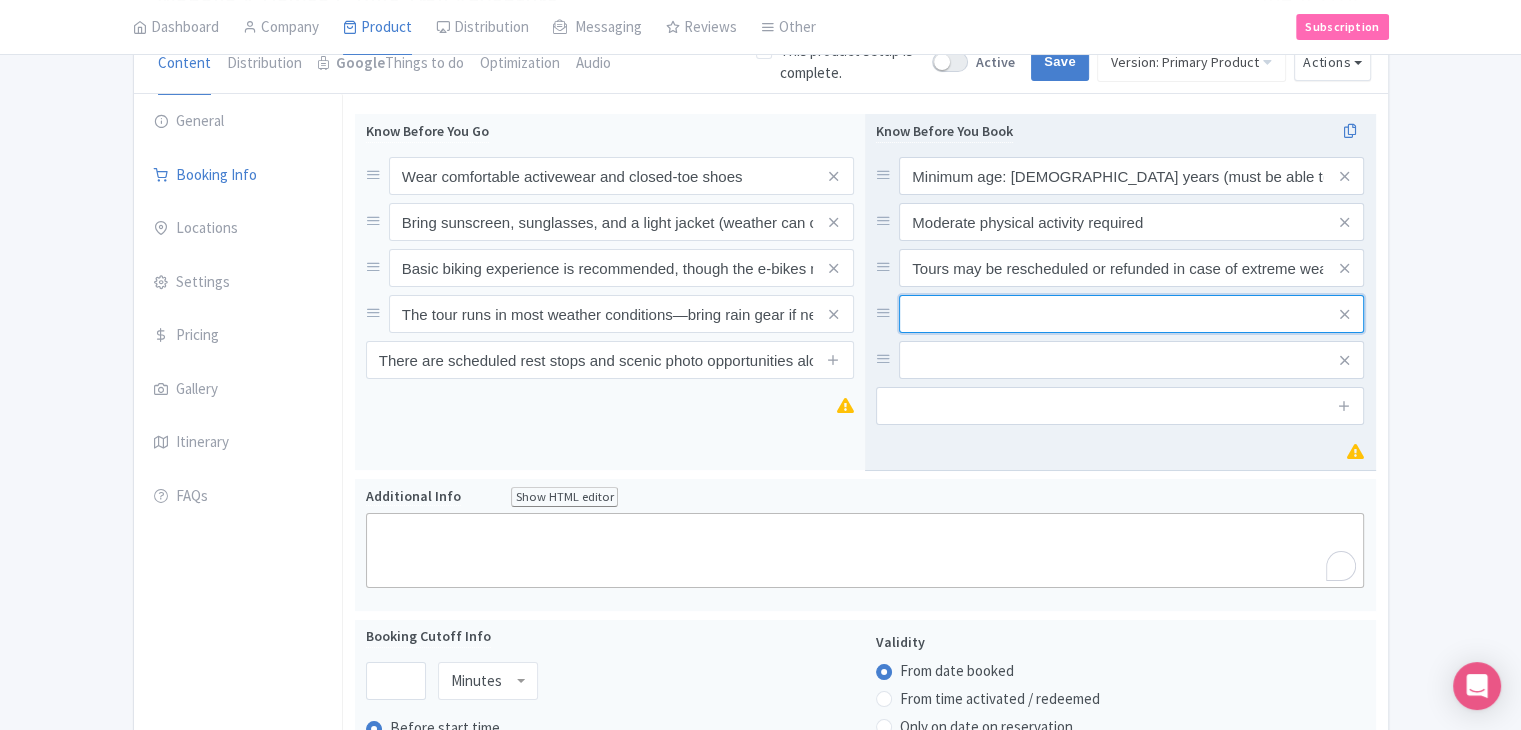 click at bounding box center (1131, 176) 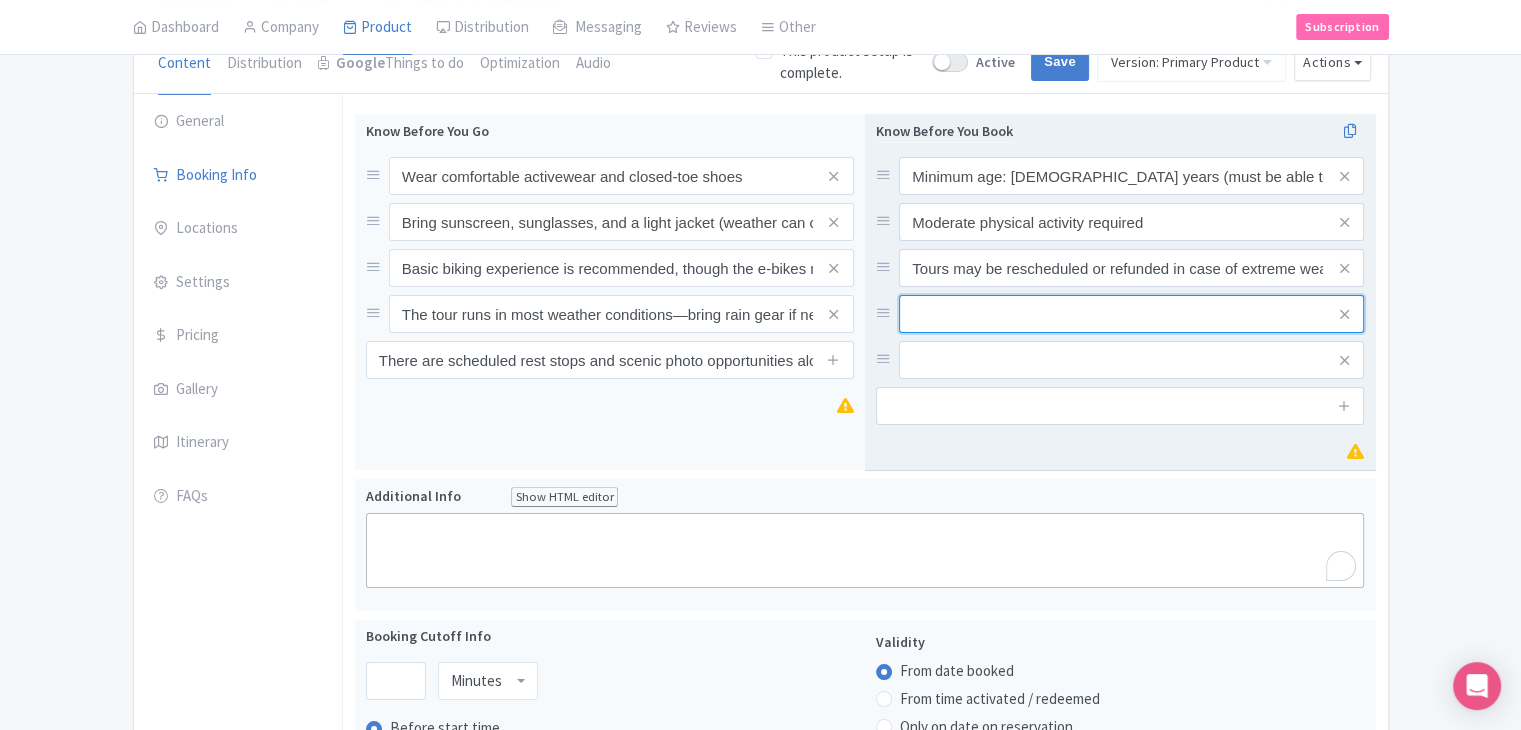 paste on "Please inform the operator of any medical conditions or mobility issues in advance" 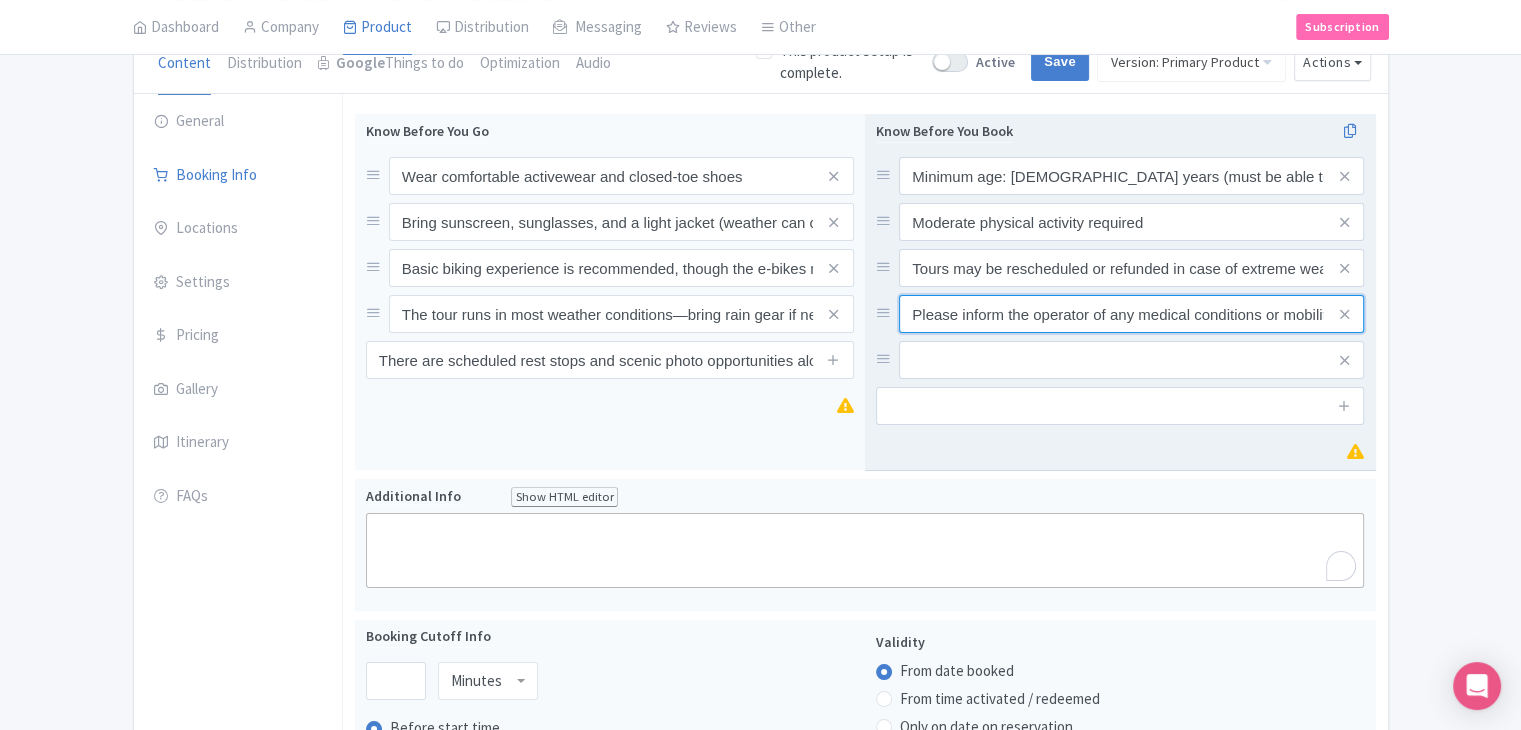 scroll, scrollTop: 0, scrollLeft: 133, axis: horizontal 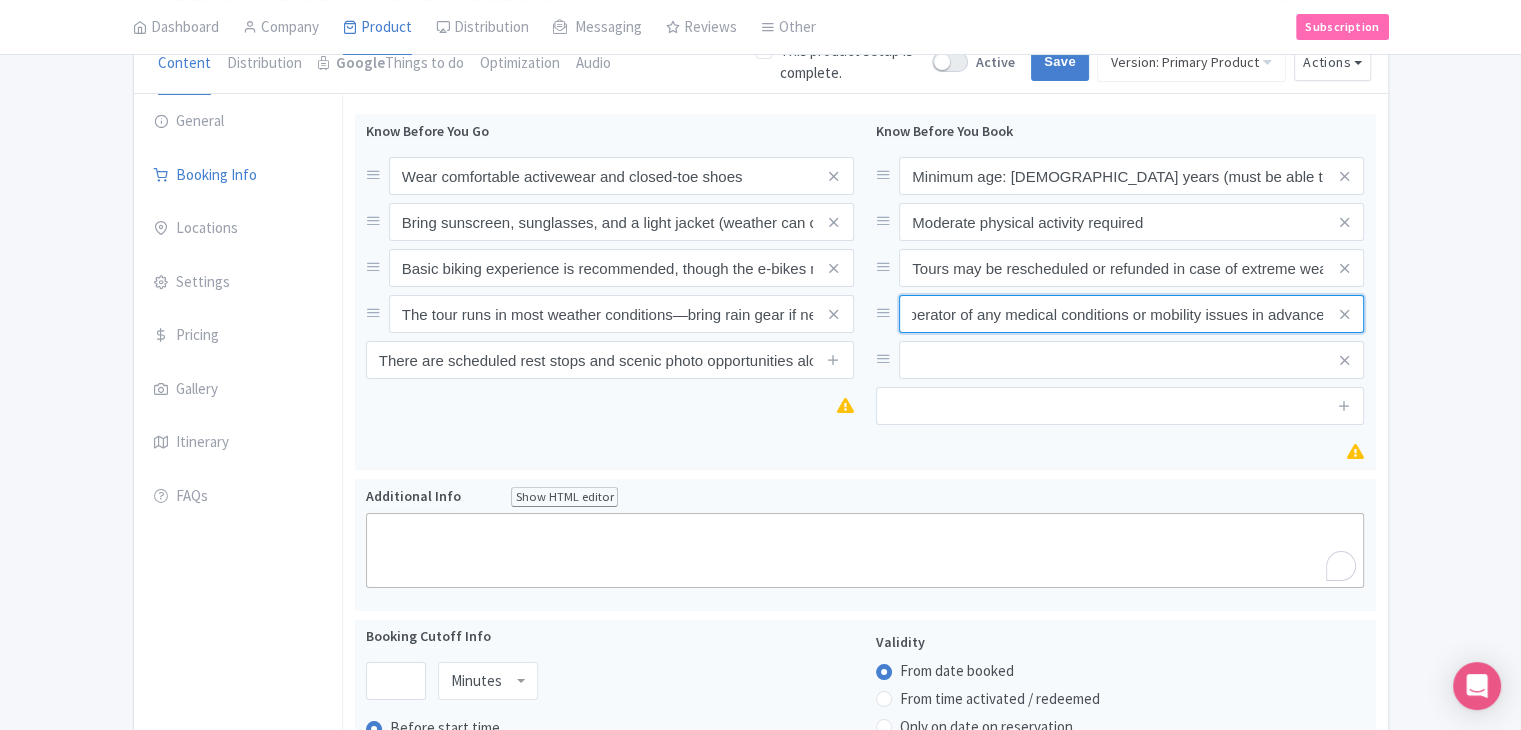 type on "Please inform the operator of any medical conditions or mobility issues in advance" 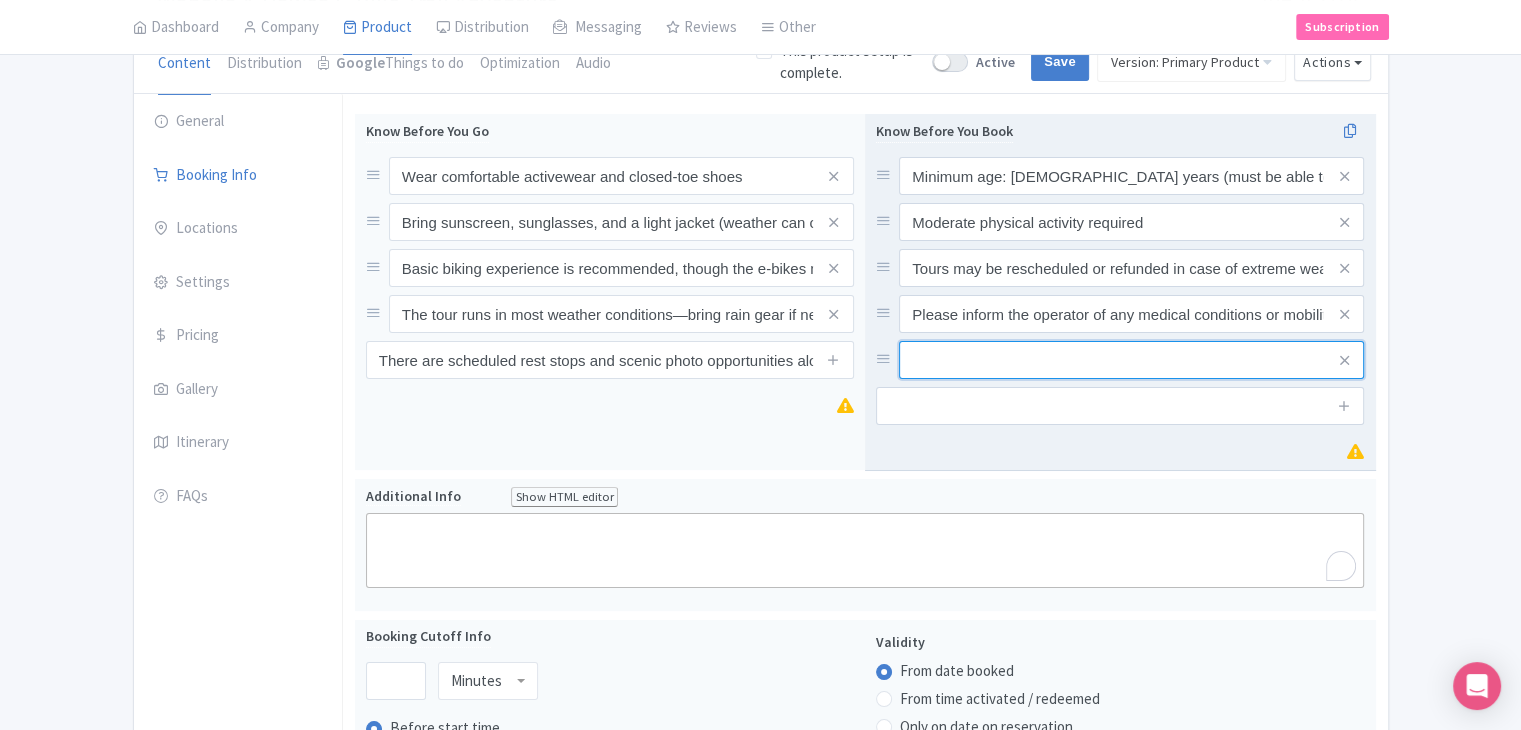 click at bounding box center [1131, 176] 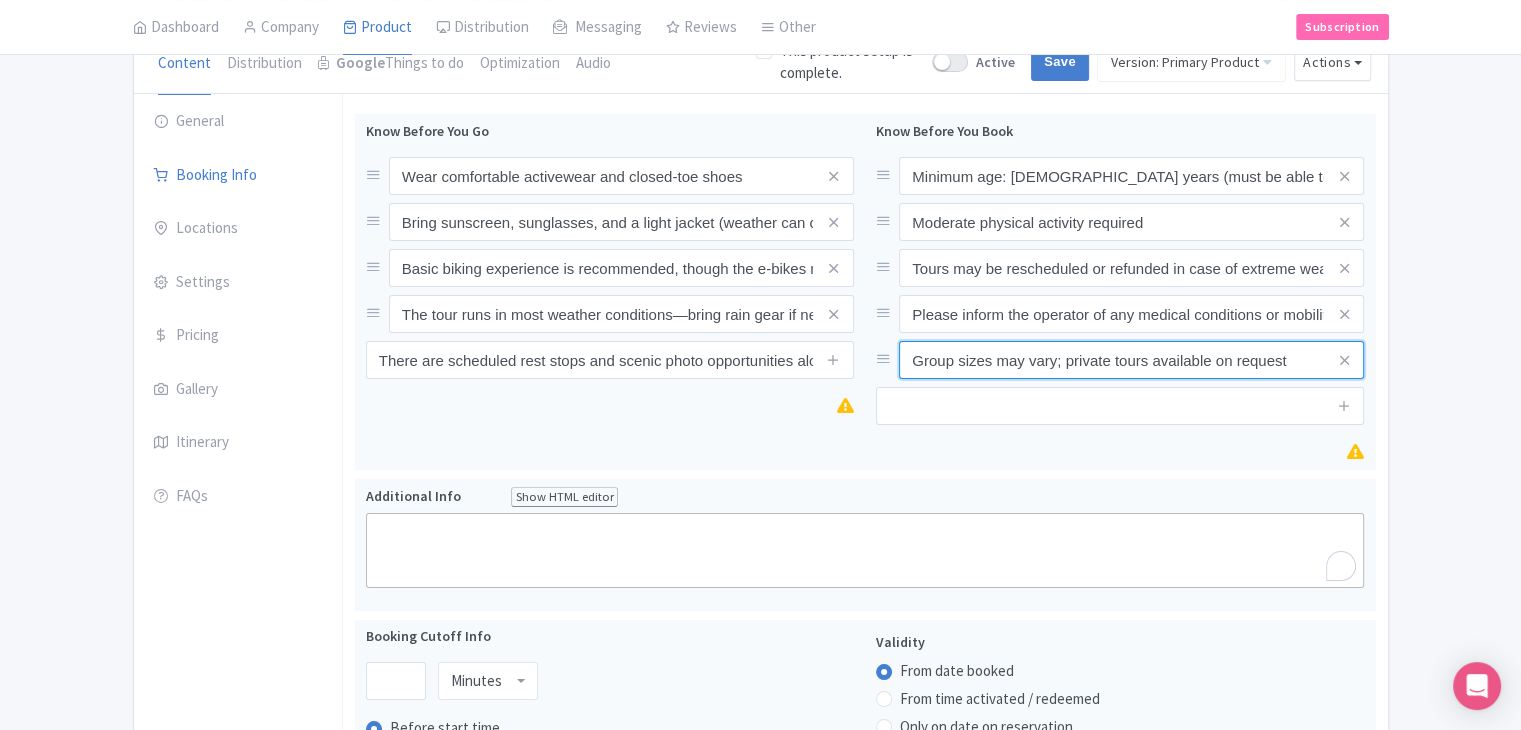 type on "Group sizes may vary; private tours available on request" 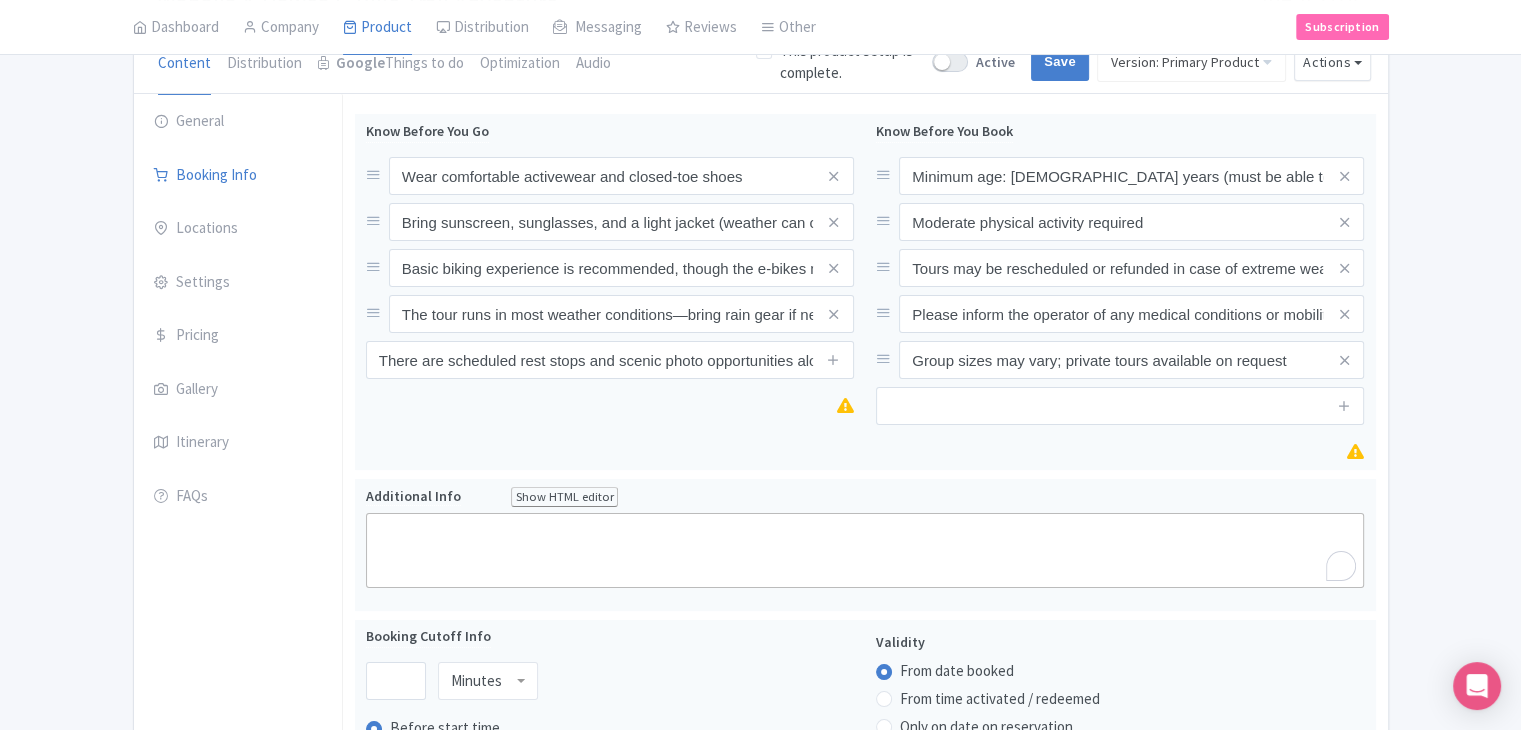 click on "Success
Data saved automatically
← Back to Products
Wanaka & Hawea E-Bike Trail Adventure
ID# JLZTOC
Content
Distribution
Google  Things to do
Optimization
Audio
This product setup is complete.
Active
Save
Version: Primary Product
Primary Product
Version: Primary Product
Version type   * Primary
Version name   * Primary Product
Version description
Date from
Date to
Select all resellers for version
Share with Resellers:
Done
Actions
View on Magpie
Customer View
Industry Partner View
Download
Excel
Word
All Images ZIP
Share Products
Delete Product
Create new version" at bounding box center (760, 783) 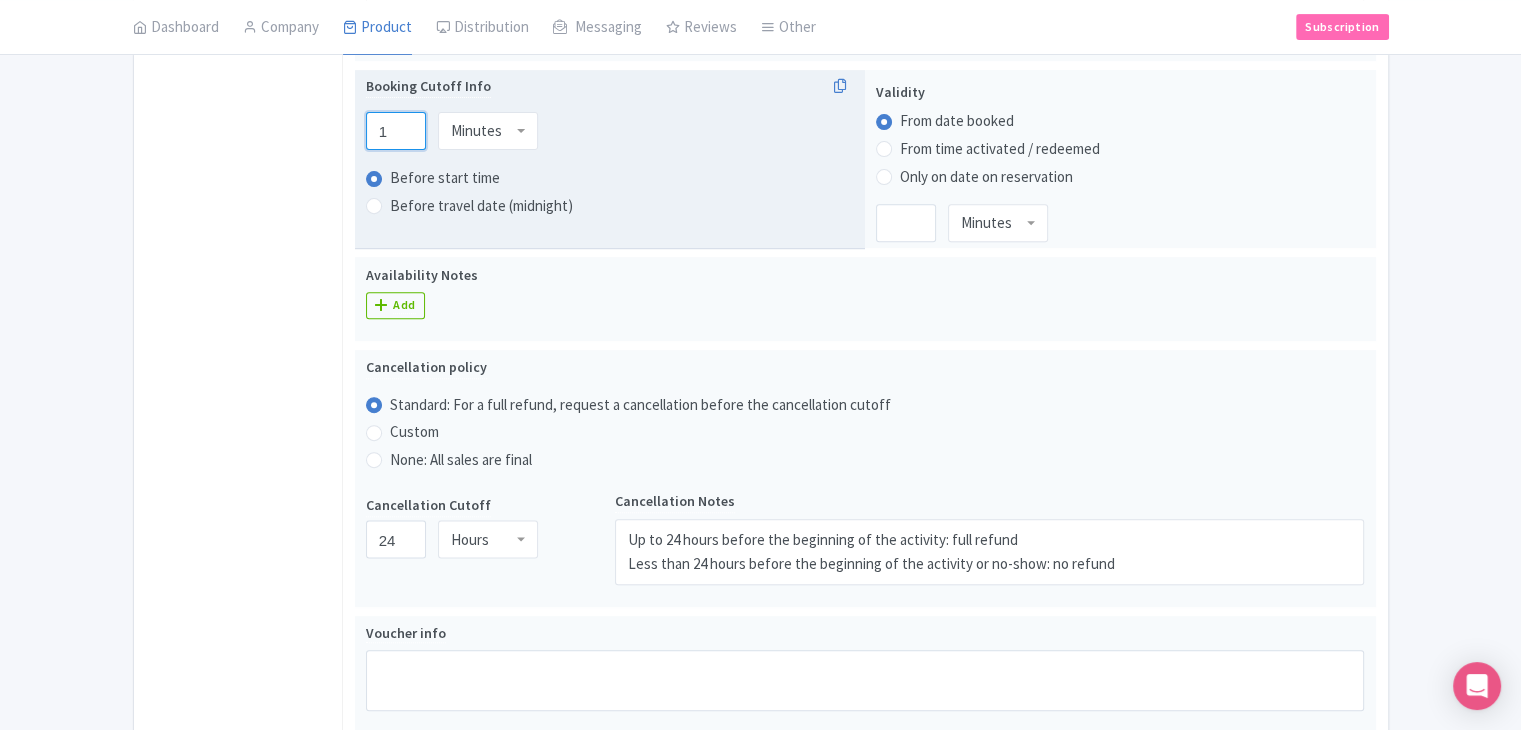 type on "1" 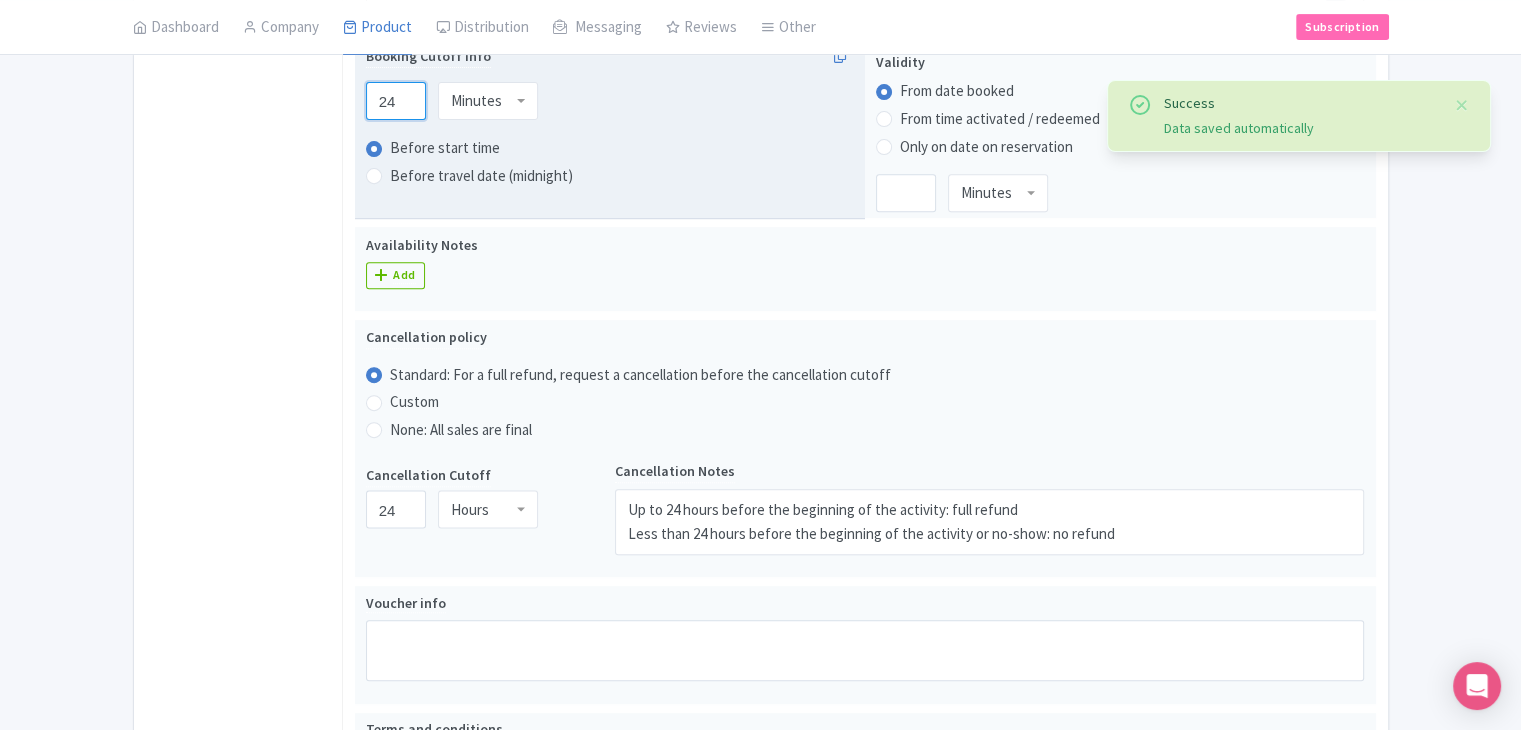 scroll, scrollTop: 750, scrollLeft: 0, axis: vertical 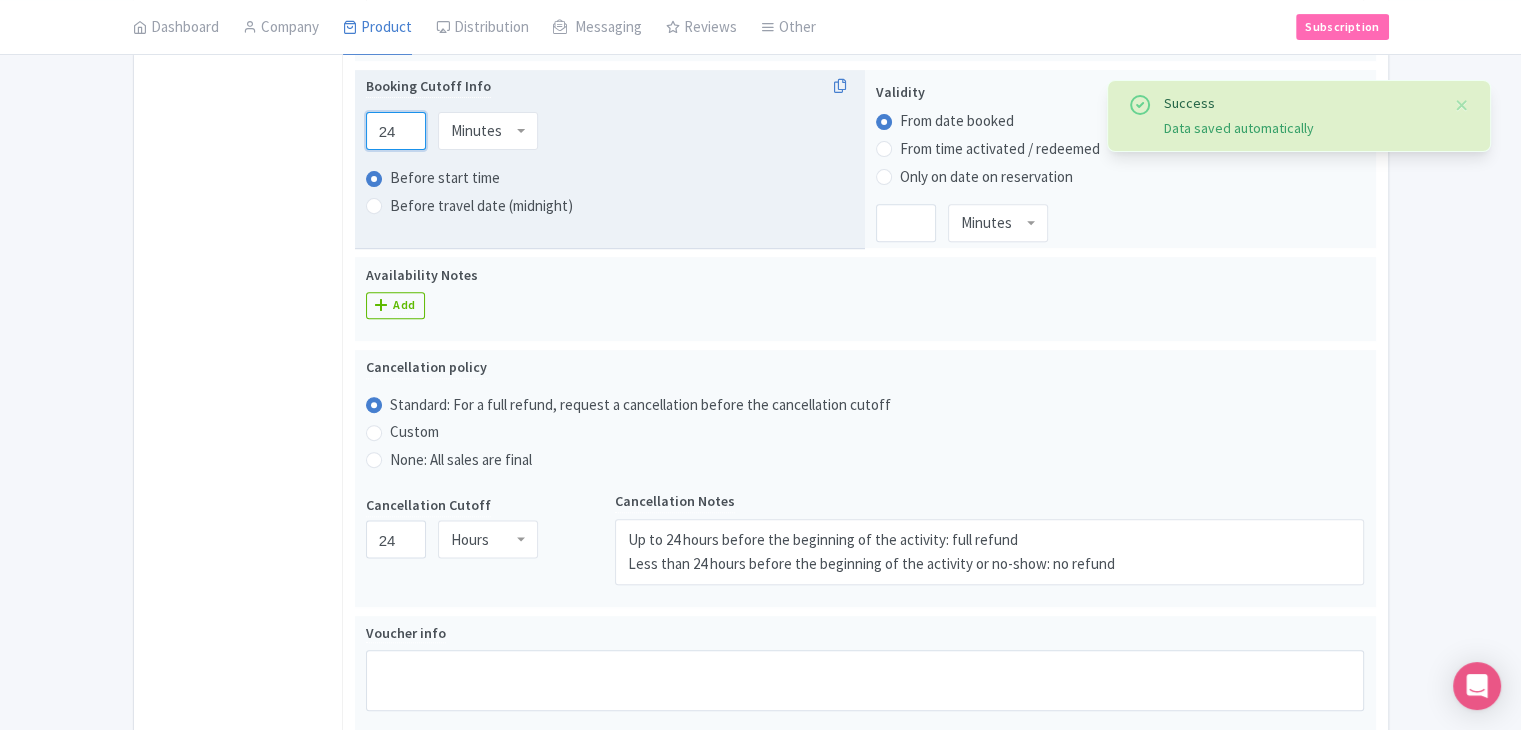 type on "24" 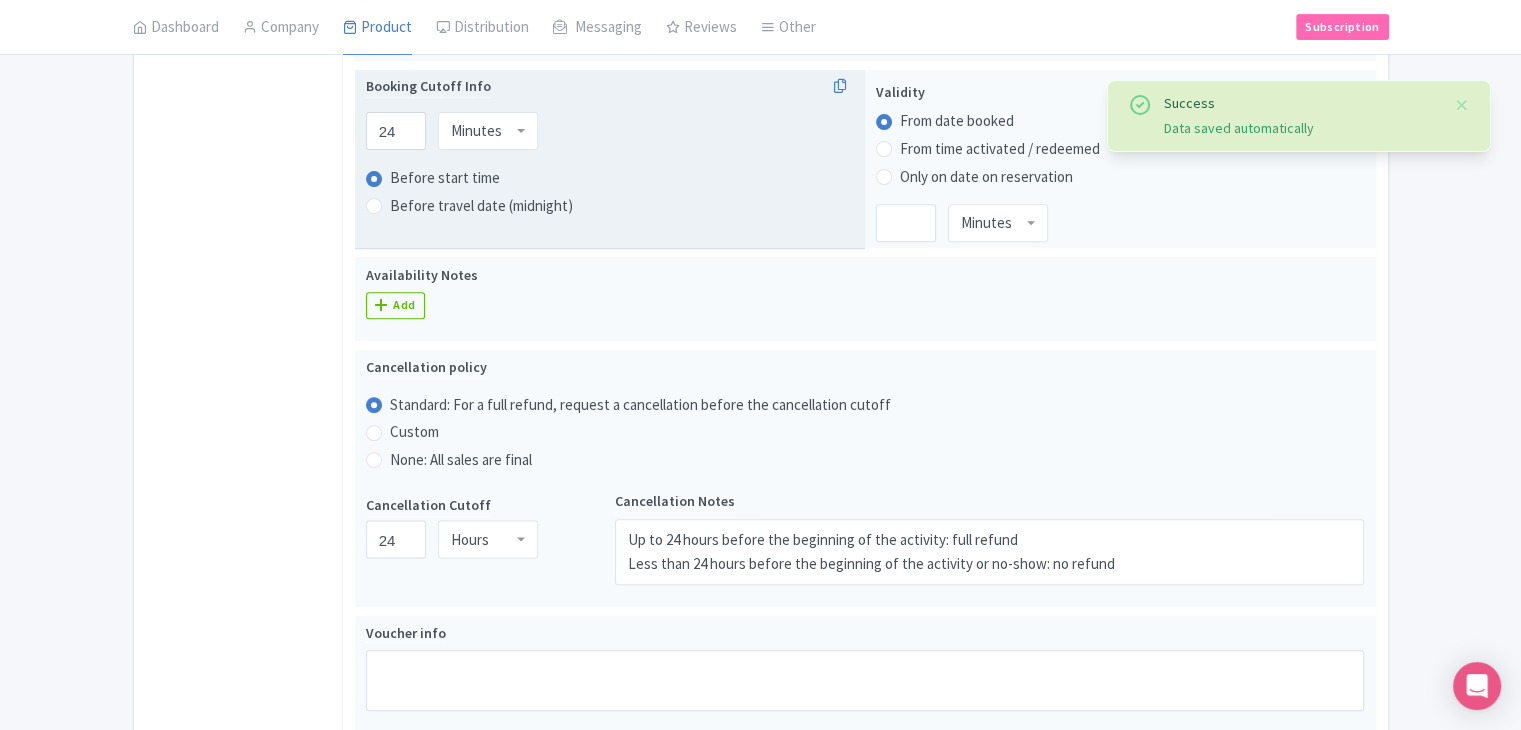 click on "Minutes" at bounding box center (476, 131) 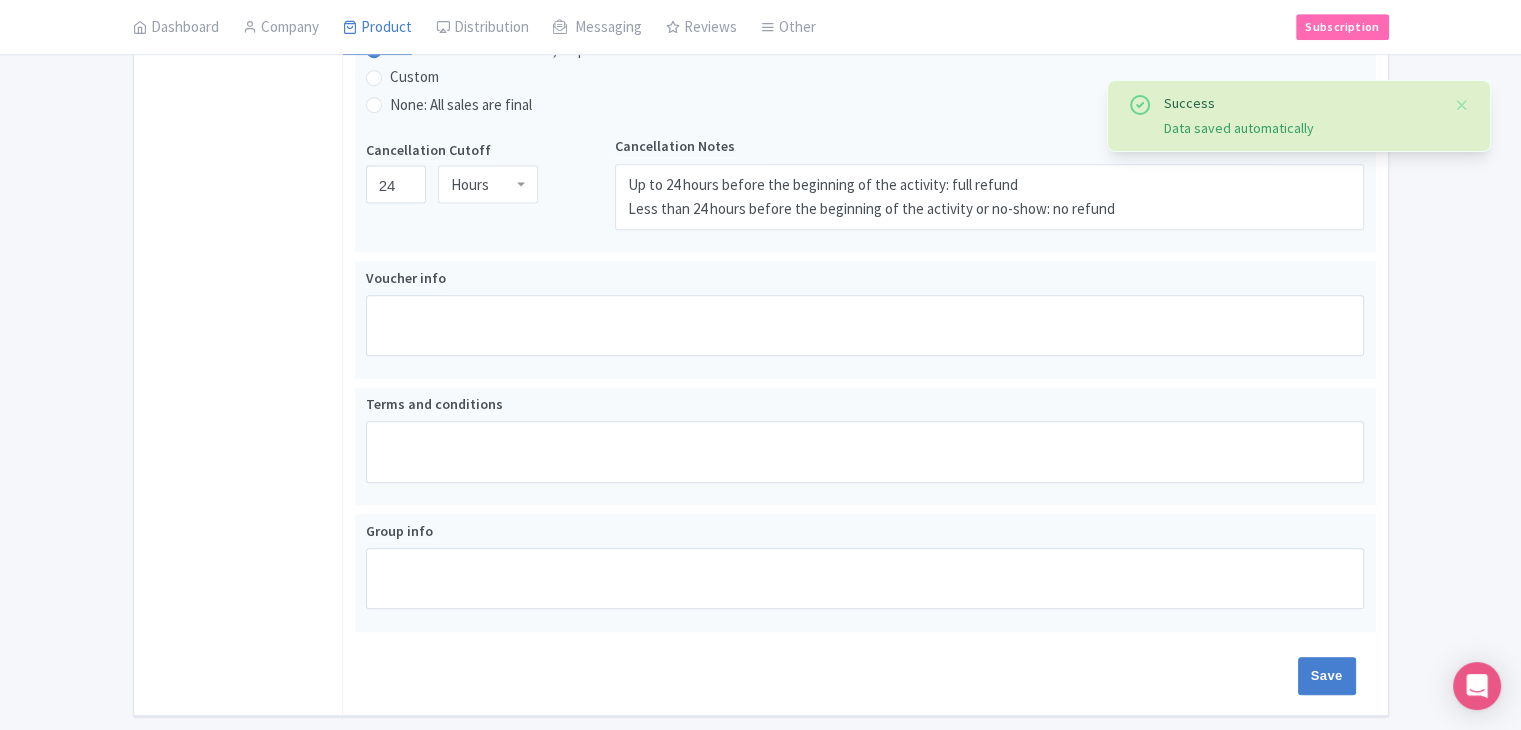 scroll, scrollTop: 1172, scrollLeft: 0, axis: vertical 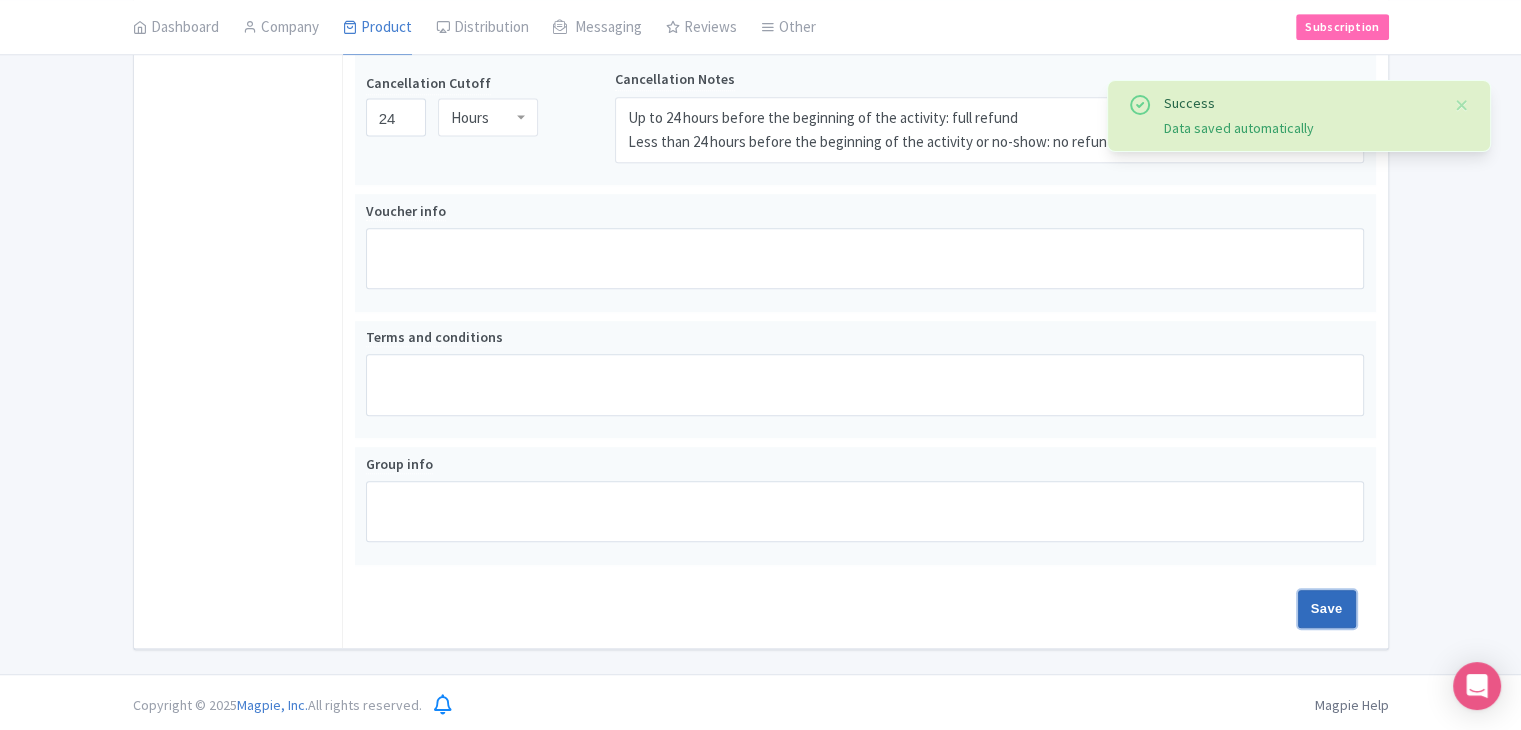 click on "Save" at bounding box center [1327, 609] 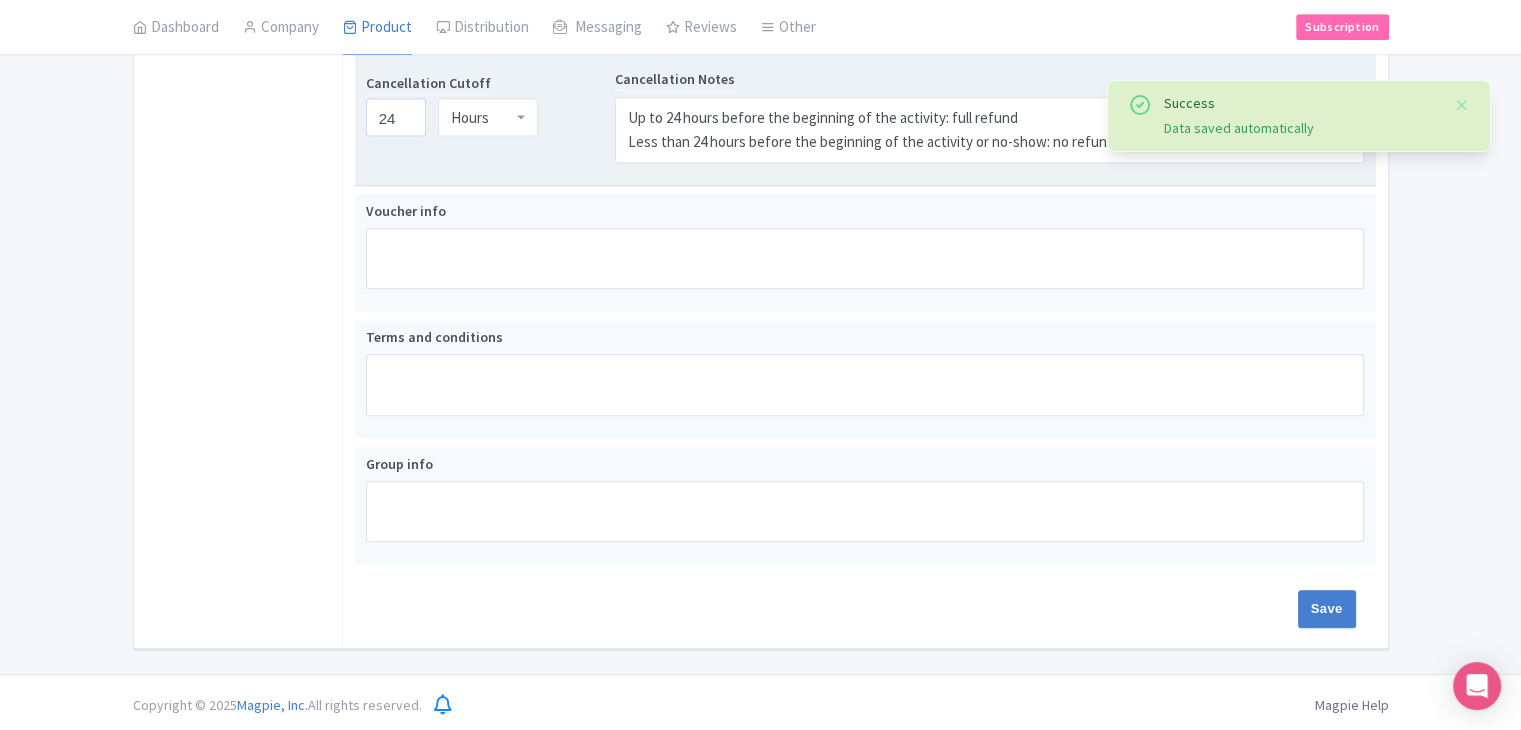 type on "Saving..." 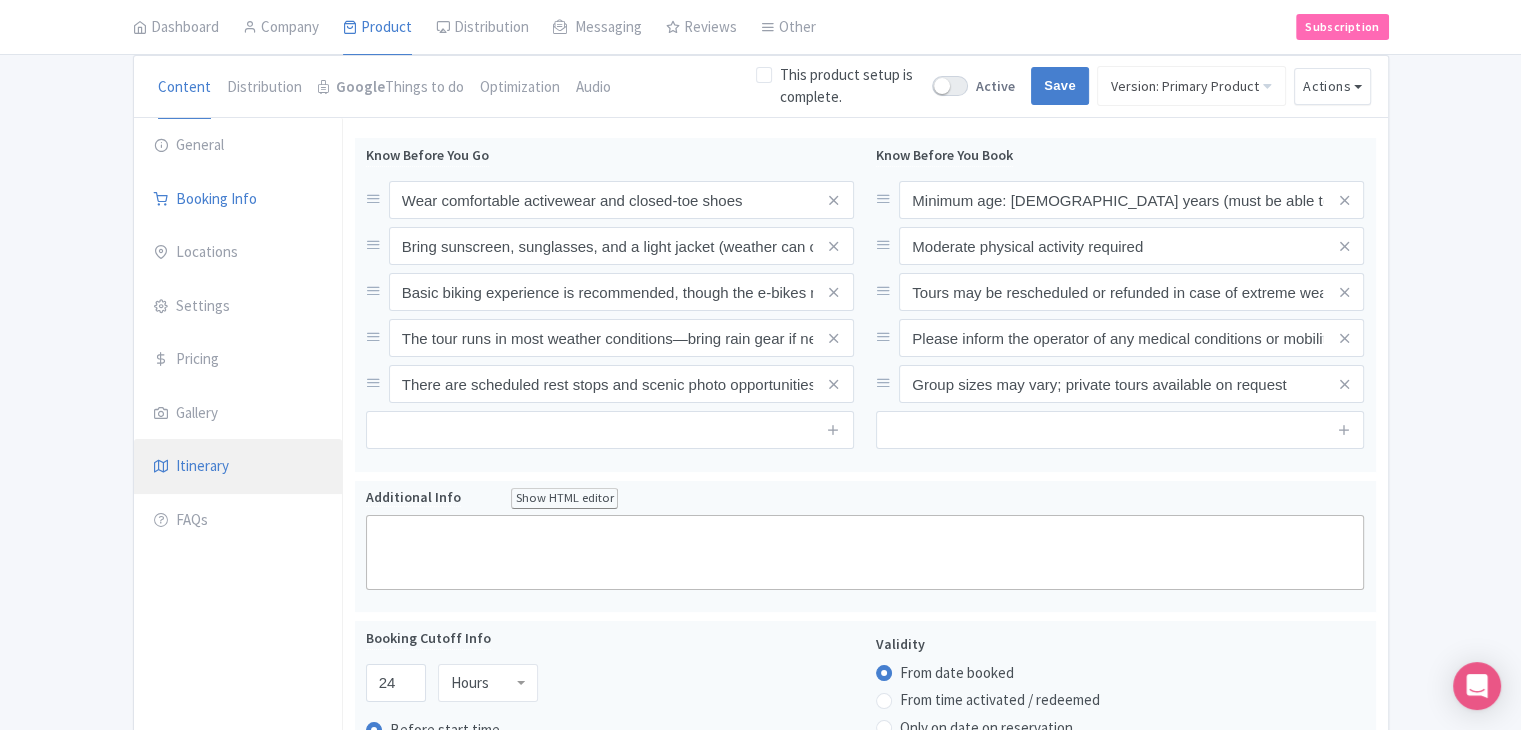 scroll, scrollTop: 12, scrollLeft: 0, axis: vertical 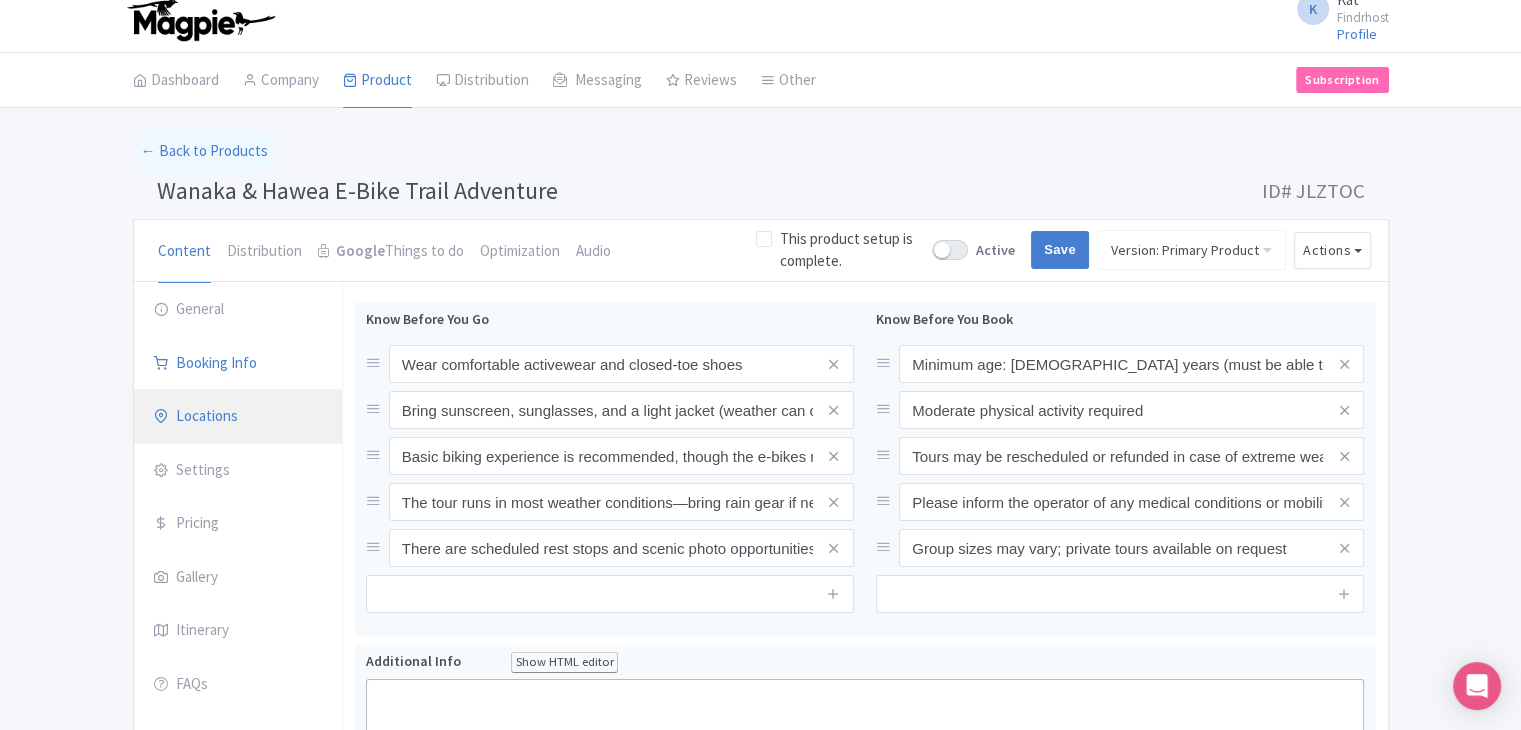click on "Locations" at bounding box center [238, 417] 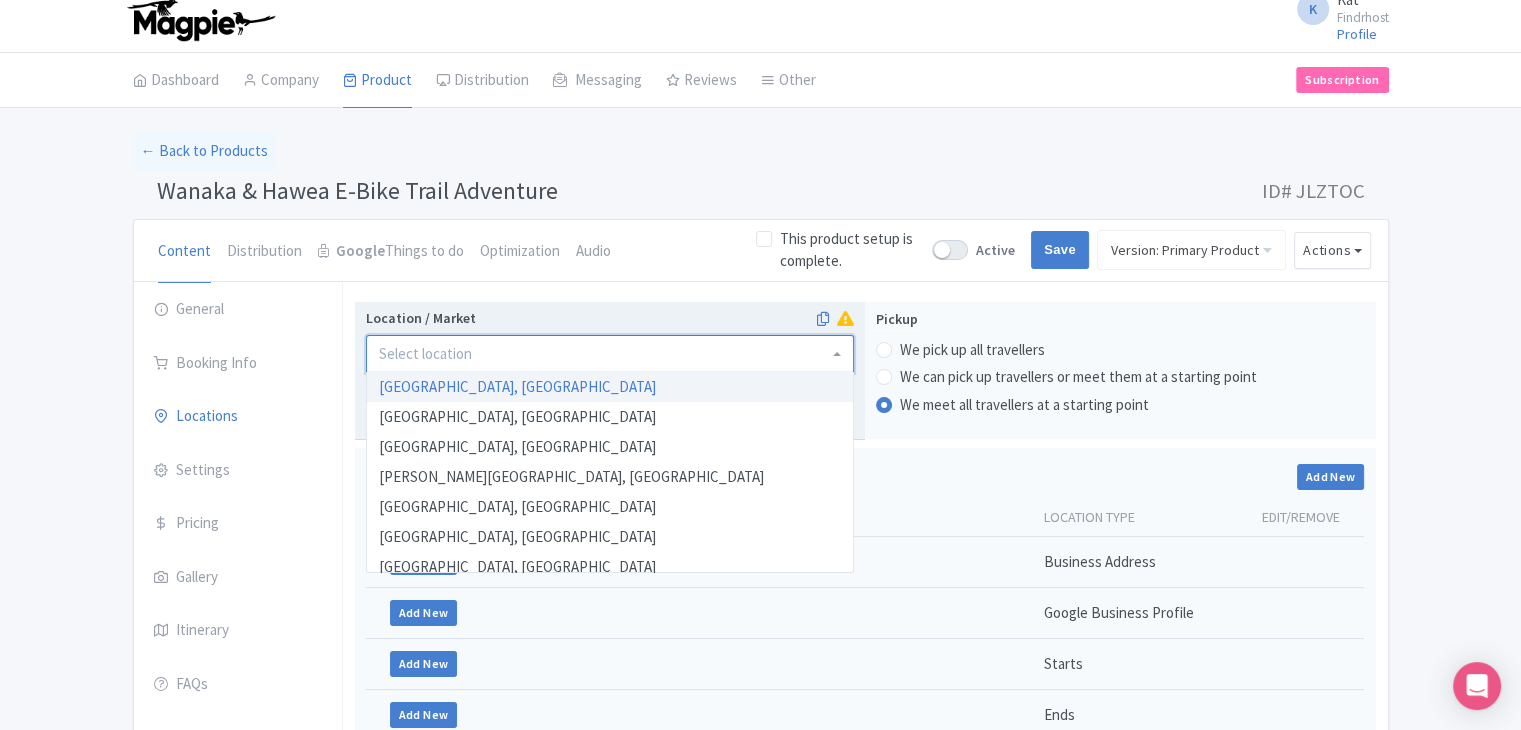click at bounding box center (610, 354) 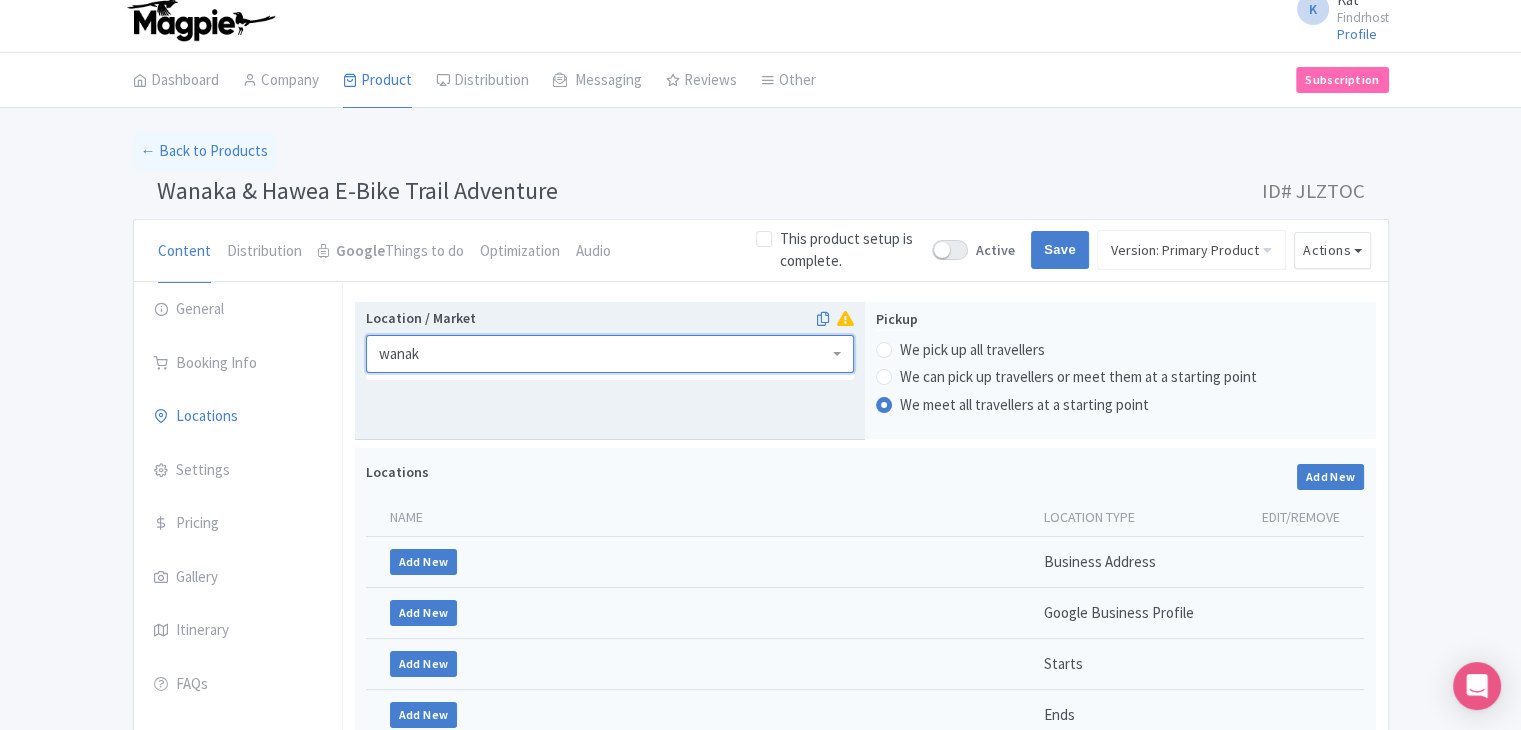 type on "wanaka" 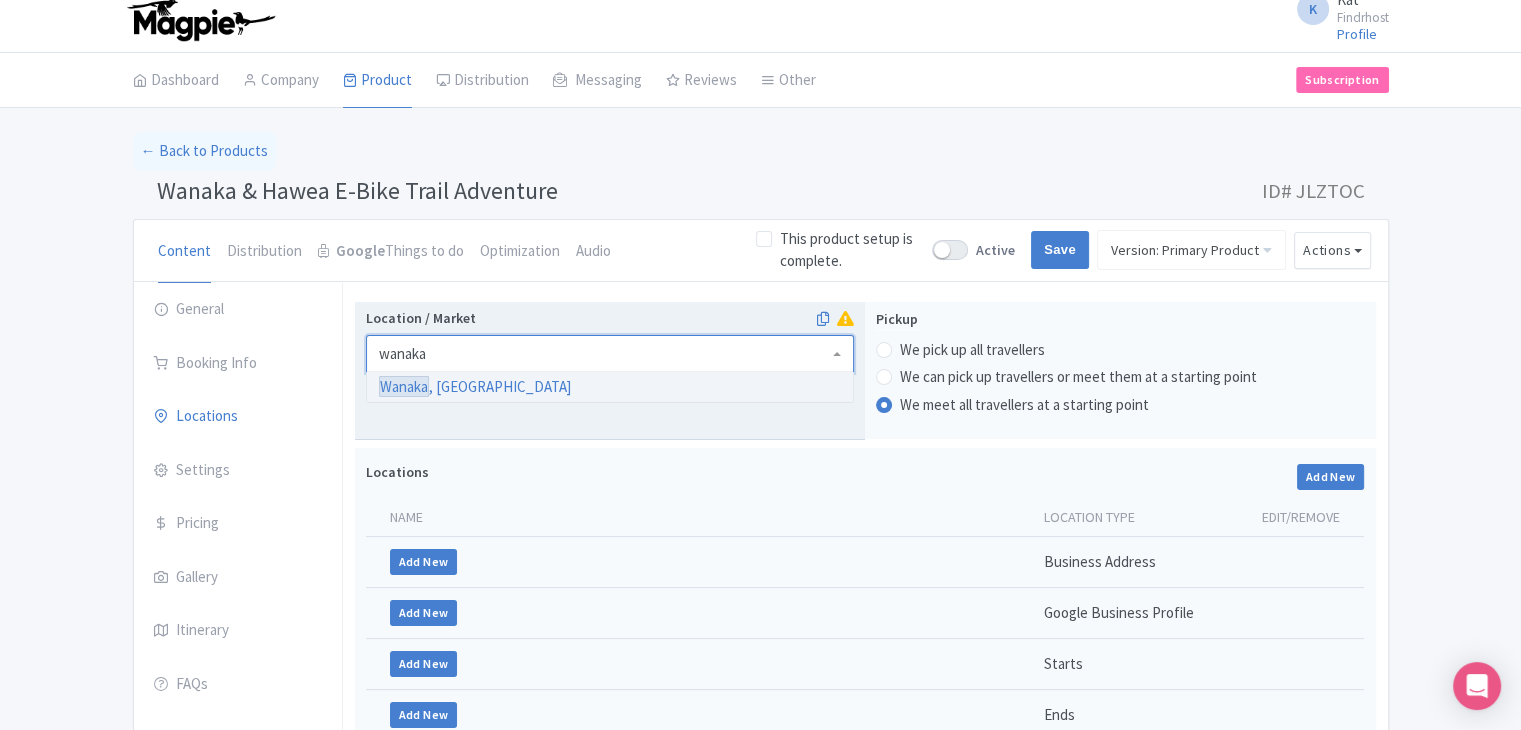 type 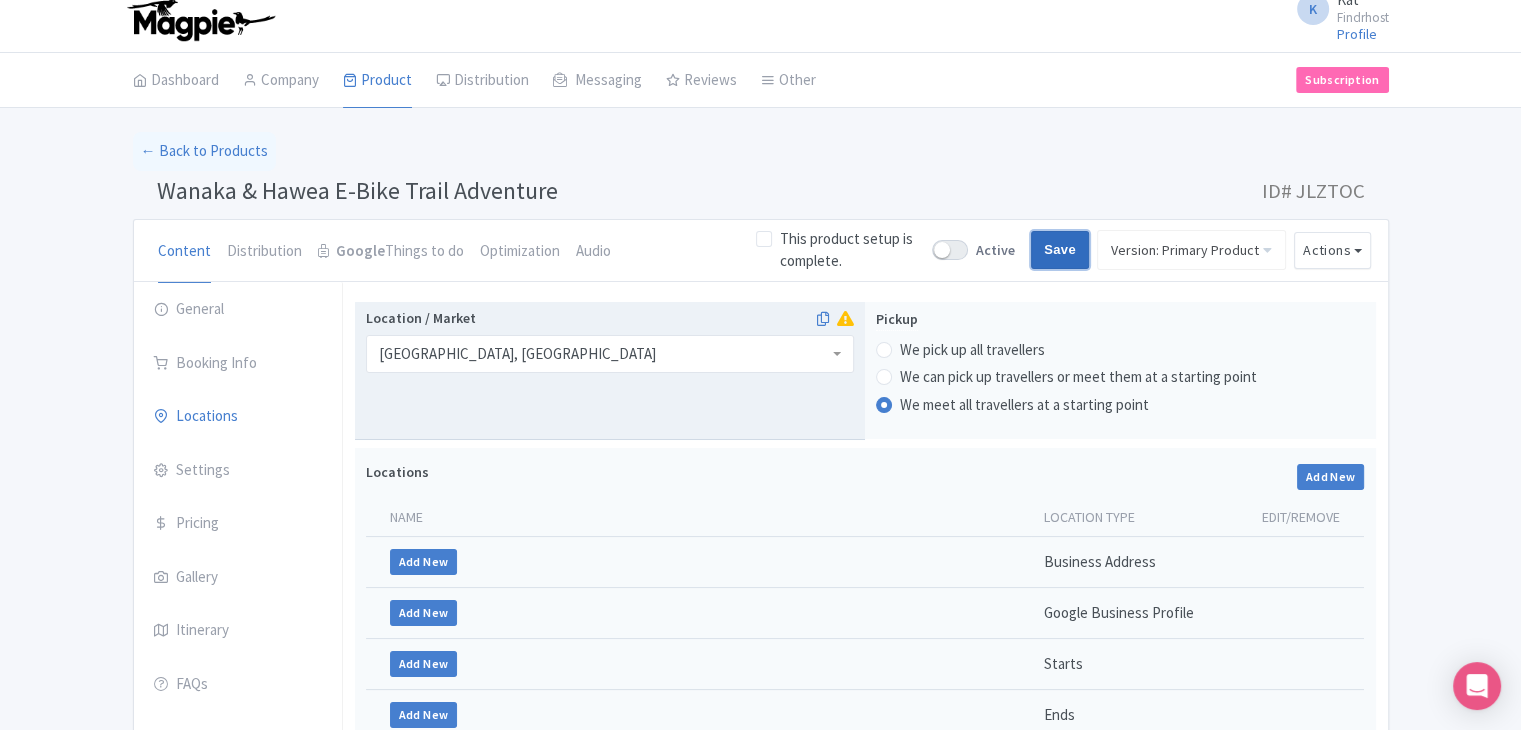 click on "Save" at bounding box center [1060, 250] 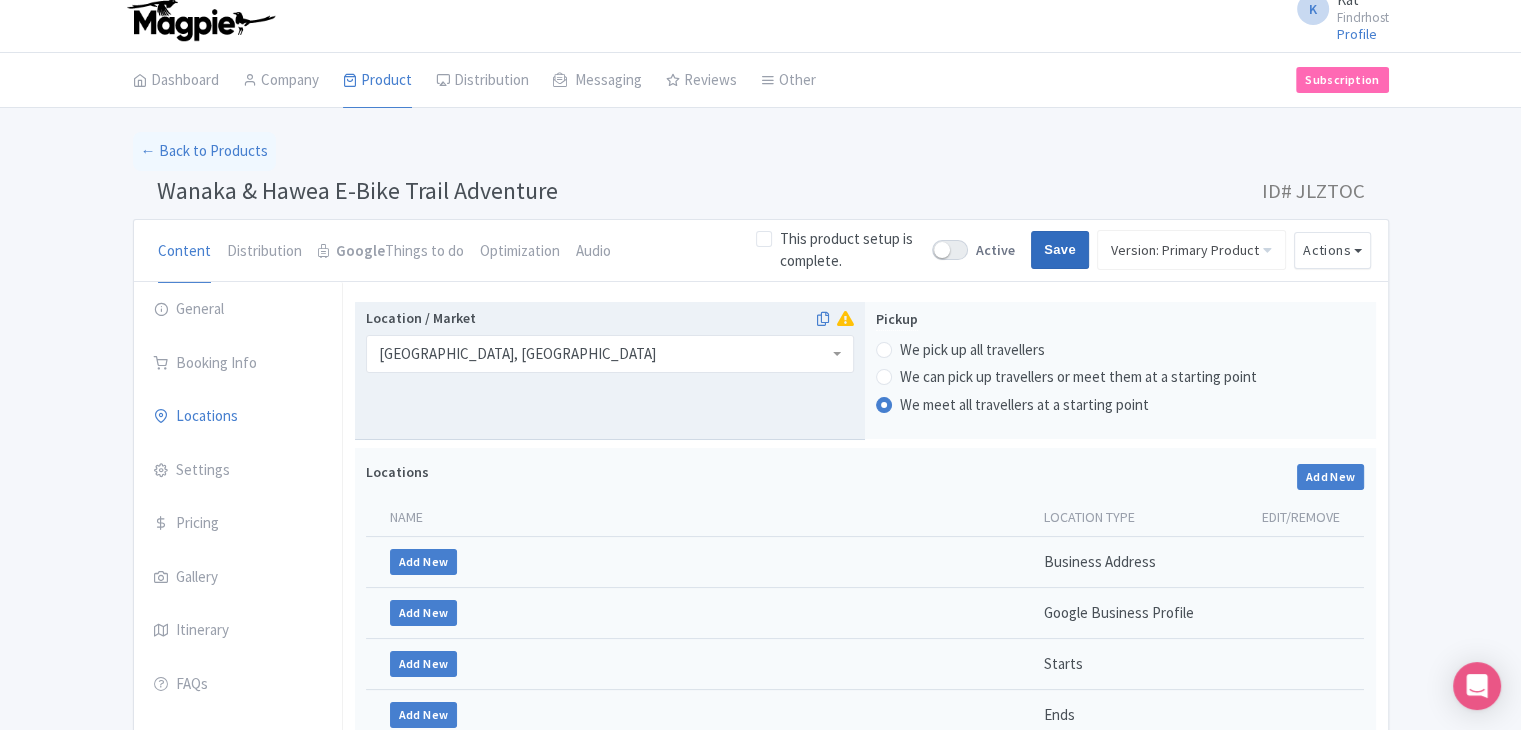 type on "Saving..." 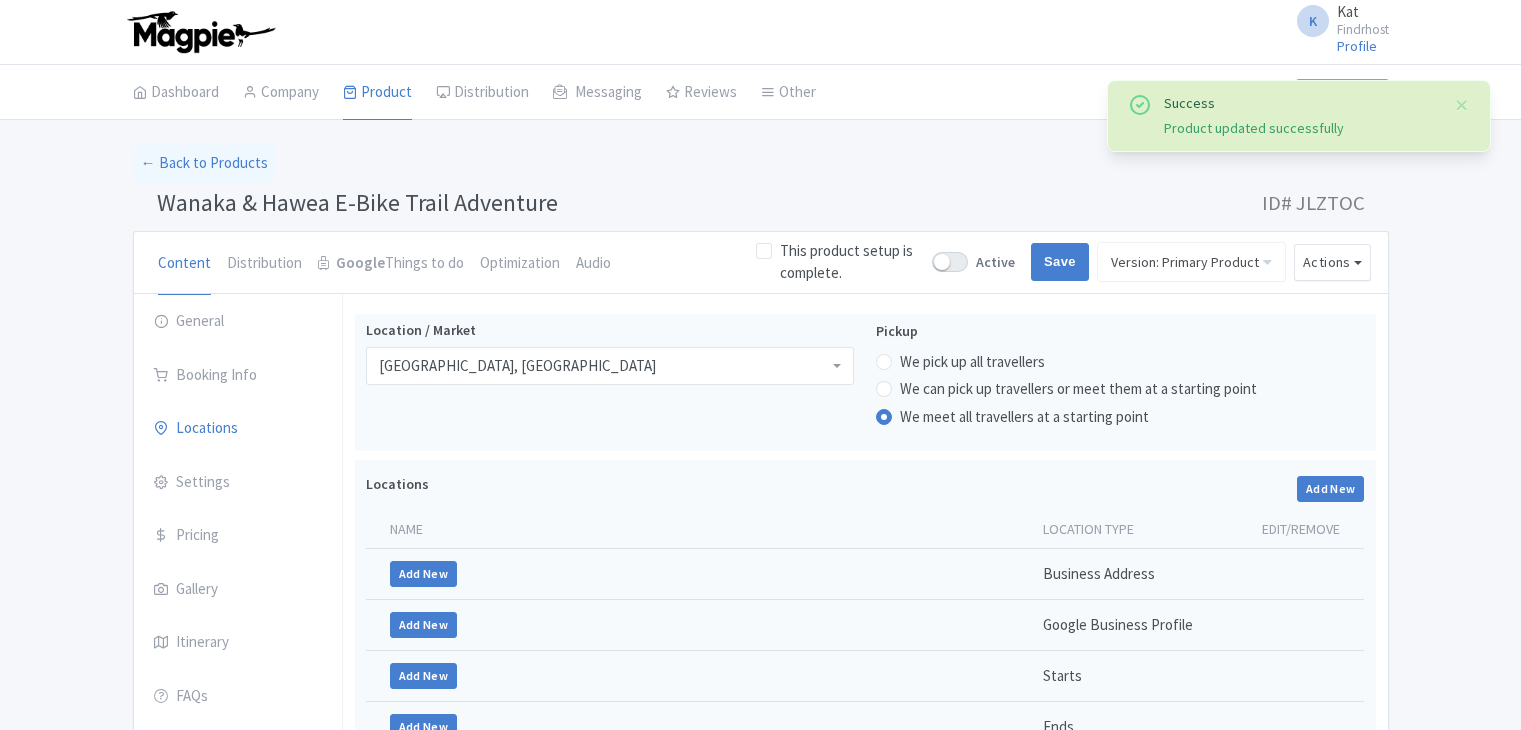 click on "Add New" at bounding box center (424, 574) 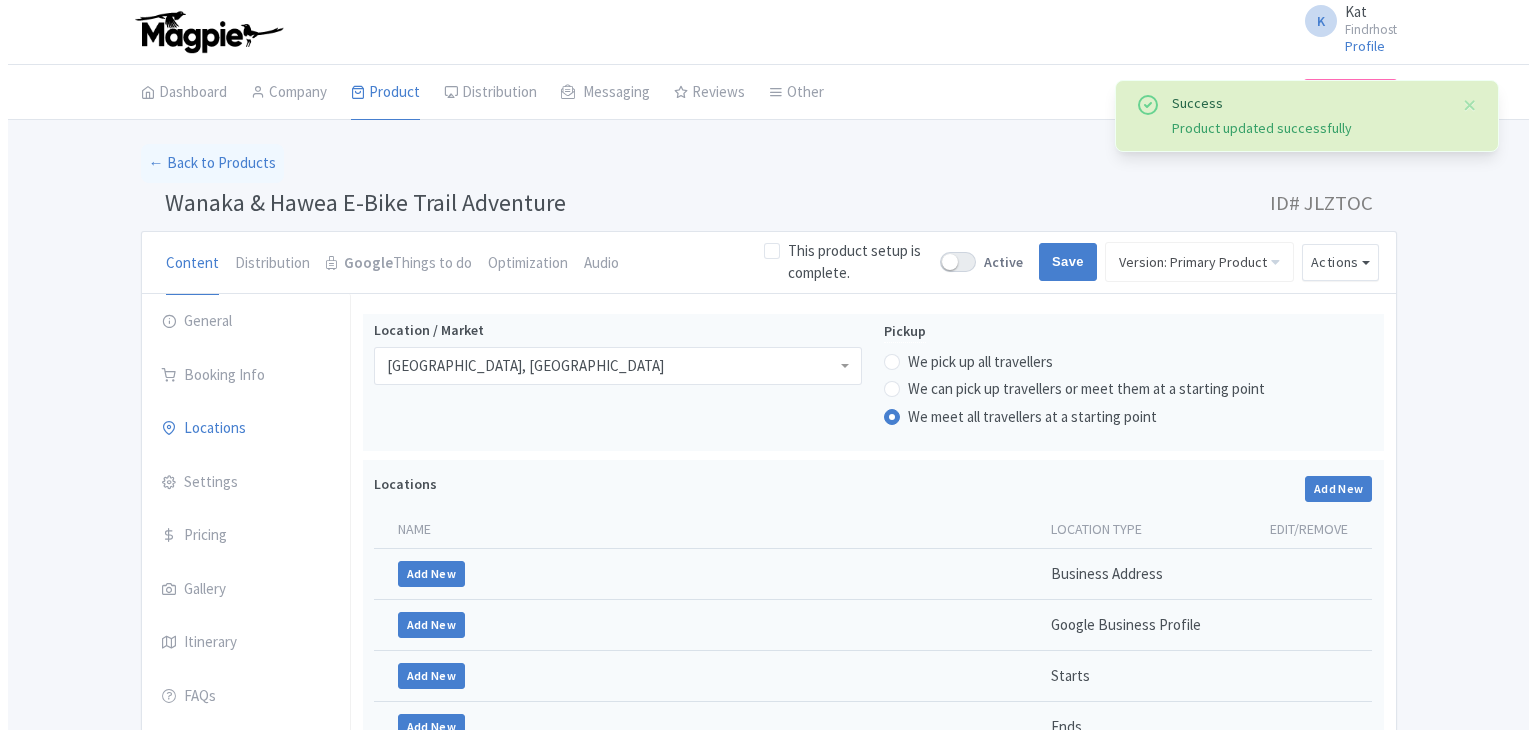scroll, scrollTop: 312, scrollLeft: 0, axis: vertical 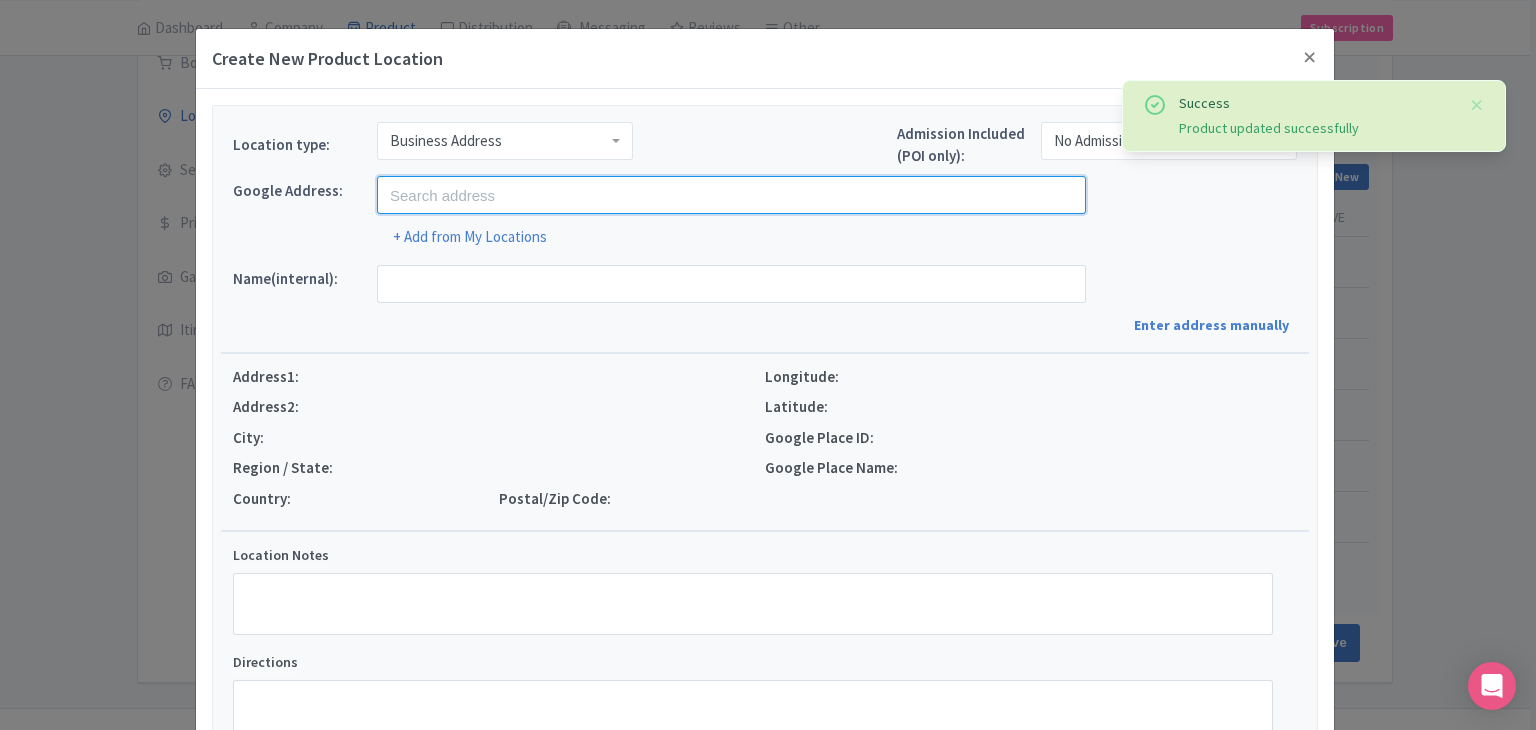 click at bounding box center (731, 195) 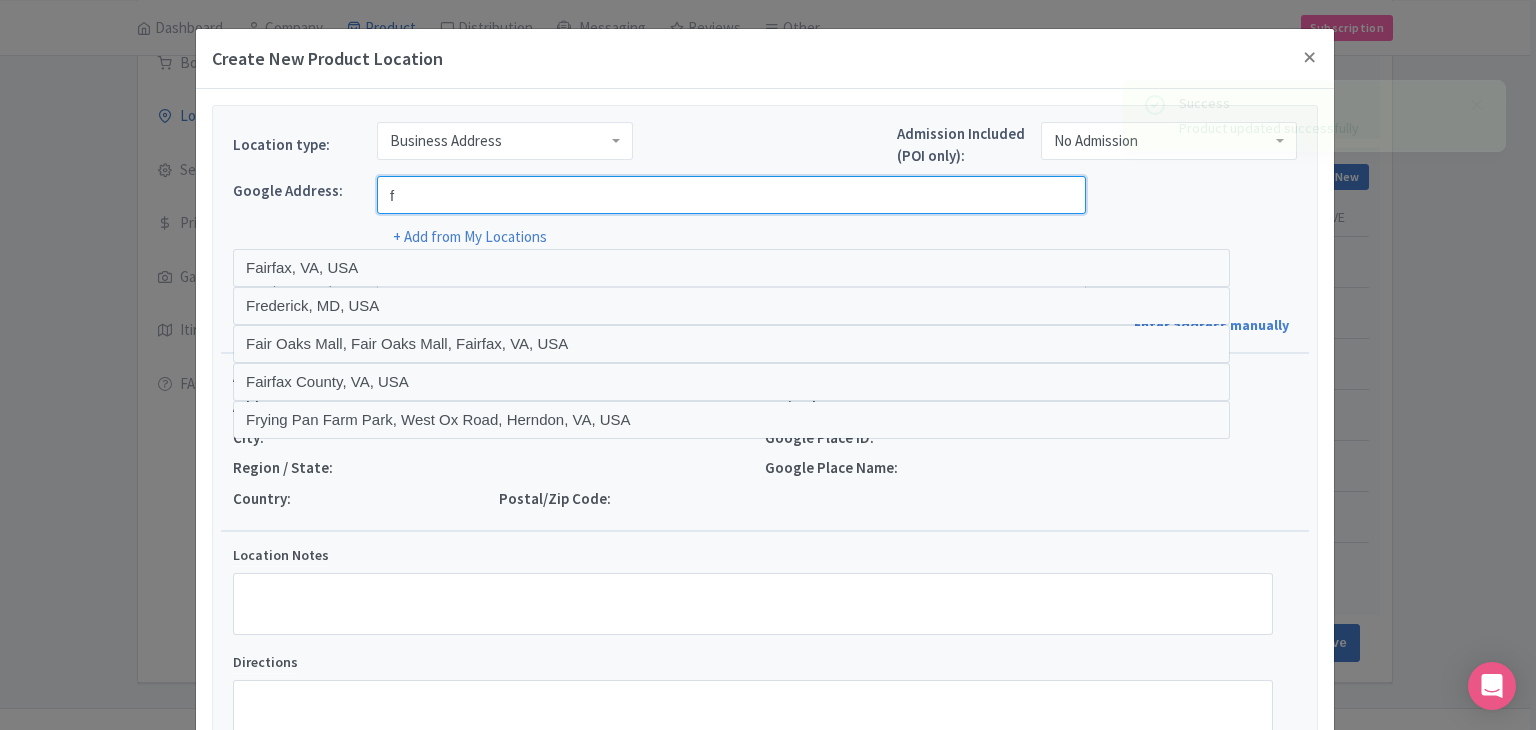 type on "Findrhost, [GEOGRAPHIC_DATA], [GEOGRAPHIC_DATA], [GEOGRAPHIC_DATA]" 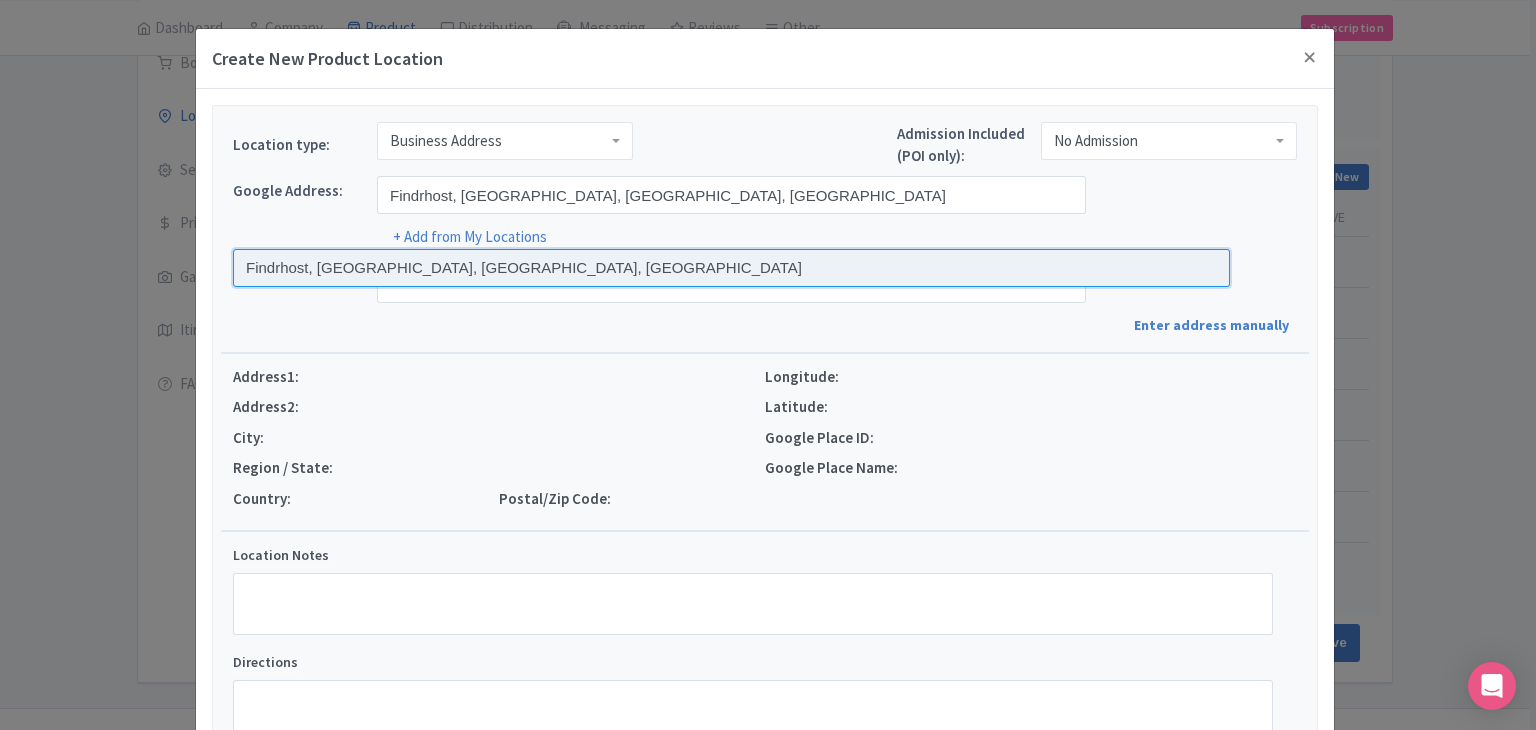 click at bounding box center [731, 268] 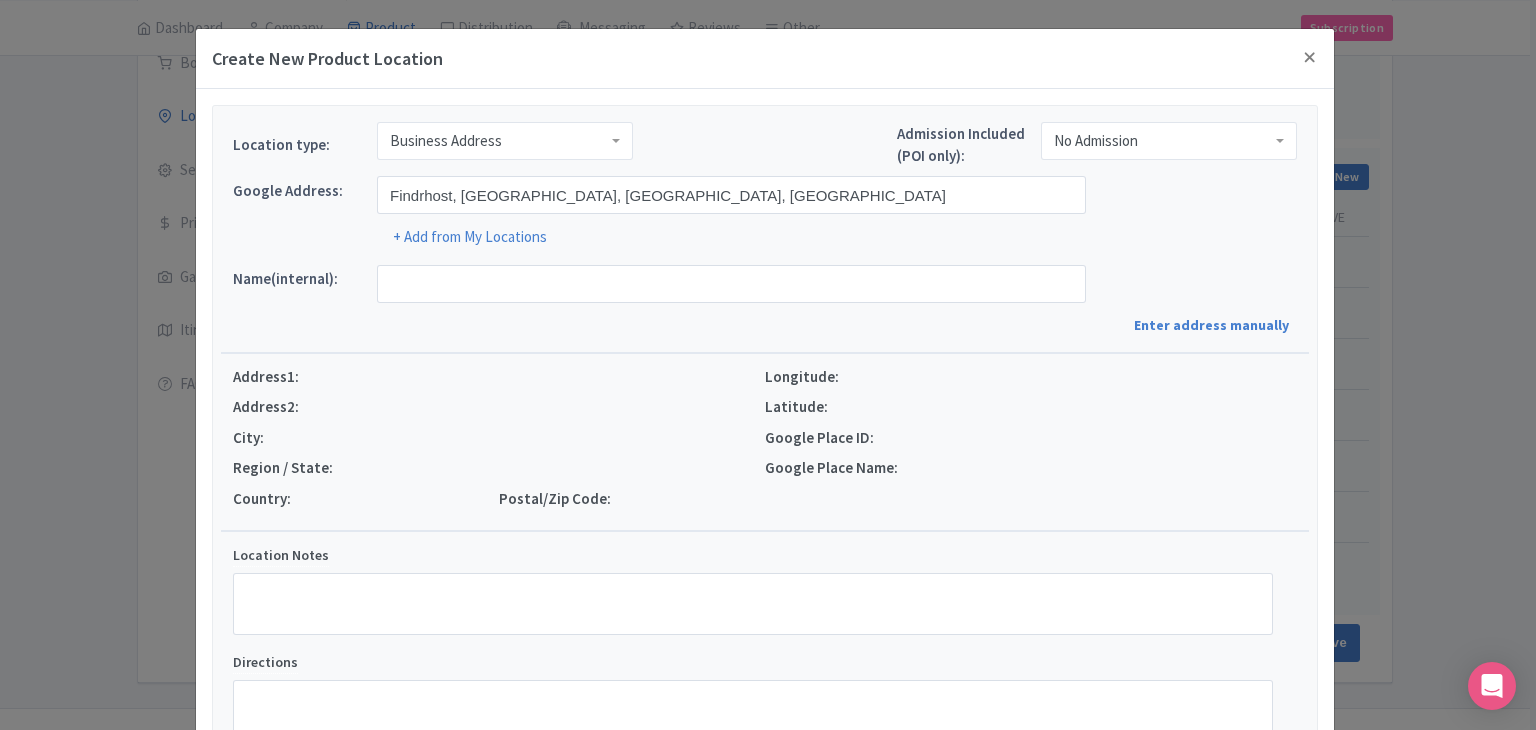type on "Findrhost, [STREET_ADDRESS]" 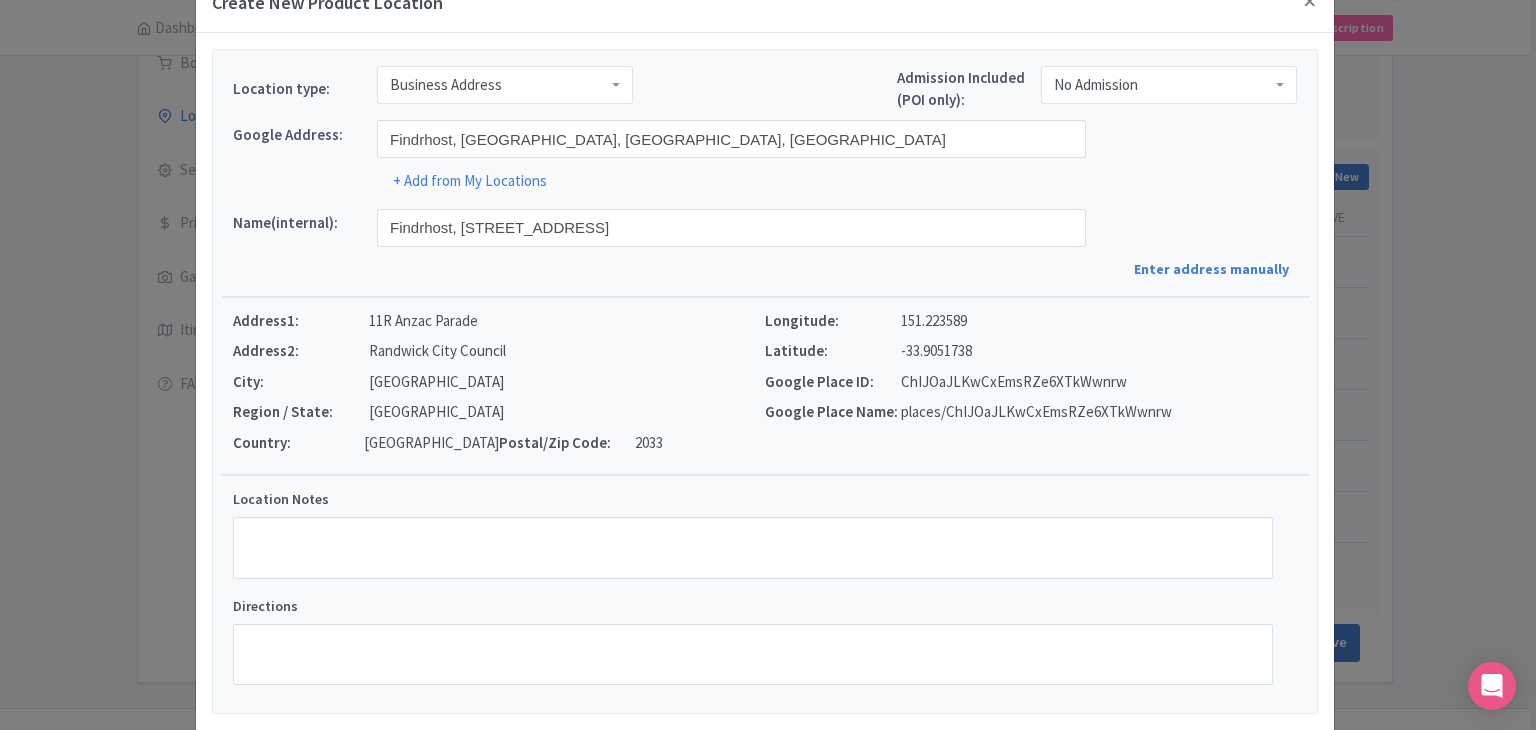 scroll, scrollTop: 152, scrollLeft: 0, axis: vertical 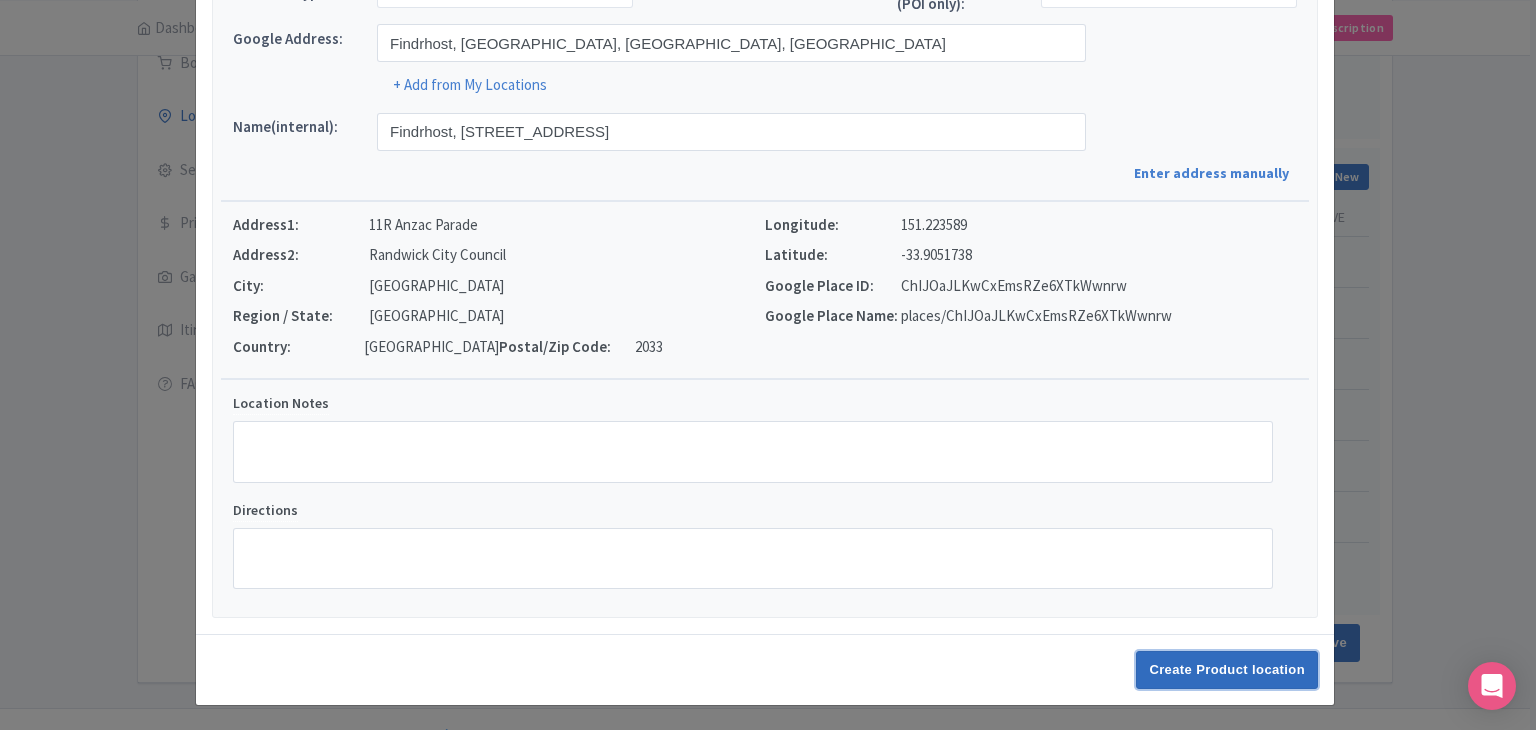 click on "Create Product location" at bounding box center (1227, 670) 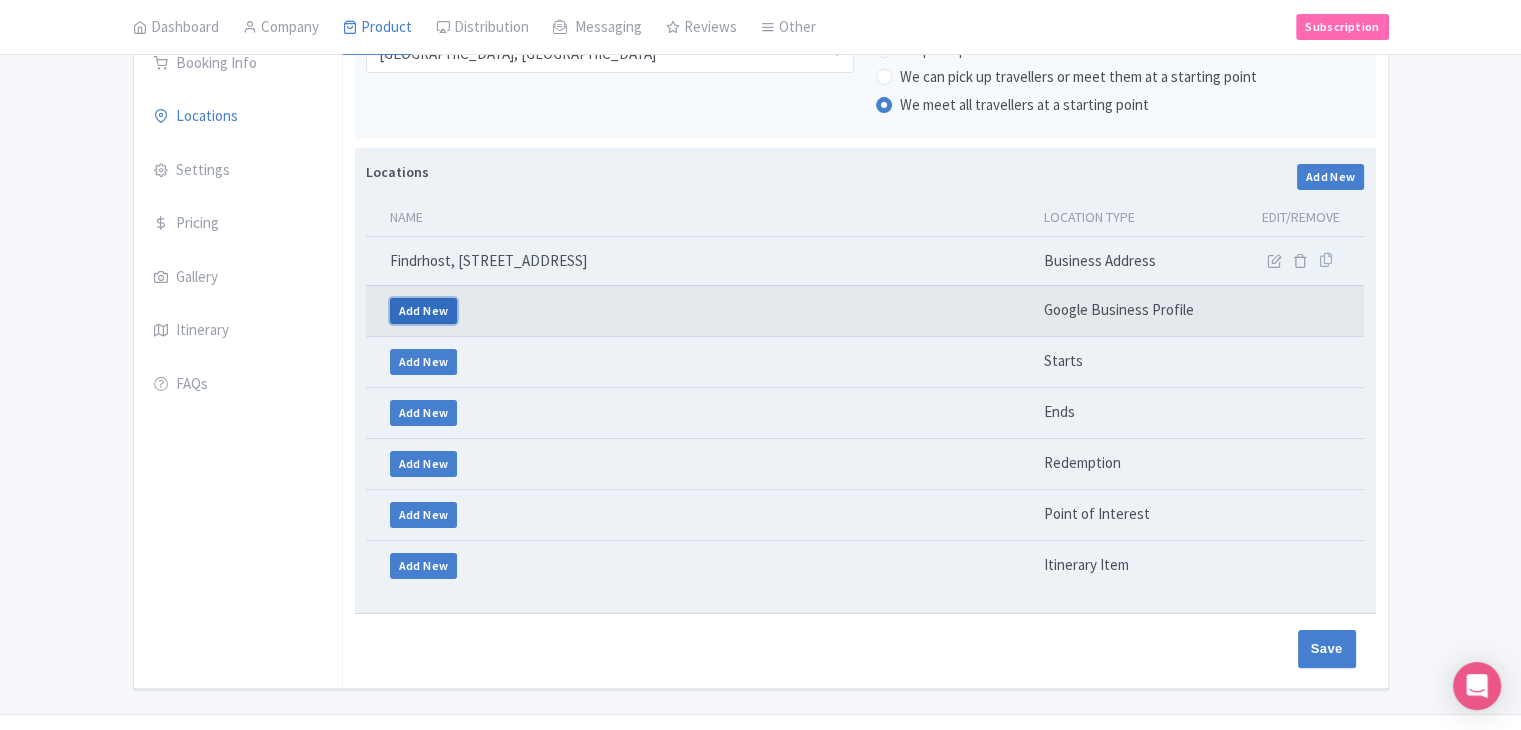 click on "Add New" at bounding box center [424, 311] 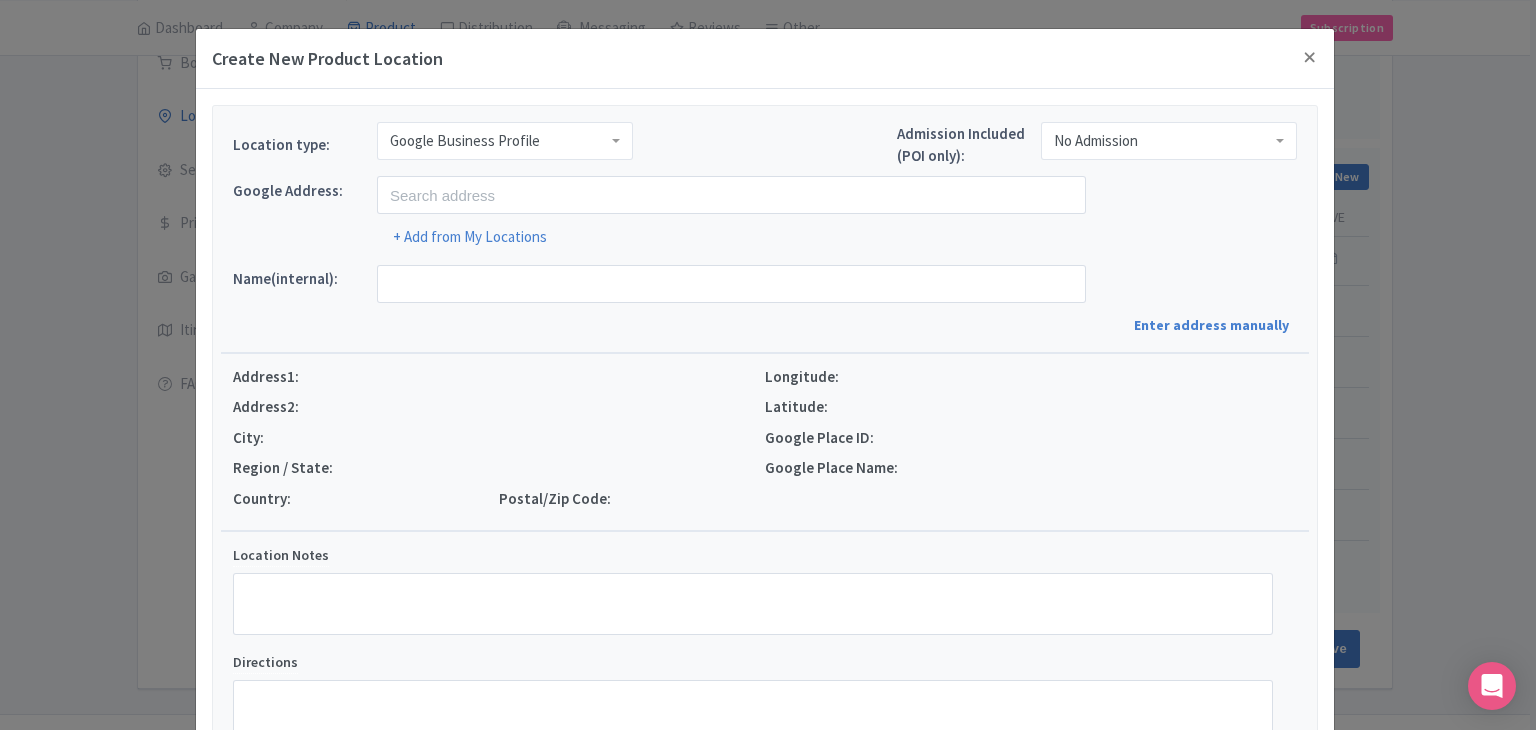 click on "Google Business Profile" at bounding box center [465, 141] 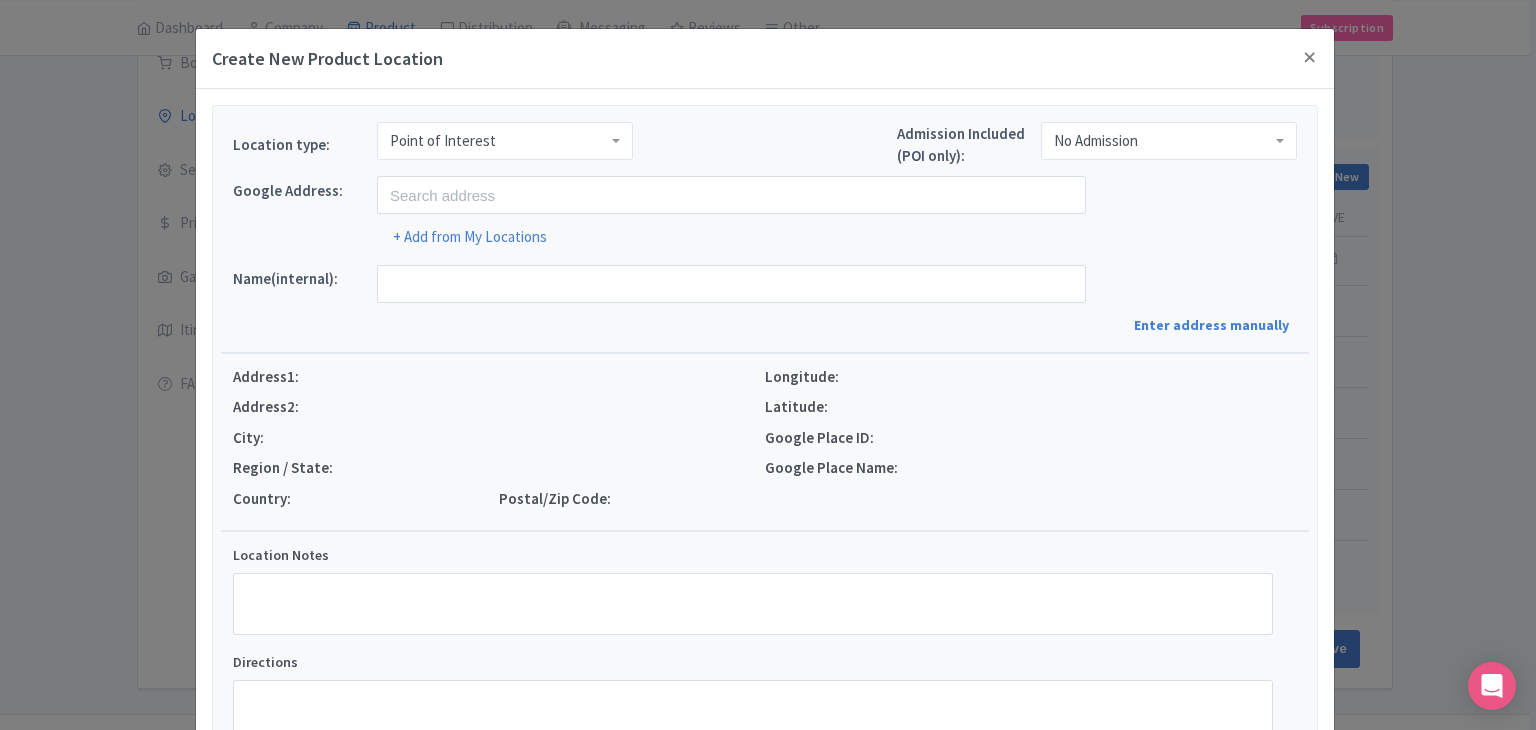 scroll, scrollTop: 0, scrollLeft: 0, axis: both 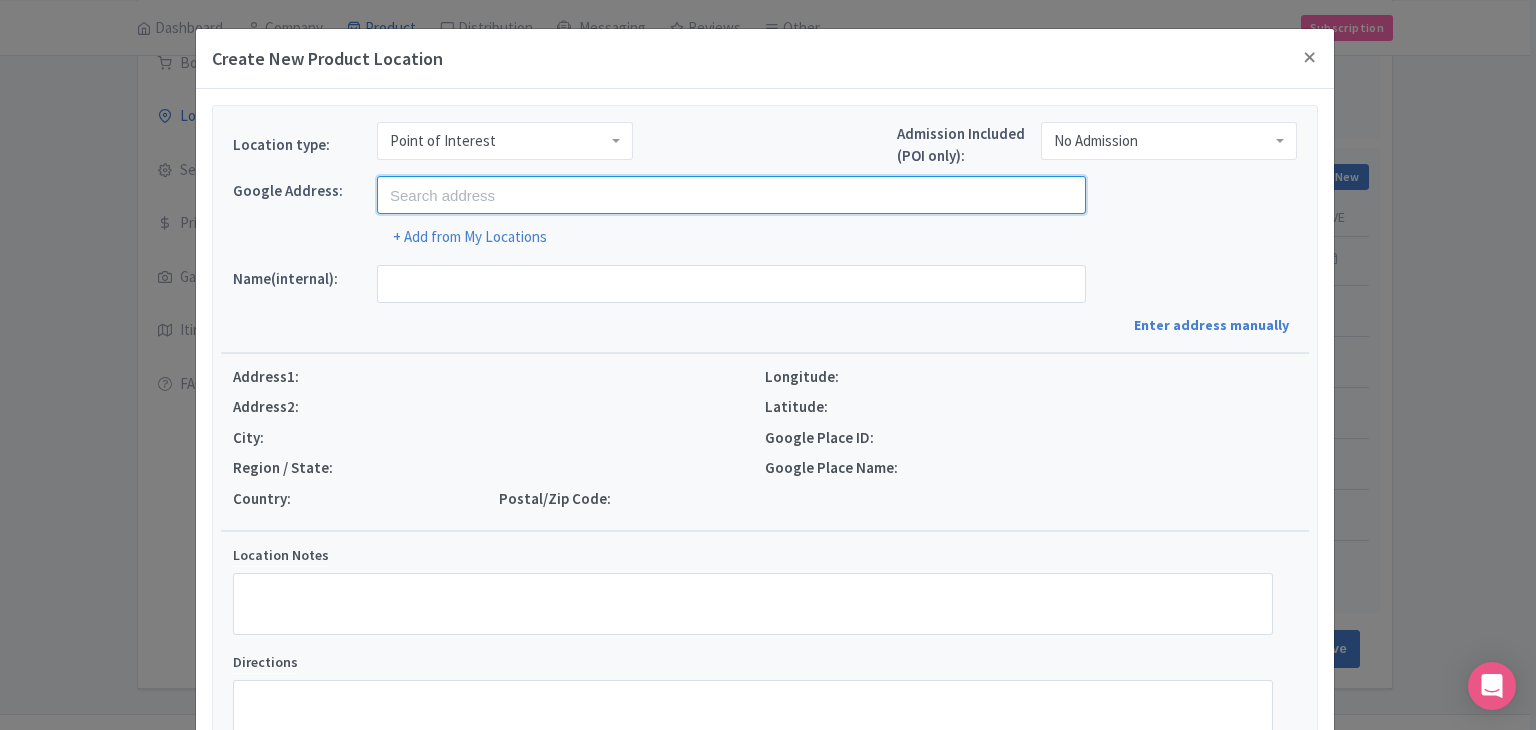 click at bounding box center (731, 195) 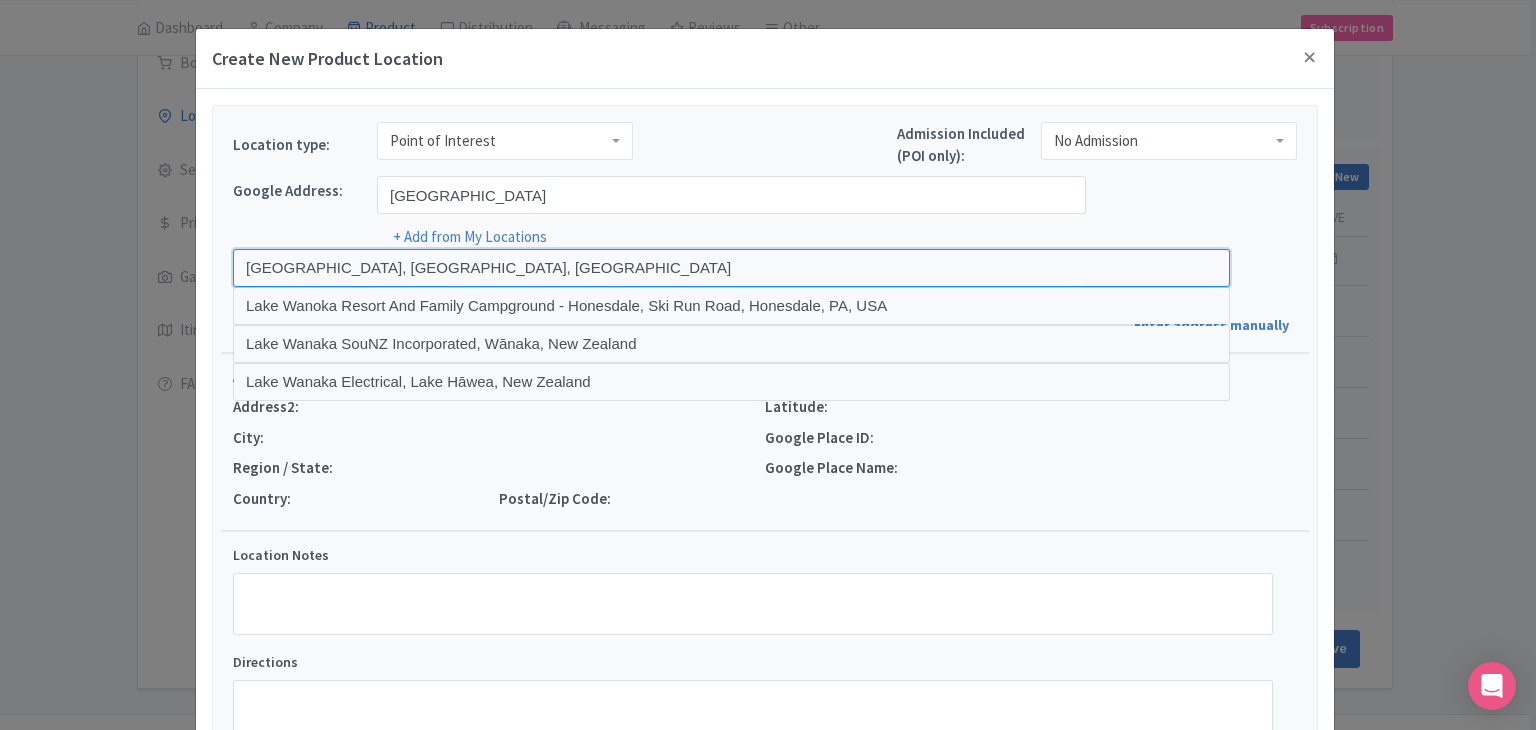 click at bounding box center (731, 268) 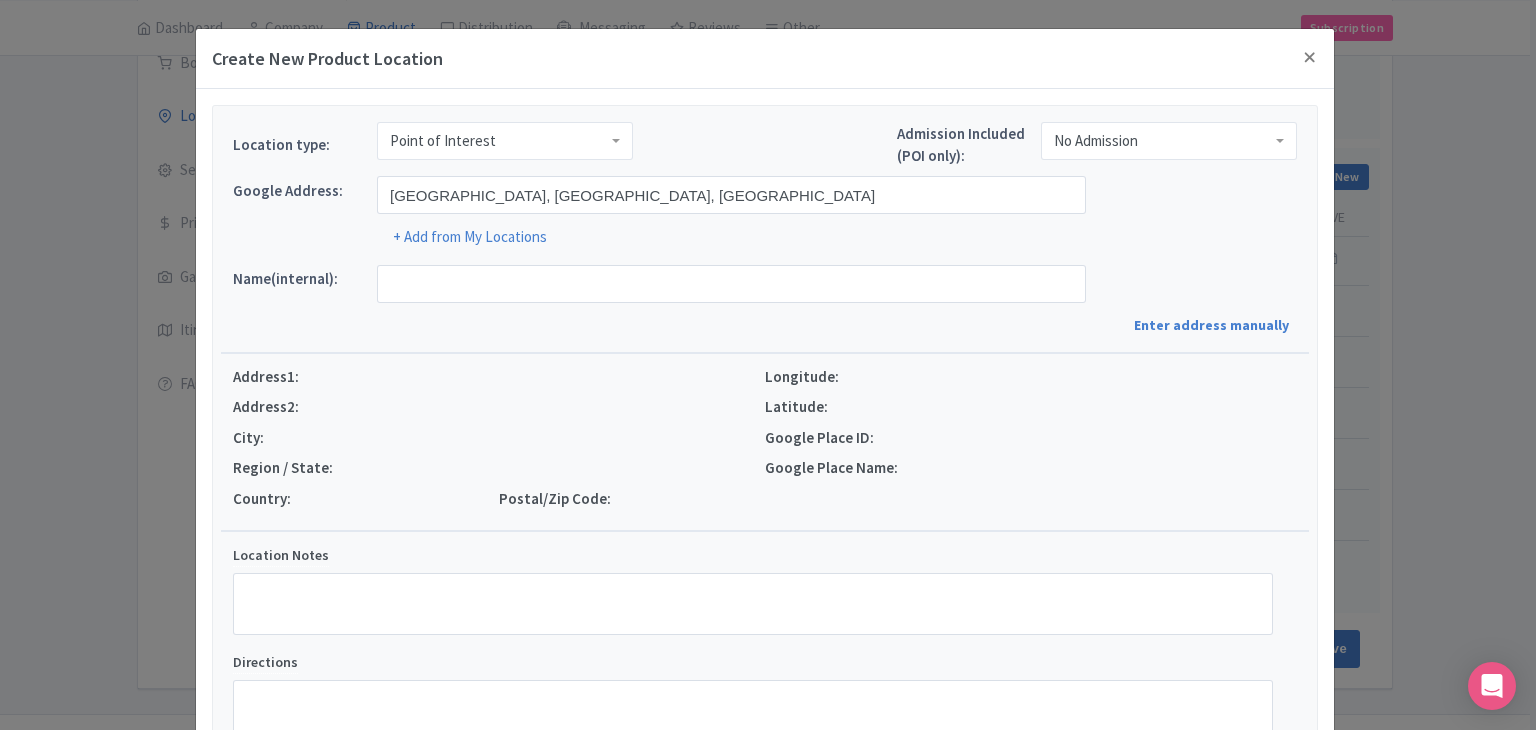 type on "Lake Wānaka, Lake Wānaka, Otago Region, New Zealand" 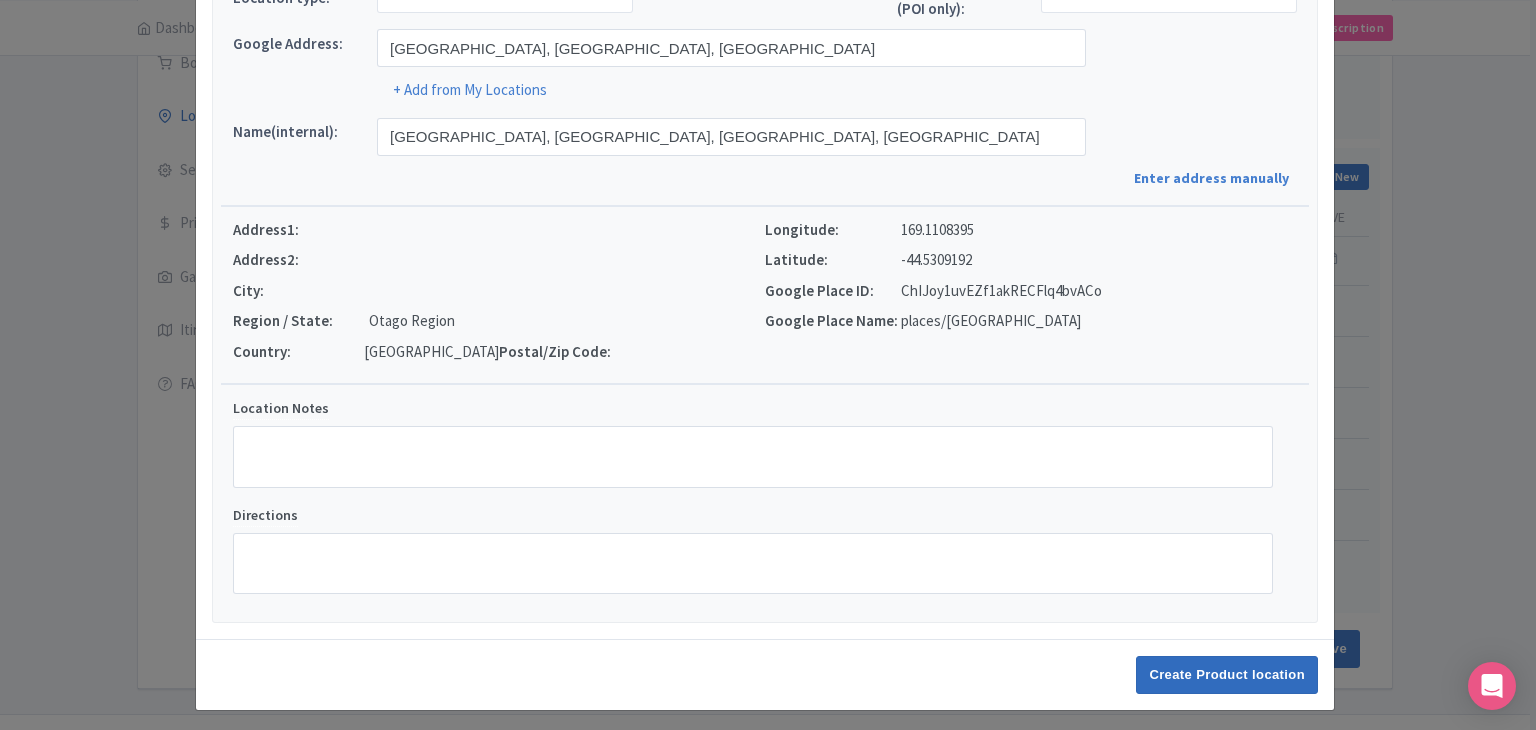 scroll, scrollTop: 152, scrollLeft: 0, axis: vertical 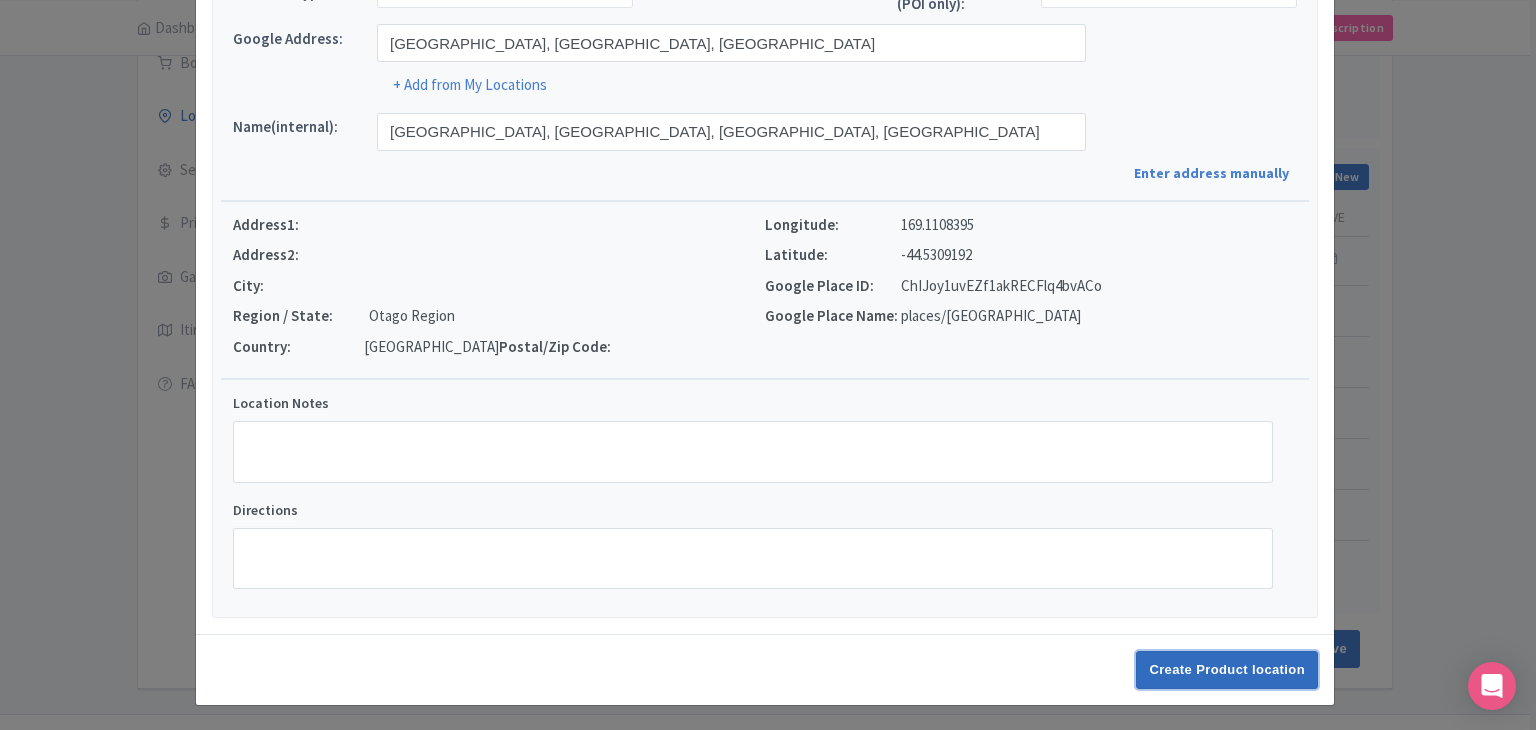 click on "Create Product location" at bounding box center [1227, 670] 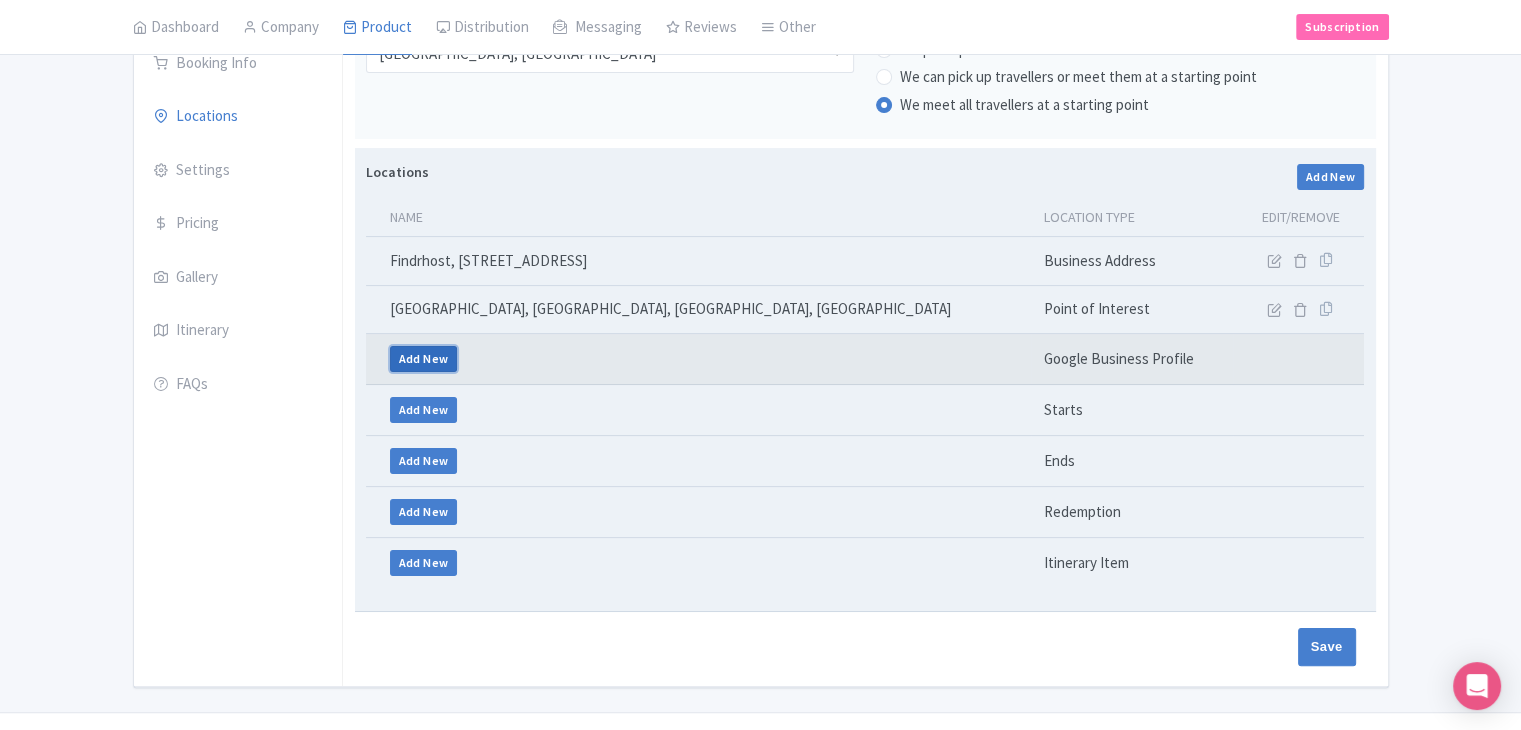 click on "Add New" at bounding box center [424, 359] 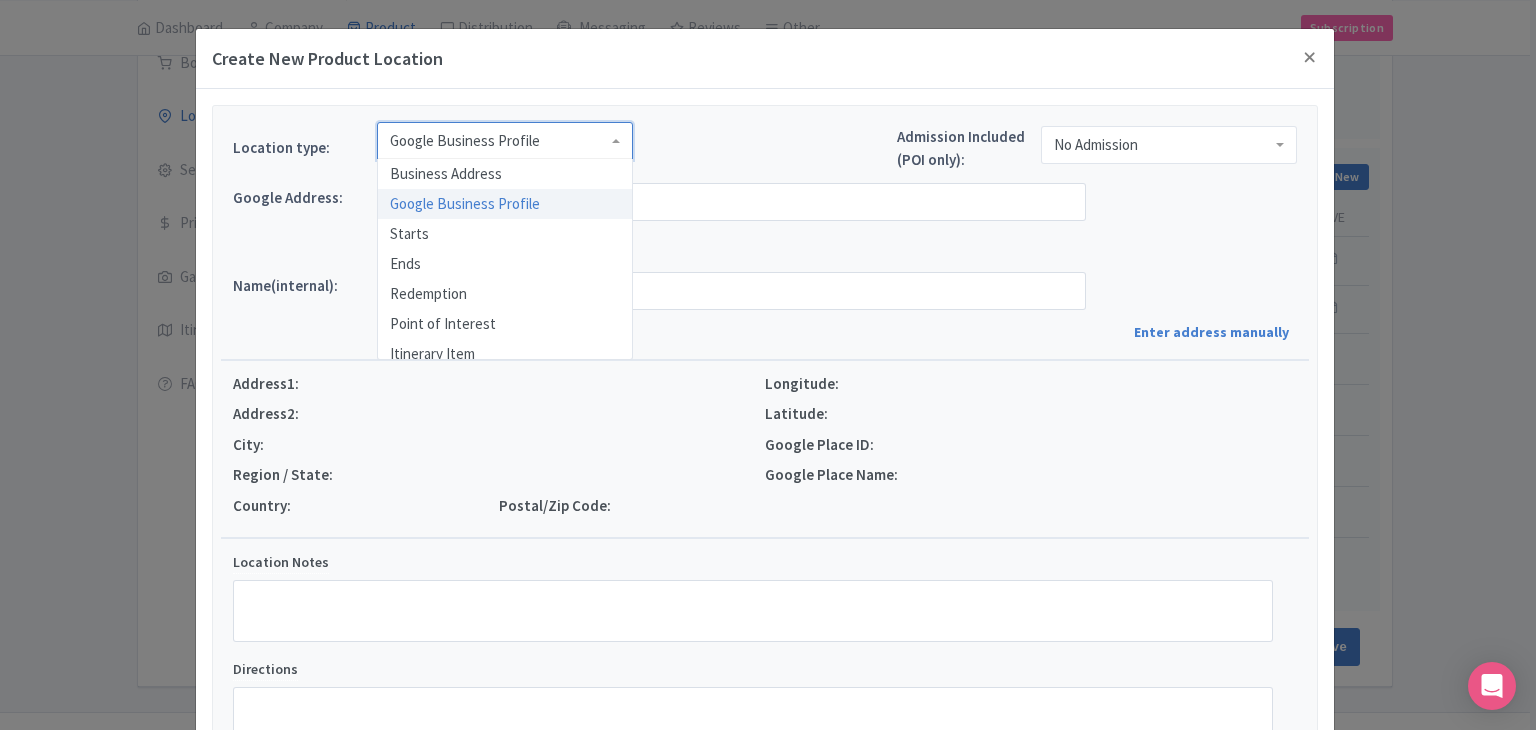 click on "Google Business Profile" at bounding box center [465, 141] 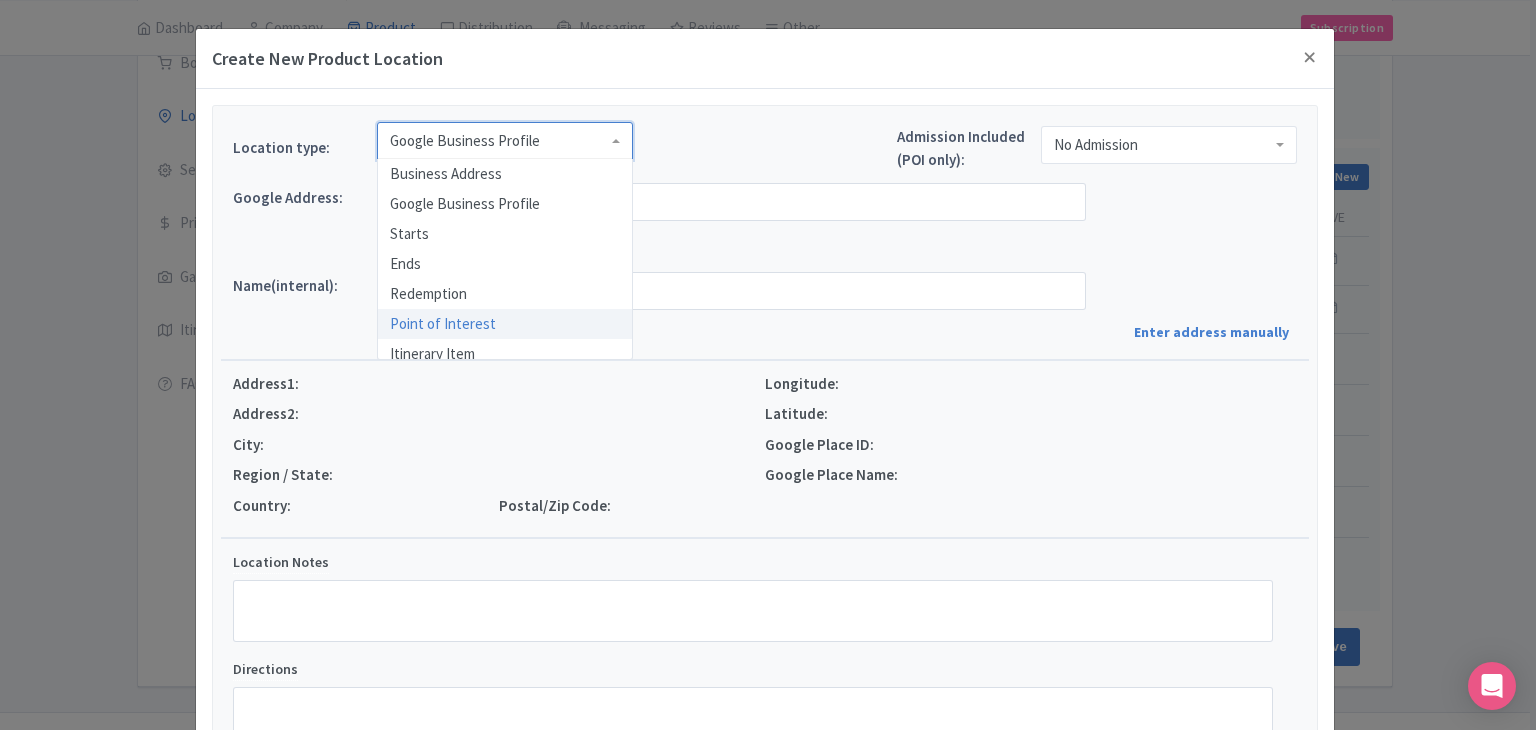 scroll, scrollTop: 0, scrollLeft: 0, axis: both 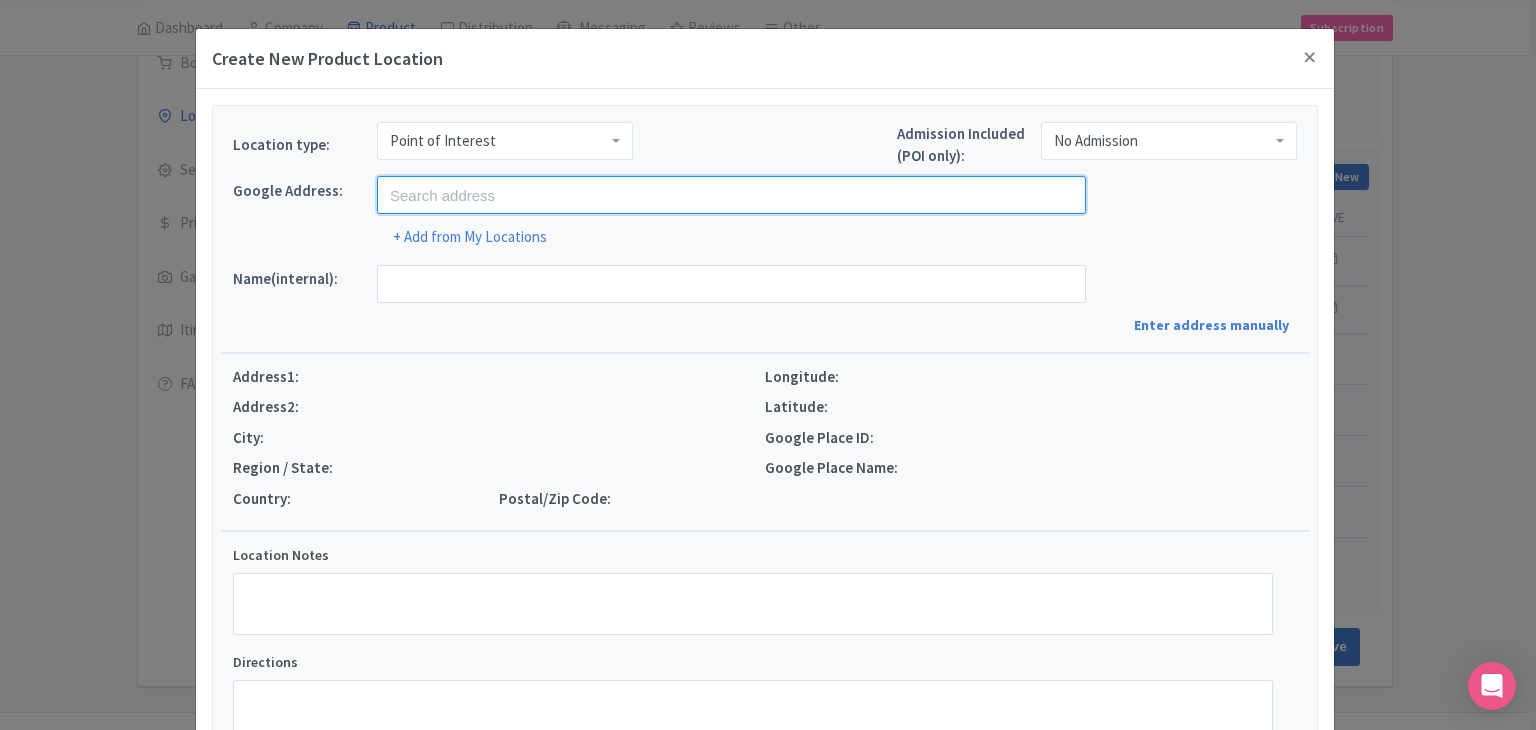 click at bounding box center (731, 195) 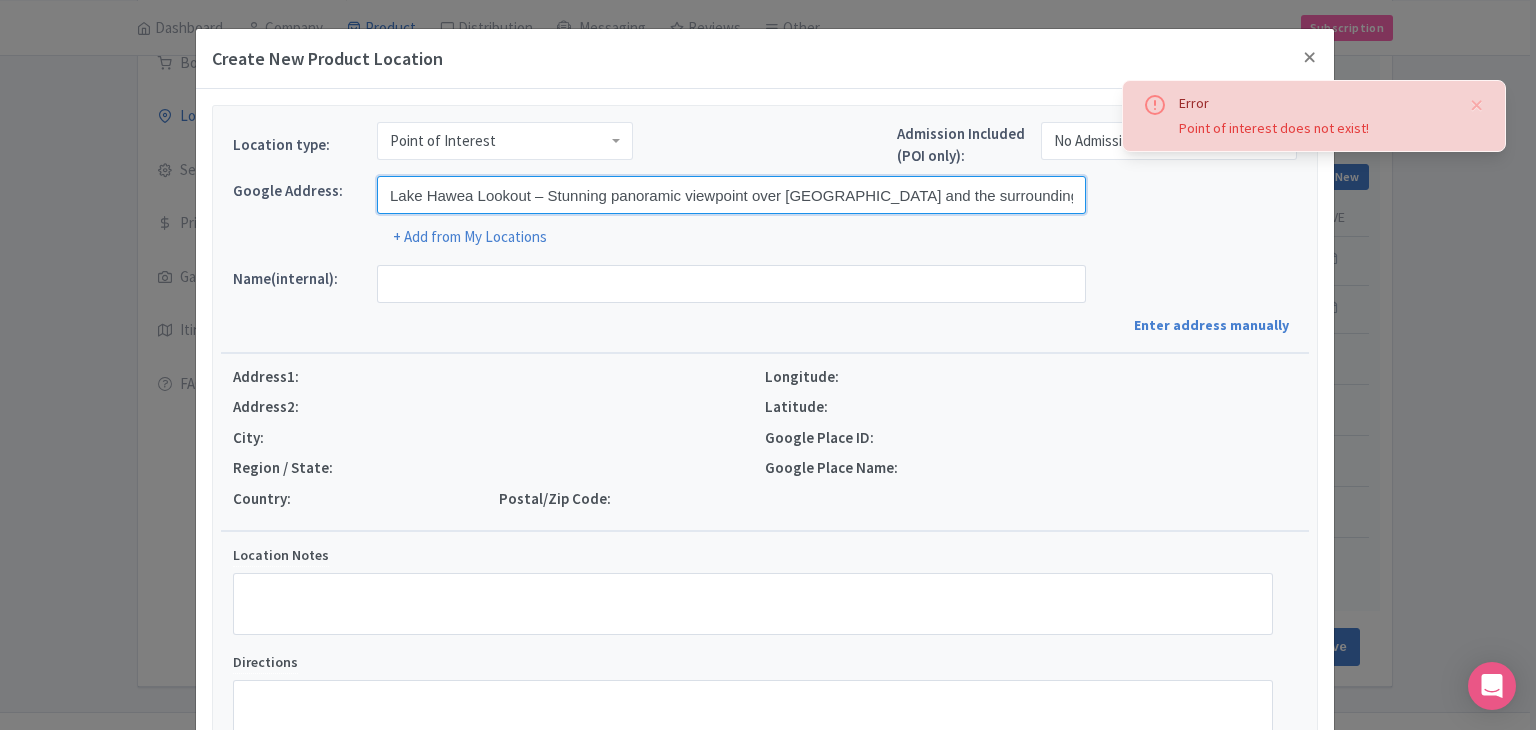 drag, startPoint x: 537, startPoint y: 204, endPoint x: 1289, endPoint y: 302, distance: 758.35876 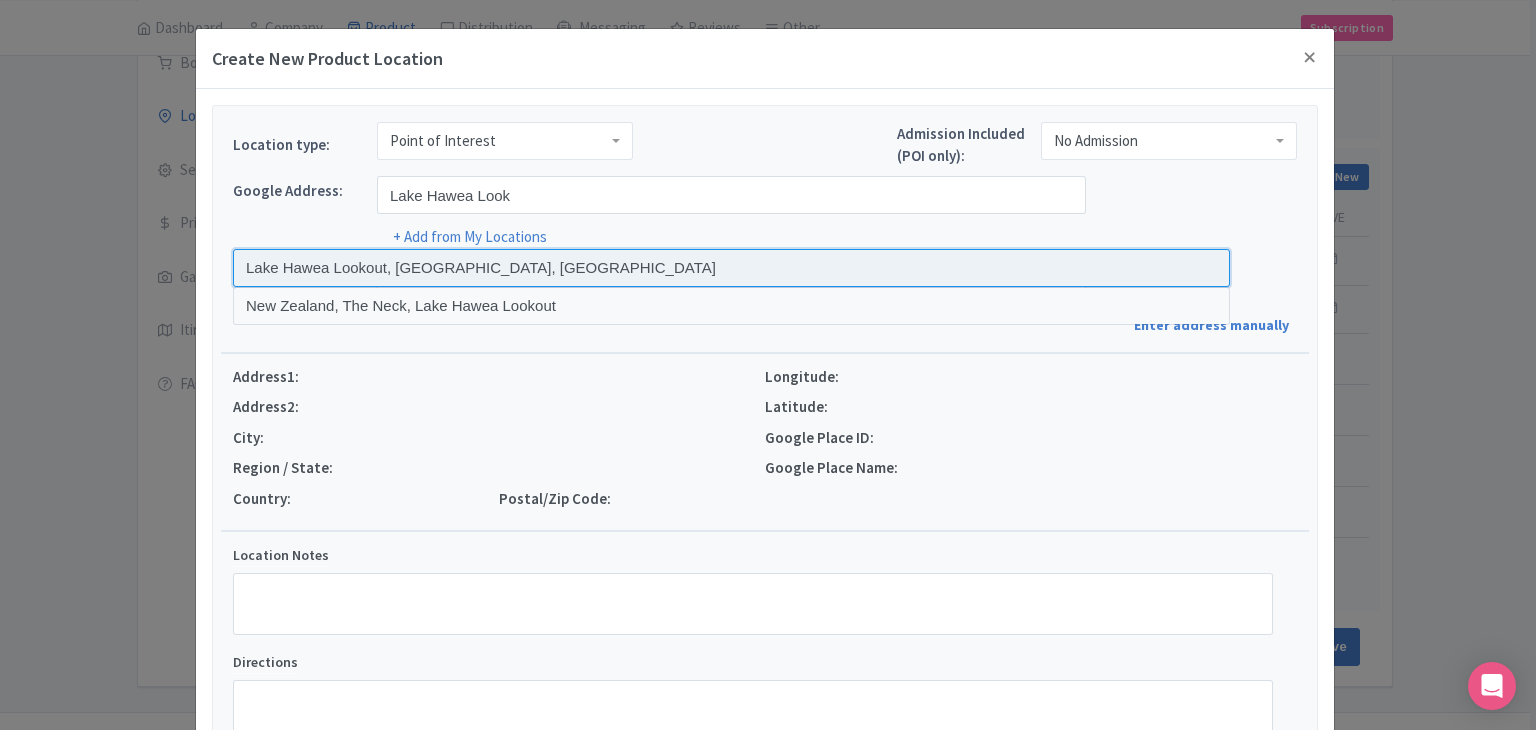click at bounding box center (731, 268) 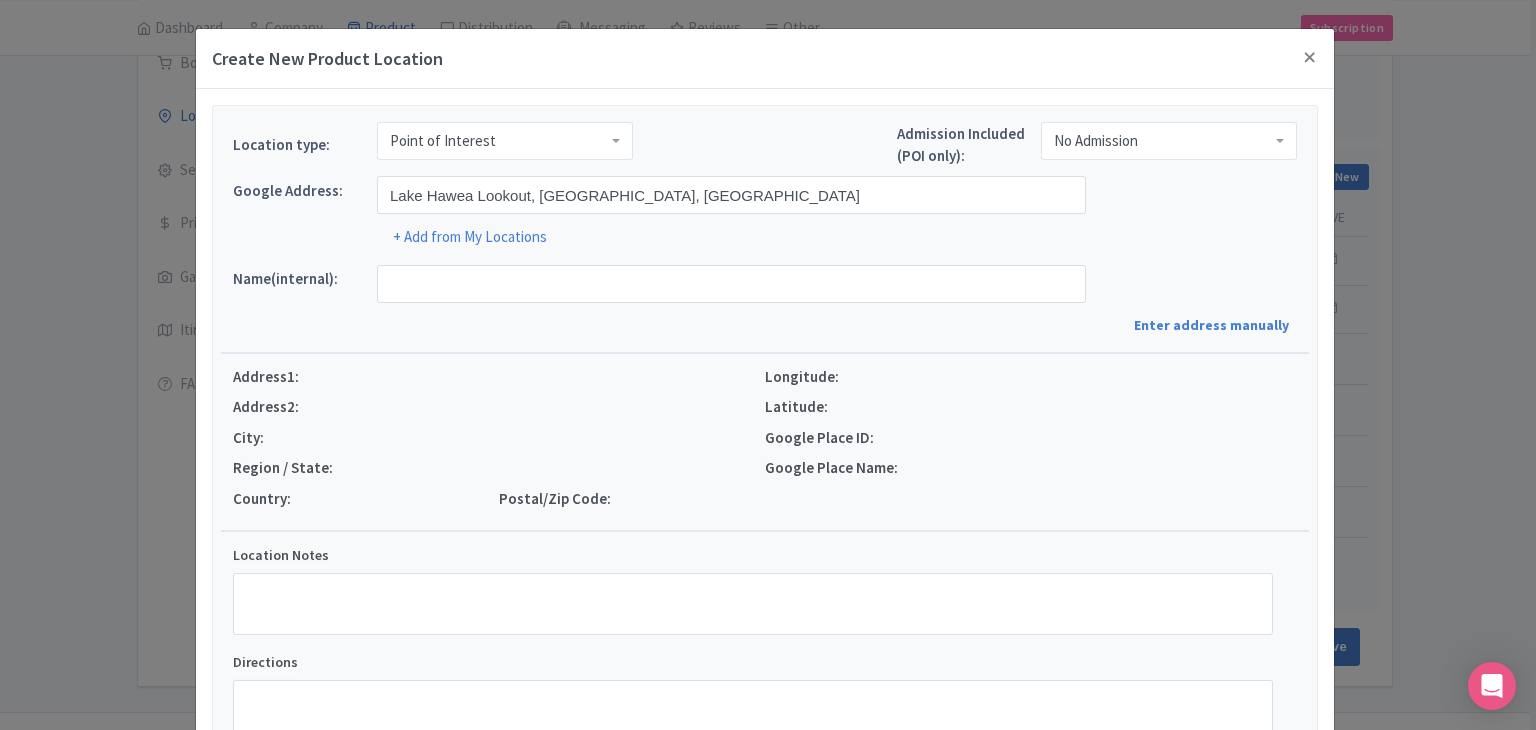 type on "Lake Hawea Lookout, The Neck 9382, New Zealand" 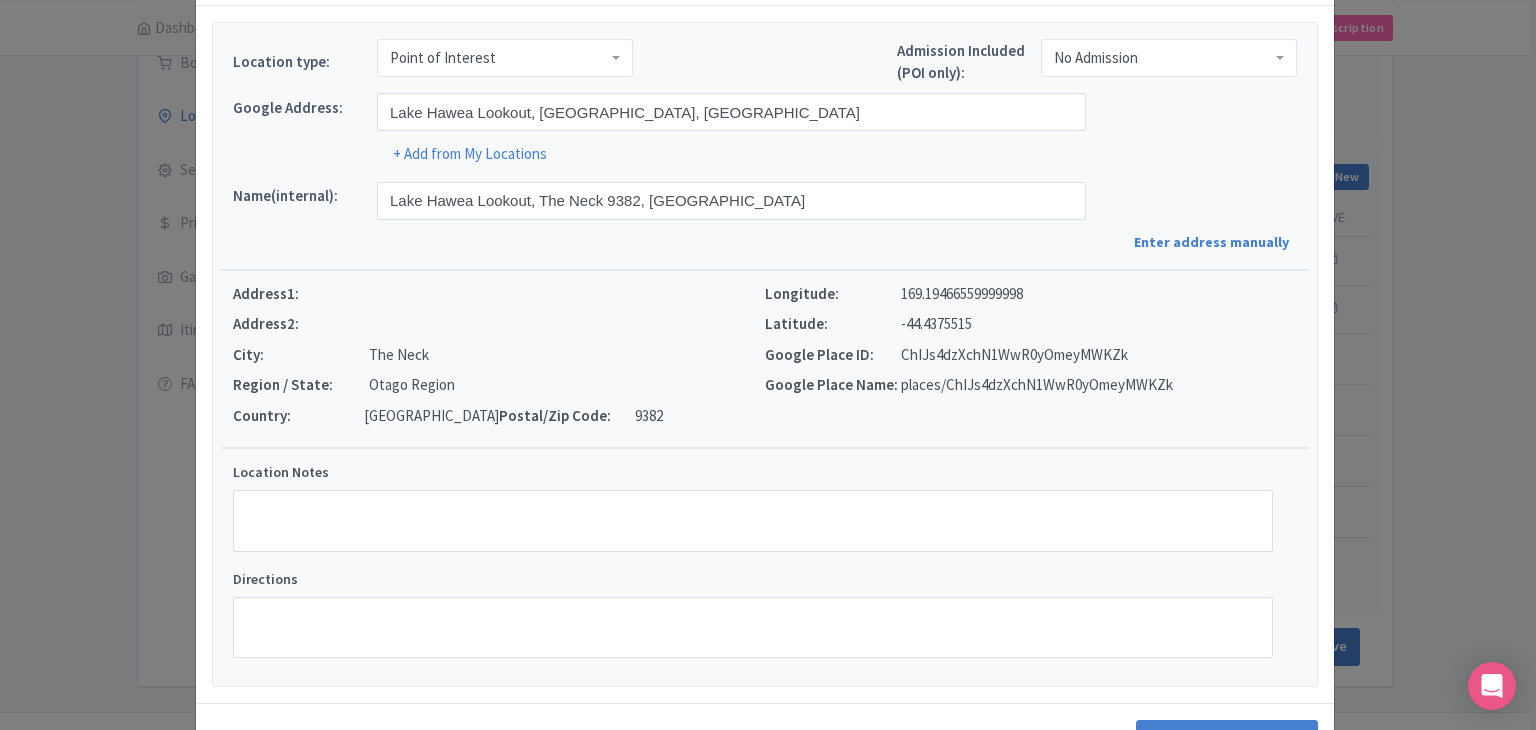 scroll, scrollTop: 152, scrollLeft: 0, axis: vertical 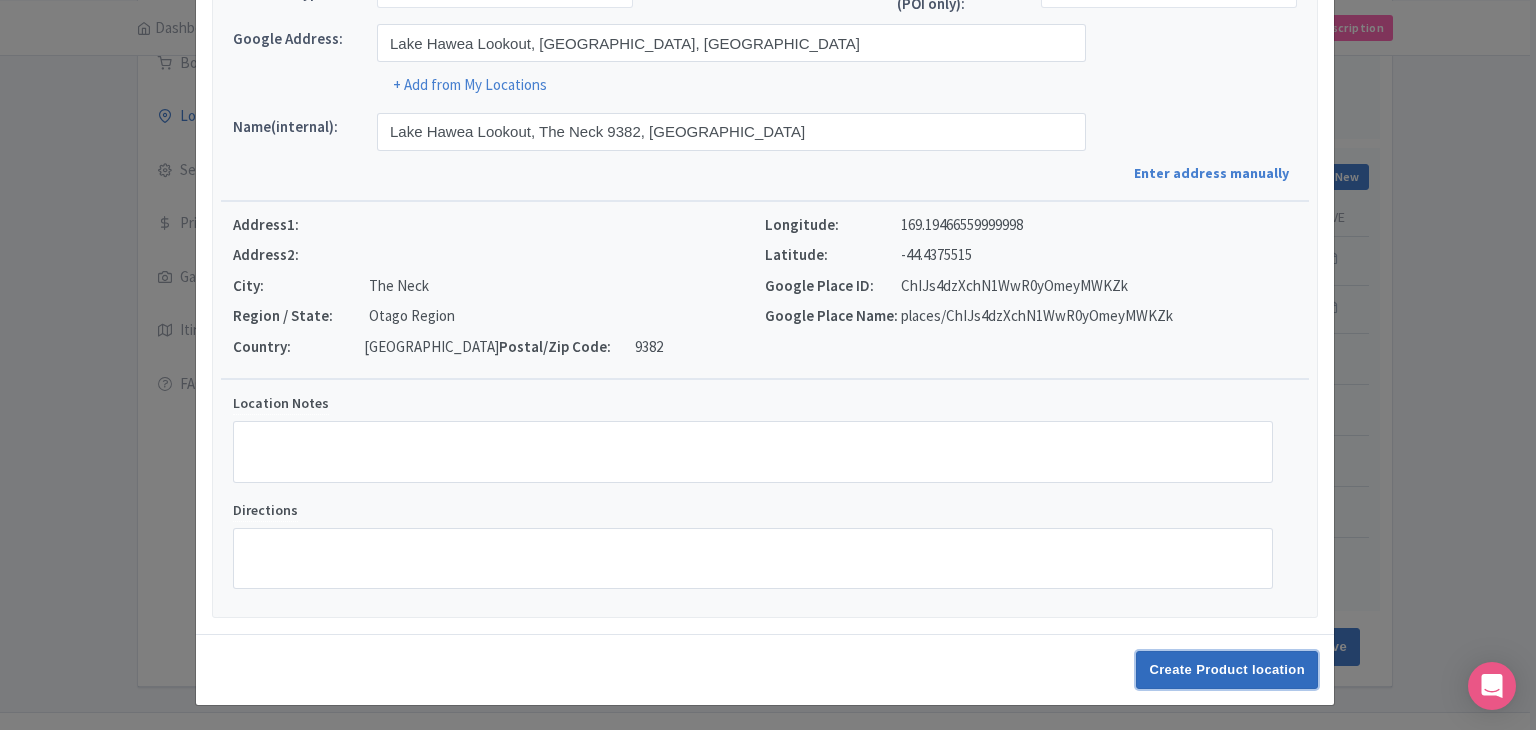 click on "Create Product location" at bounding box center (1227, 670) 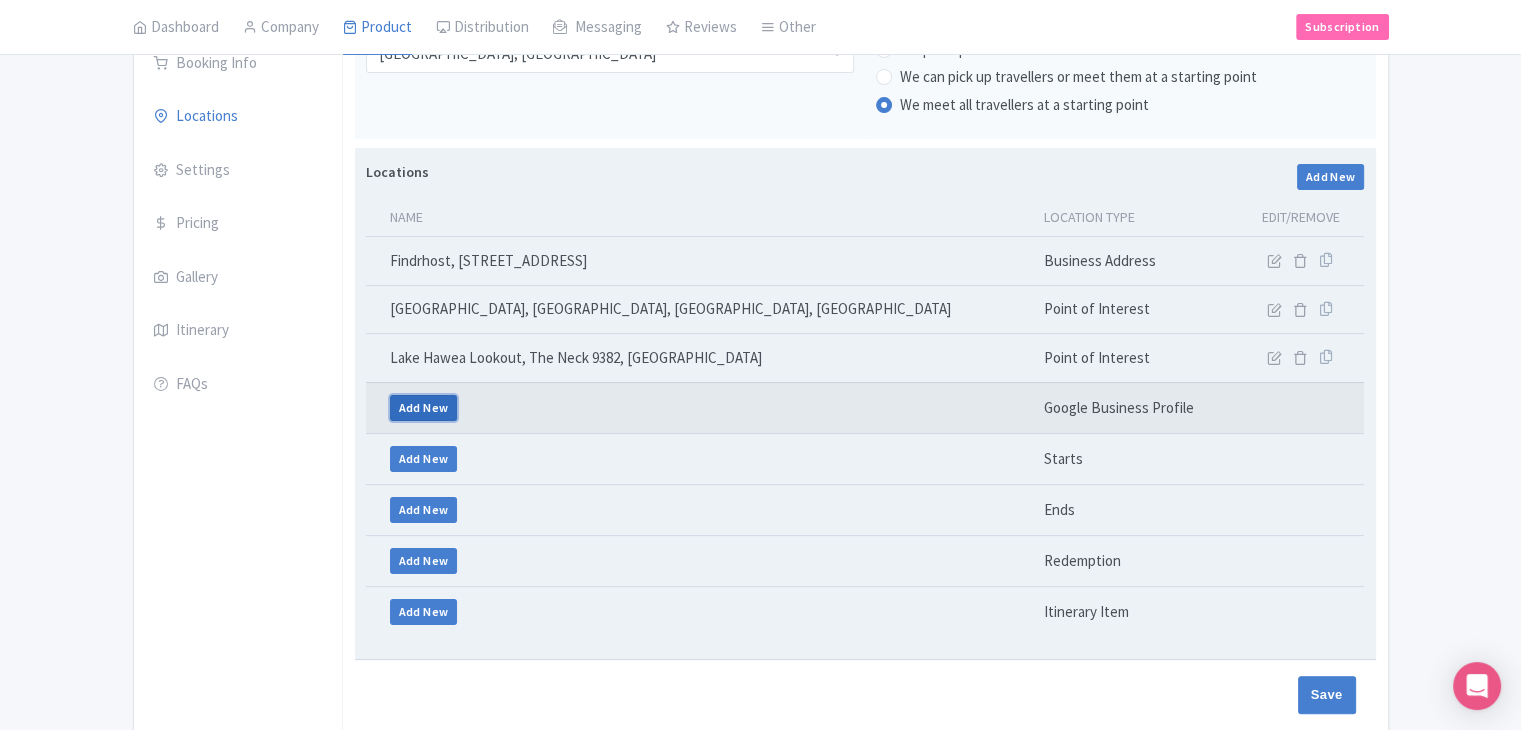 click on "Add New" at bounding box center (424, 408) 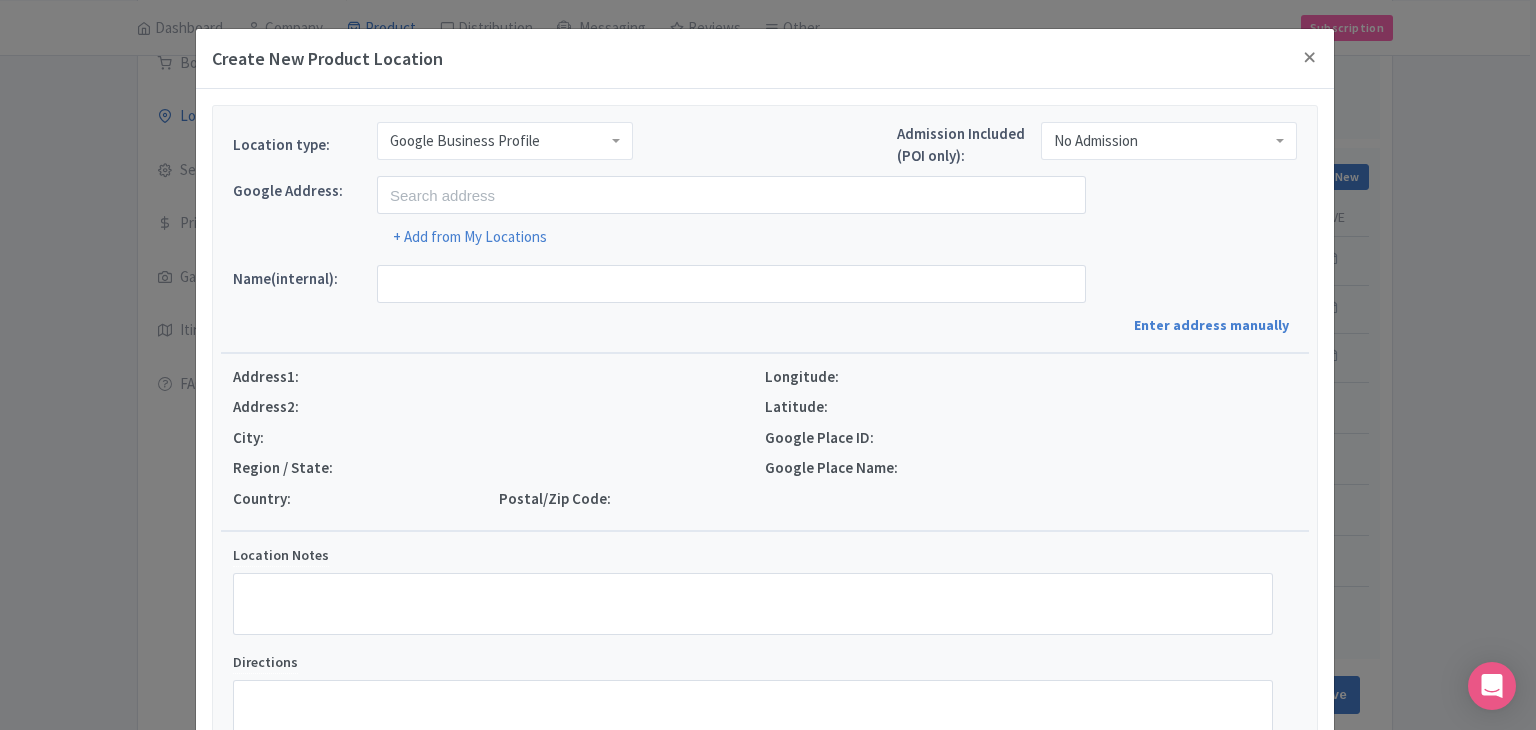click on "Google Business Profile" at bounding box center (465, 141) 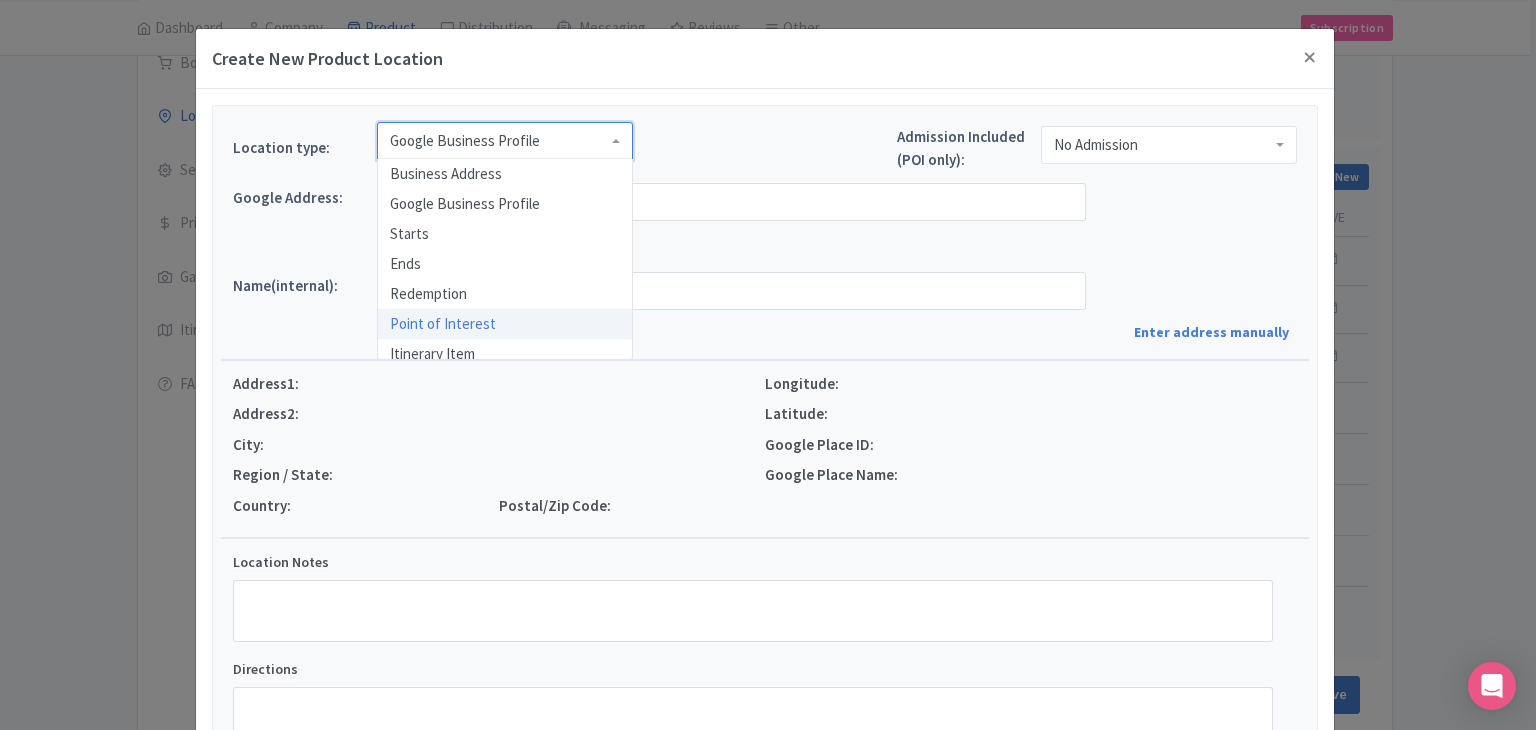 scroll, scrollTop: 0, scrollLeft: 0, axis: both 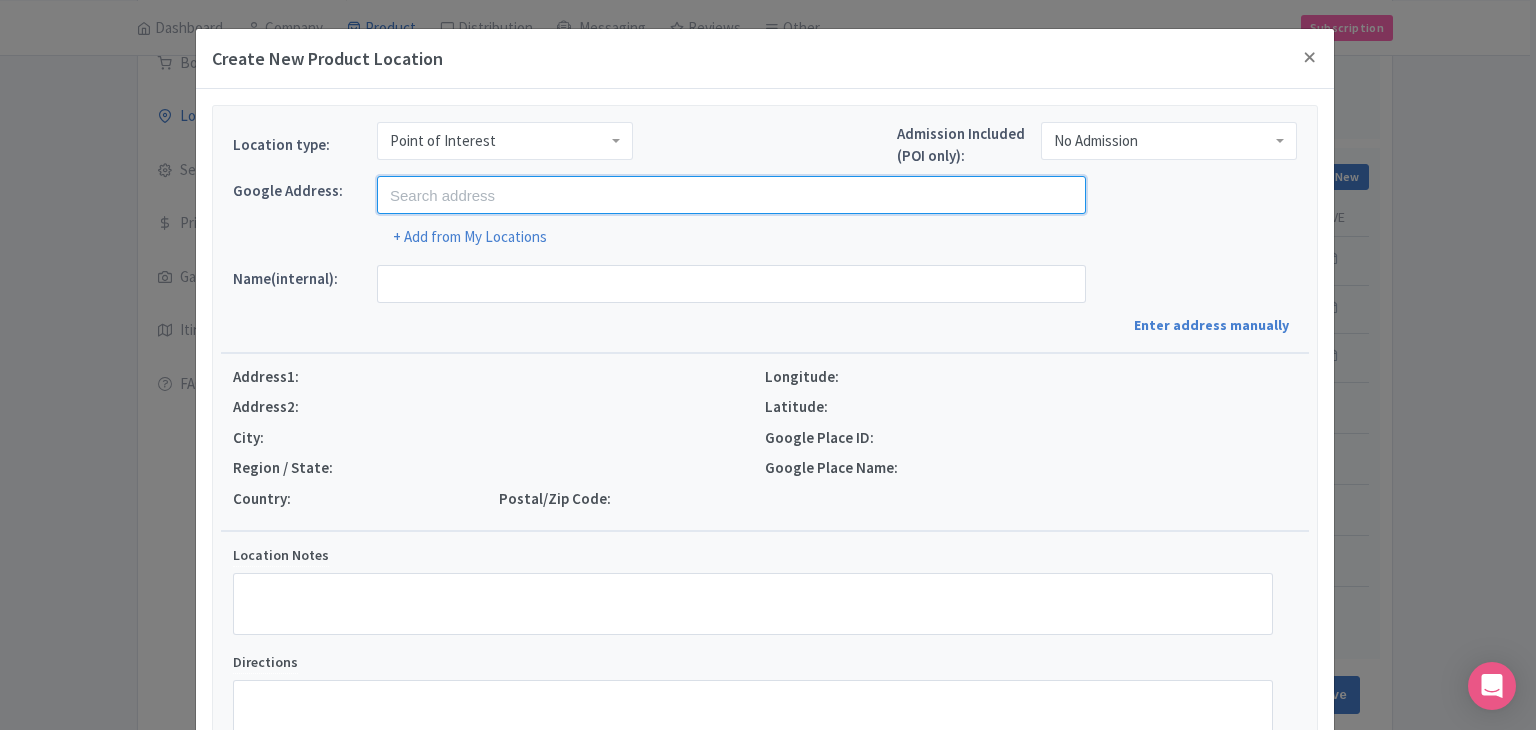 click at bounding box center (731, 195) 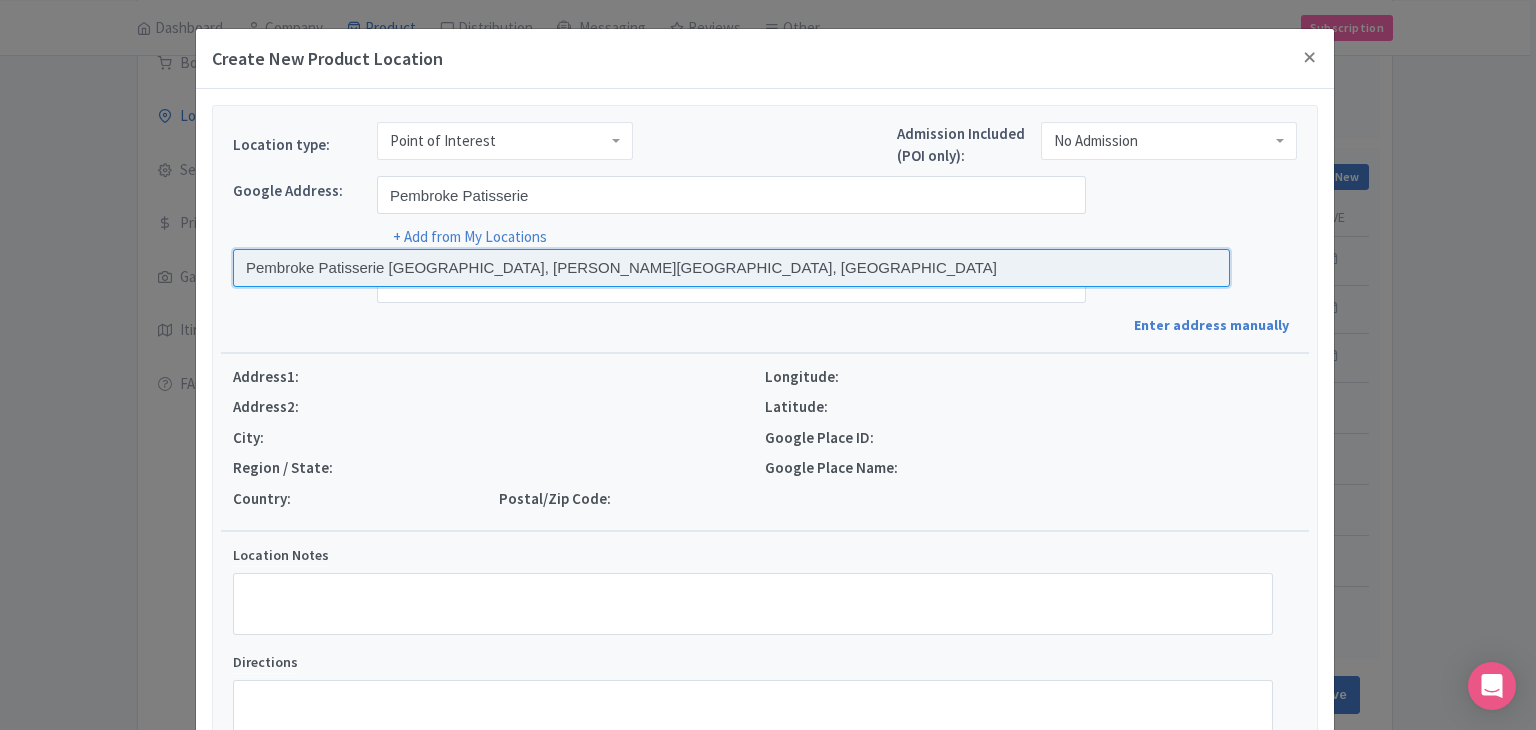 click at bounding box center [731, 268] 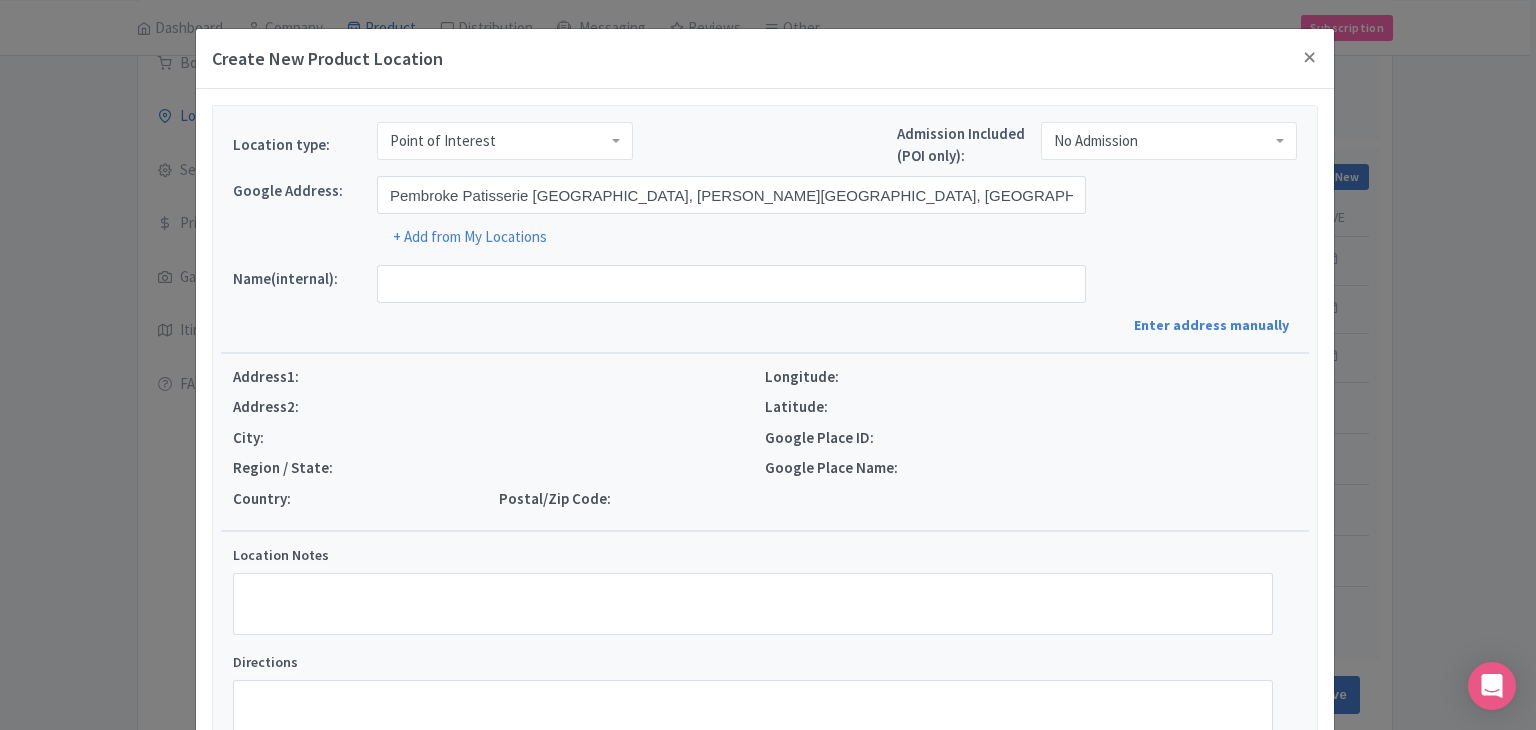 type on "Pembroke Patisserie, 20 Alison Avenue, Albert Town 9382, New Zealand" 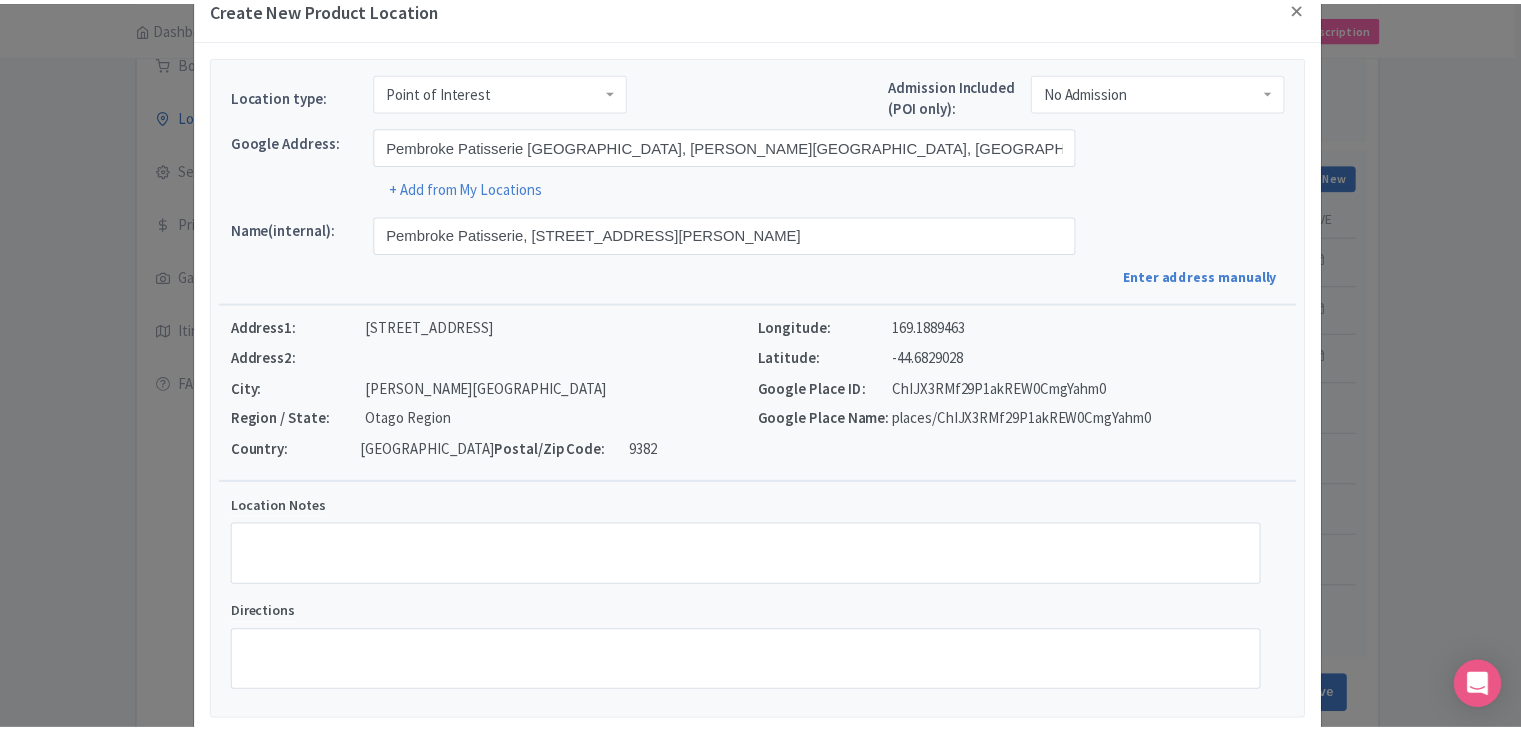 scroll, scrollTop: 152, scrollLeft: 0, axis: vertical 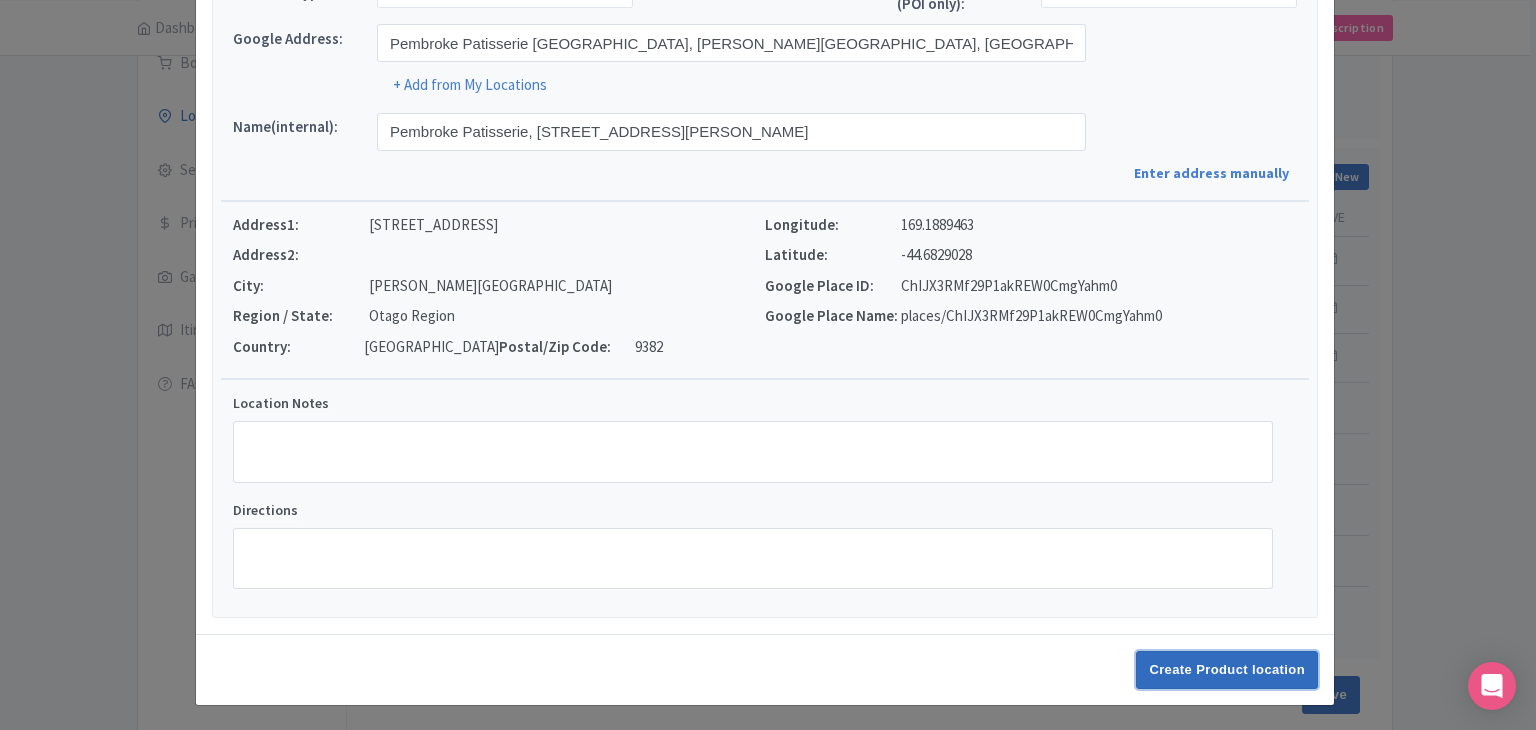 click on "Create Product location" at bounding box center (1227, 670) 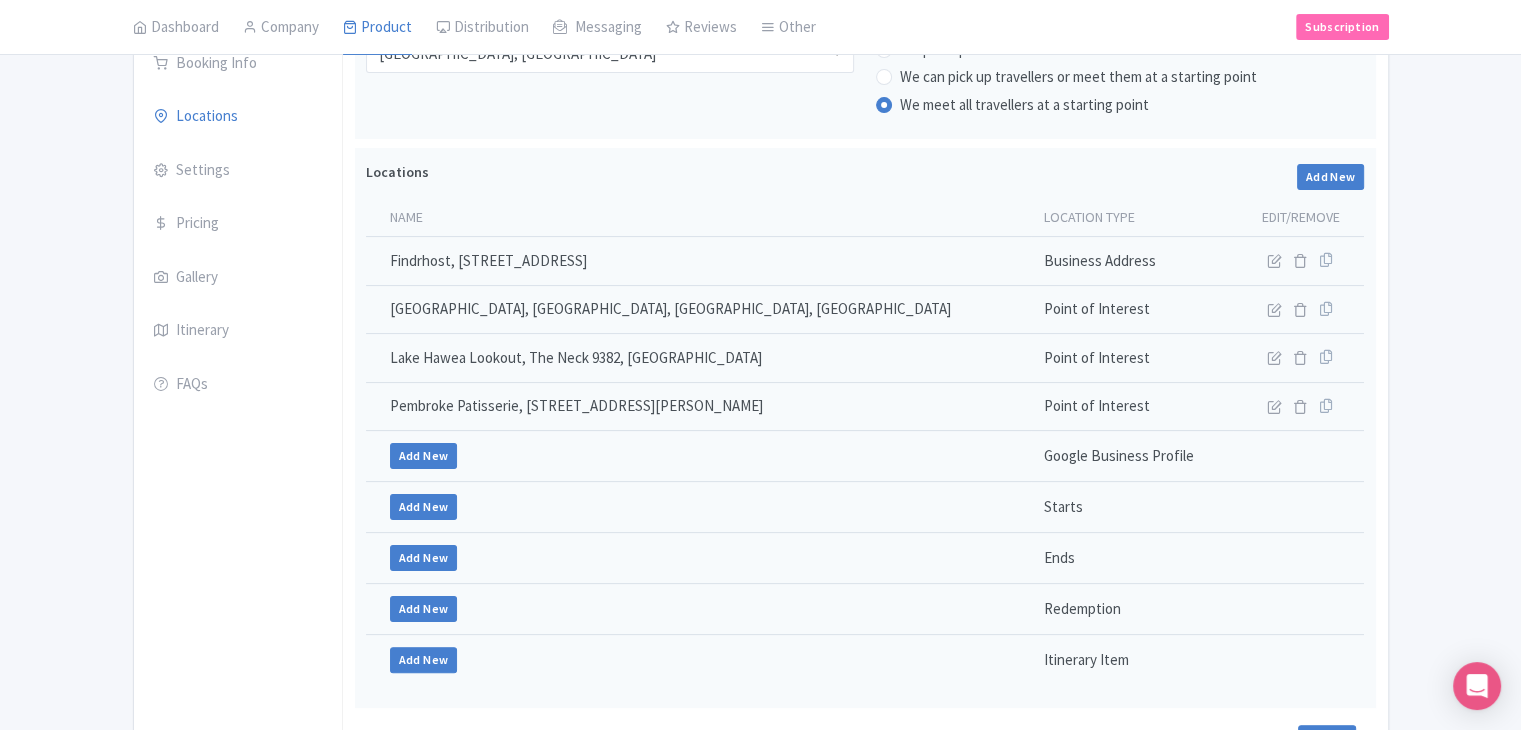 scroll, scrollTop: 212, scrollLeft: 0, axis: vertical 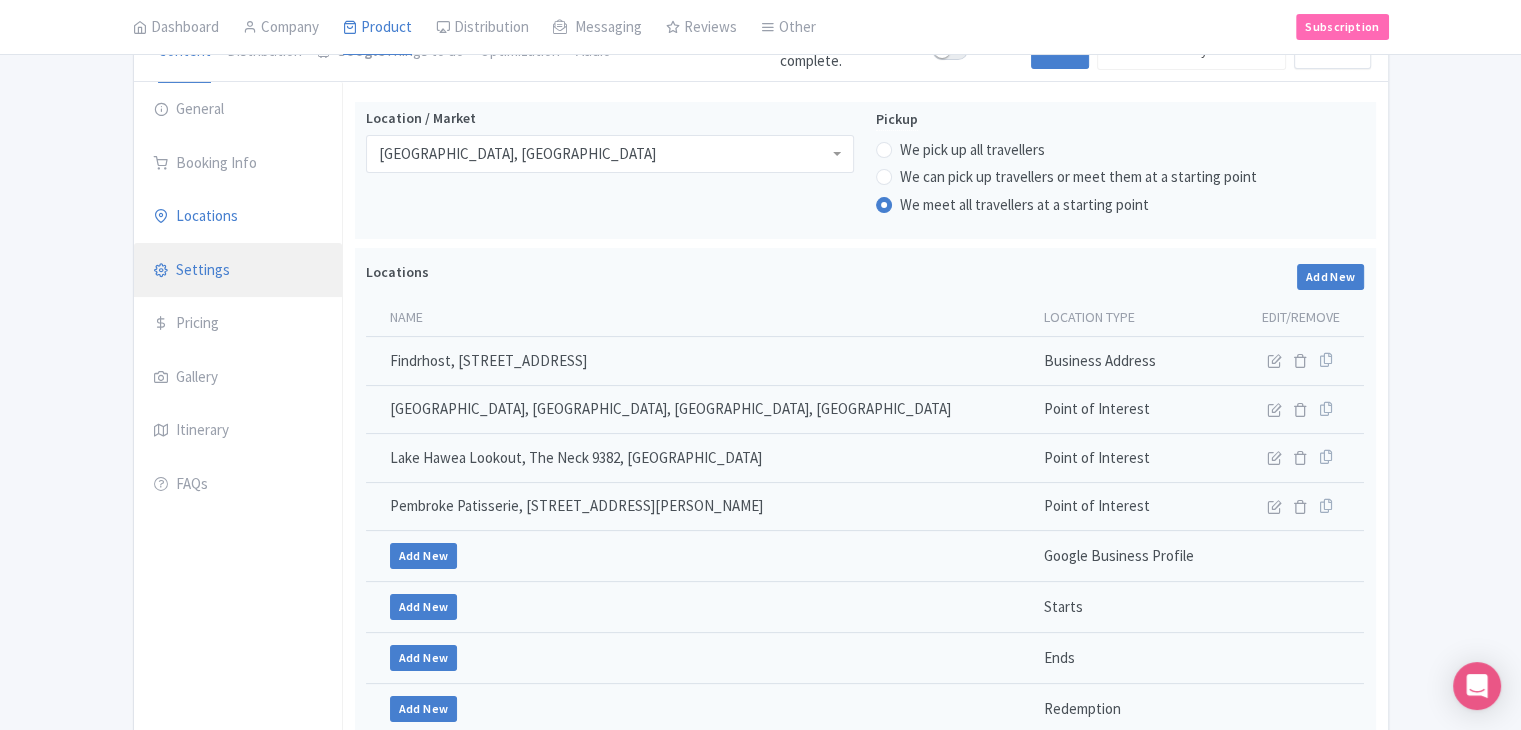 click on "Settings" at bounding box center [238, 271] 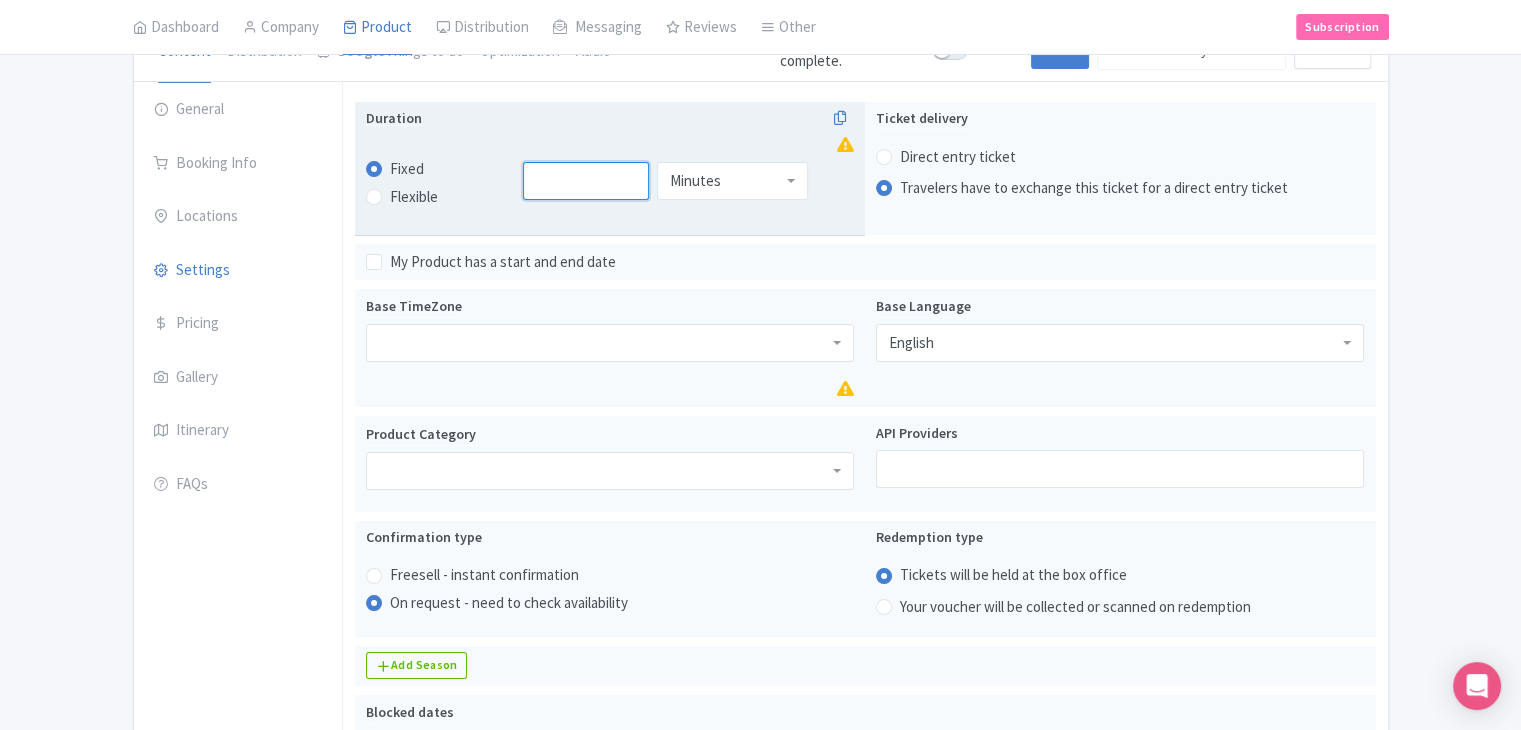 click at bounding box center (586, 181) 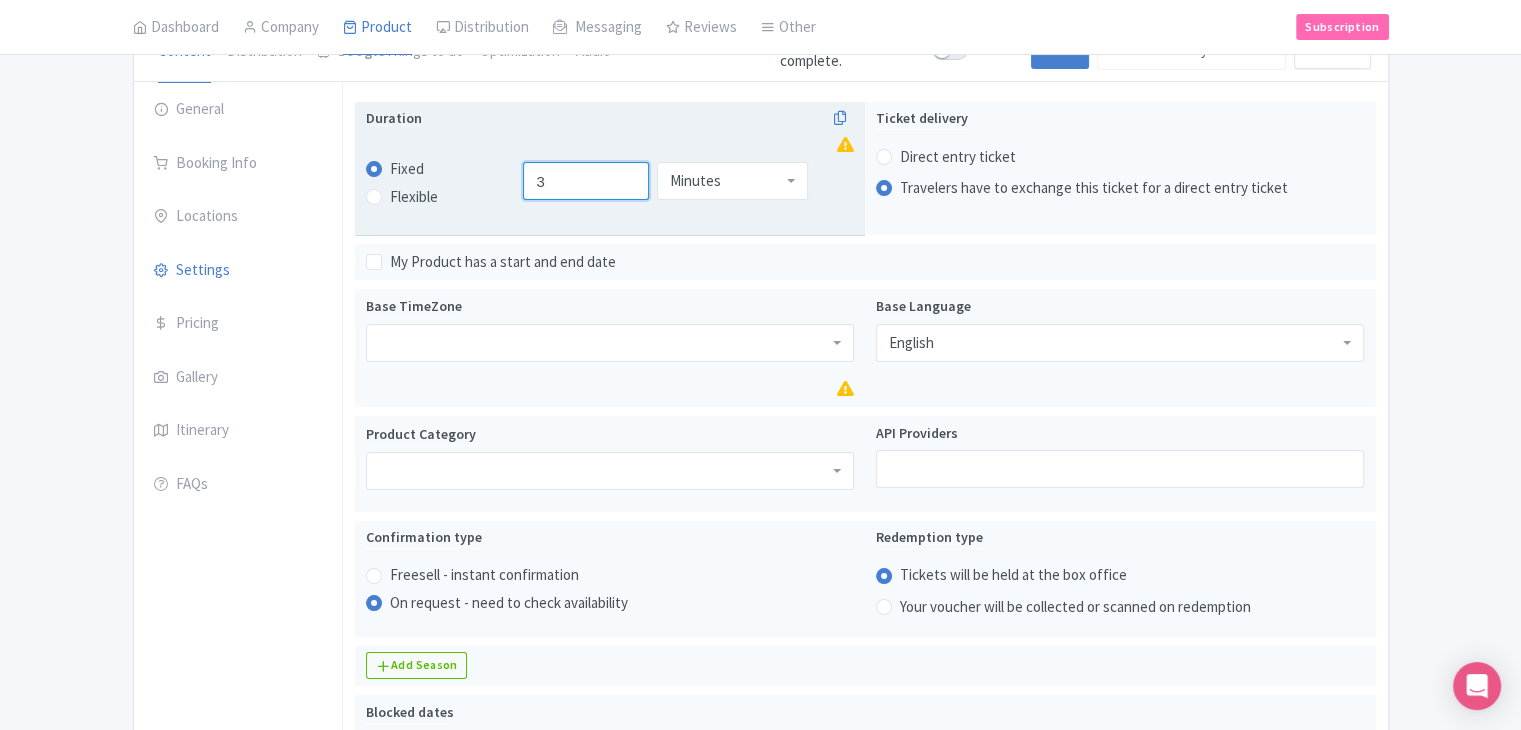 type on "3" 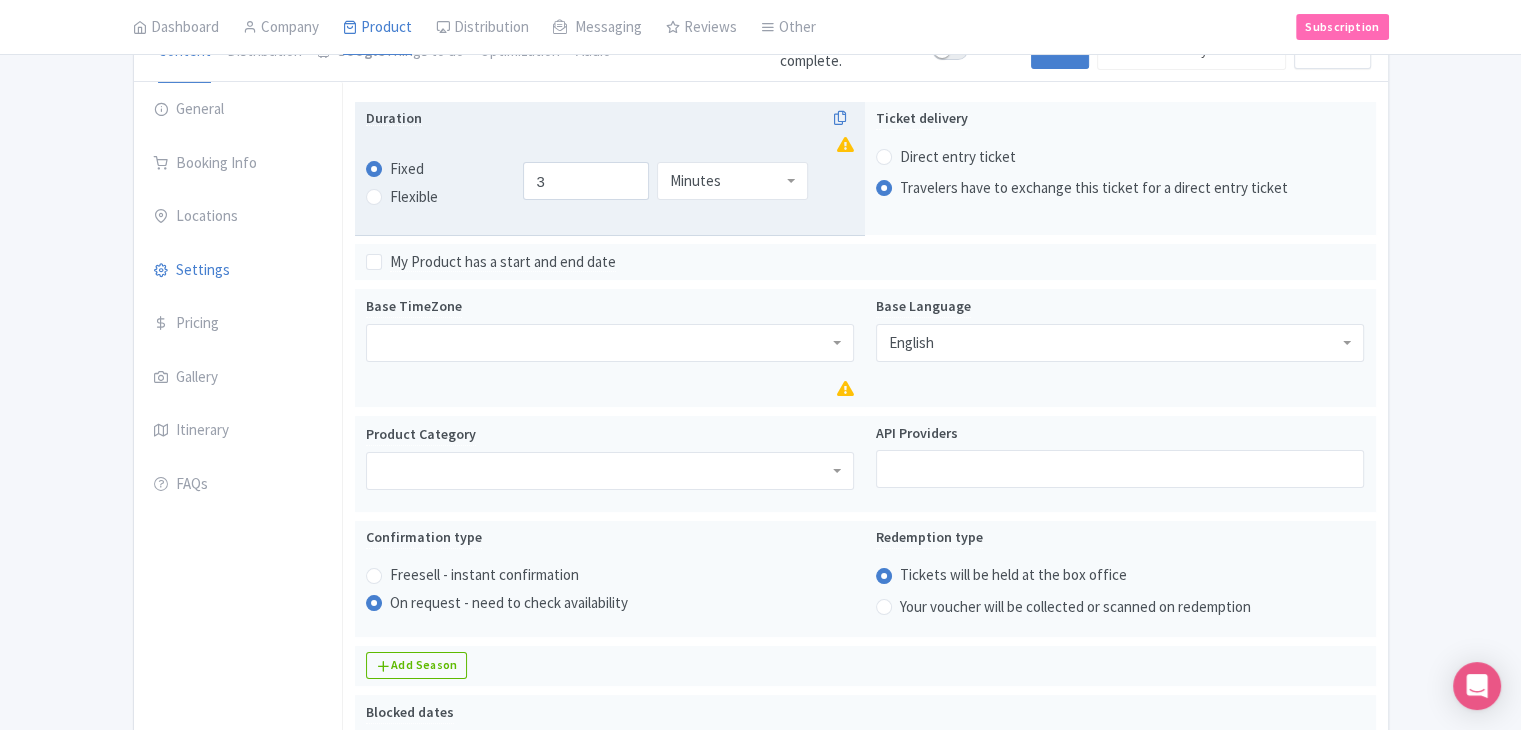 click on "Minutes" at bounding box center [695, 181] 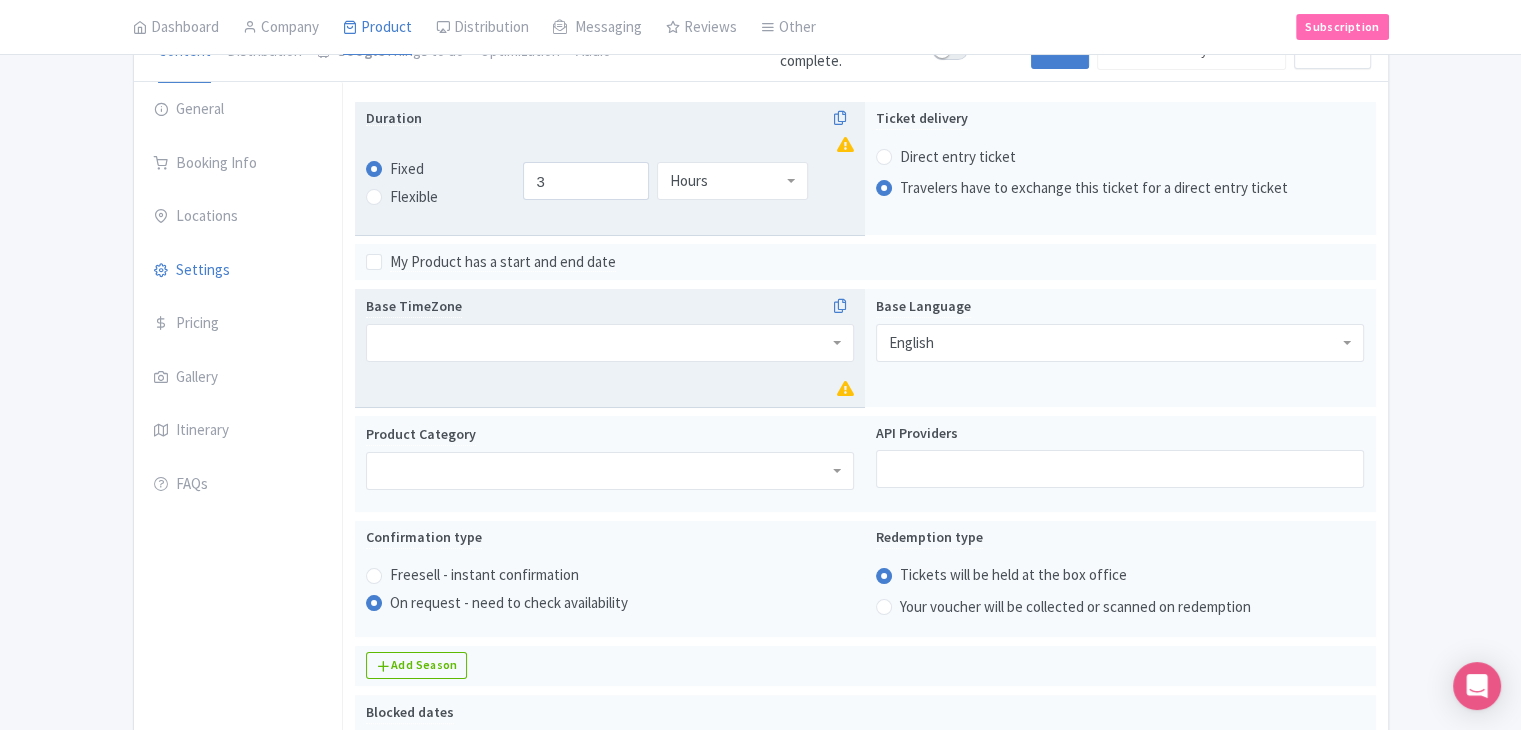 click on "Base TimeZone" at bounding box center (610, 348) 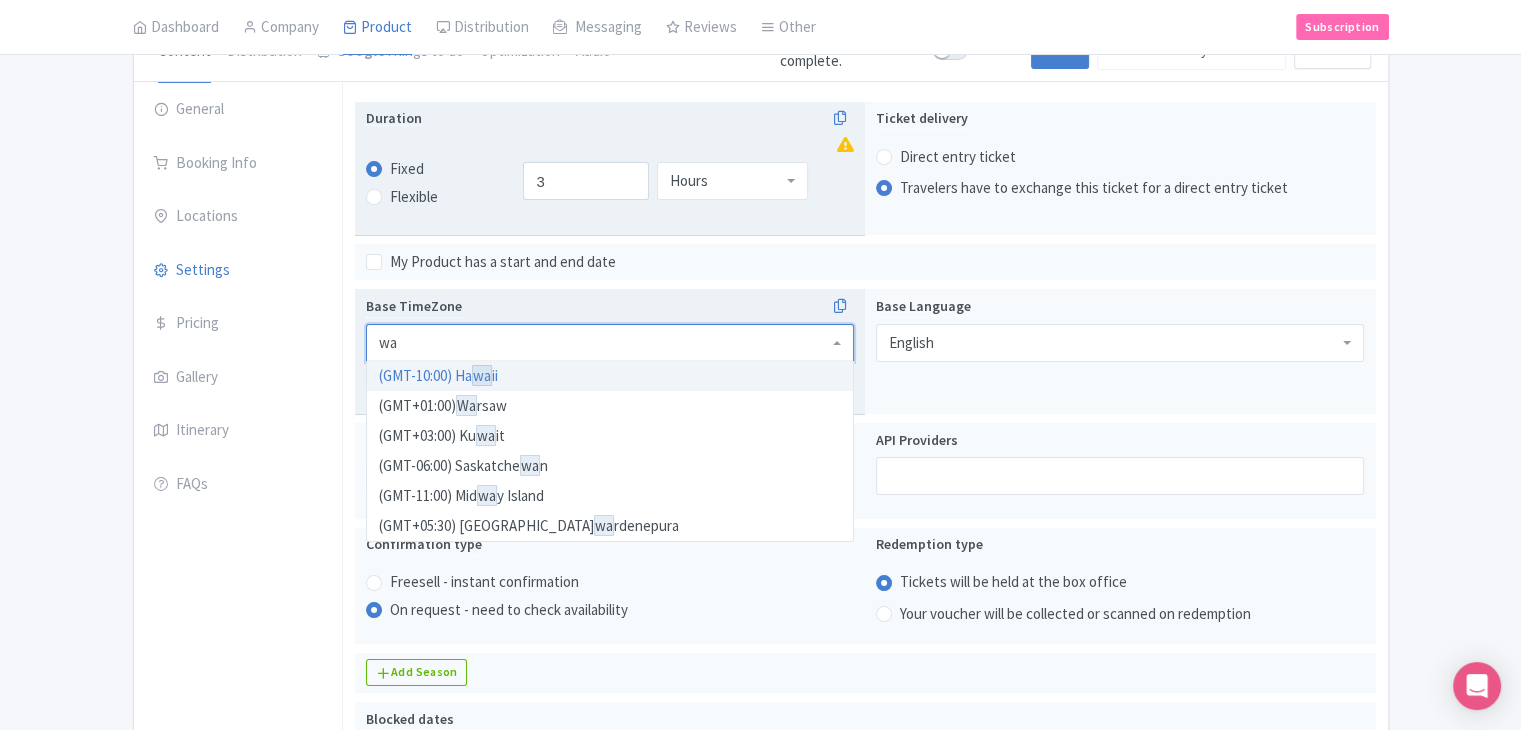 scroll, scrollTop: 0, scrollLeft: 0, axis: both 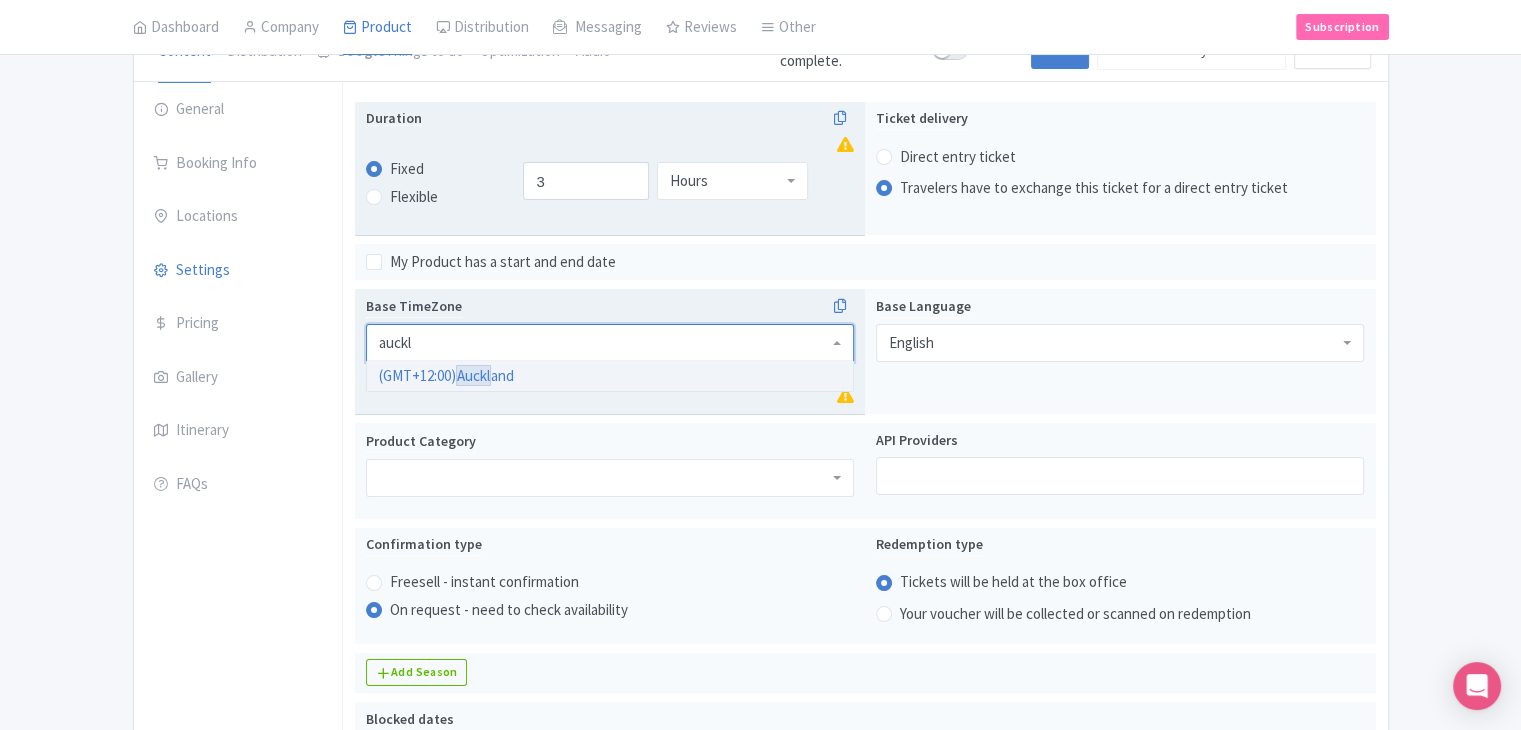 type on "auckl" 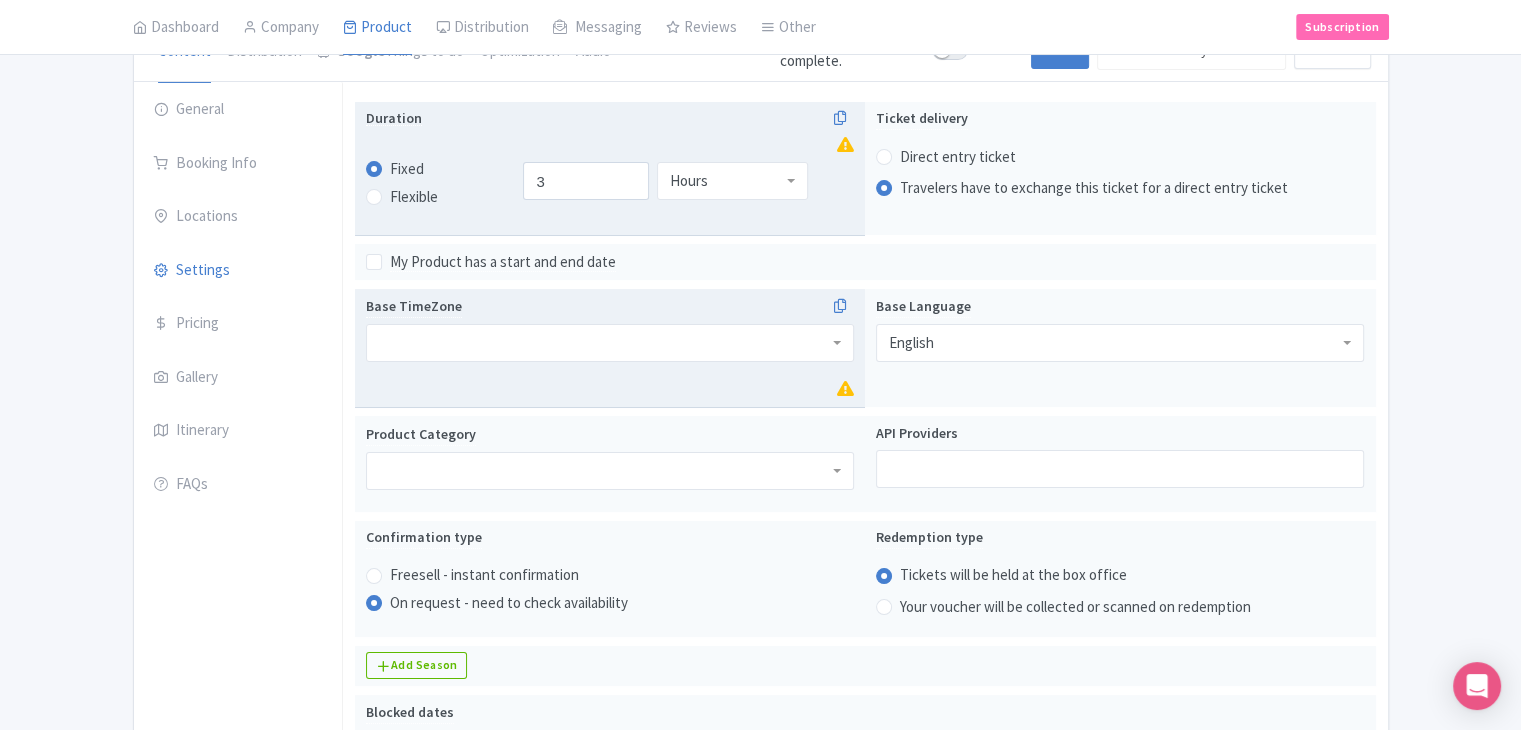 click on "Base TimeZone (GMT+12:00)  Auckl and" at bounding box center [610, 348] 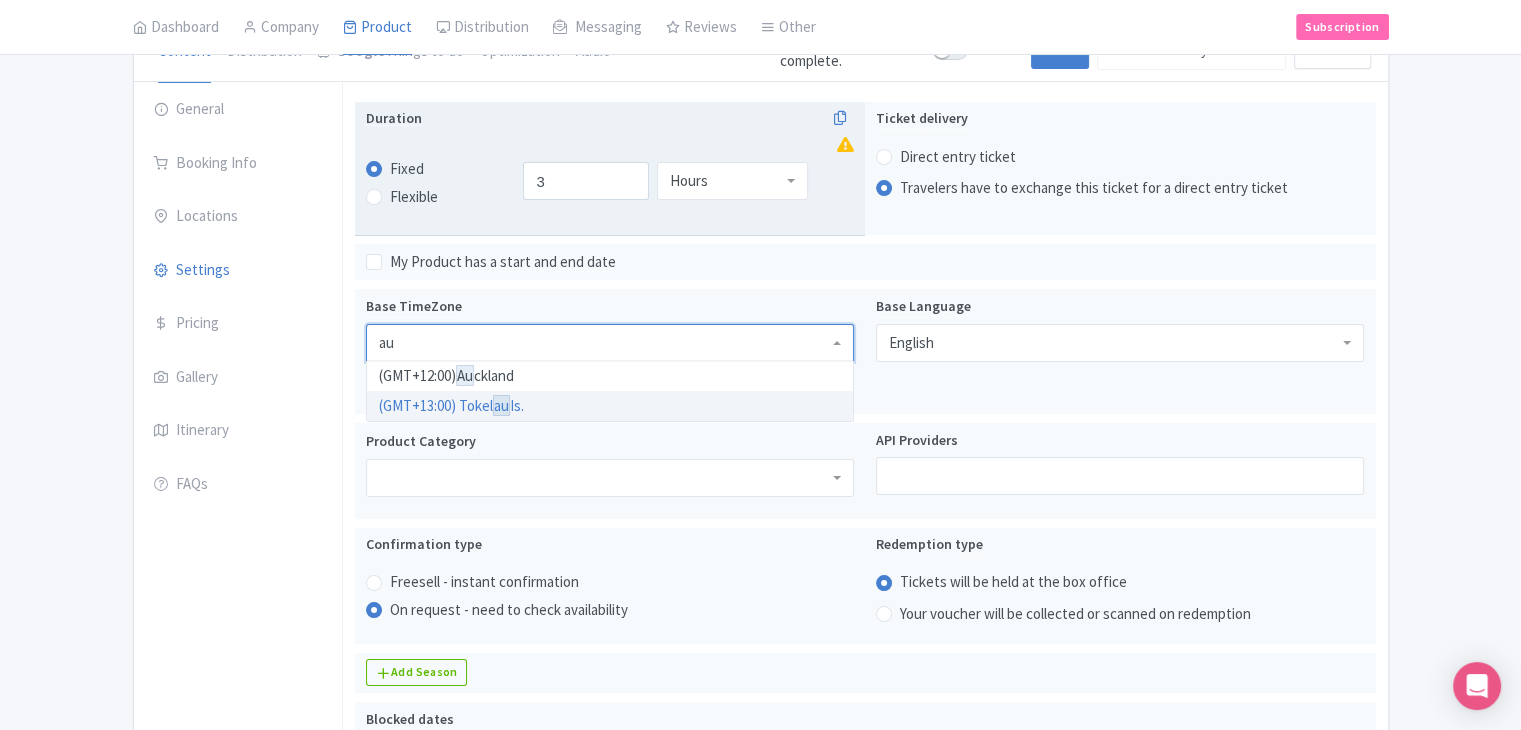 scroll, scrollTop: 0, scrollLeft: 0, axis: both 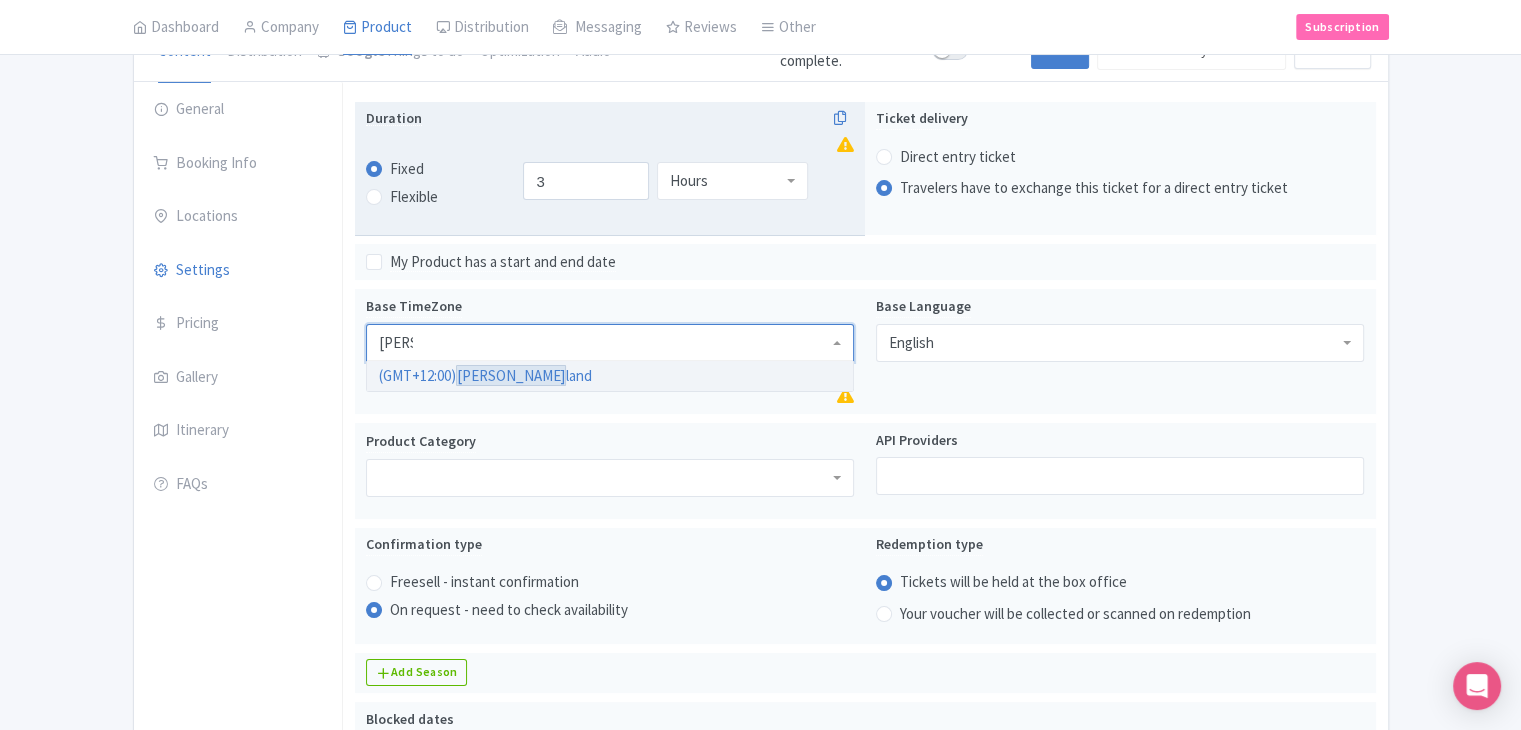 type on "auckl" 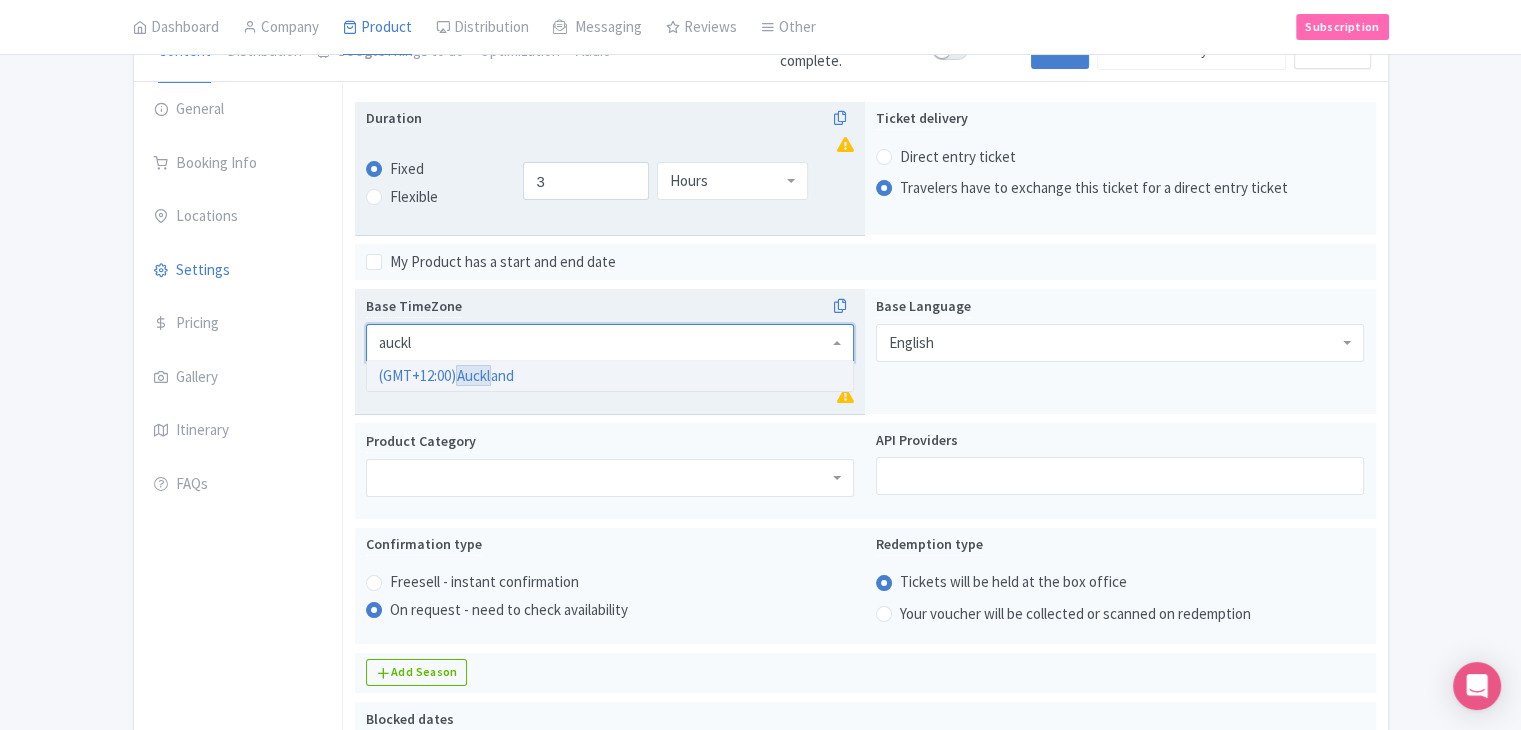 type 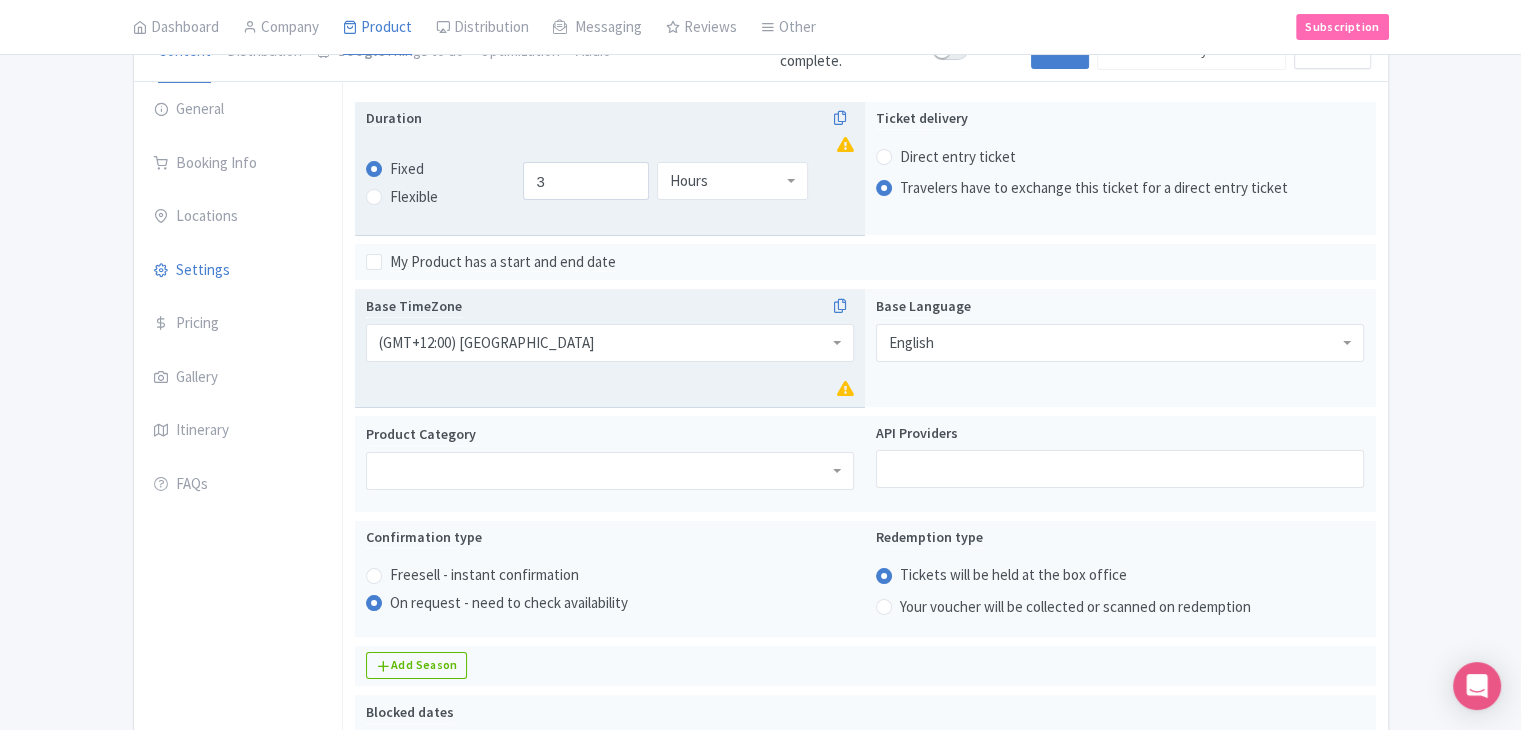 scroll, scrollTop: 0, scrollLeft: 0, axis: both 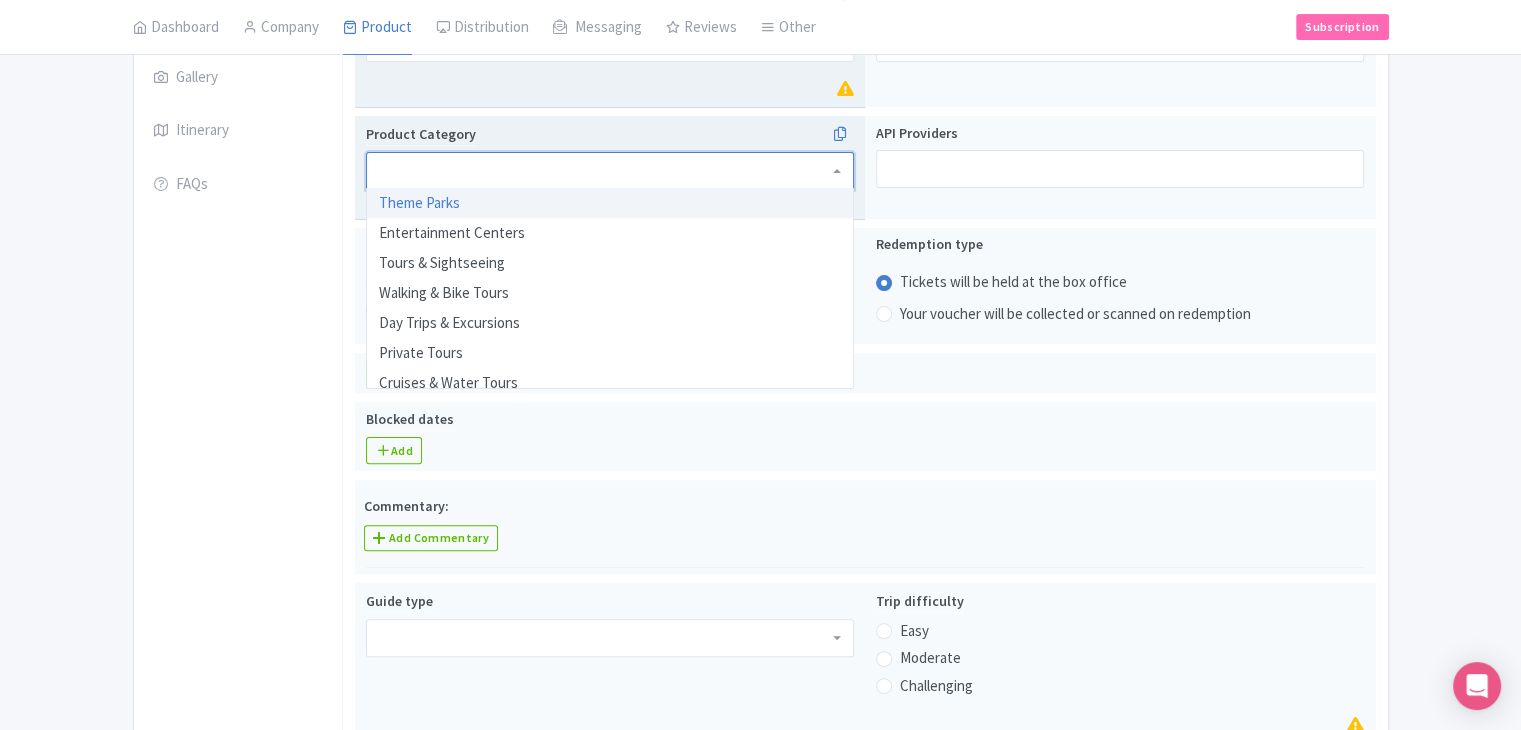 click at bounding box center (610, 171) 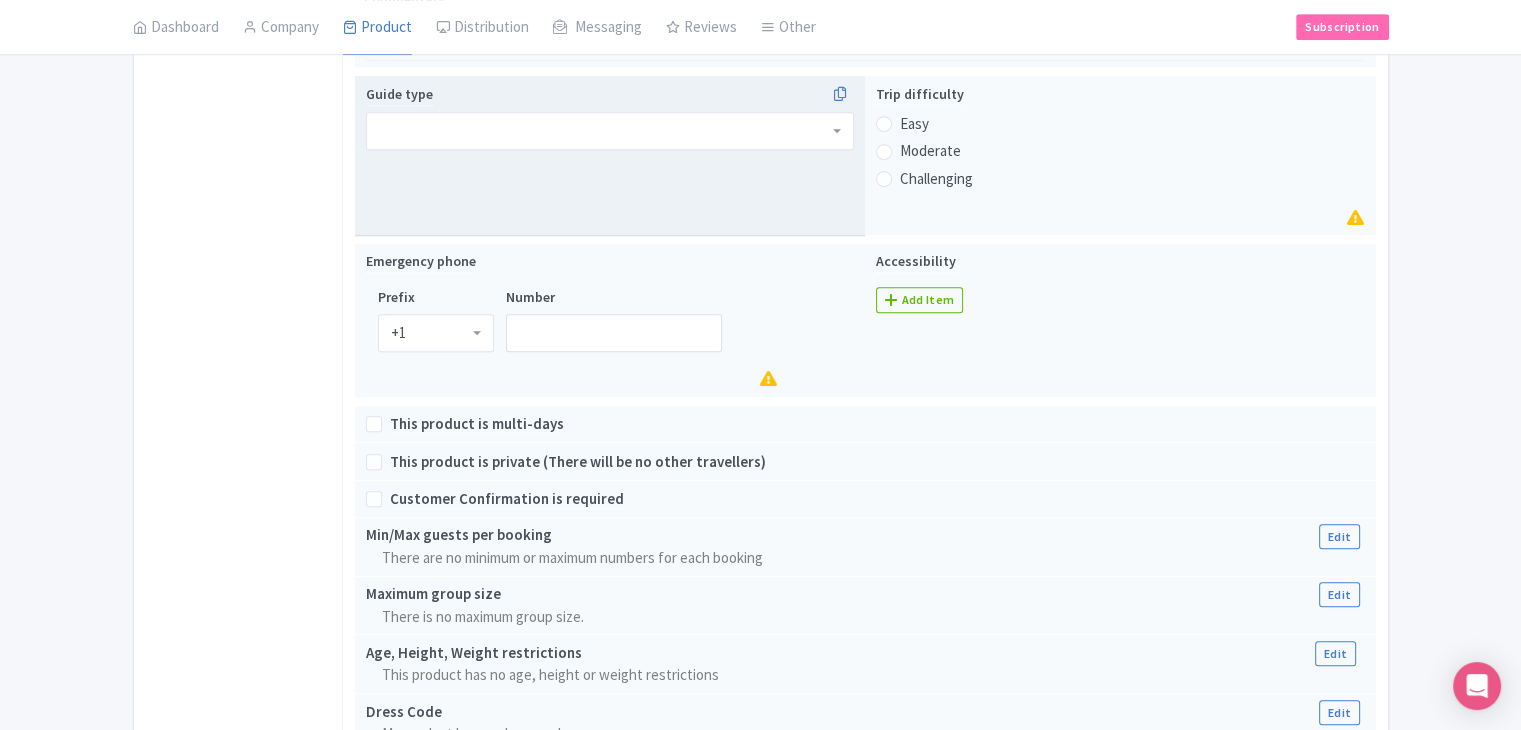 scroll, scrollTop: 912, scrollLeft: 0, axis: vertical 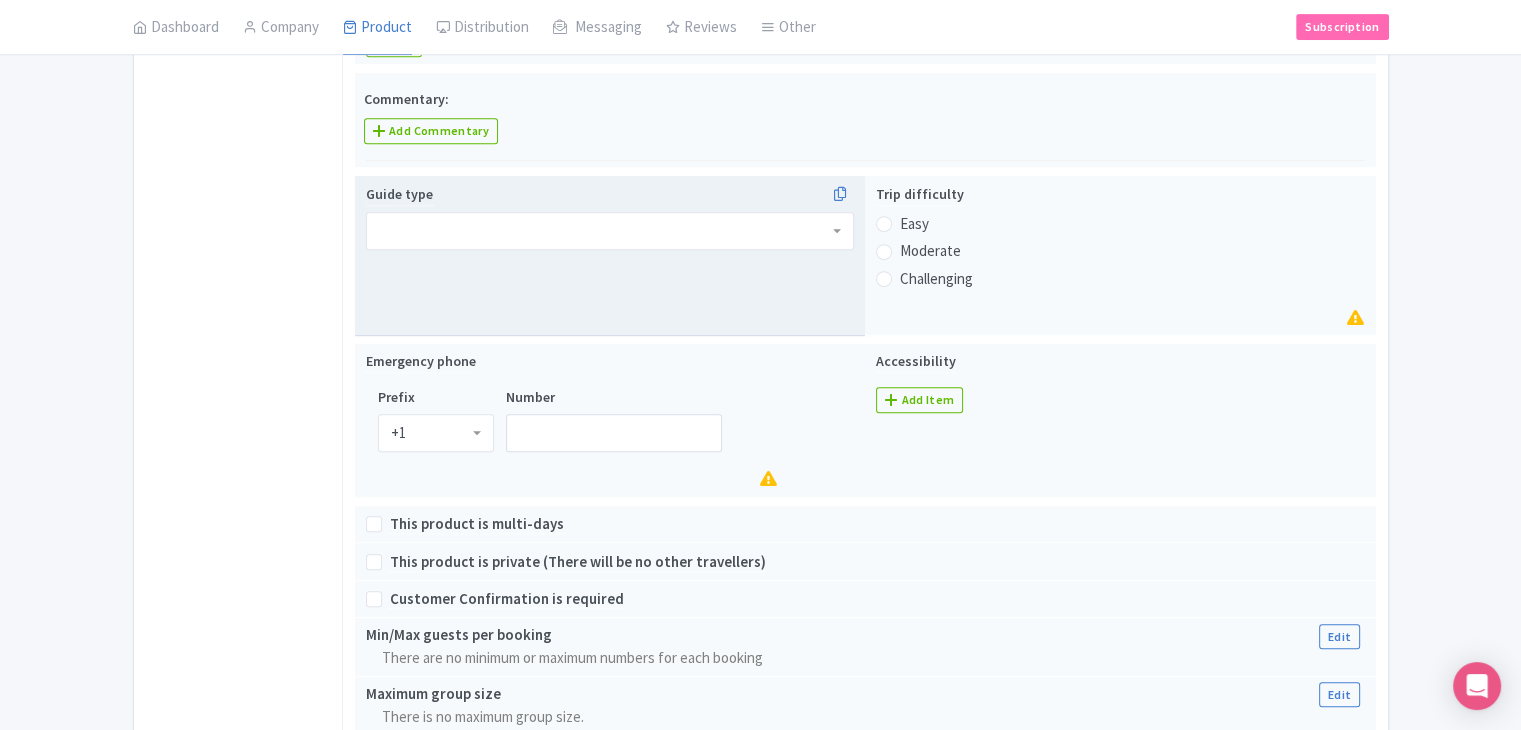 click at bounding box center (610, 231) 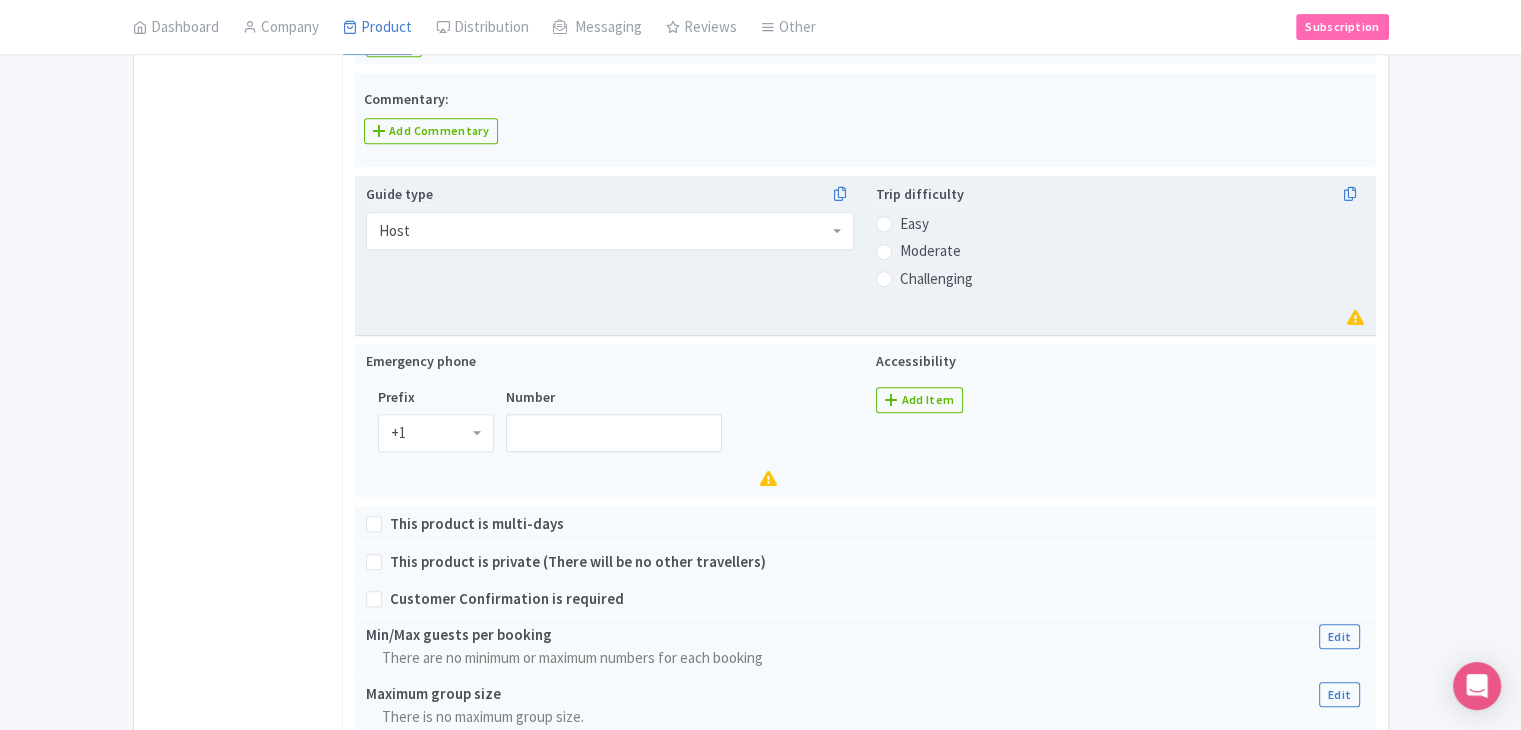 click on "Trip difficulty Easy Moderate Challenging" at bounding box center [1120, 256] 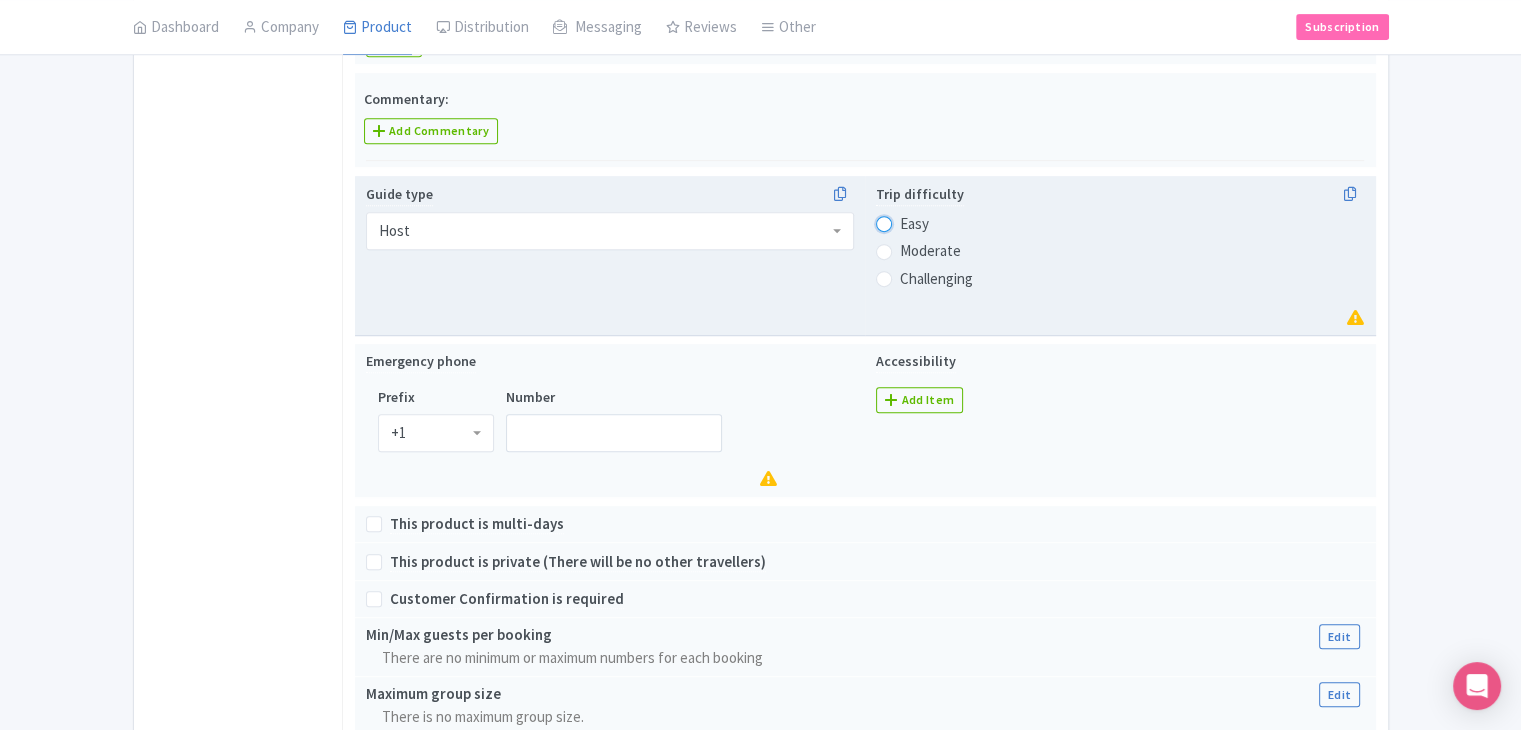 click on "Easy" at bounding box center (910, 222) 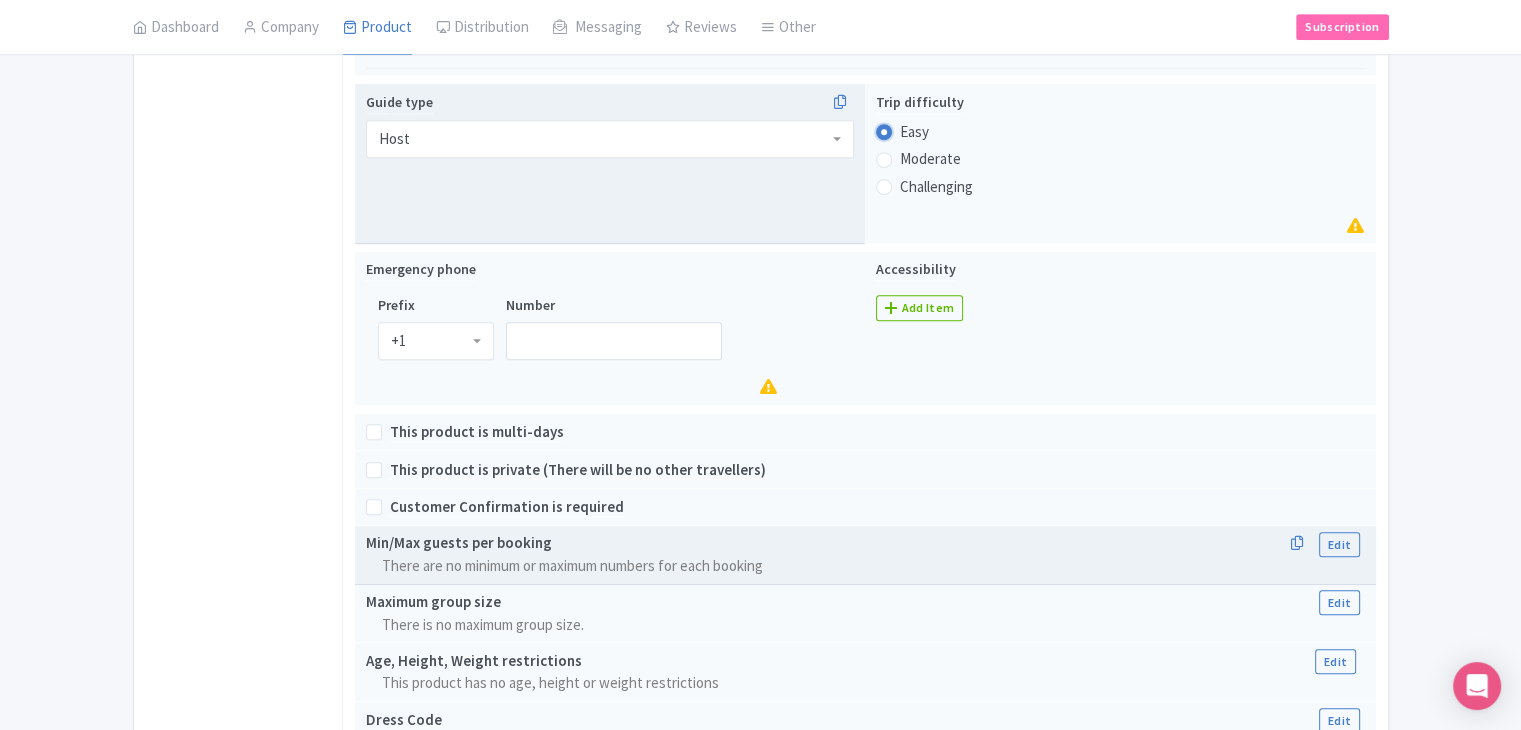 scroll, scrollTop: 1112, scrollLeft: 0, axis: vertical 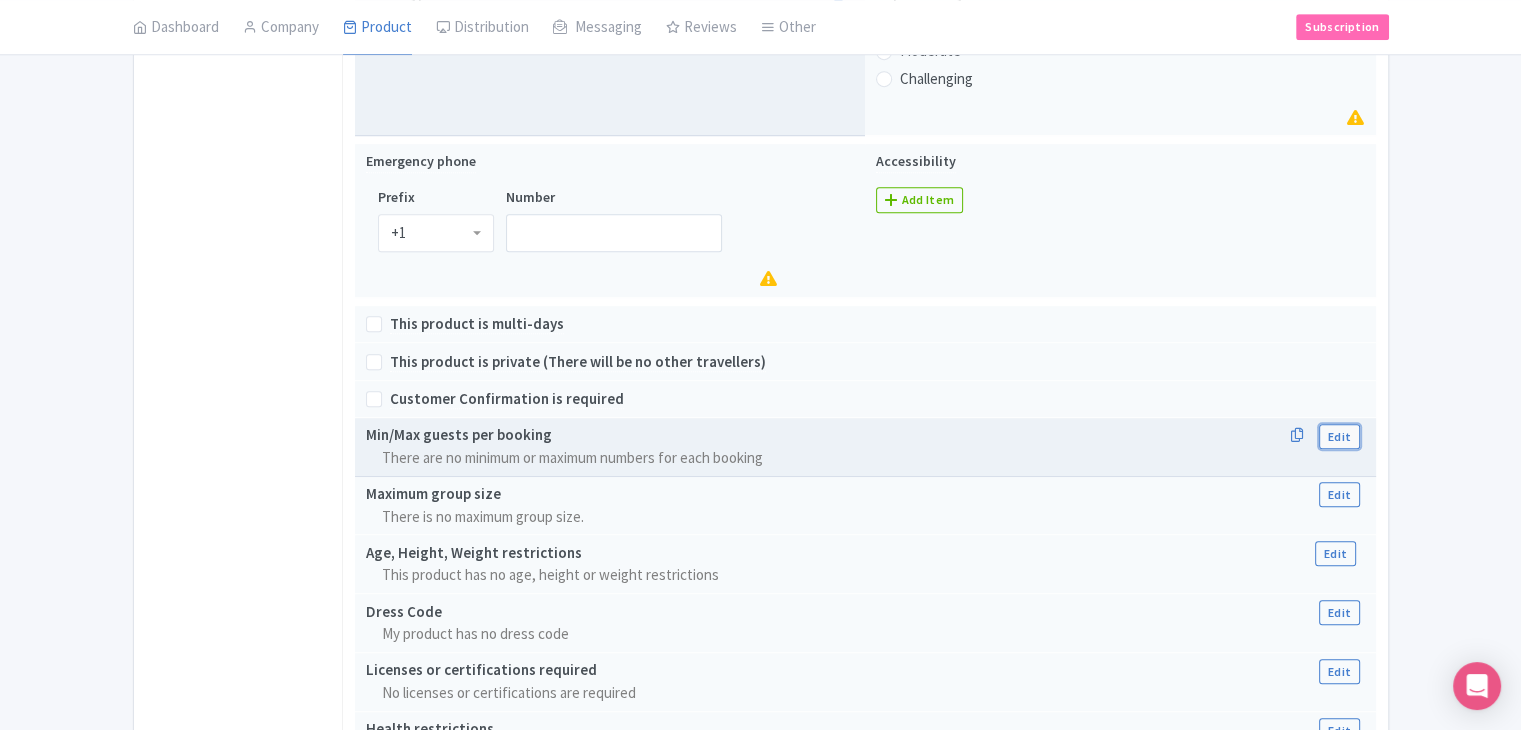 click on "Edit" at bounding box center [1339, 436] 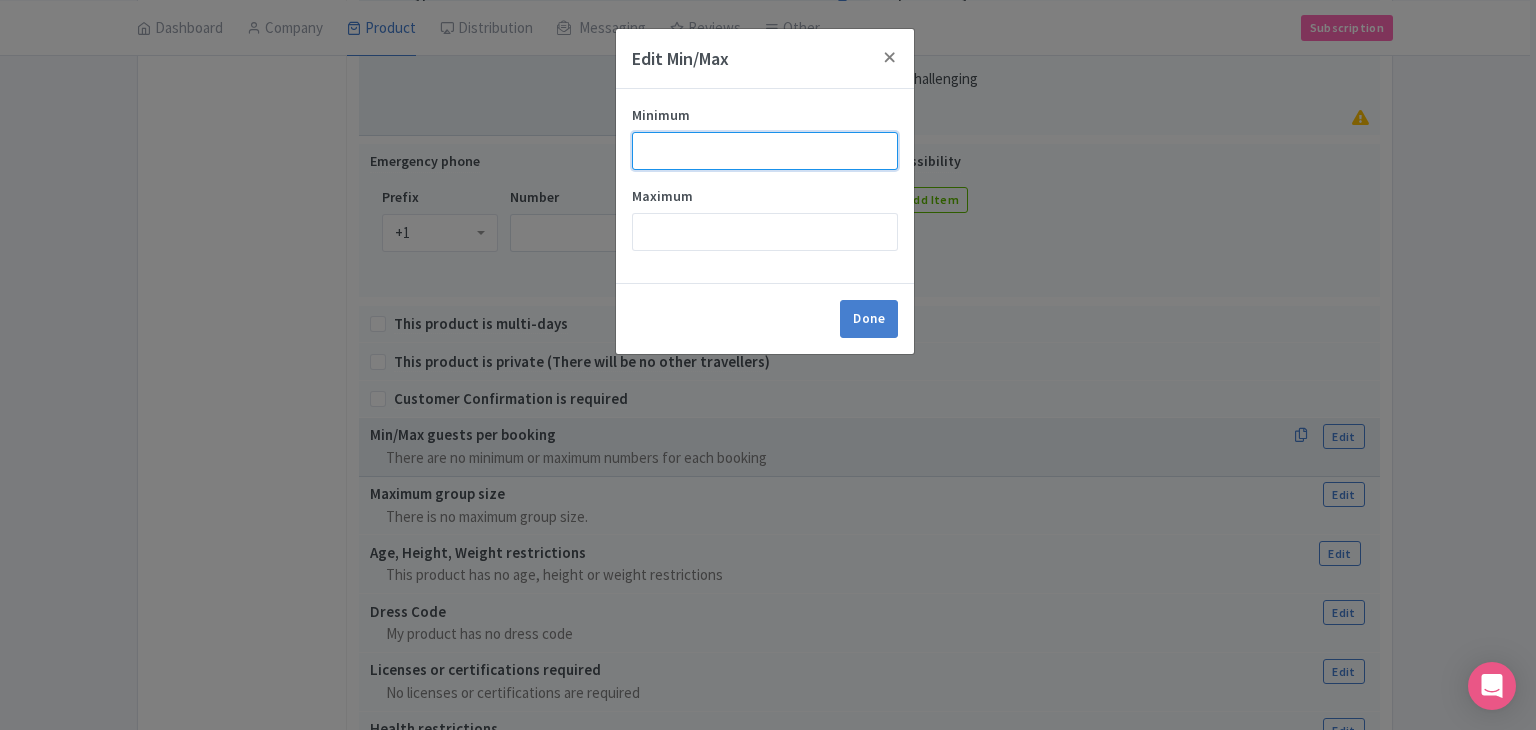 click on "Minimum" at bounding box center [765, 151] 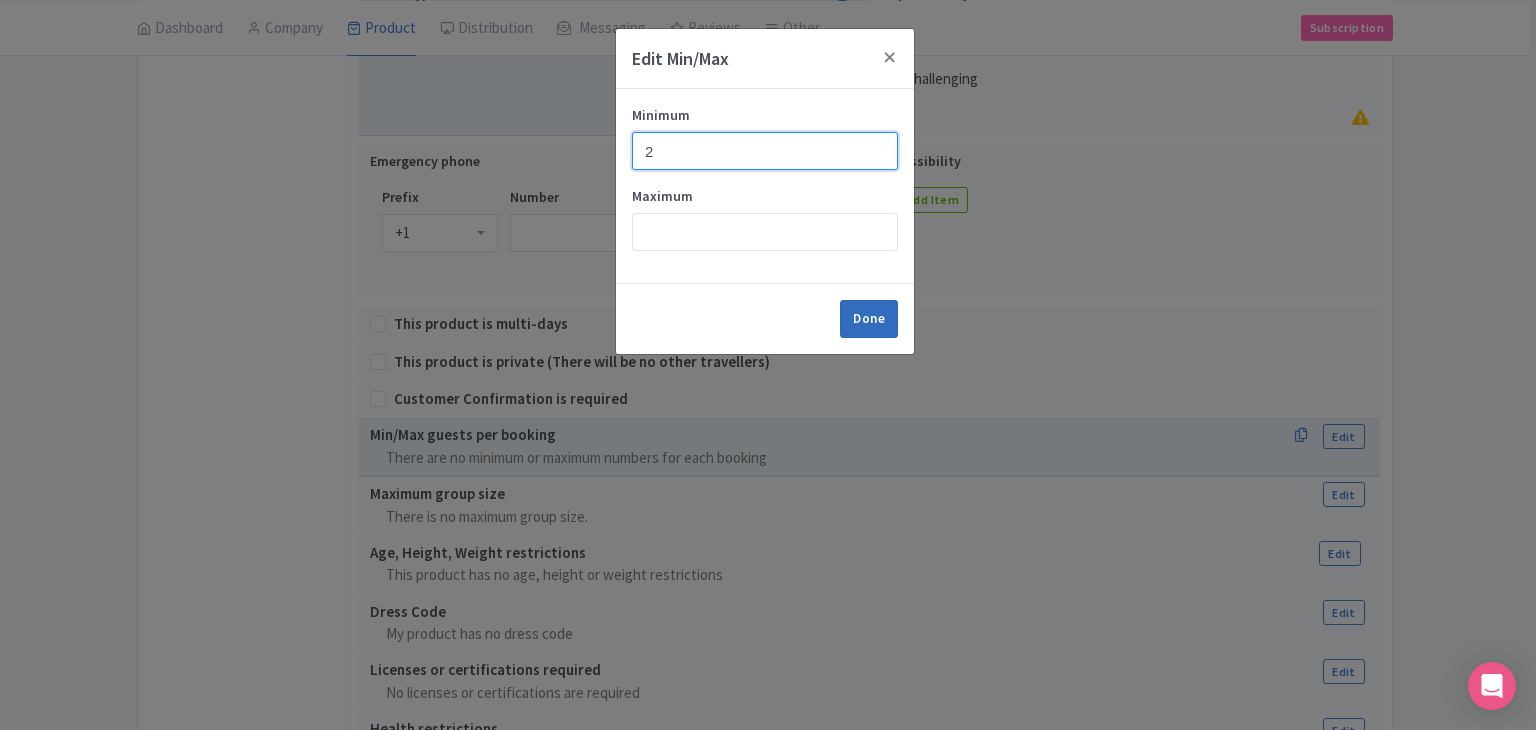 type on "2" 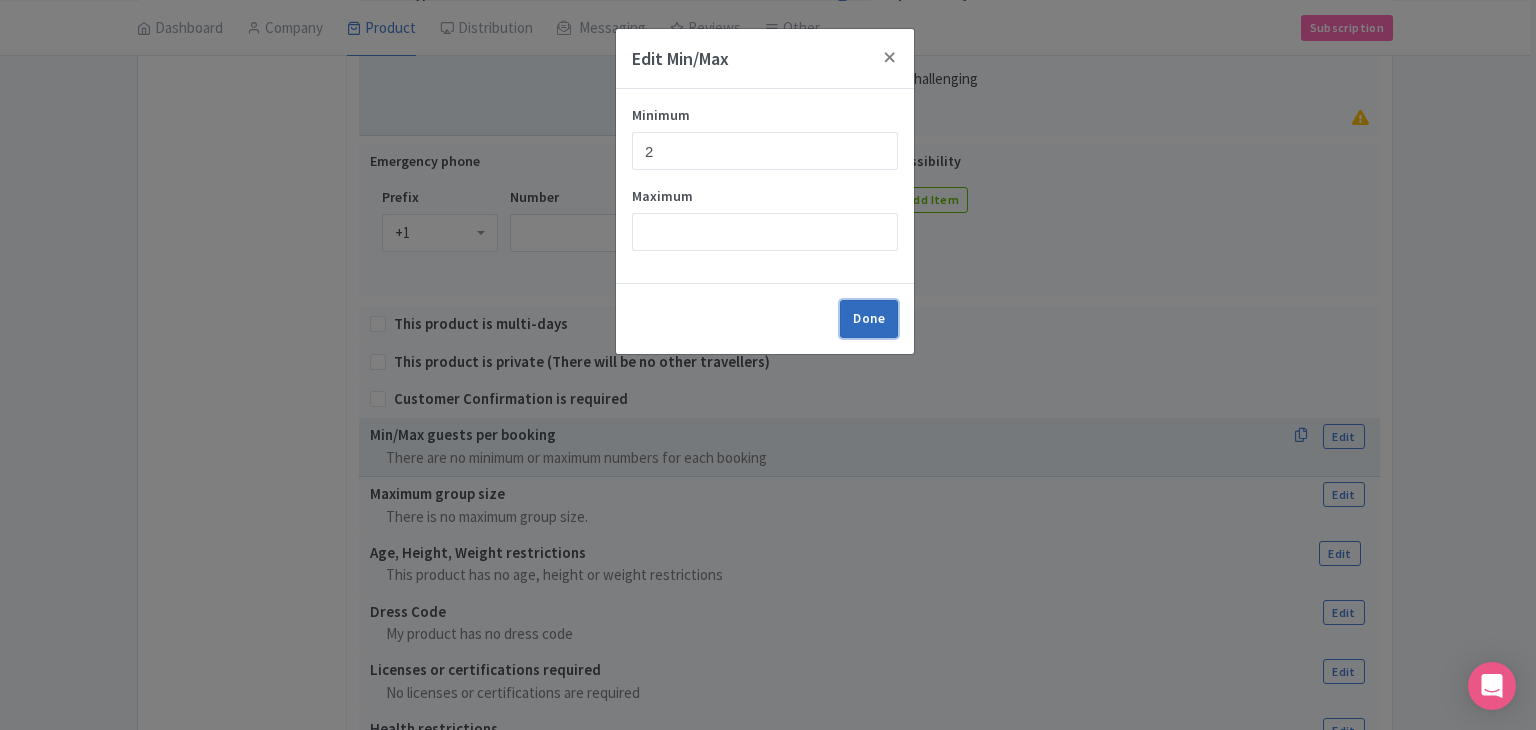 click on "Done" at bounding box center (869, 319) 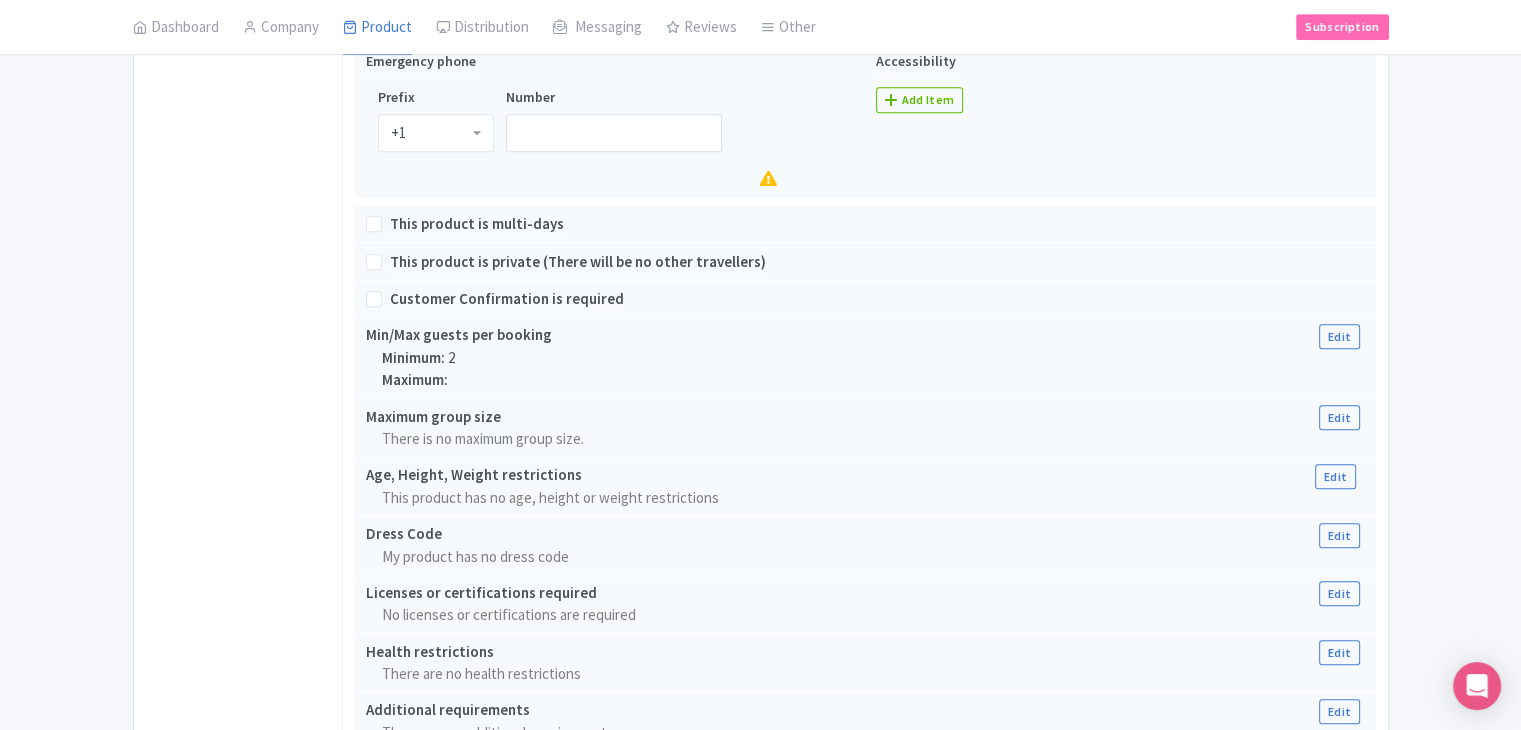 scroll, scrollTop: 1665, scrollLeft: 0, axis: vertical 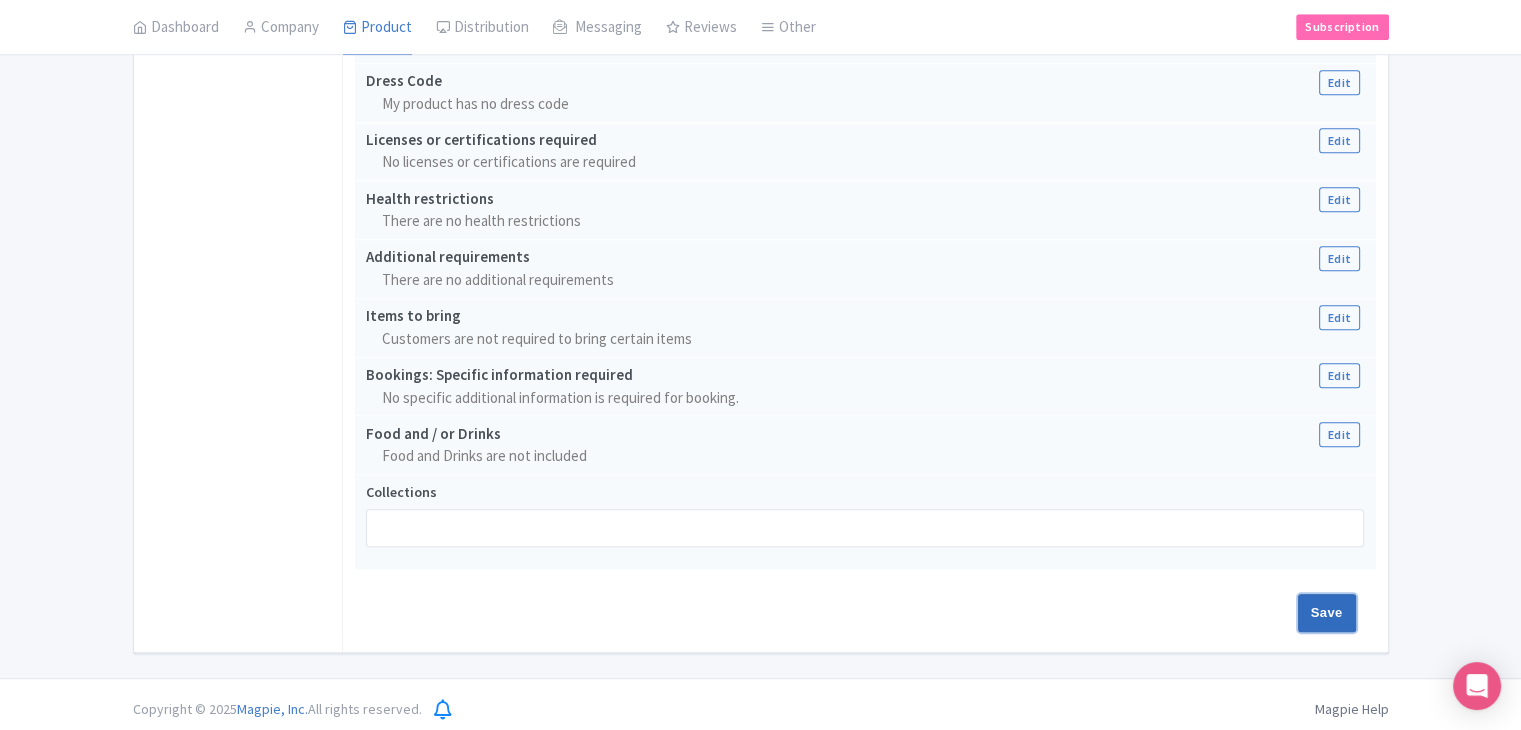 click on "Save" at bounding box center (1327, 613) 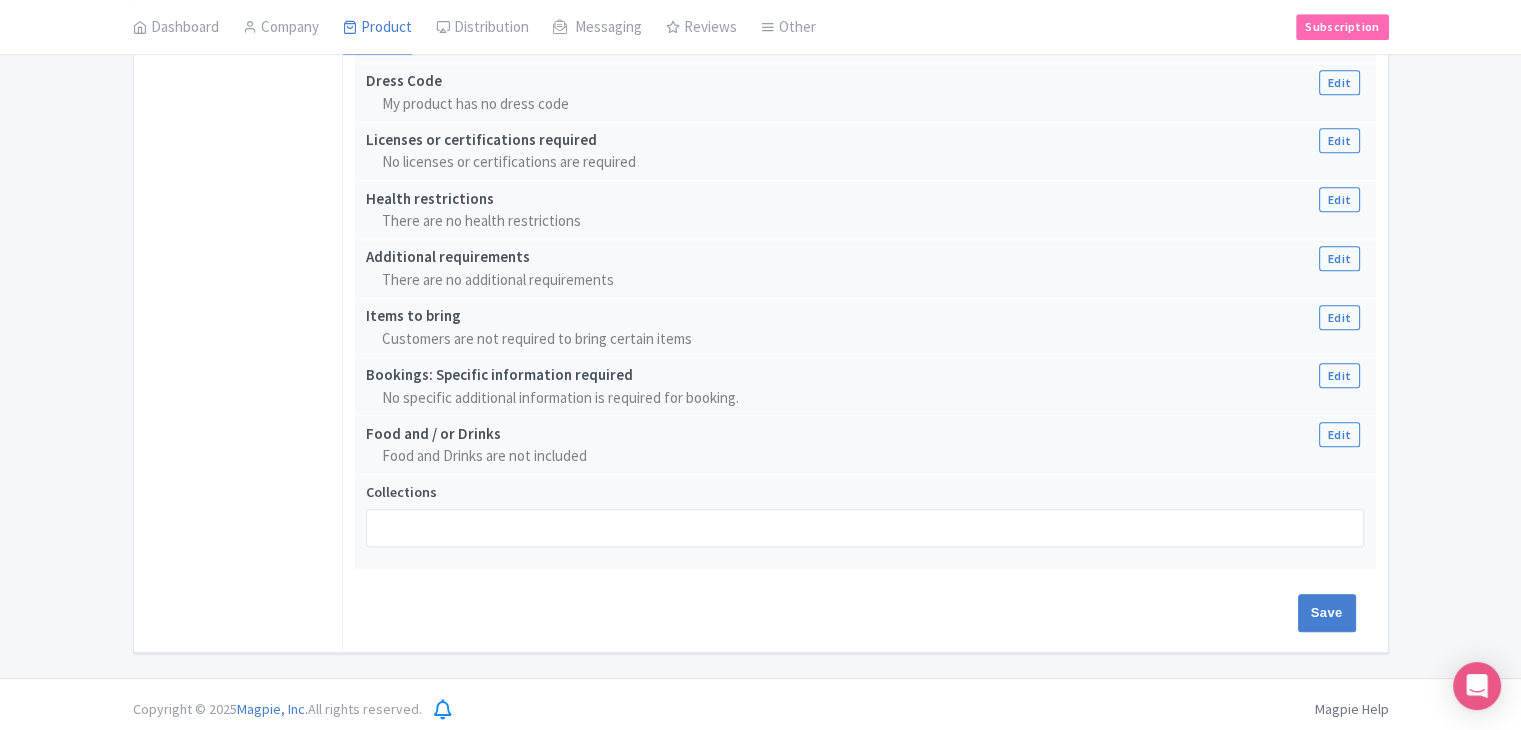type on "Update Product" 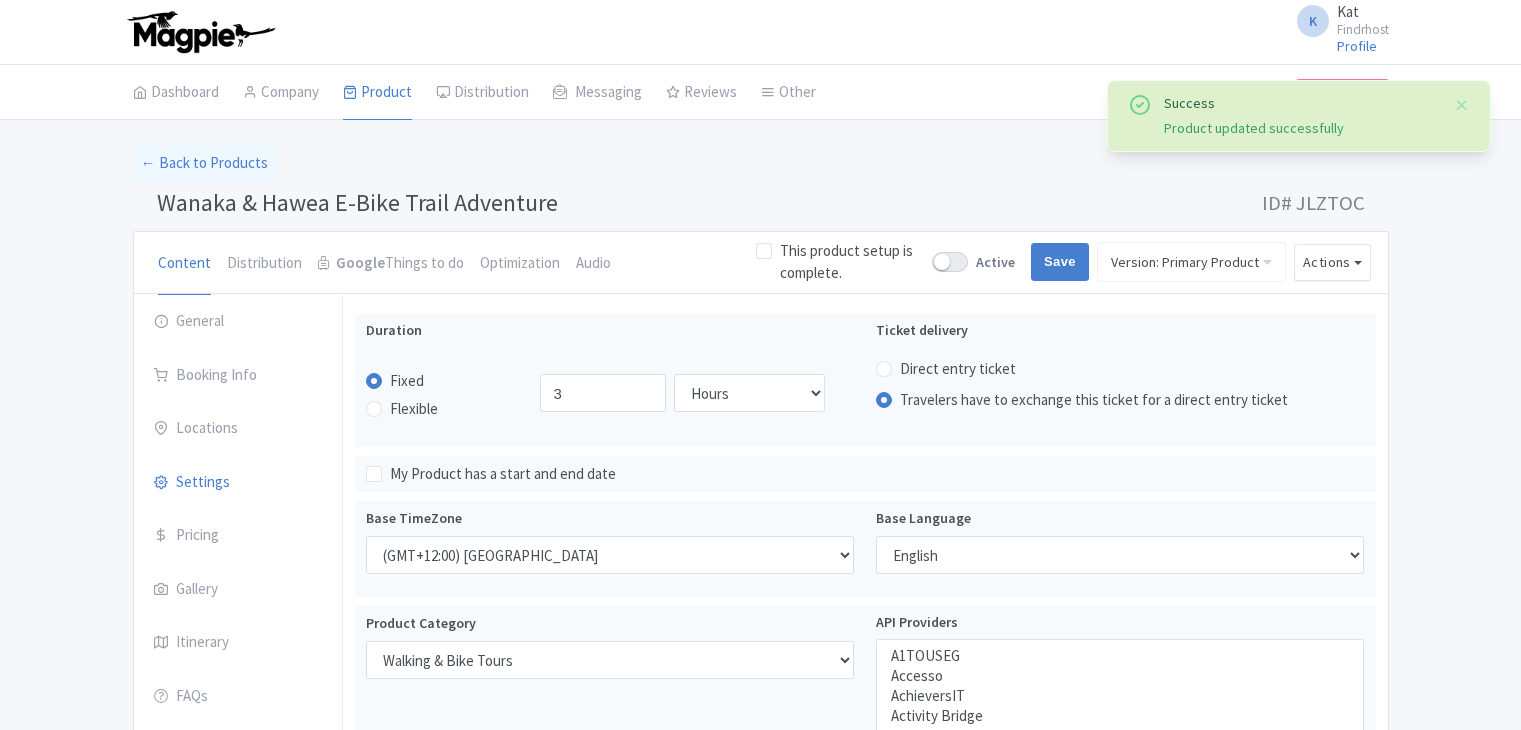 select 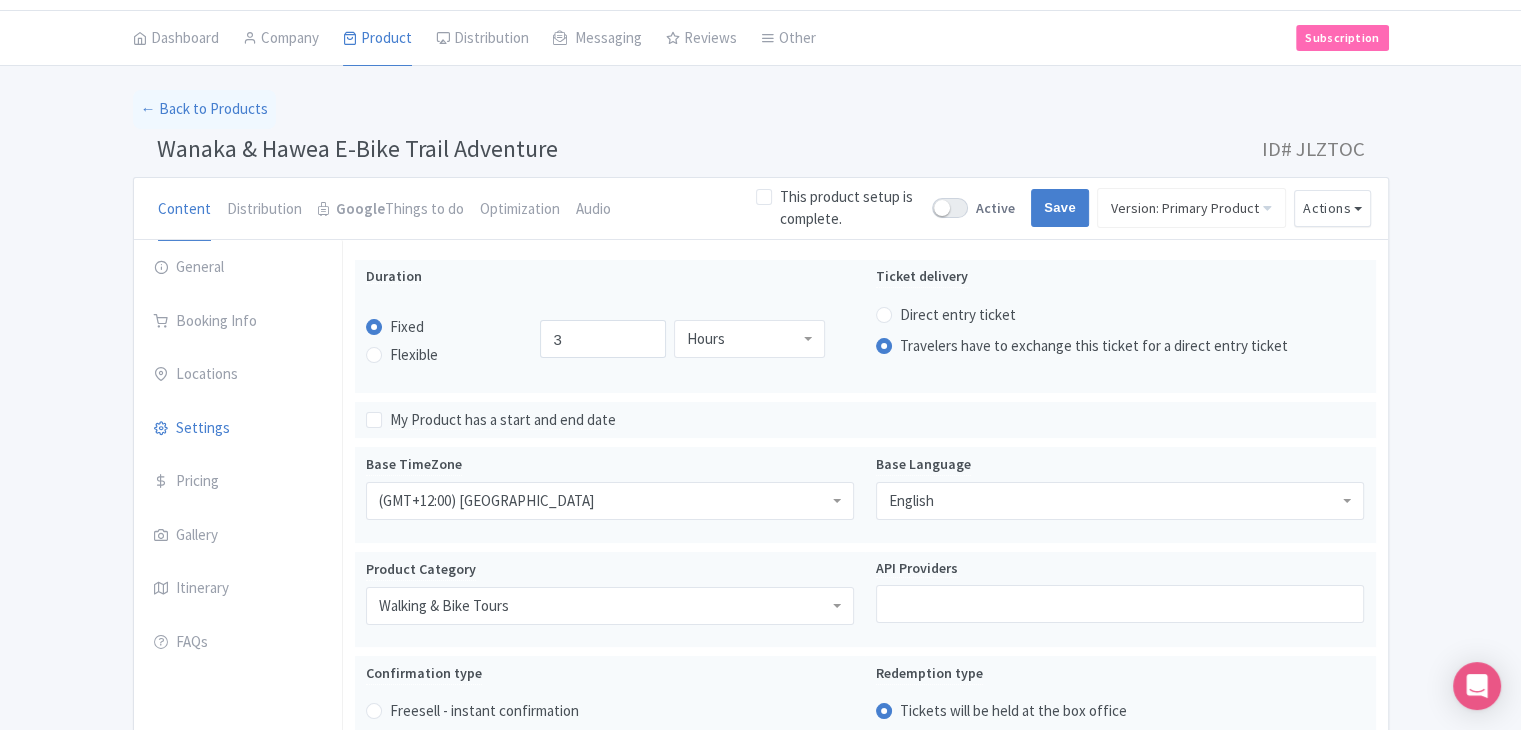 scroll, scrollTop: 0, scrollLeft: 0, axis: both 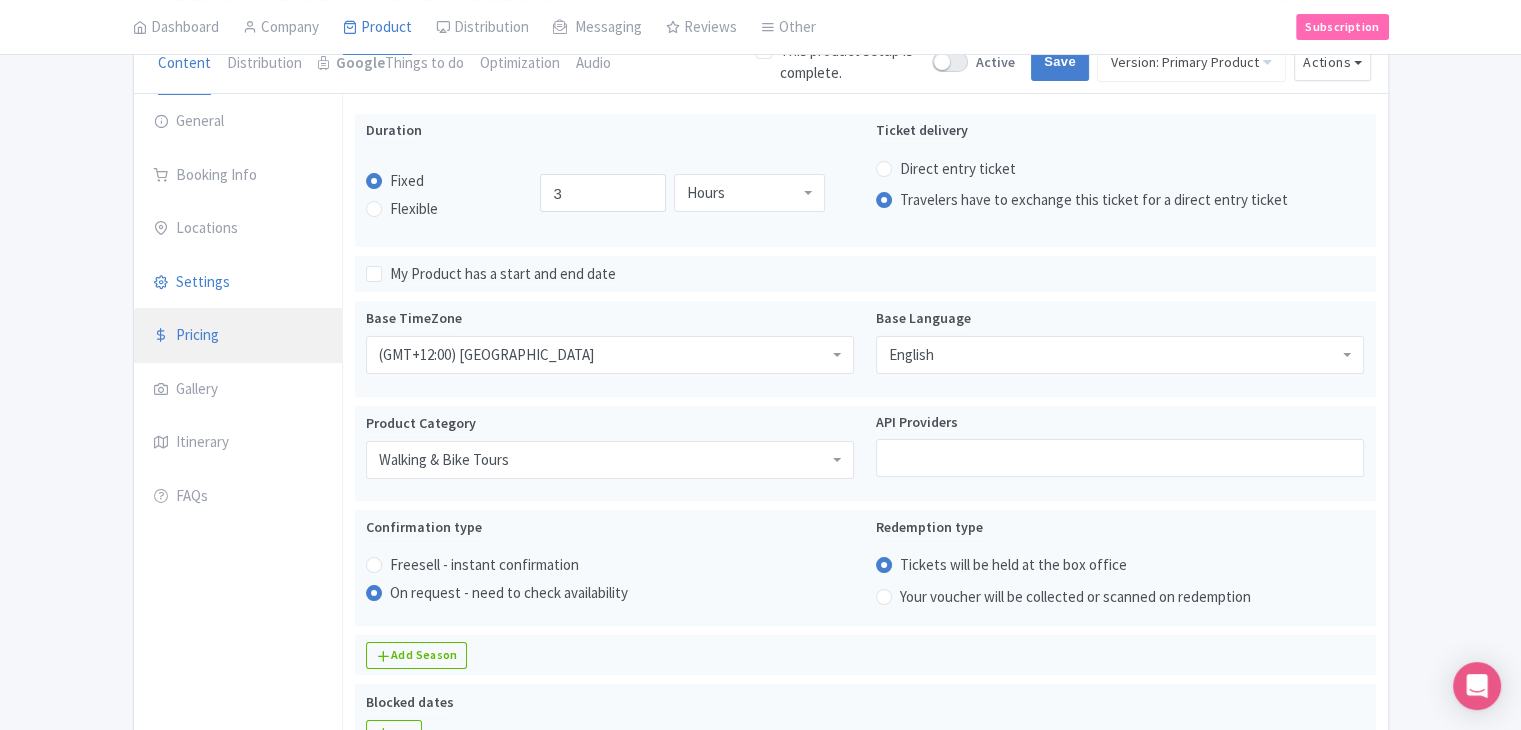 click on "Pricing" at bounding box center [238, 336] 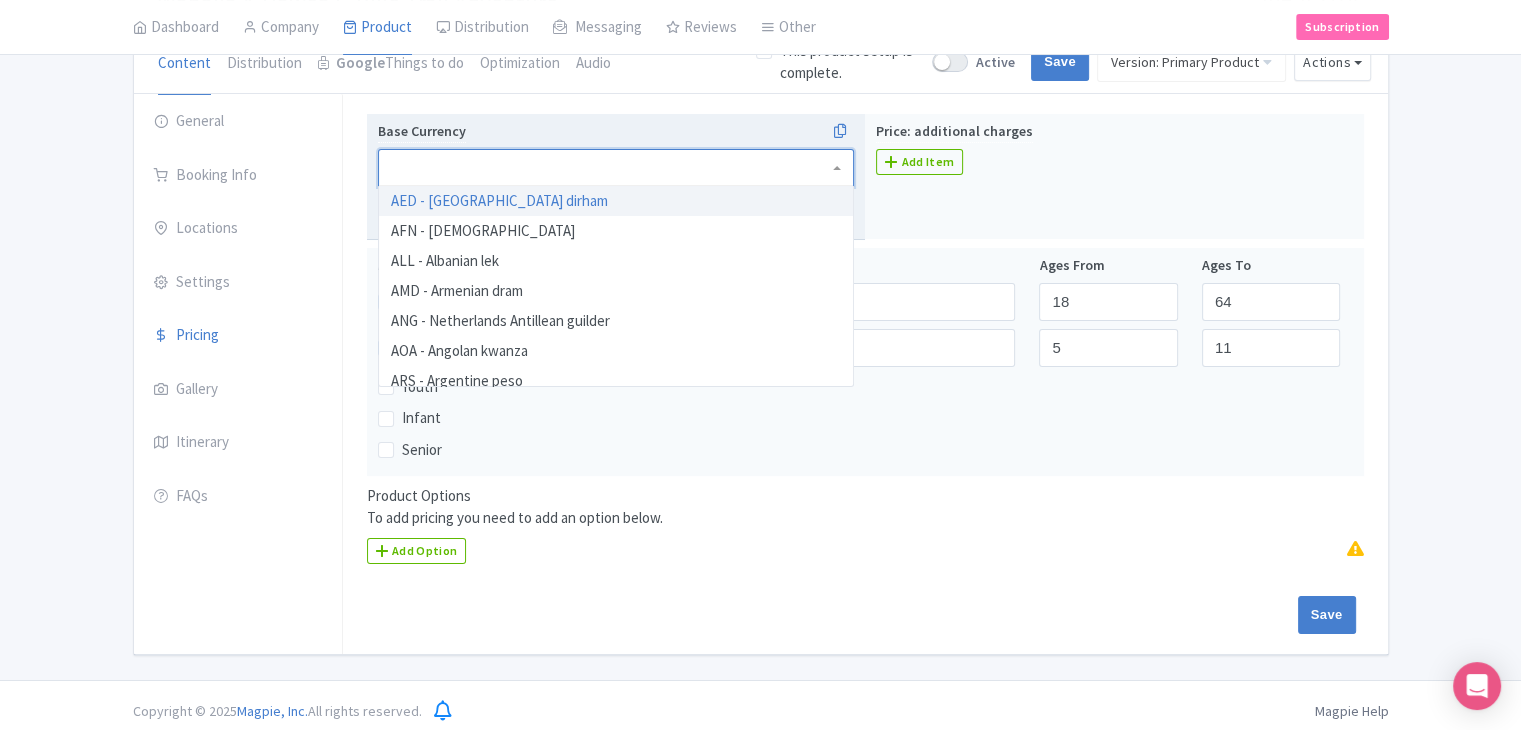 click at bounding box center [616, 168] 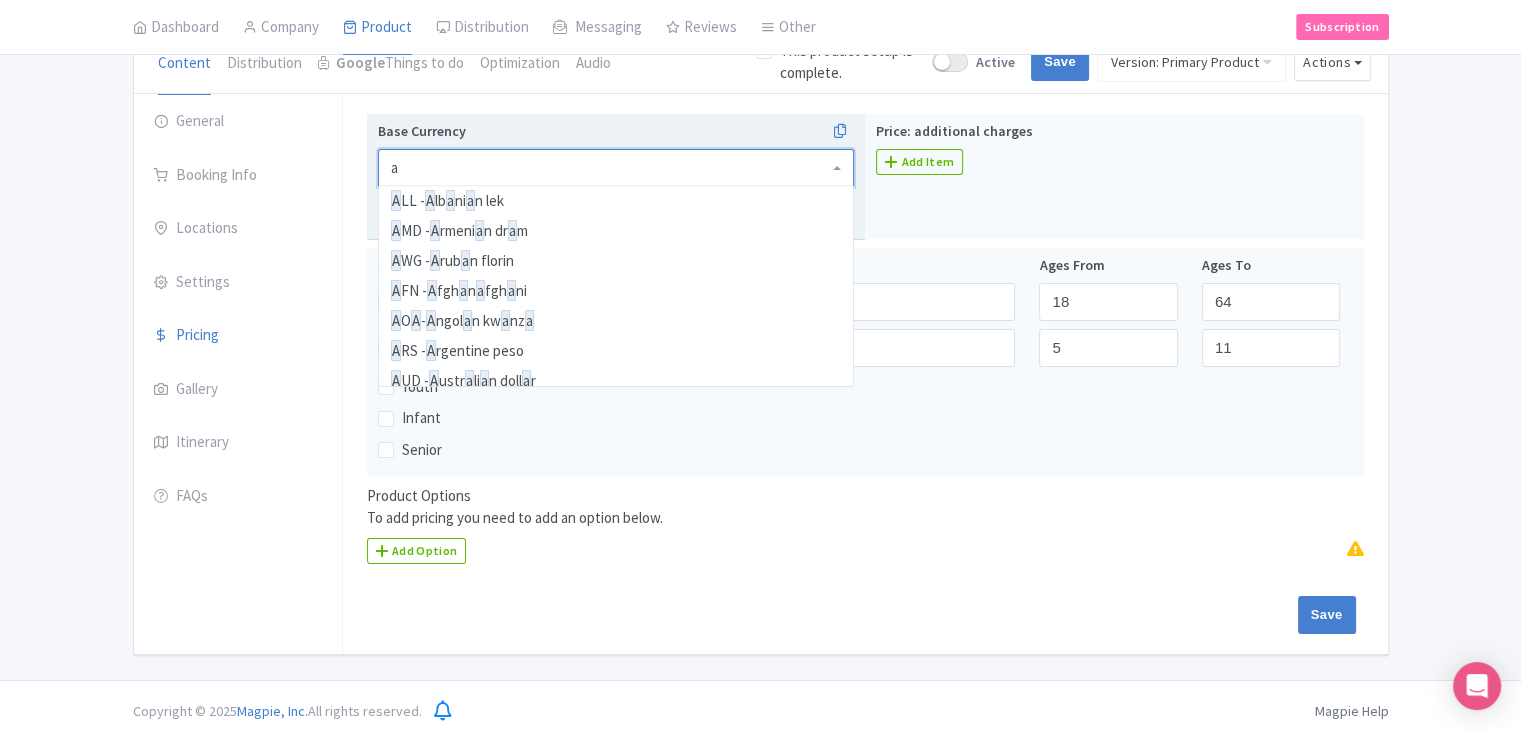 scroll, scrollTop: 69, scrollLeft: 0, axis: vertical 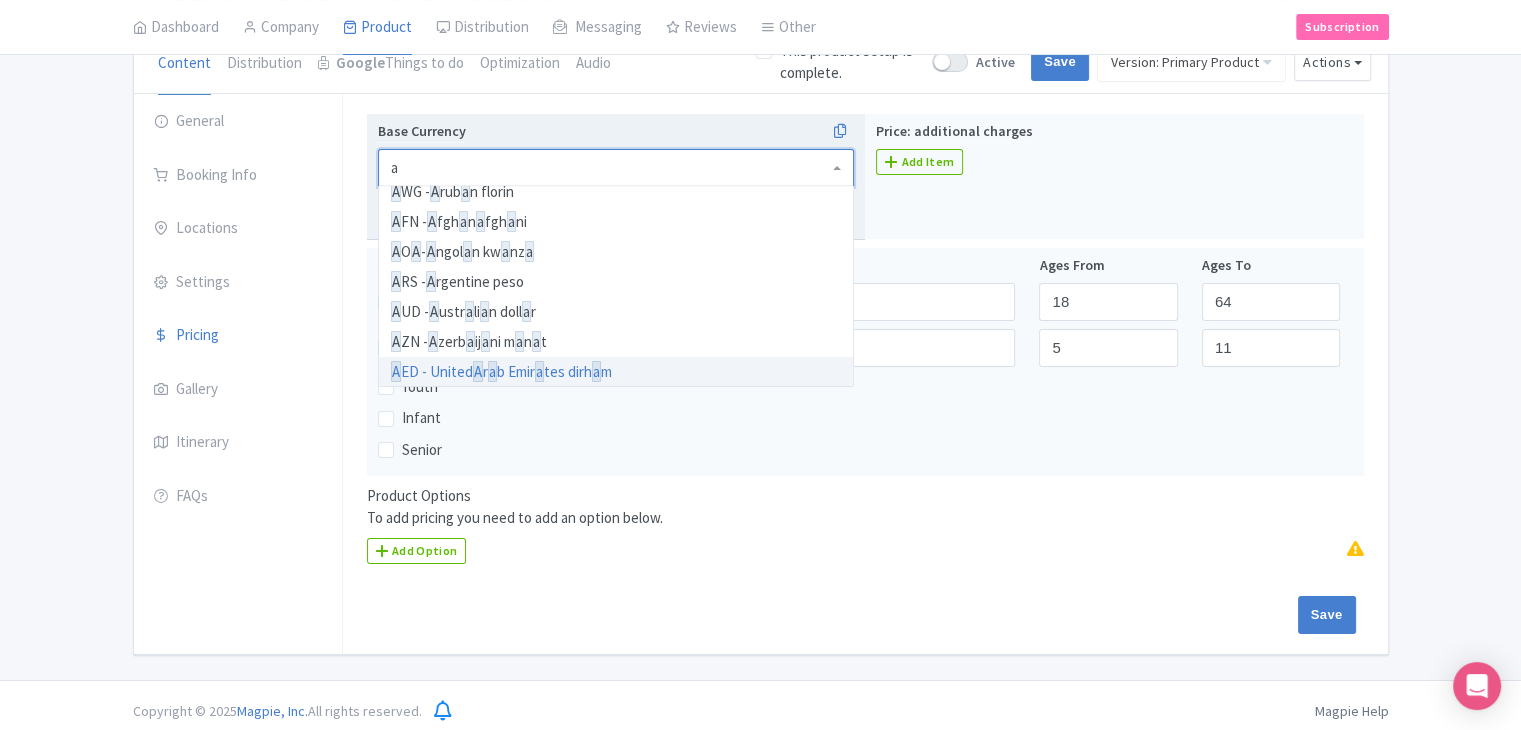 type on "au" 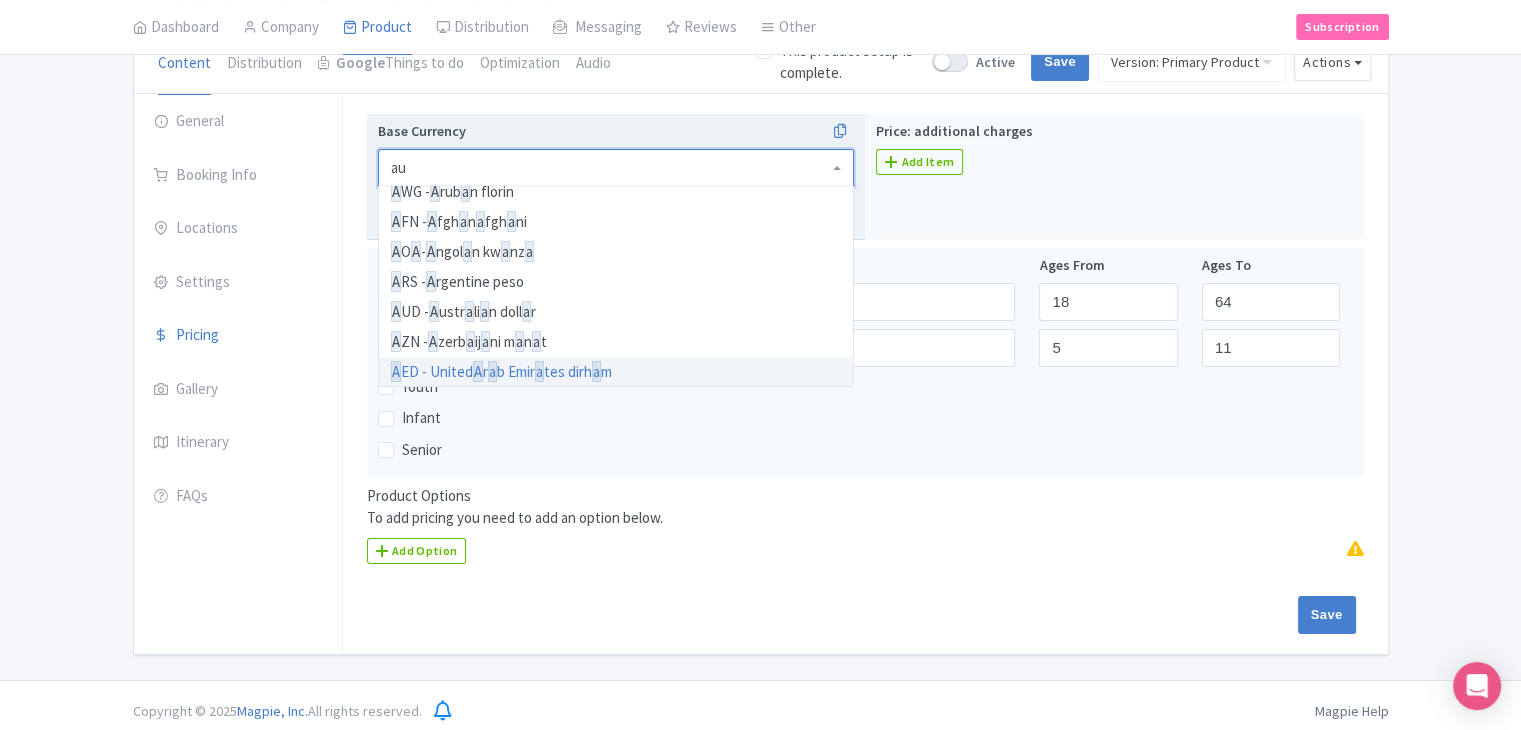 scroll, scrollTop: 0, scrollLeft: 0, axis: both 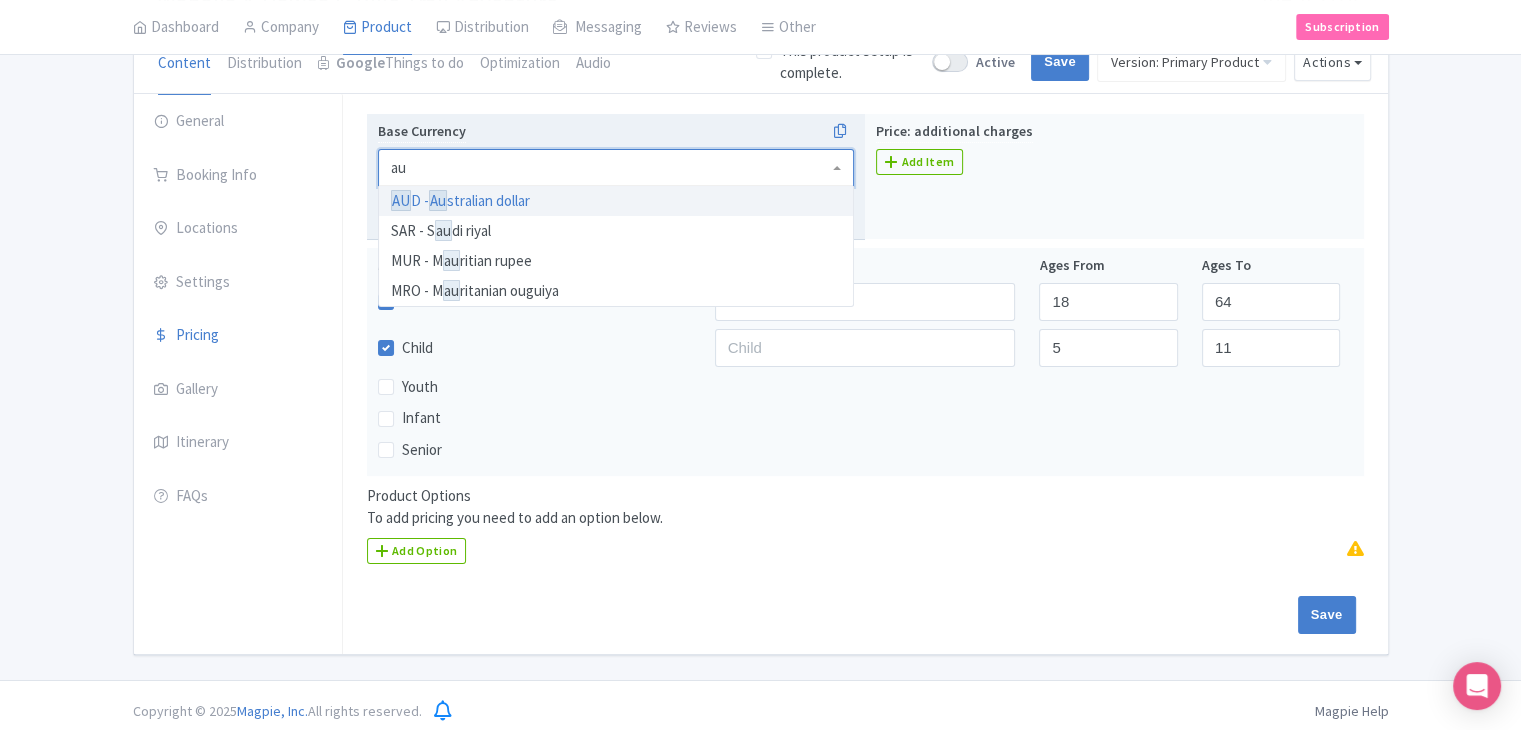 type 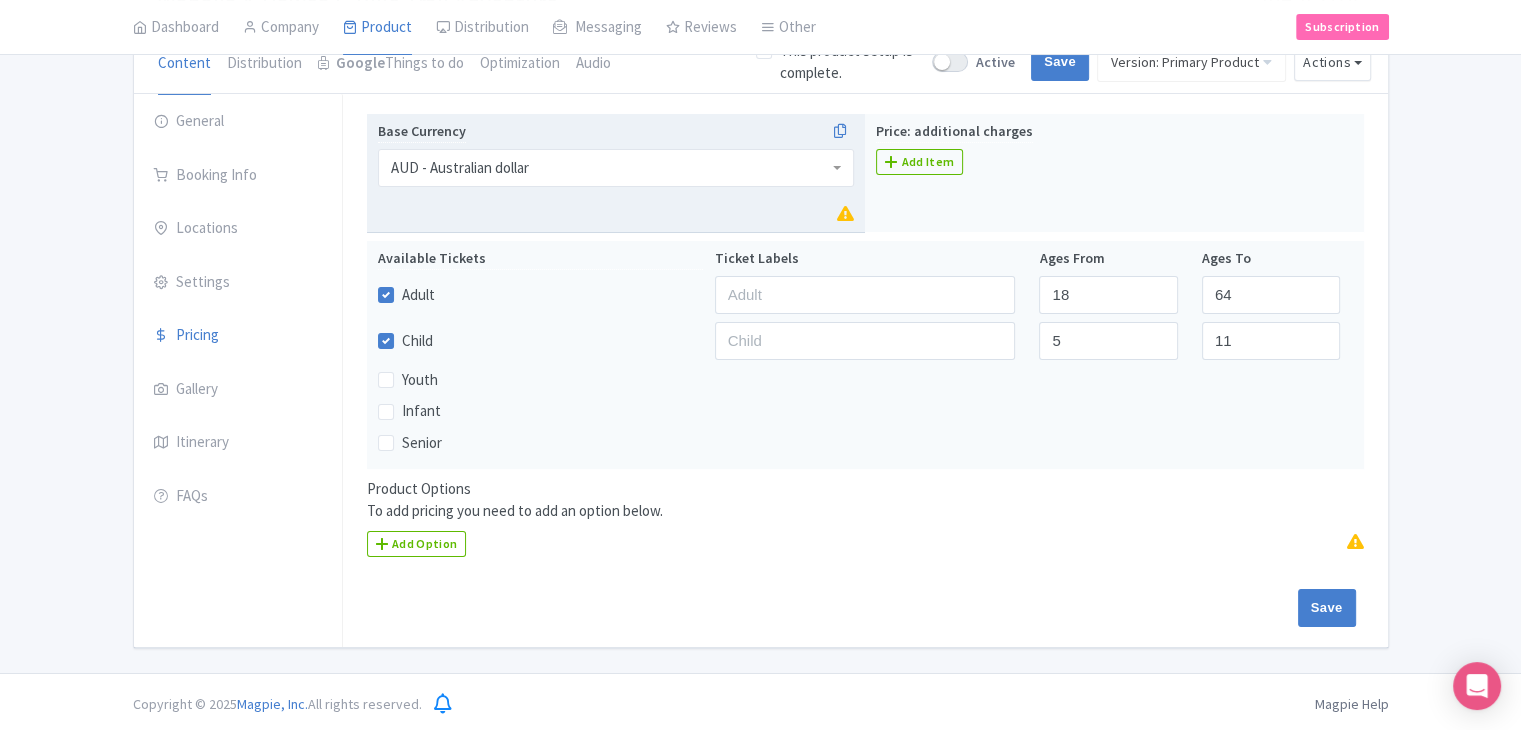 scroll, scrollTop: 0, scrollLeft: 0, axis: both 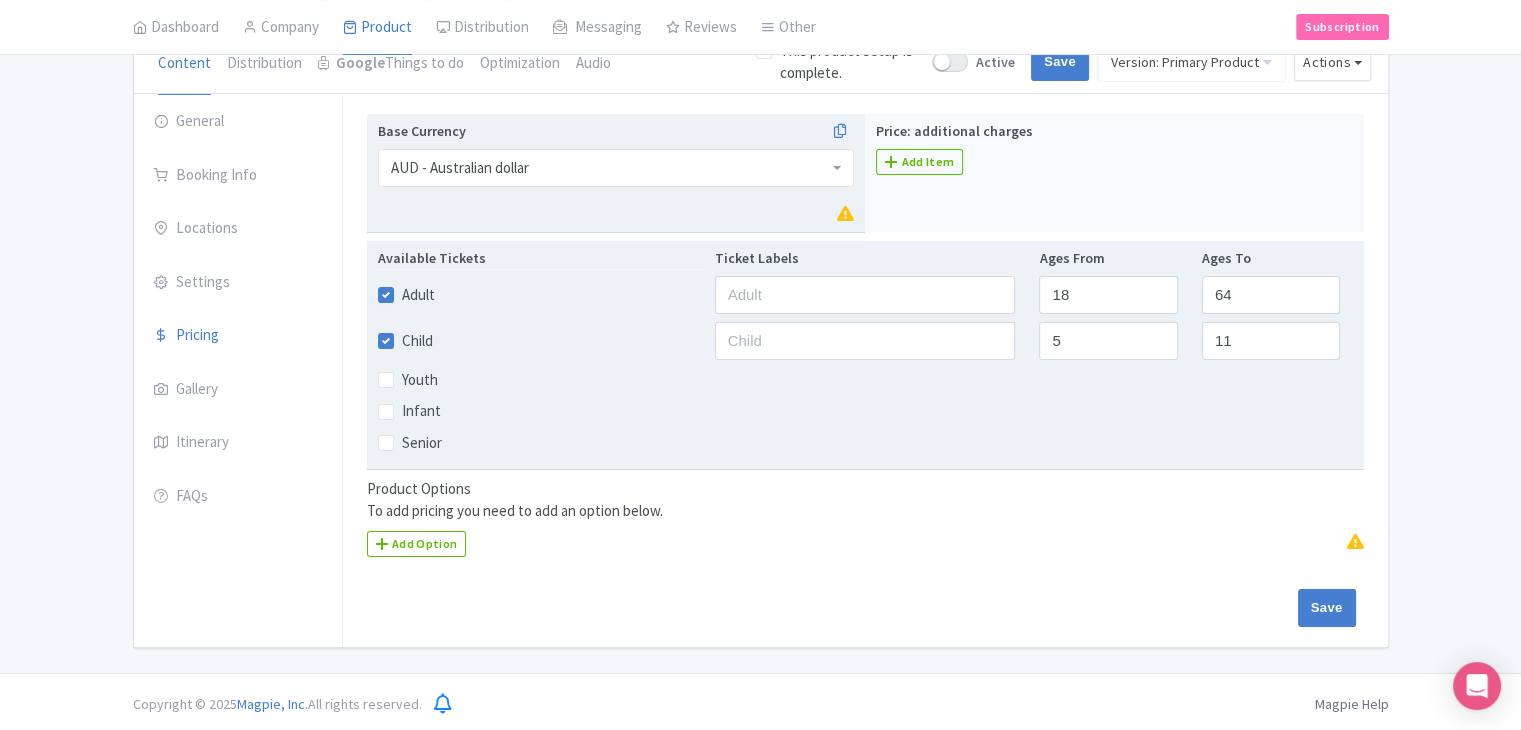 click on "Child" at bounding box center [417, 341] 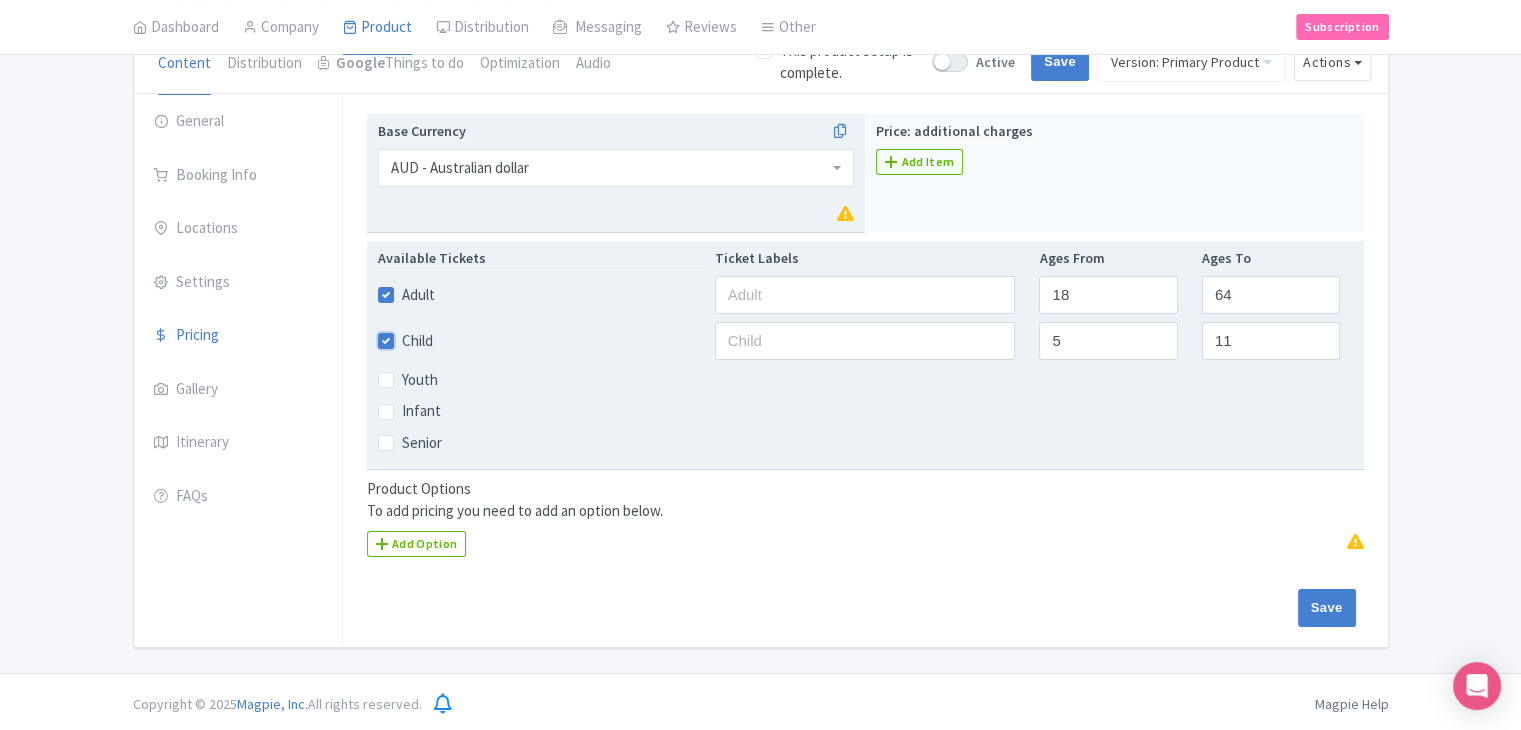 click on "Child" at bounding box center [408, 335] 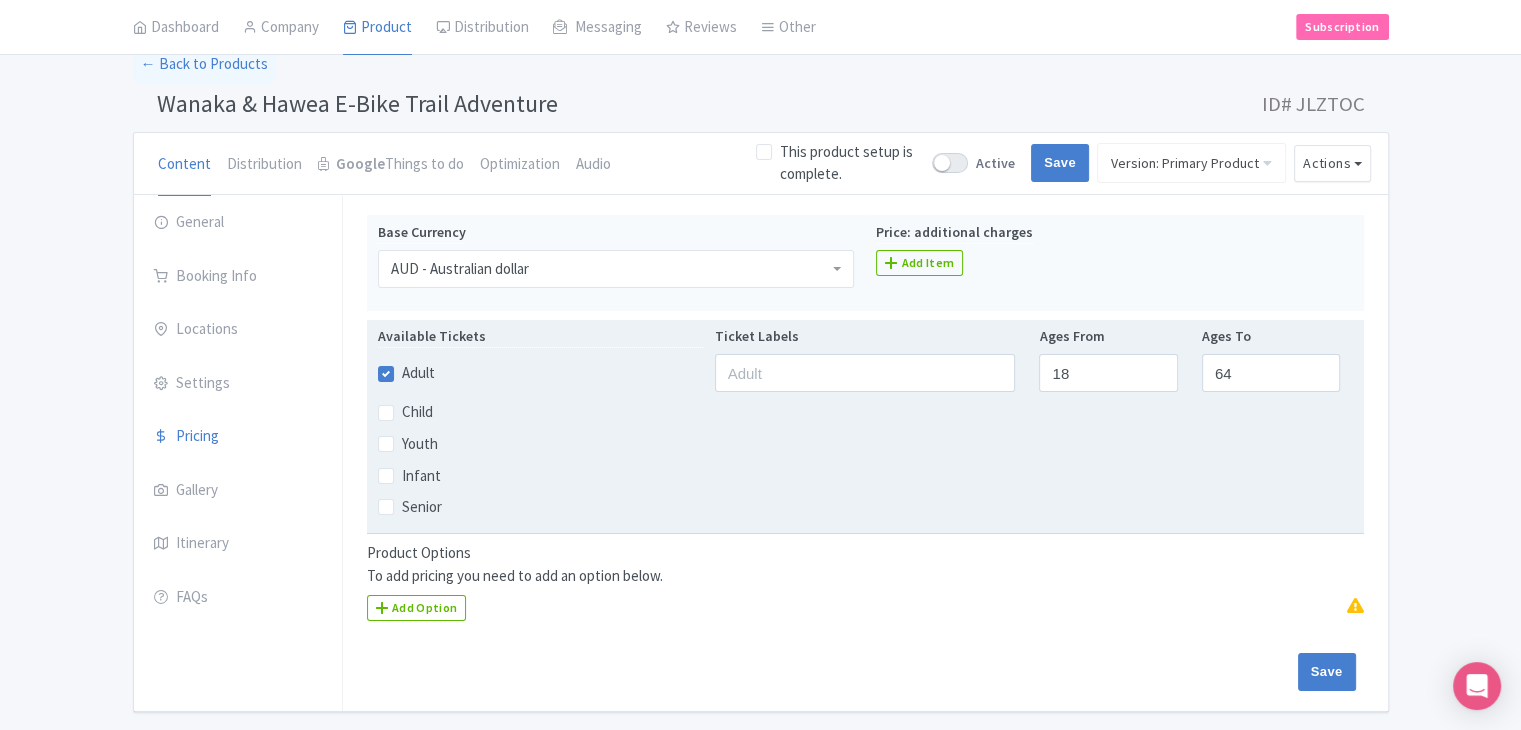 scroll, scrollTop: 0, scrollLeft: 0, axis: both 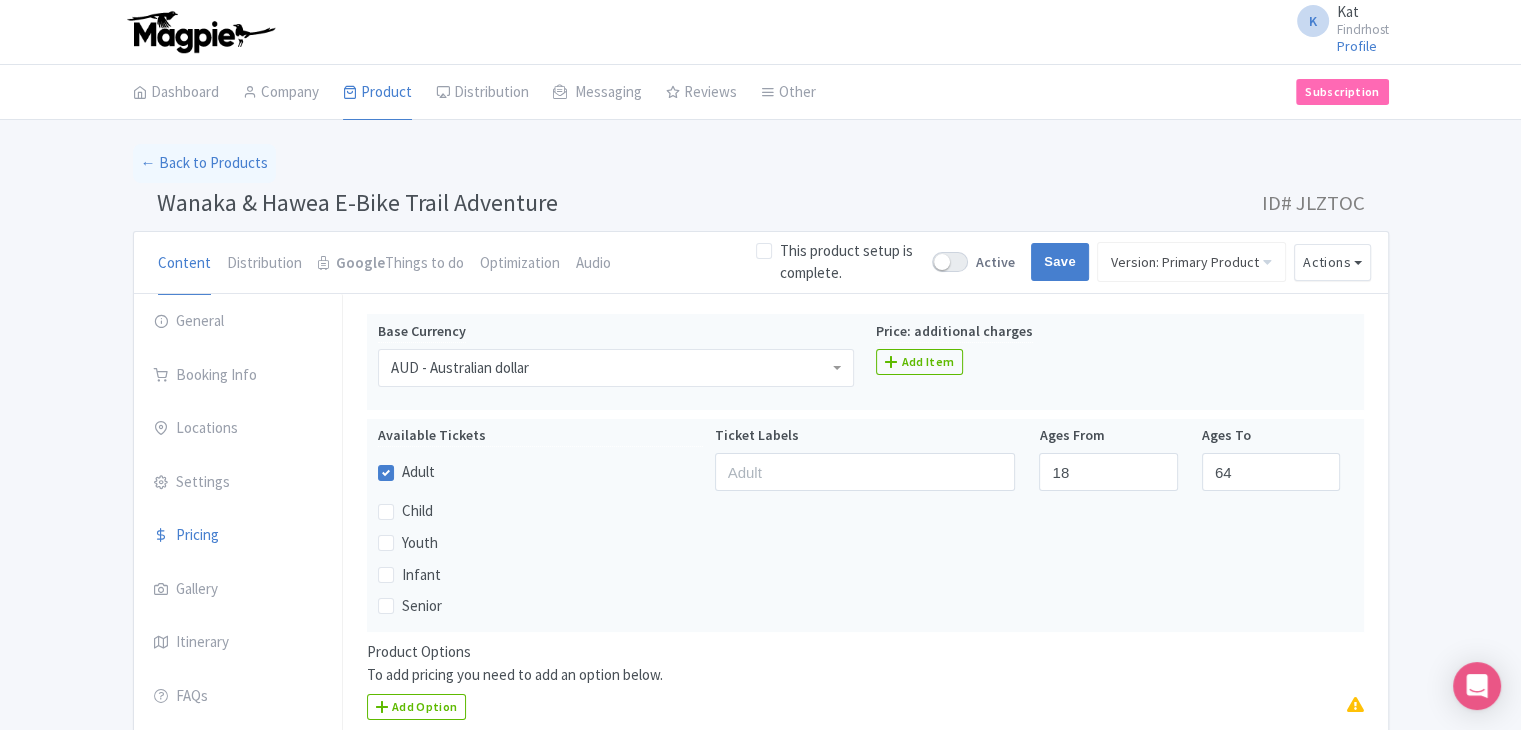 click on "Wanaka & Hawea E-Bike Trail Adventure
ID# JLZTOC" at bounding box center [761, 207] 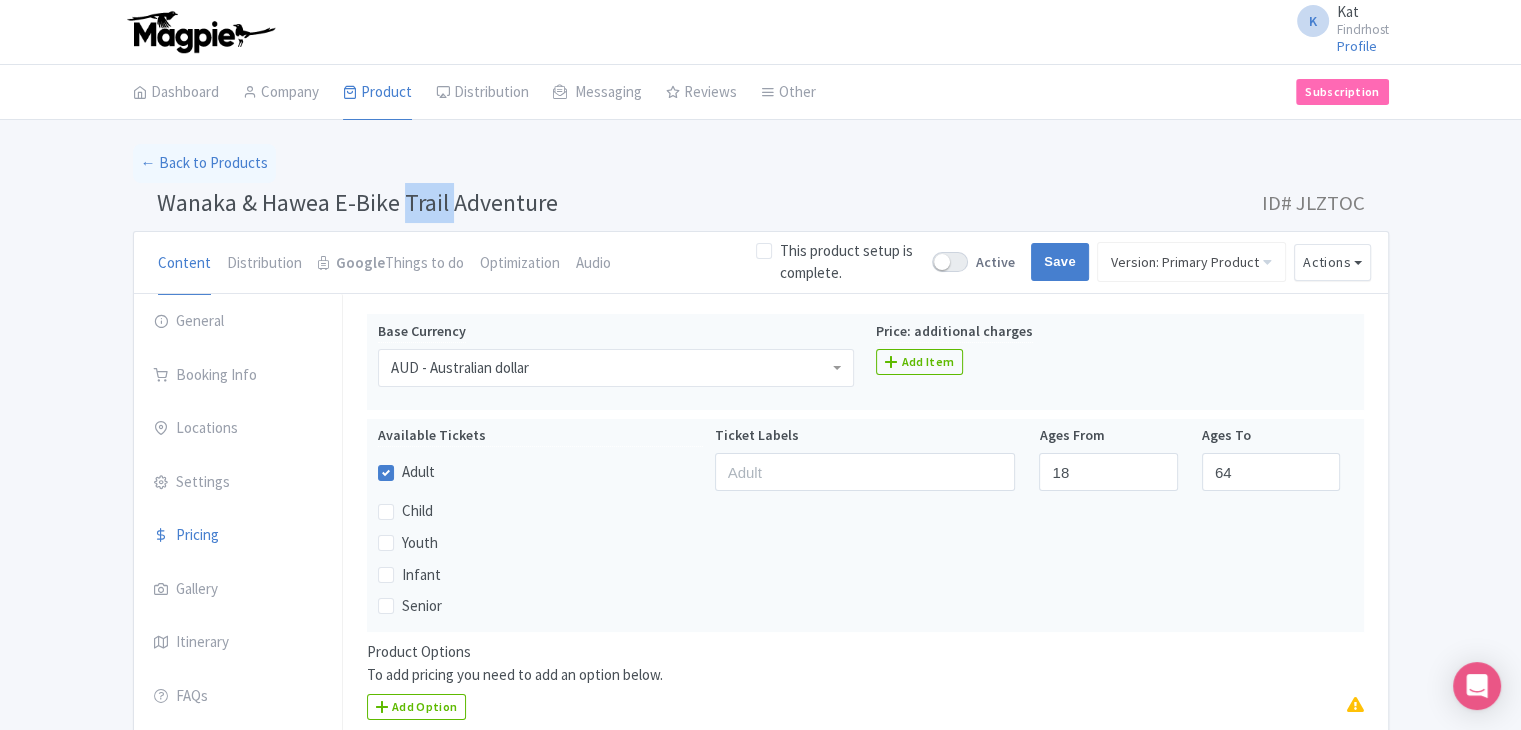 click on "Wanaka & Hawea E-Bike Trail Adventure
ID# JLZTOC" at bounding box center [761, 207] 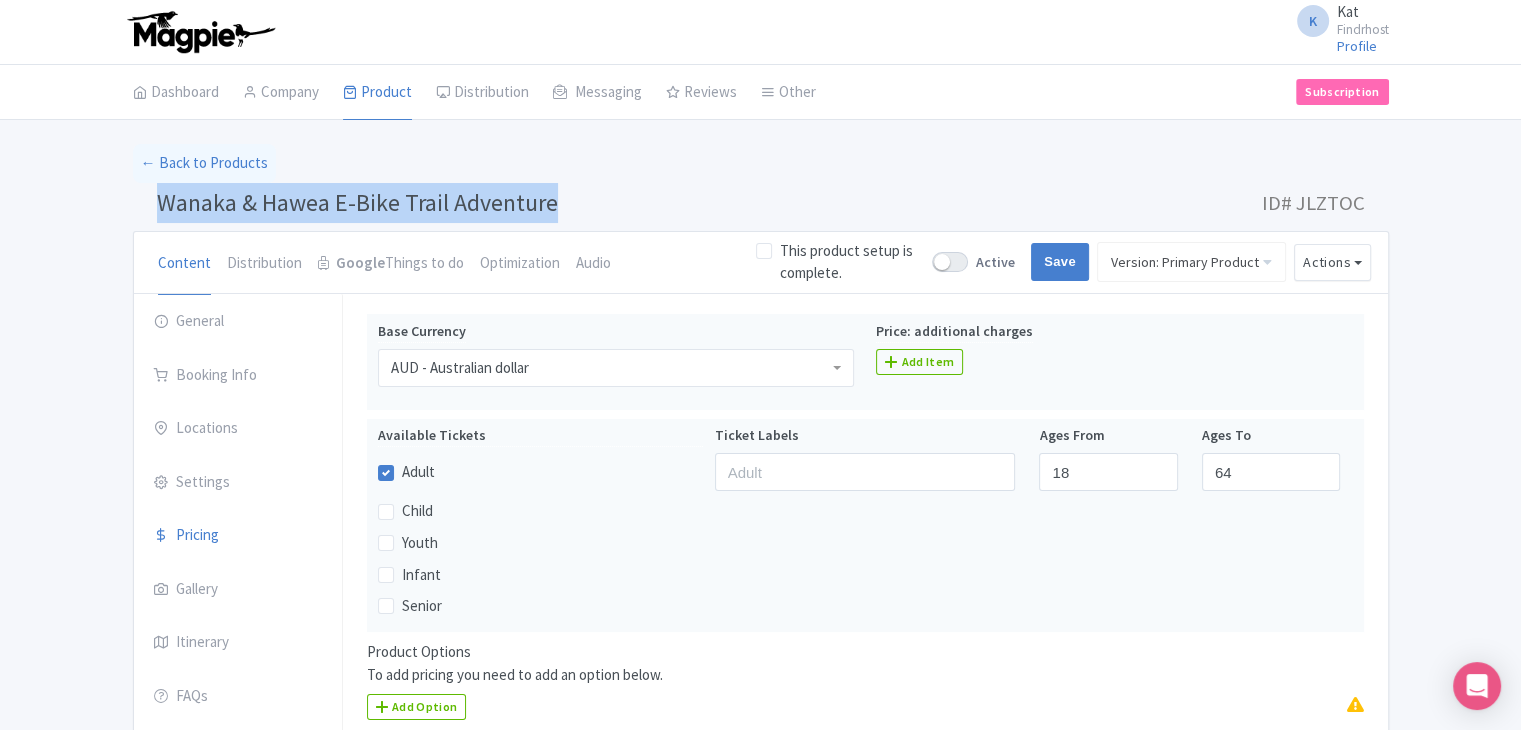 click on "Wanaka & Hawea E-Bike Trail Adventure
ID# JLZTOC" at bounding box center (761, 207) 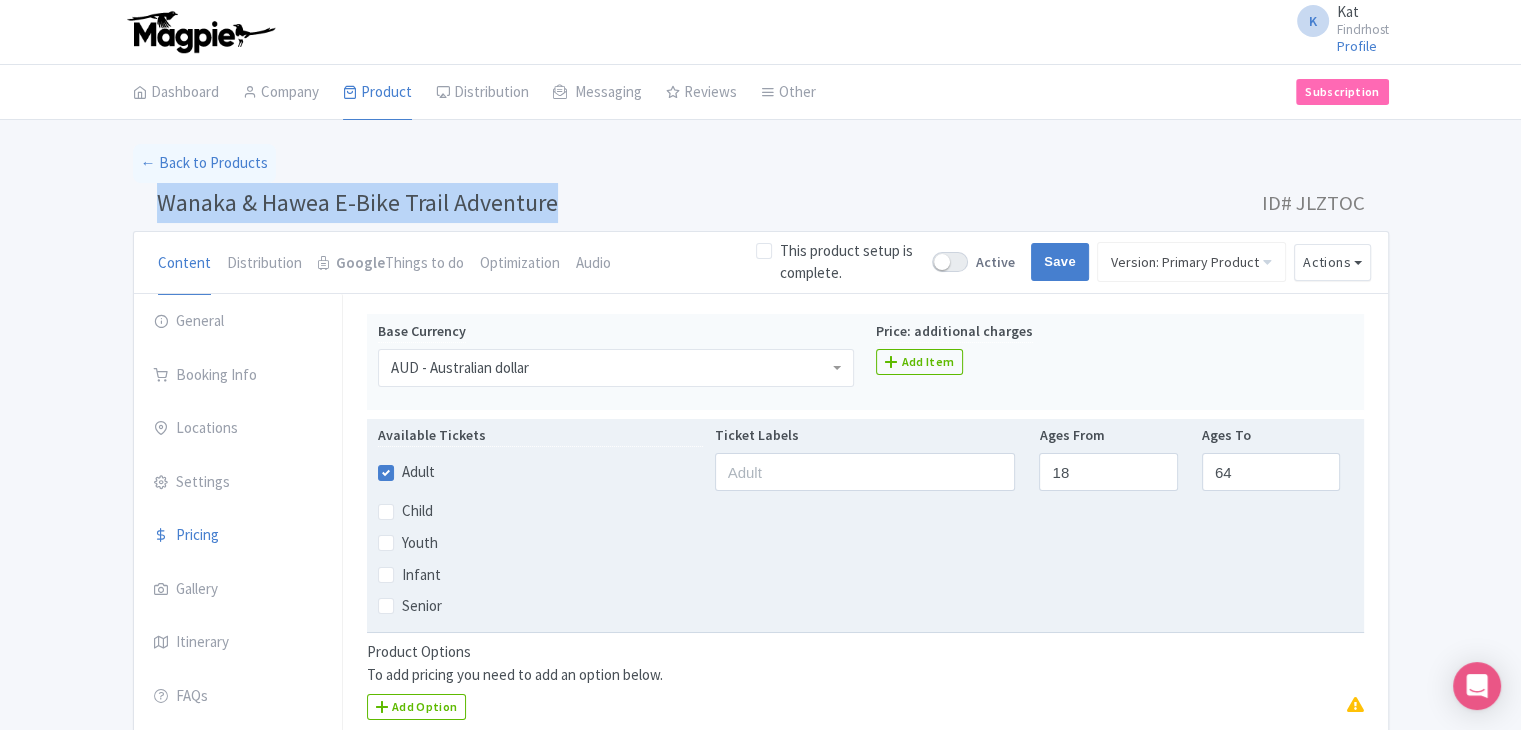 copy on "Wanaka & Hawea E-Bike Trail Adventure" 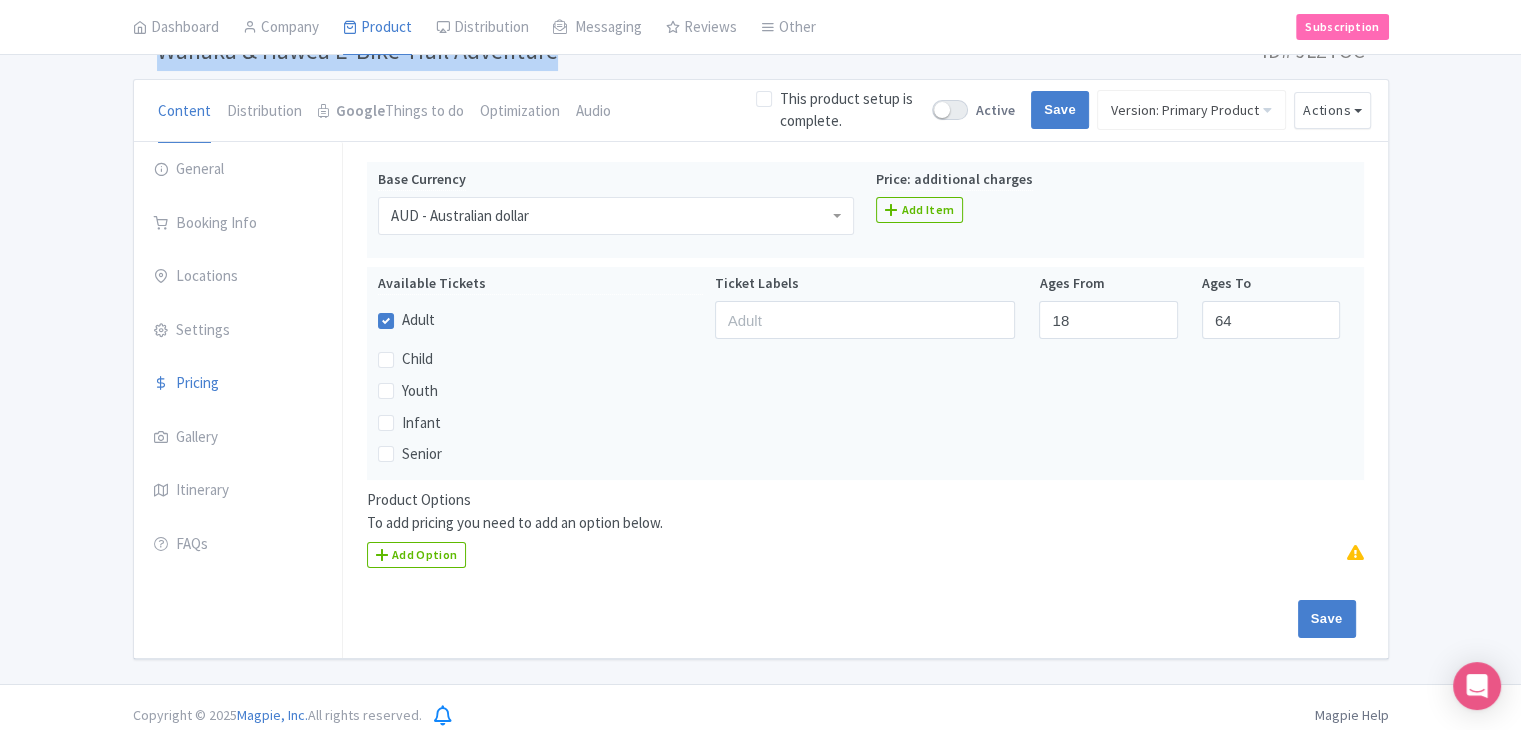 scroll, scrollTop: 164, scrollLeft: 0, axis: vertical 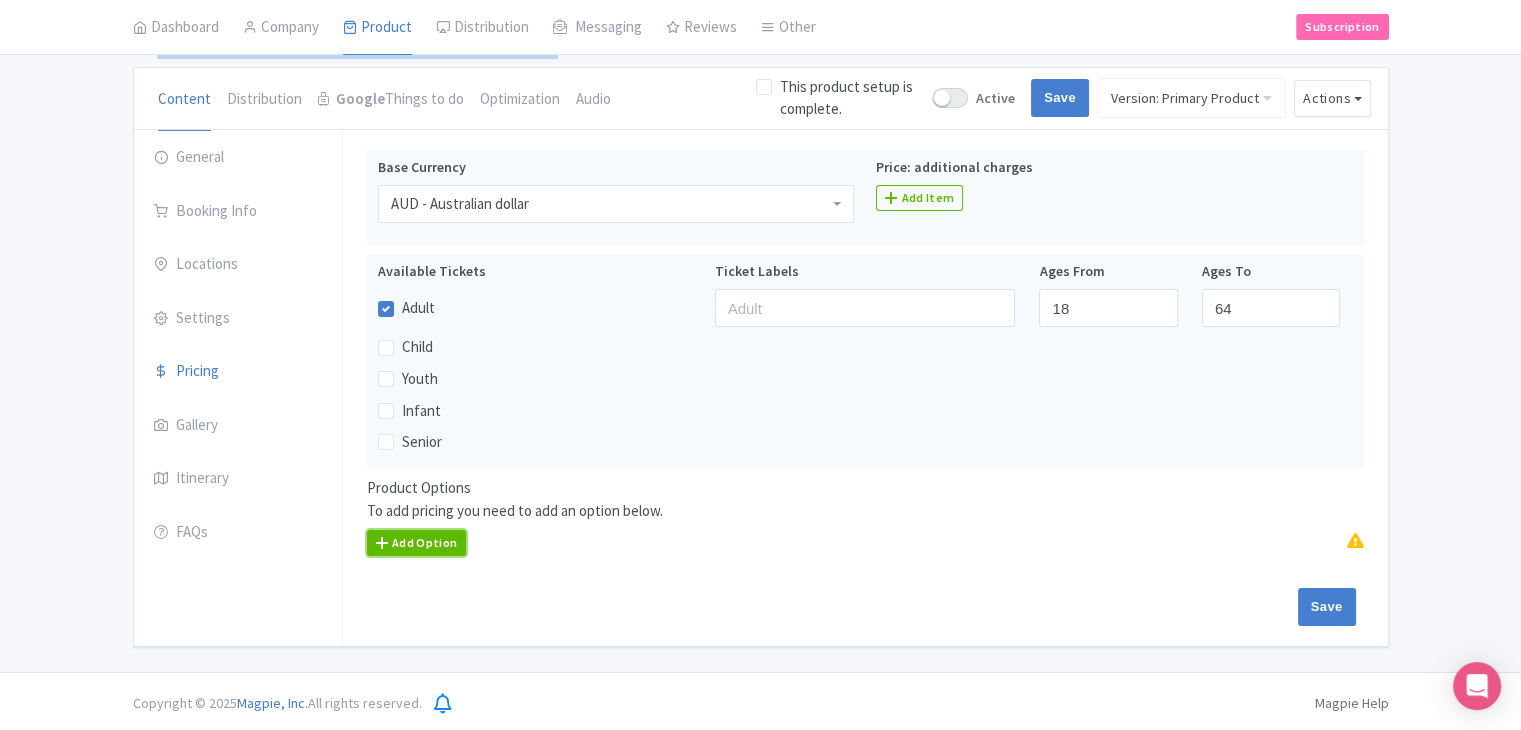 click on "Add Option" at bounding box center (417, 543) 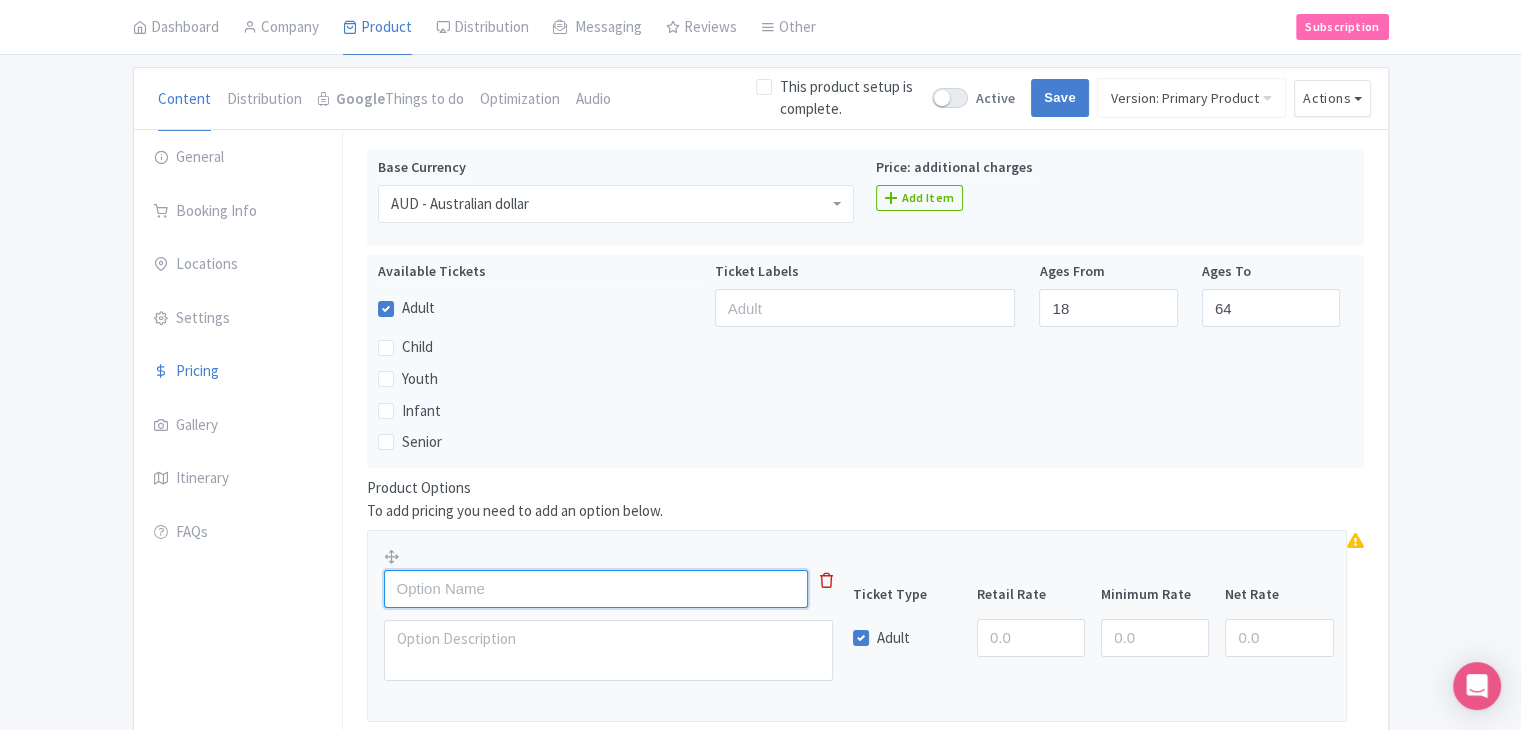 click at bounding box center [596, 589] 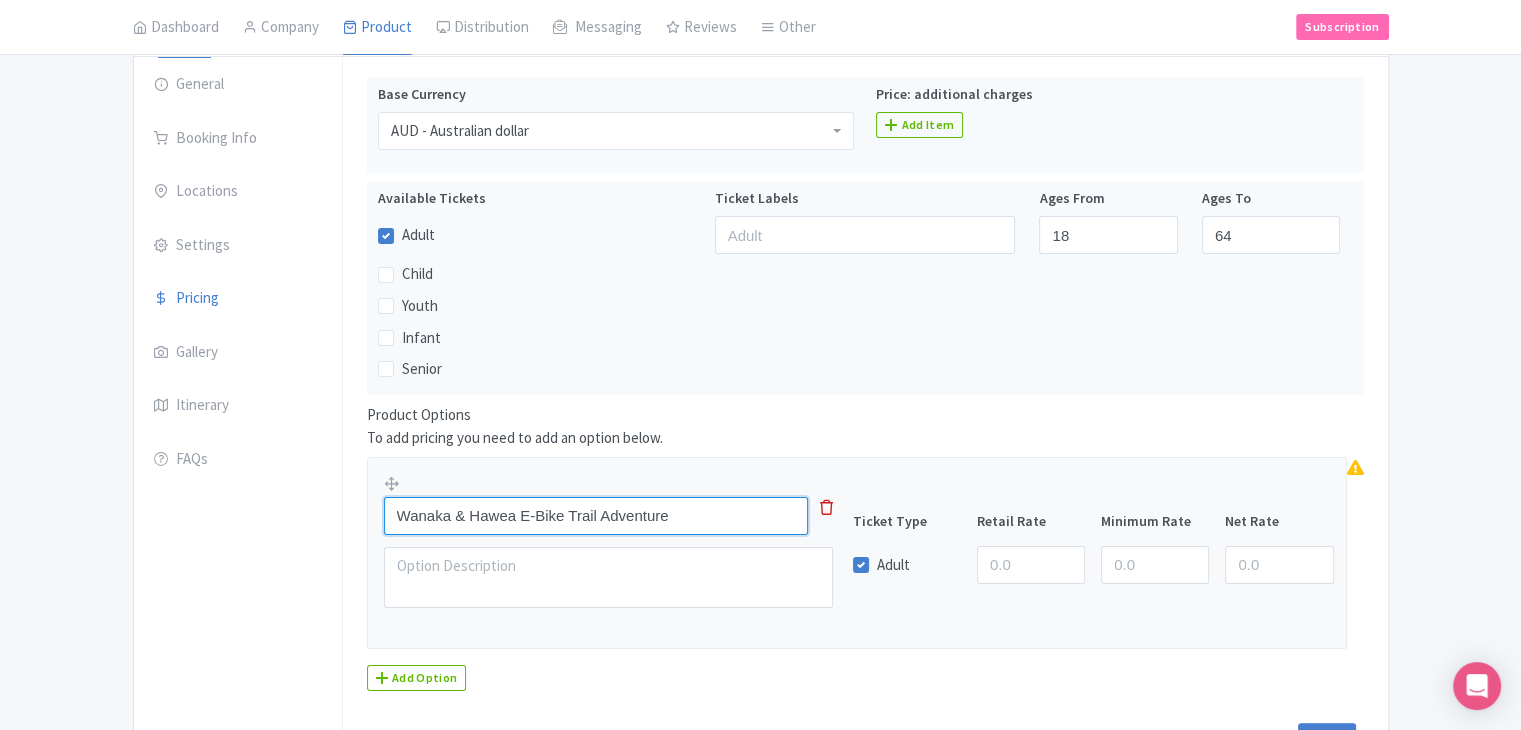 scroll, scrollTop: 372, scrollLeft: 0, axis: vertical 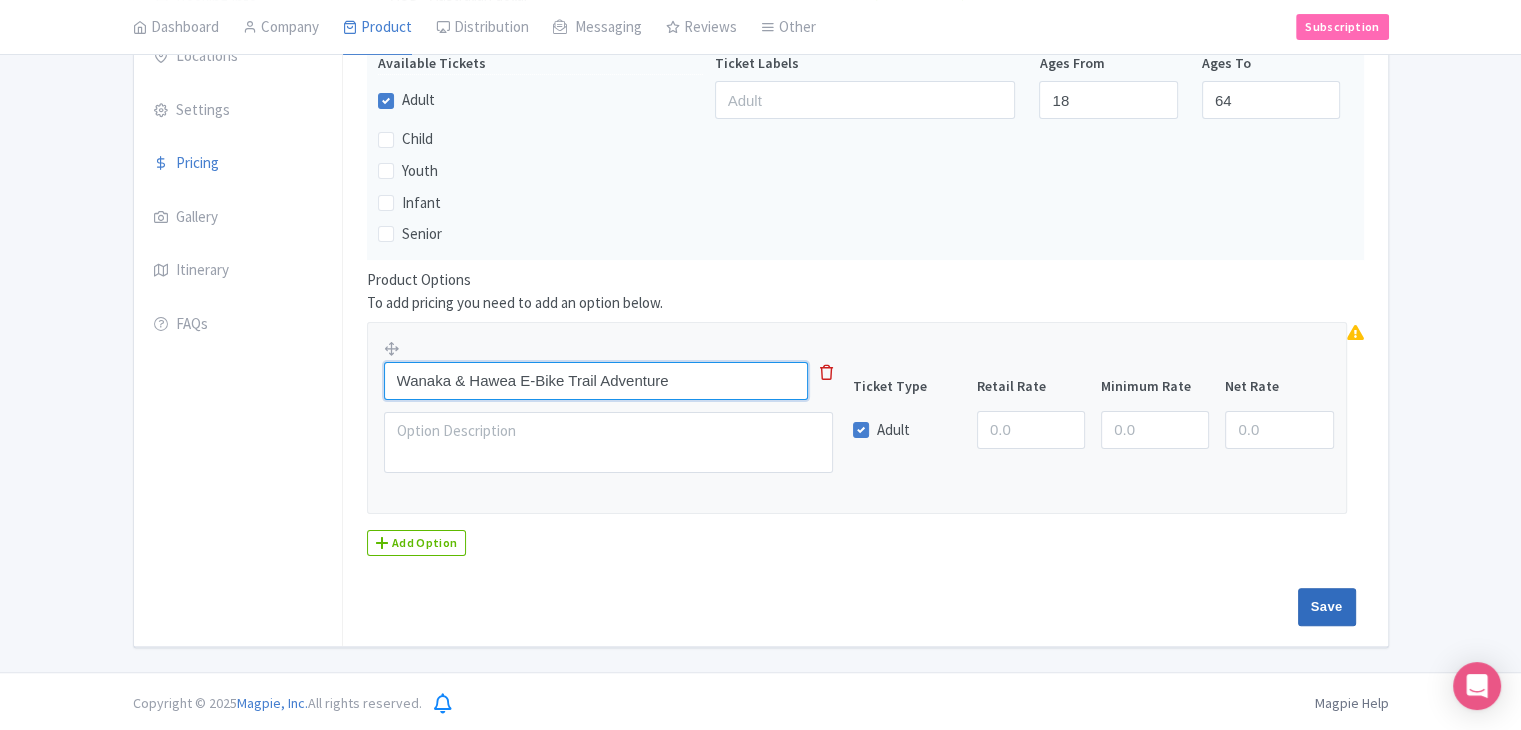 type on "Wanaka & Hawea E-Bike Trail Adventure" 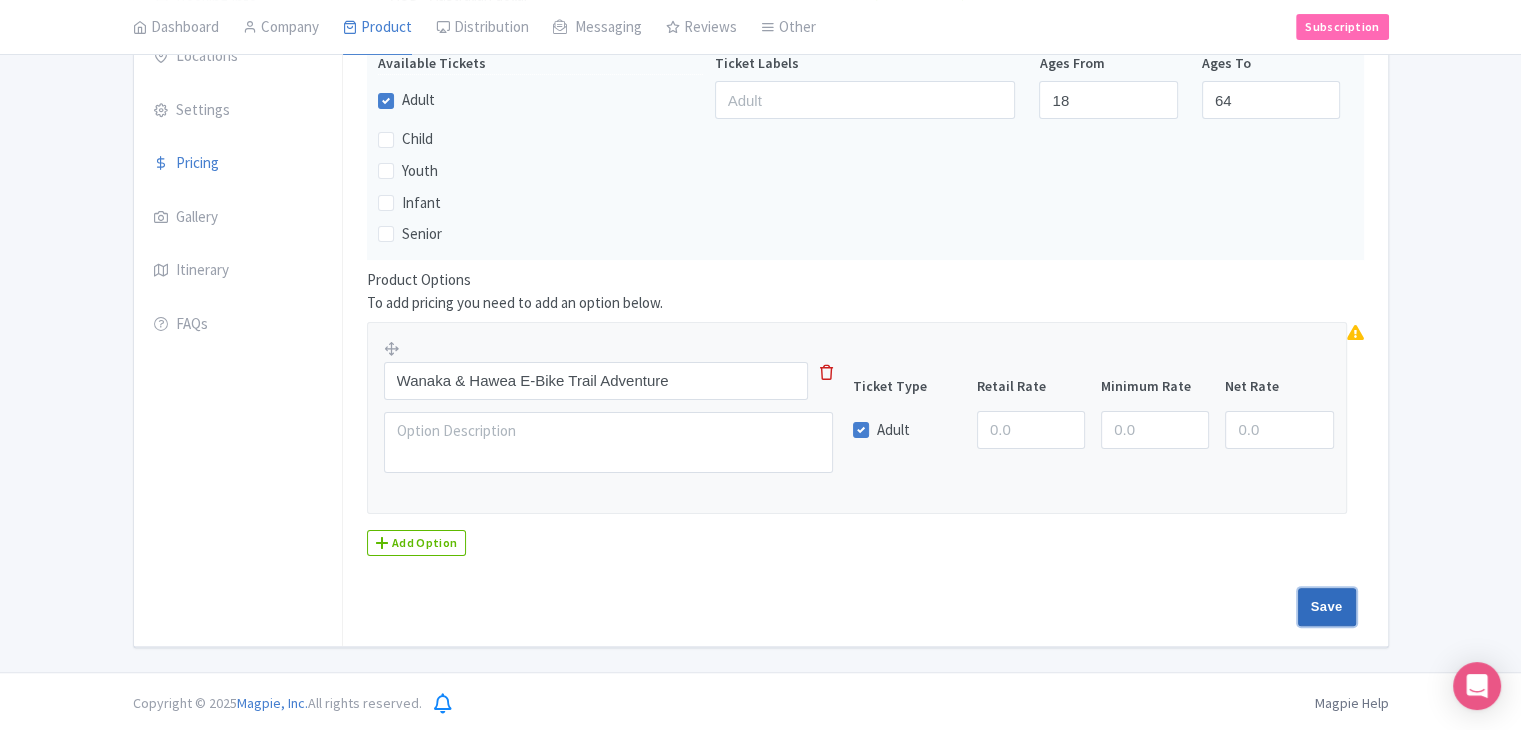 click on "Save" at bounding box center [1327, 607] 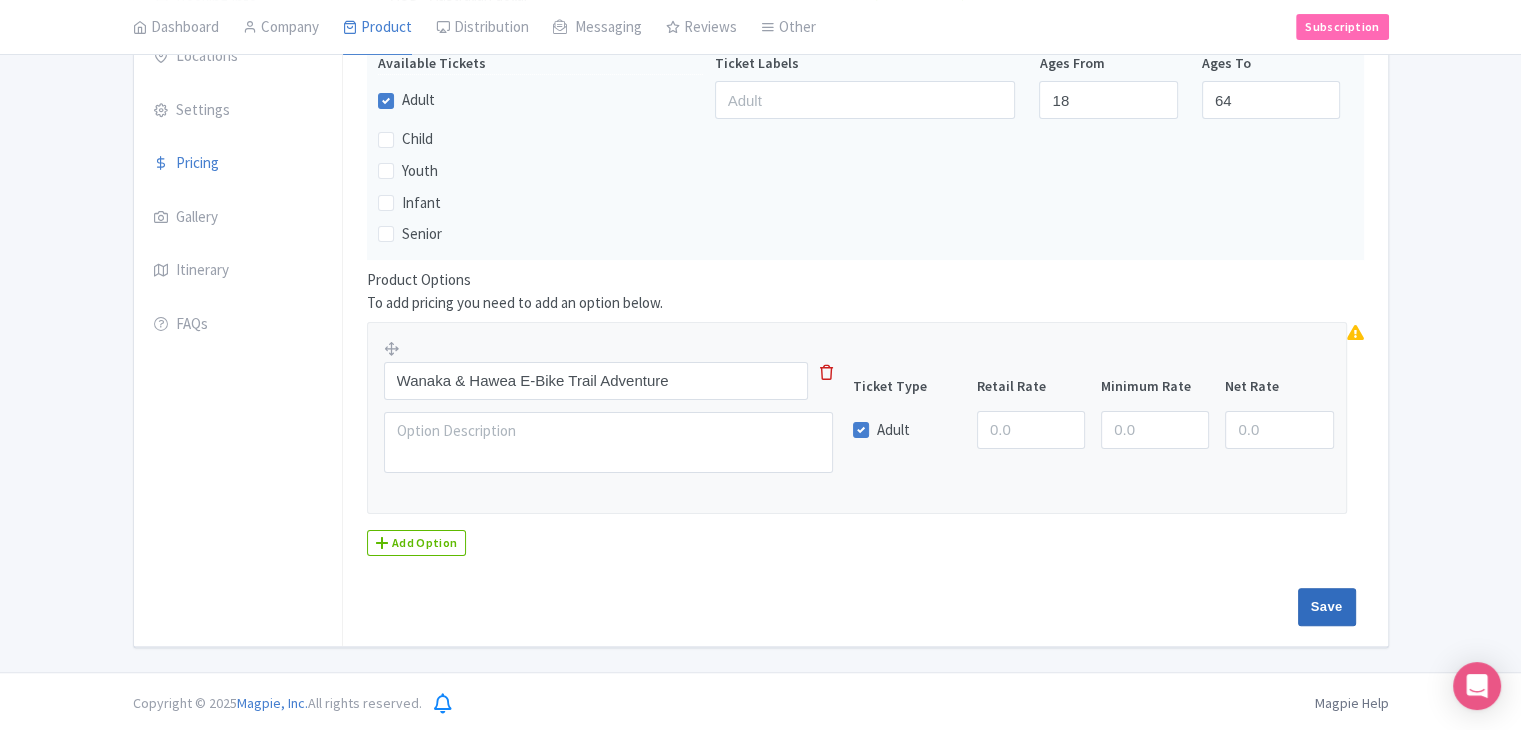 type on "Update Product" 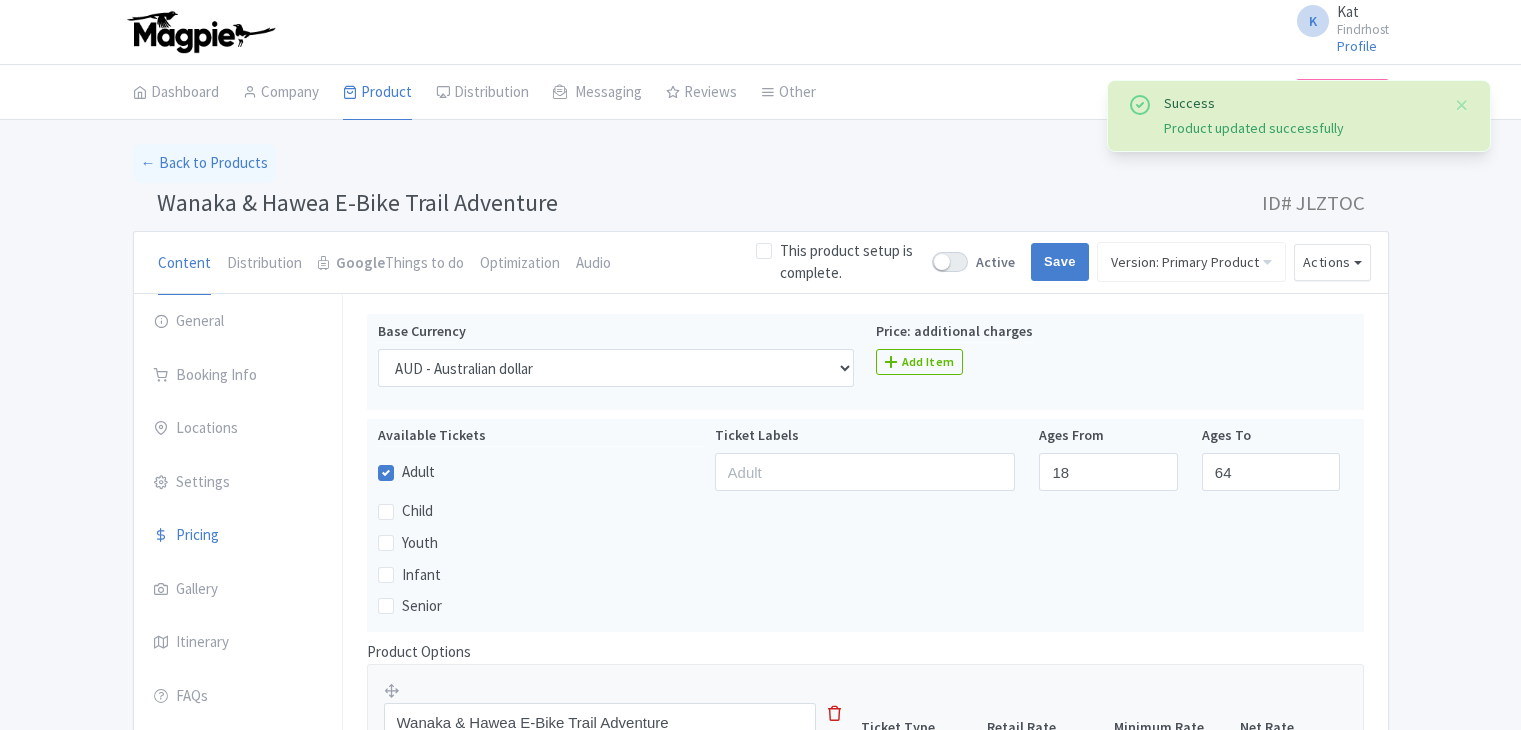 scroll, scrollTop: 312, scrollLeft: 0, axis: vertical 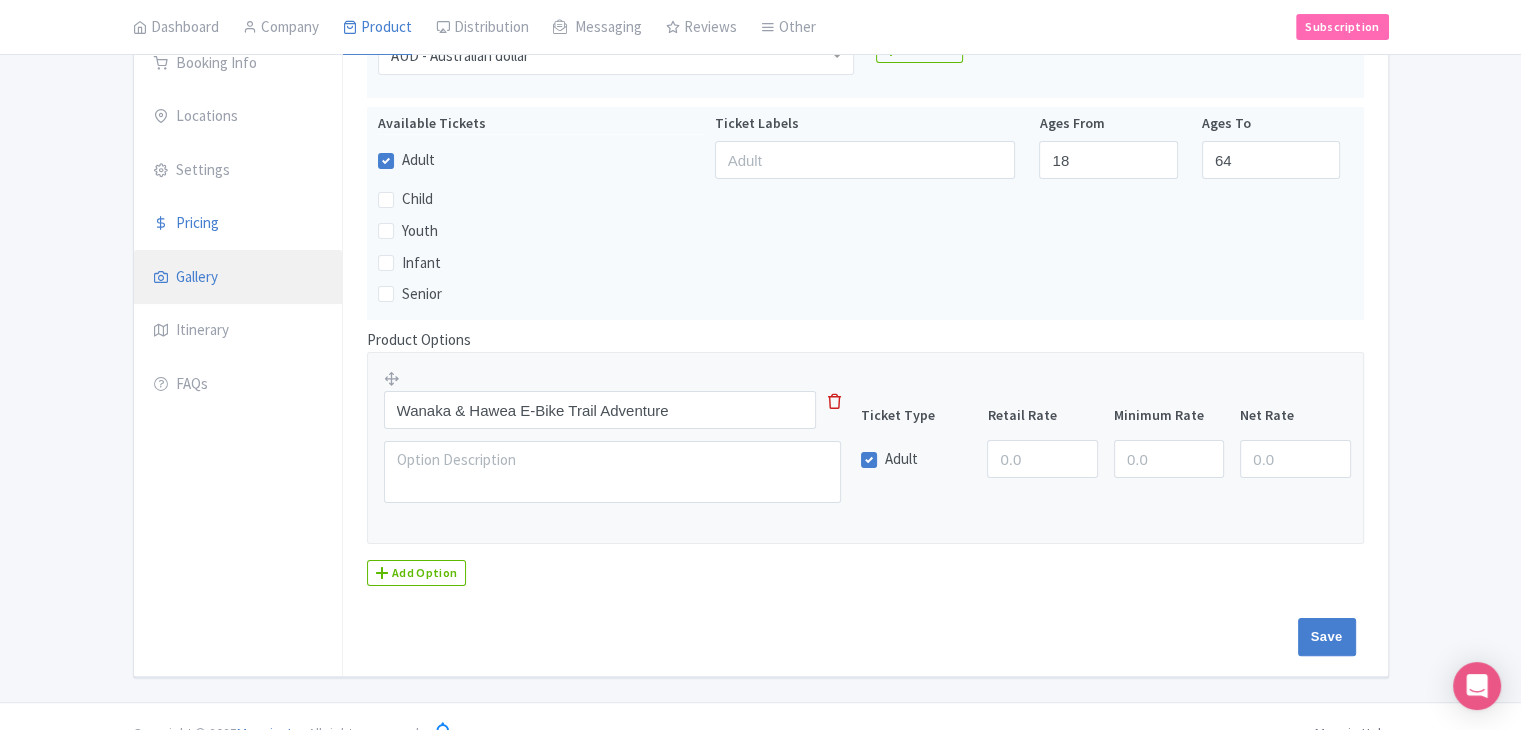 click on "Gallery" at bounding box center (238, 278) 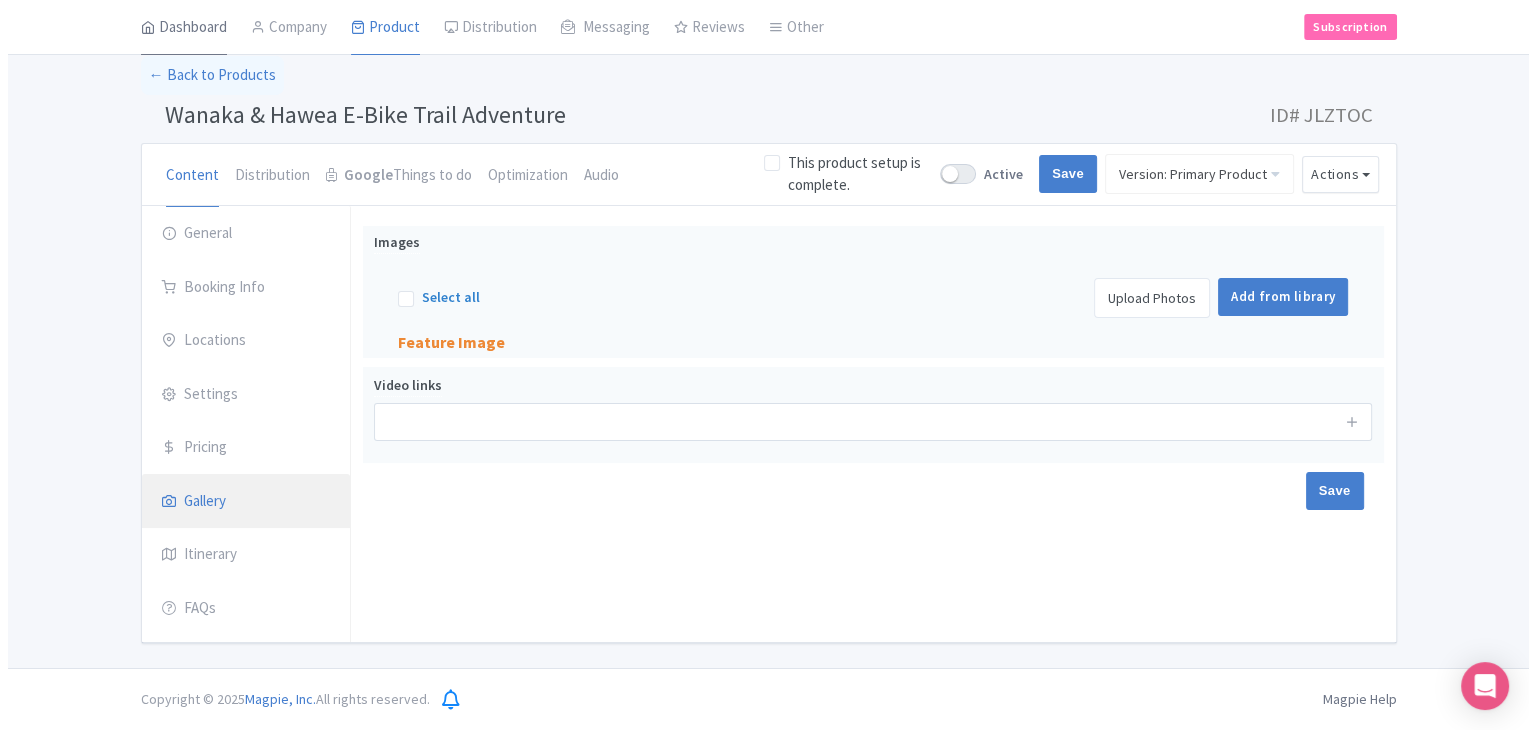 scroll, scrollTop: 84, scrollLeft: 0, axis: vertical 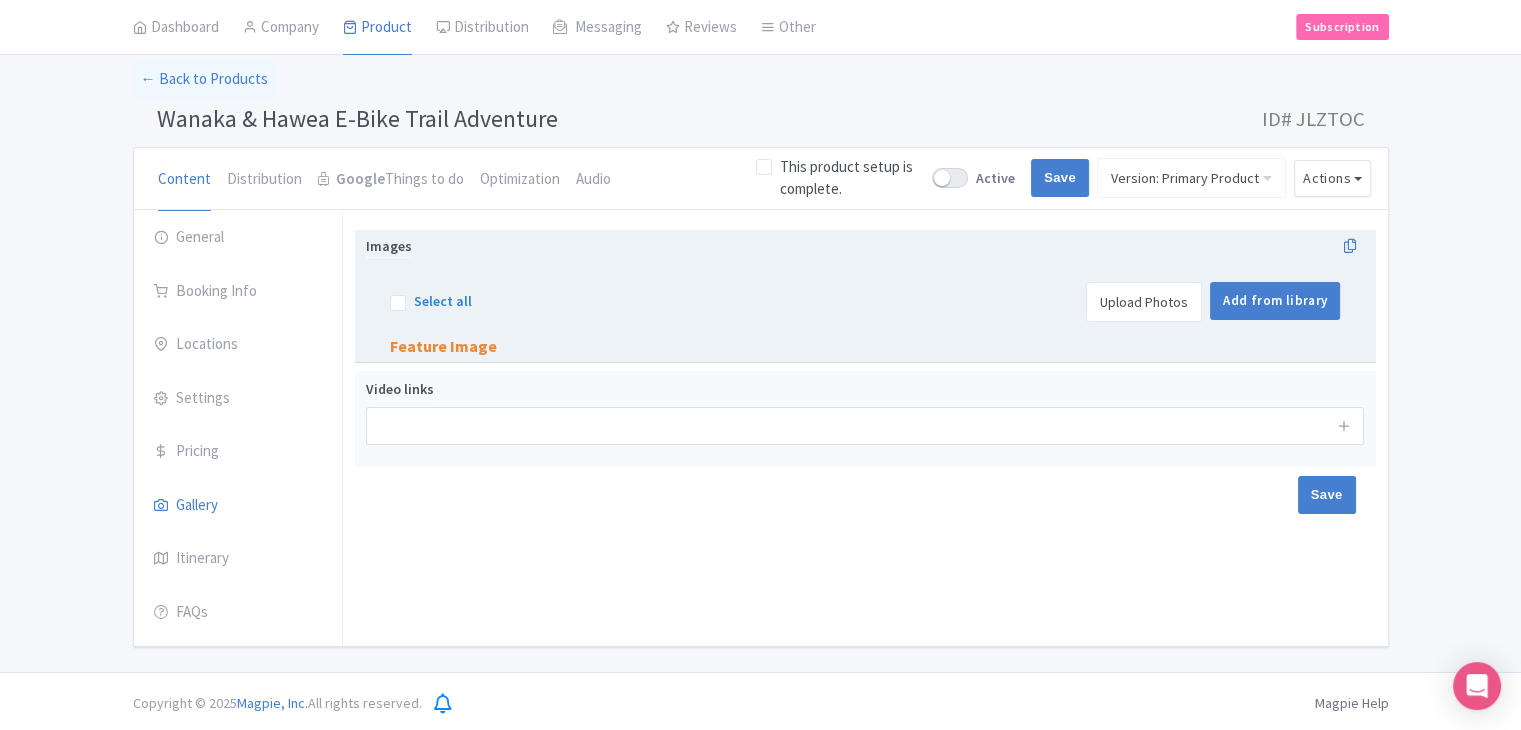 click on "Upload Photos" at bounding box center [1144, 302] 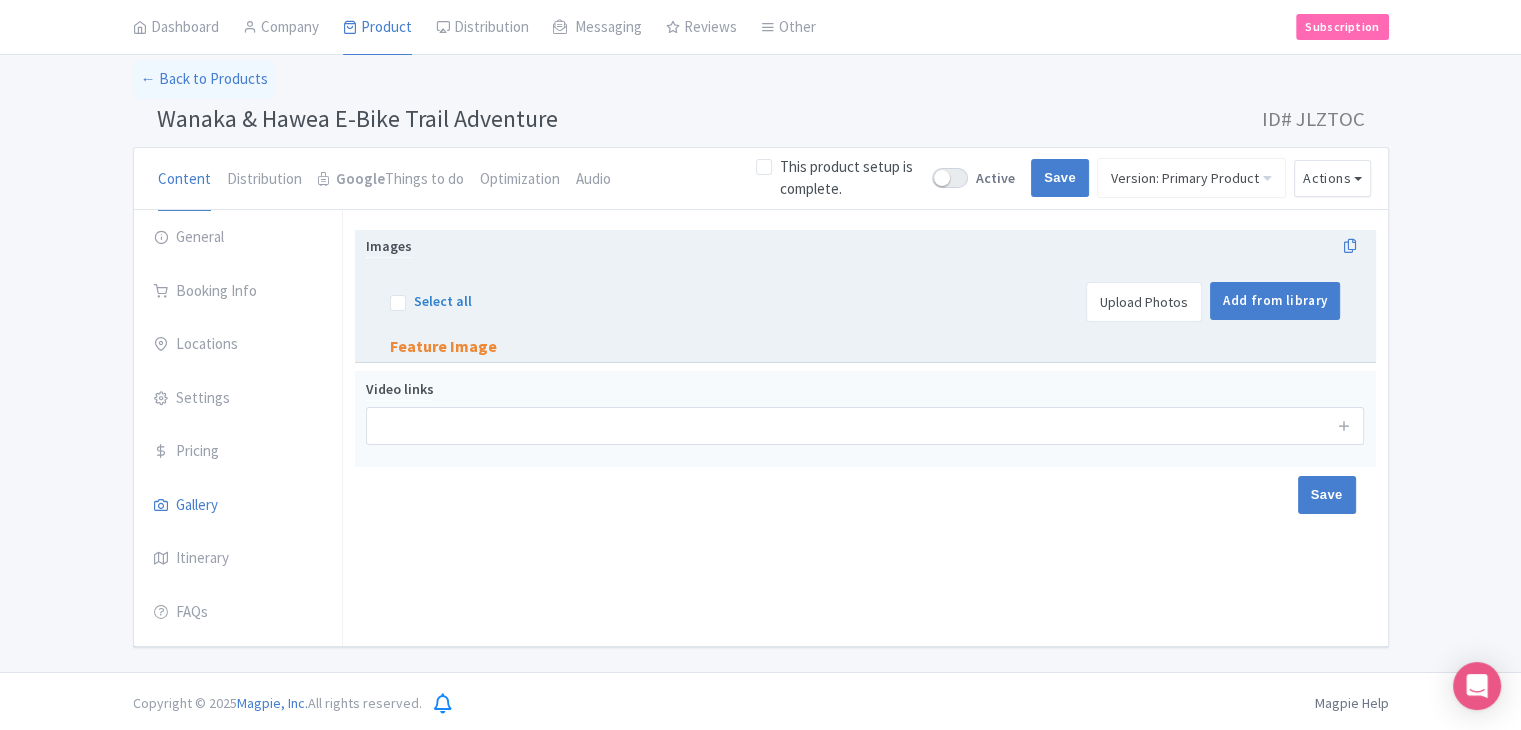 click on "Upload Photos" at bounding box center (1144, 302) 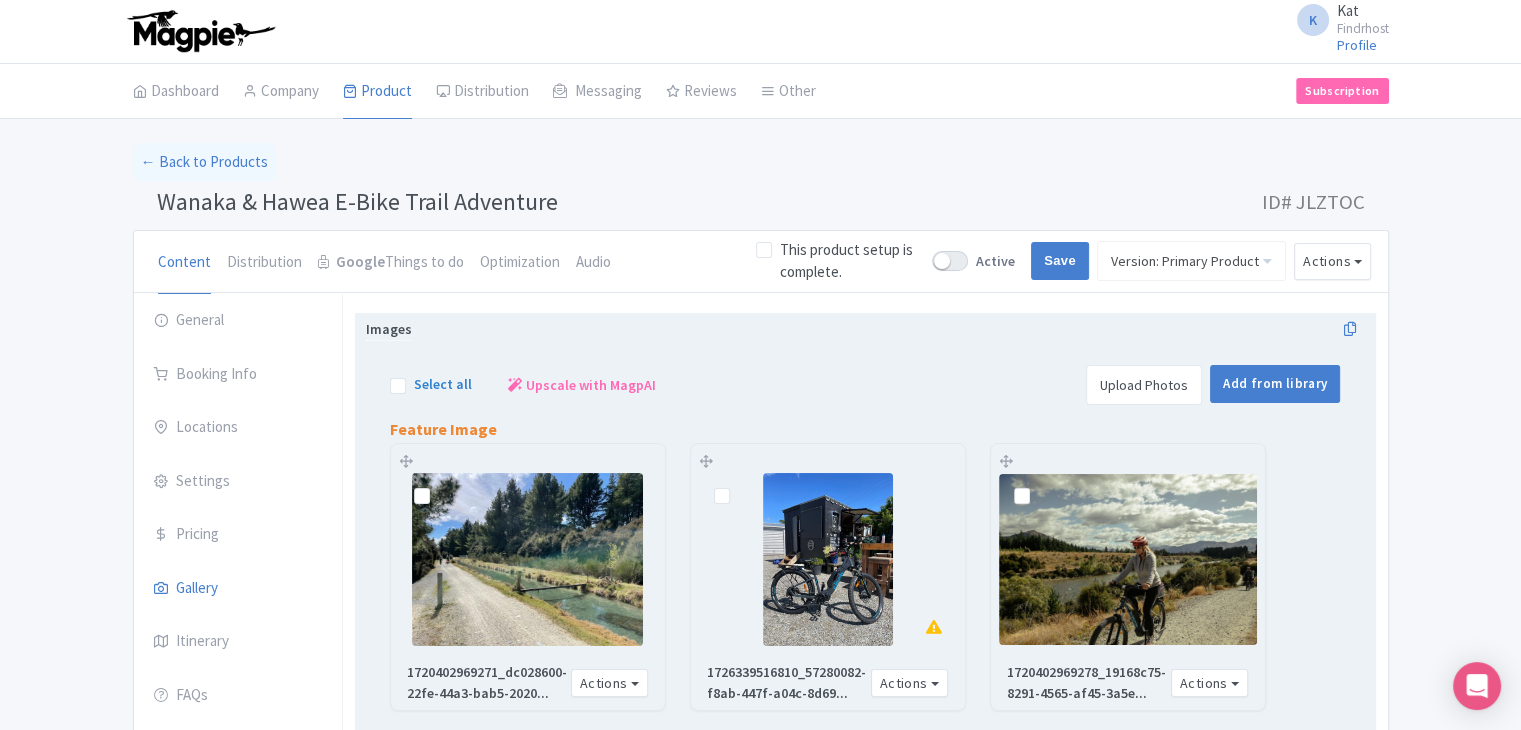 scroll, scrollTop: 0, scrollLeft: 0, axis: both 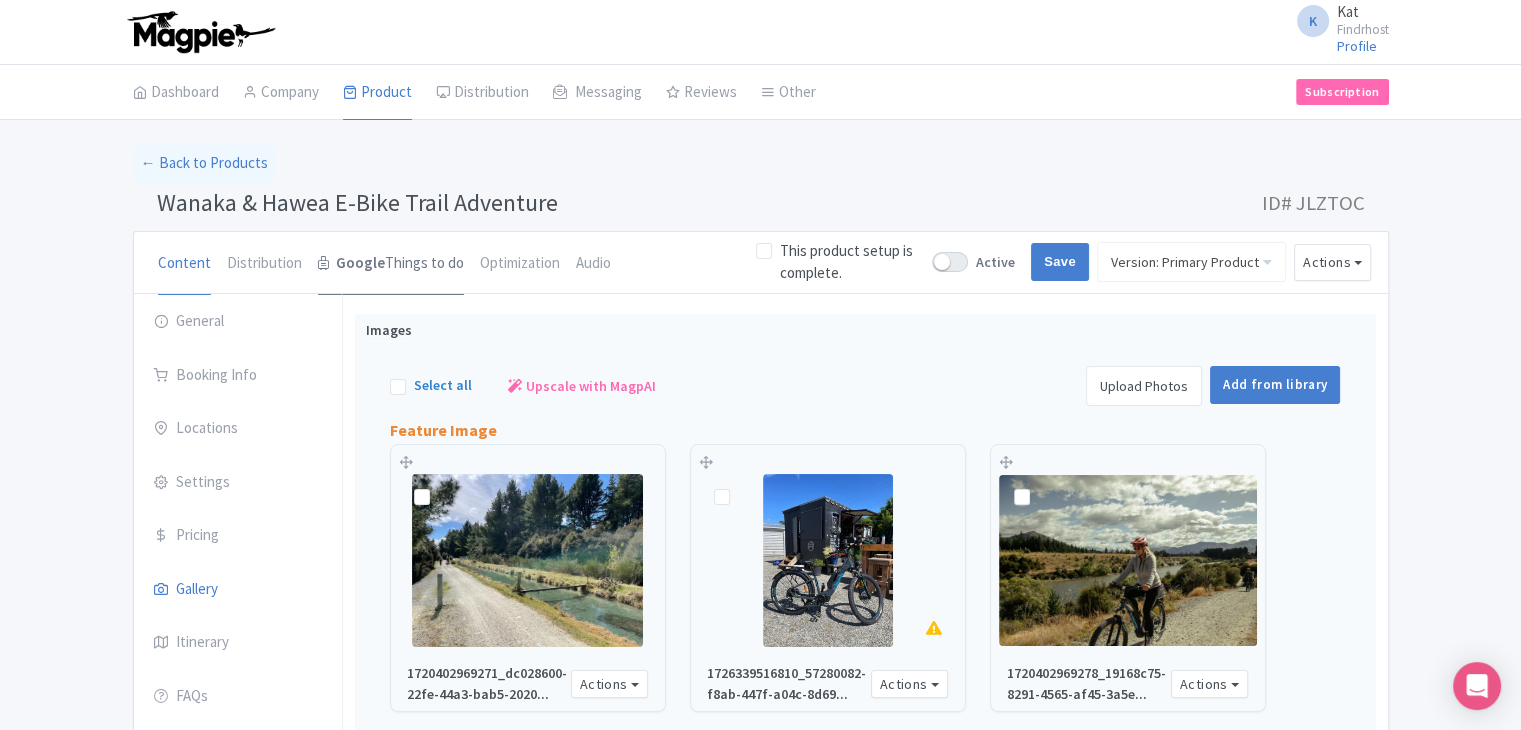 click on "Google  Things to do" at bounding box center [391, 264] 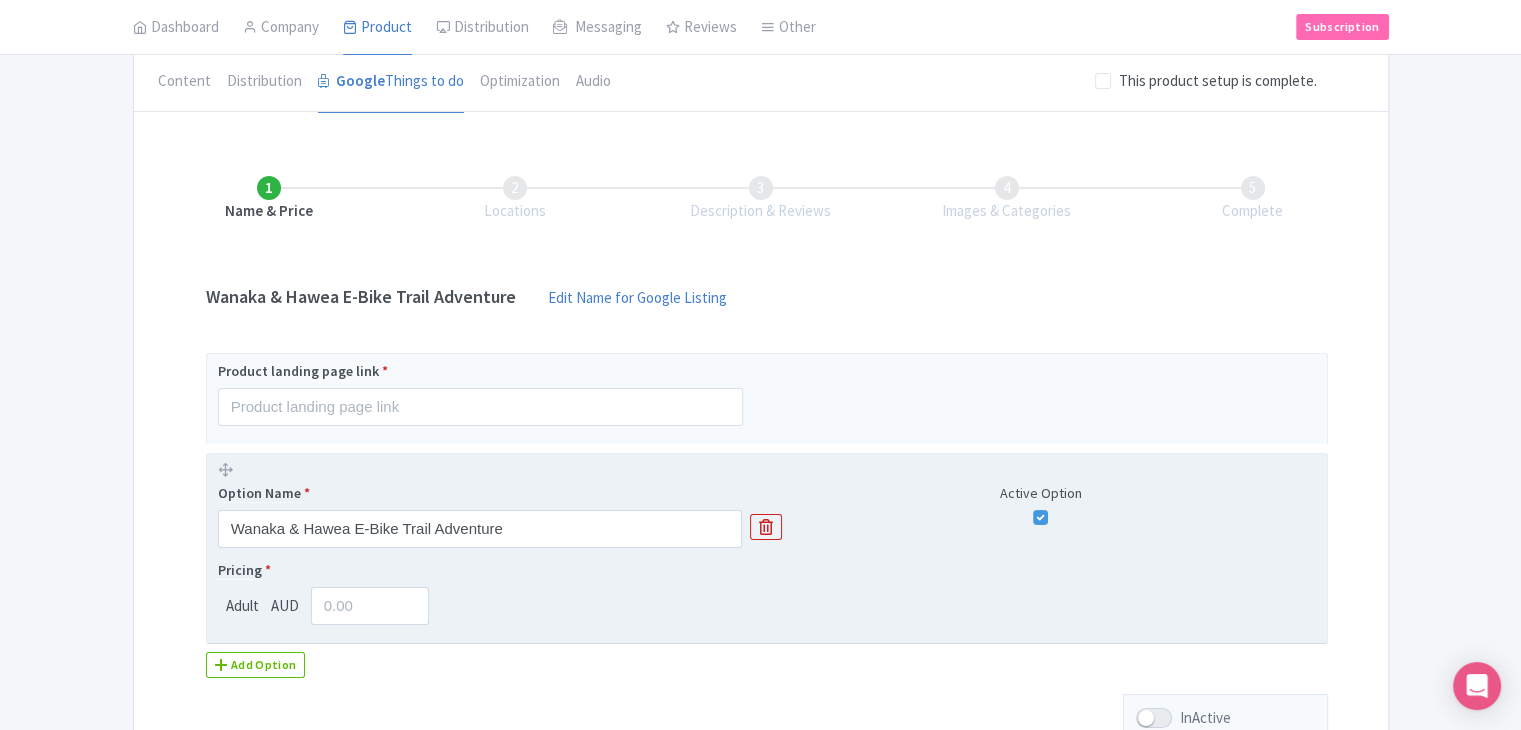 scroll, scrollTop: 200, scrollLeft: 0, axis: vertical 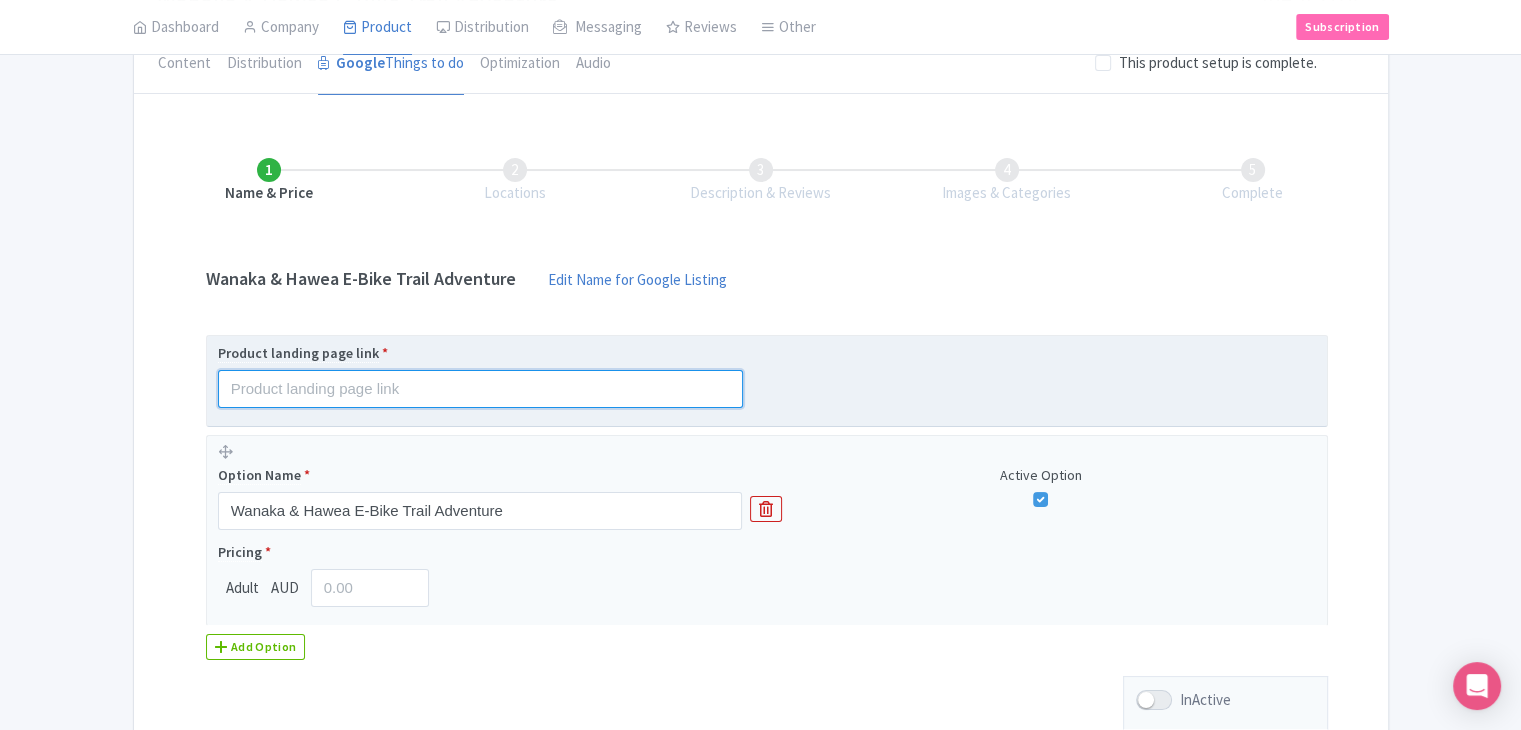 drag, startPoint x: 403, startPoint y: 380, endPoint x: 415, endPoint y: 376, distance: 12.649111 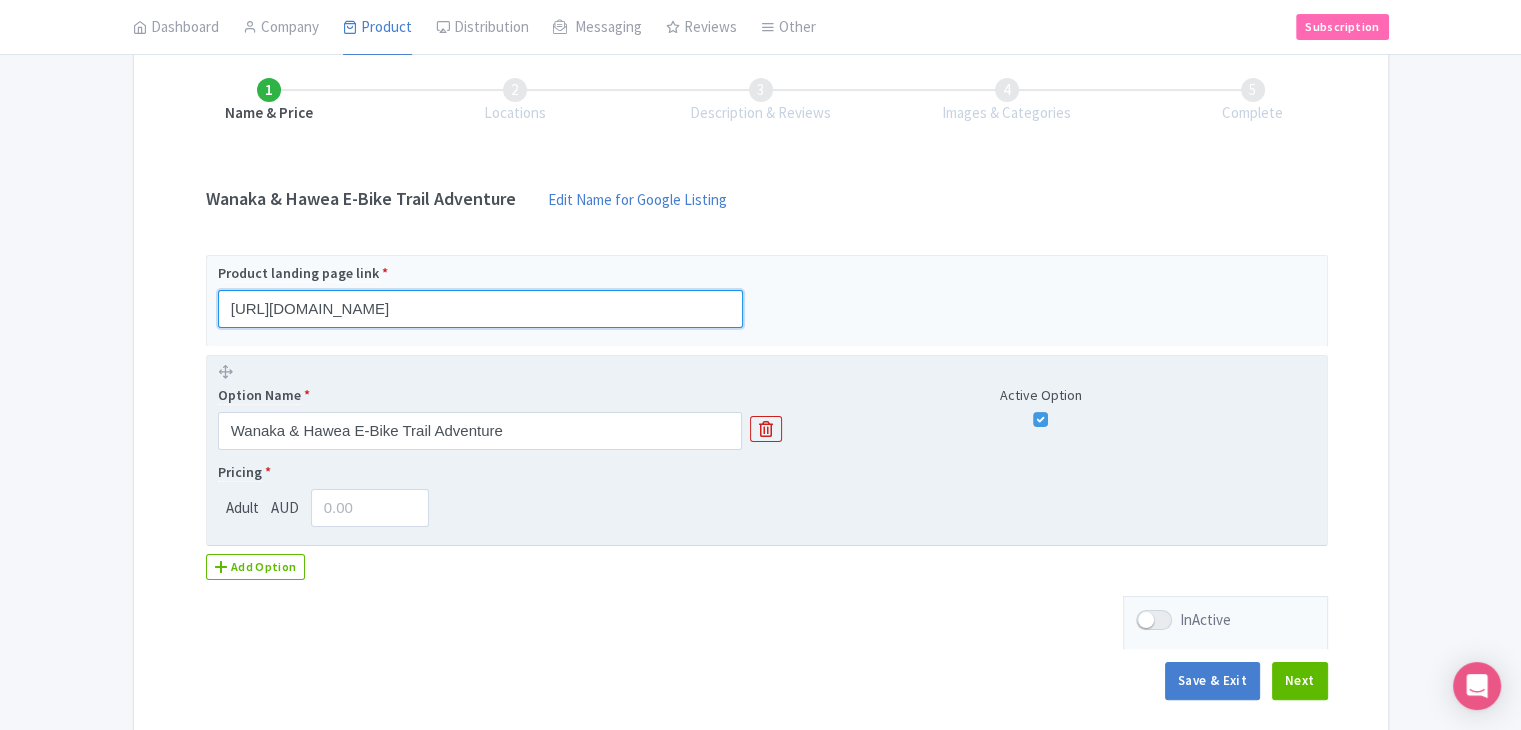 scroll, scrollTop: 366, scrollLeft: 0, axis: vertical 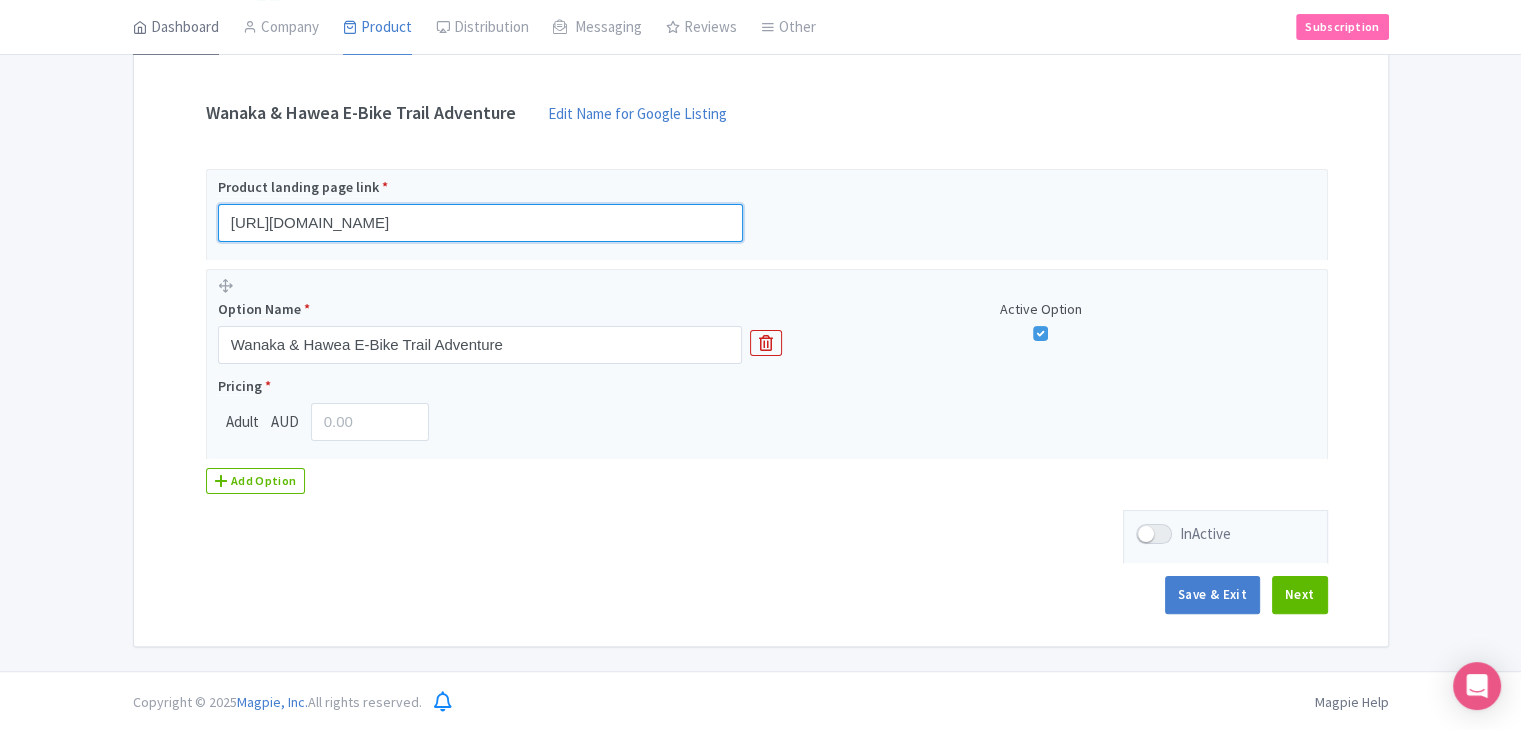 type on "https://www.findrhost.com/tours/ebike-adventure-wanaka-and-hawea-trails" 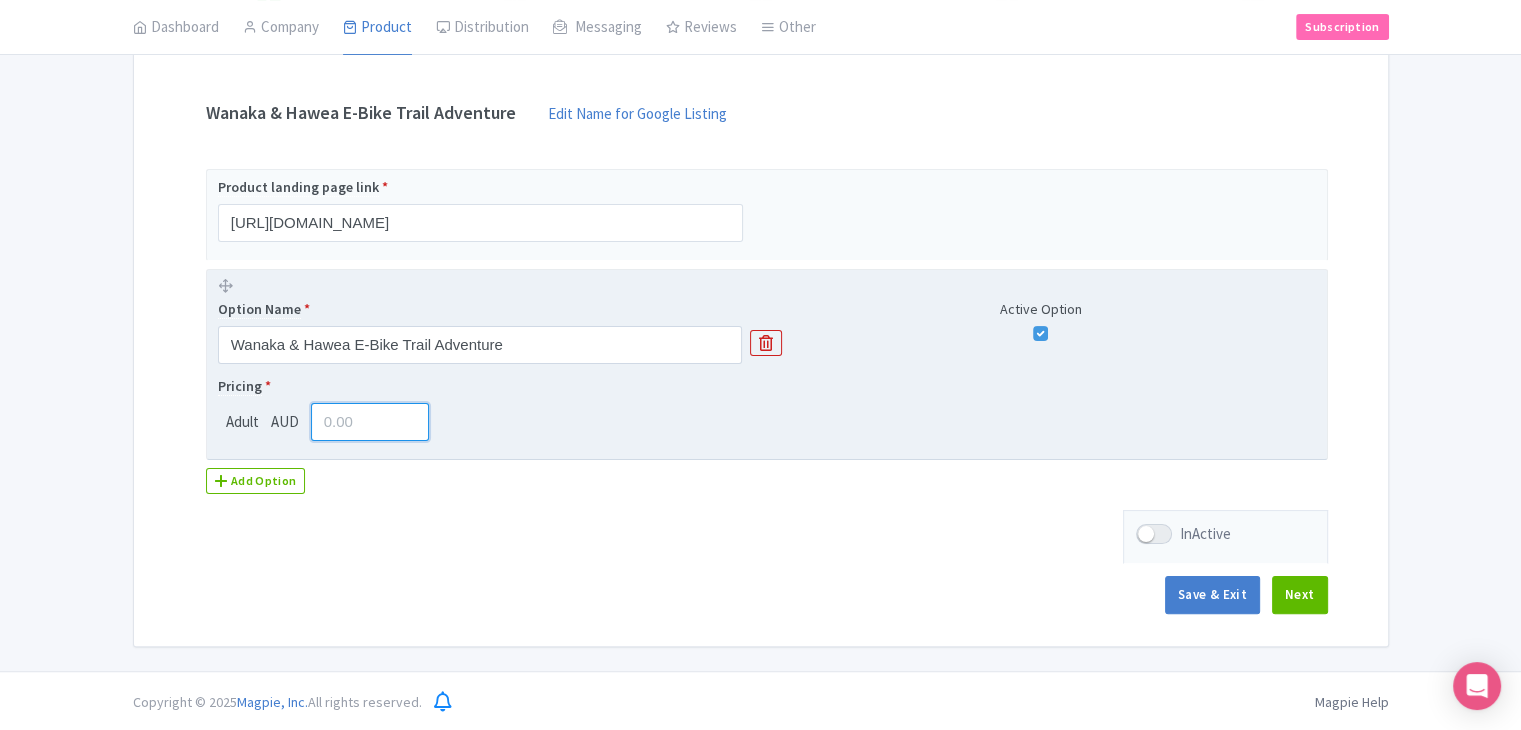 click at bounding box center (370, 422) 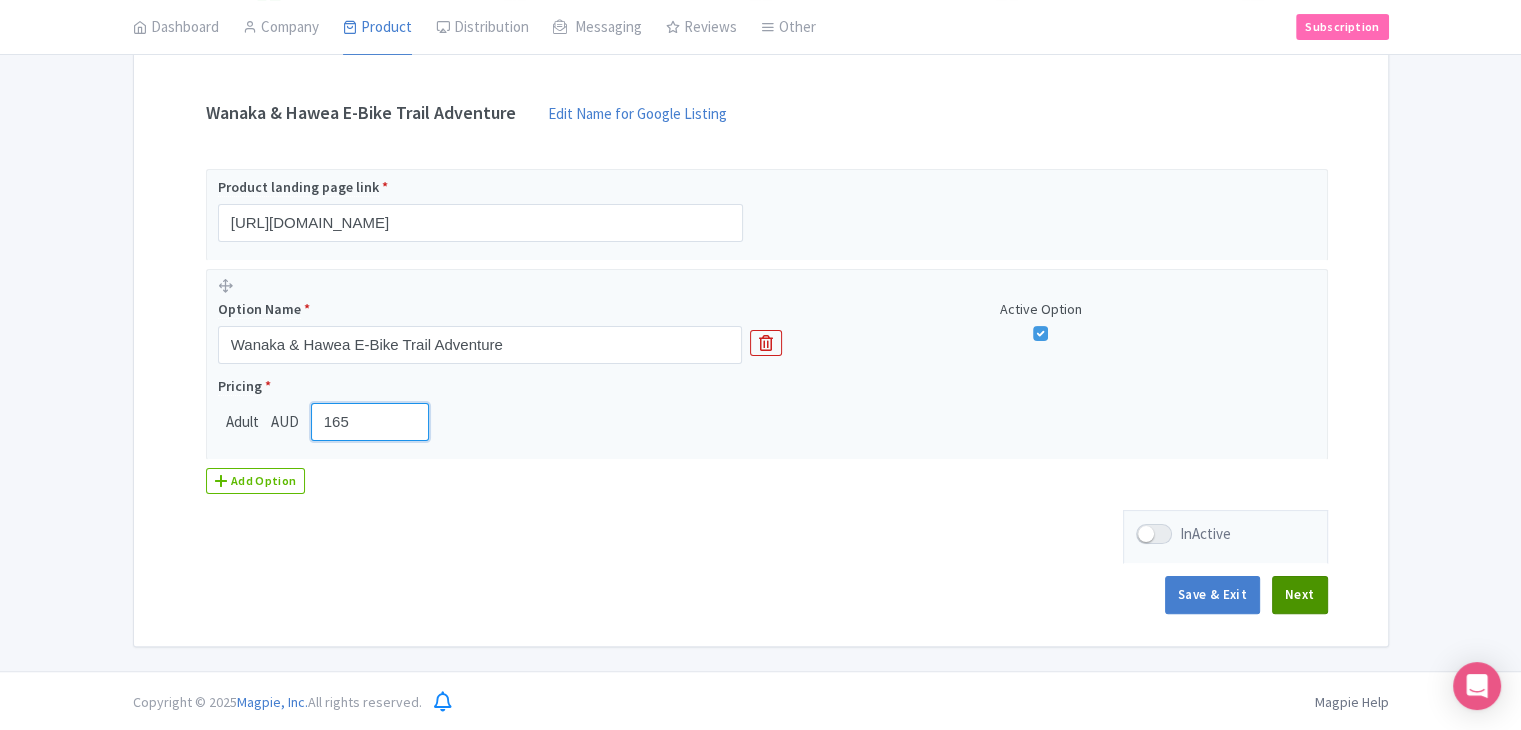 type on "165" 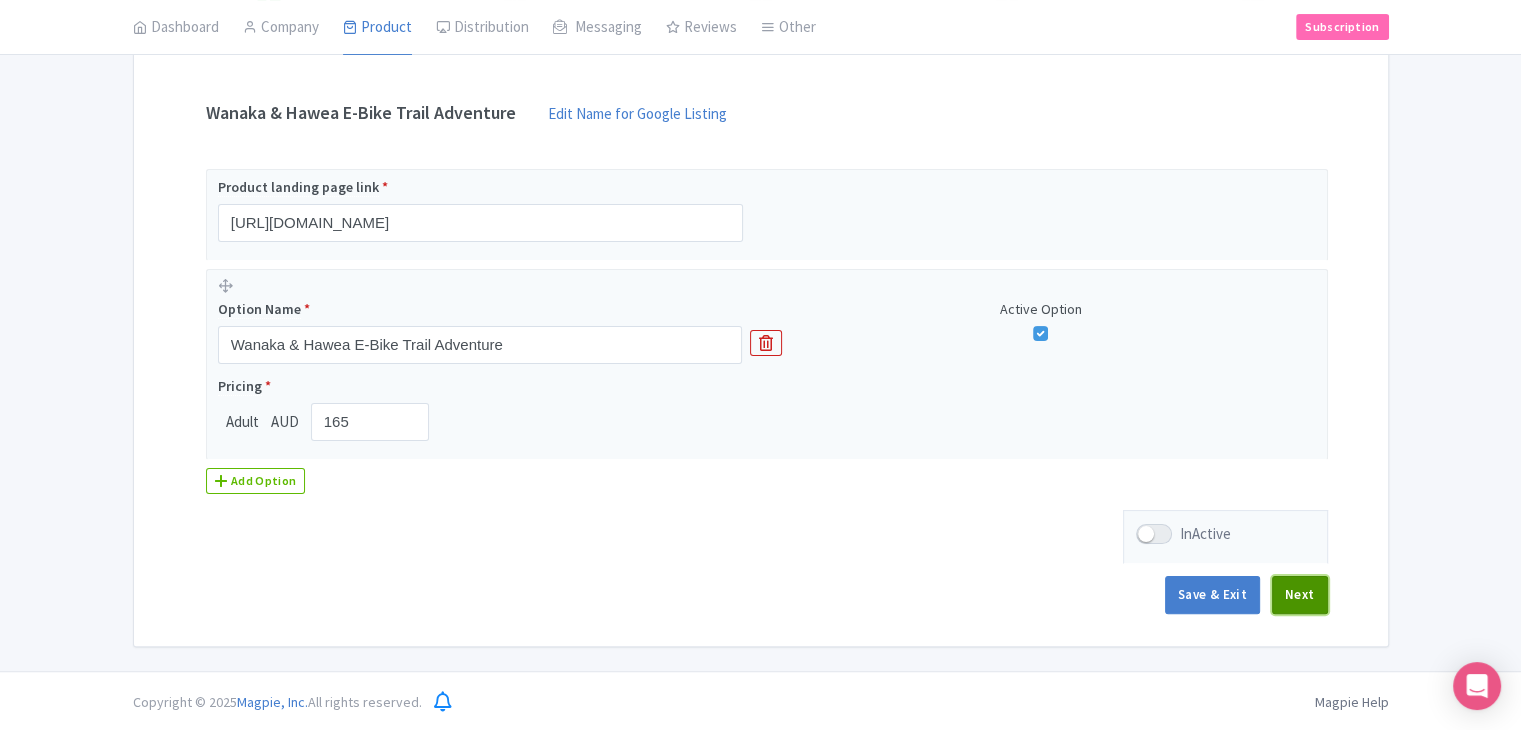 click on "Next" at bounding box center [1300, 595] 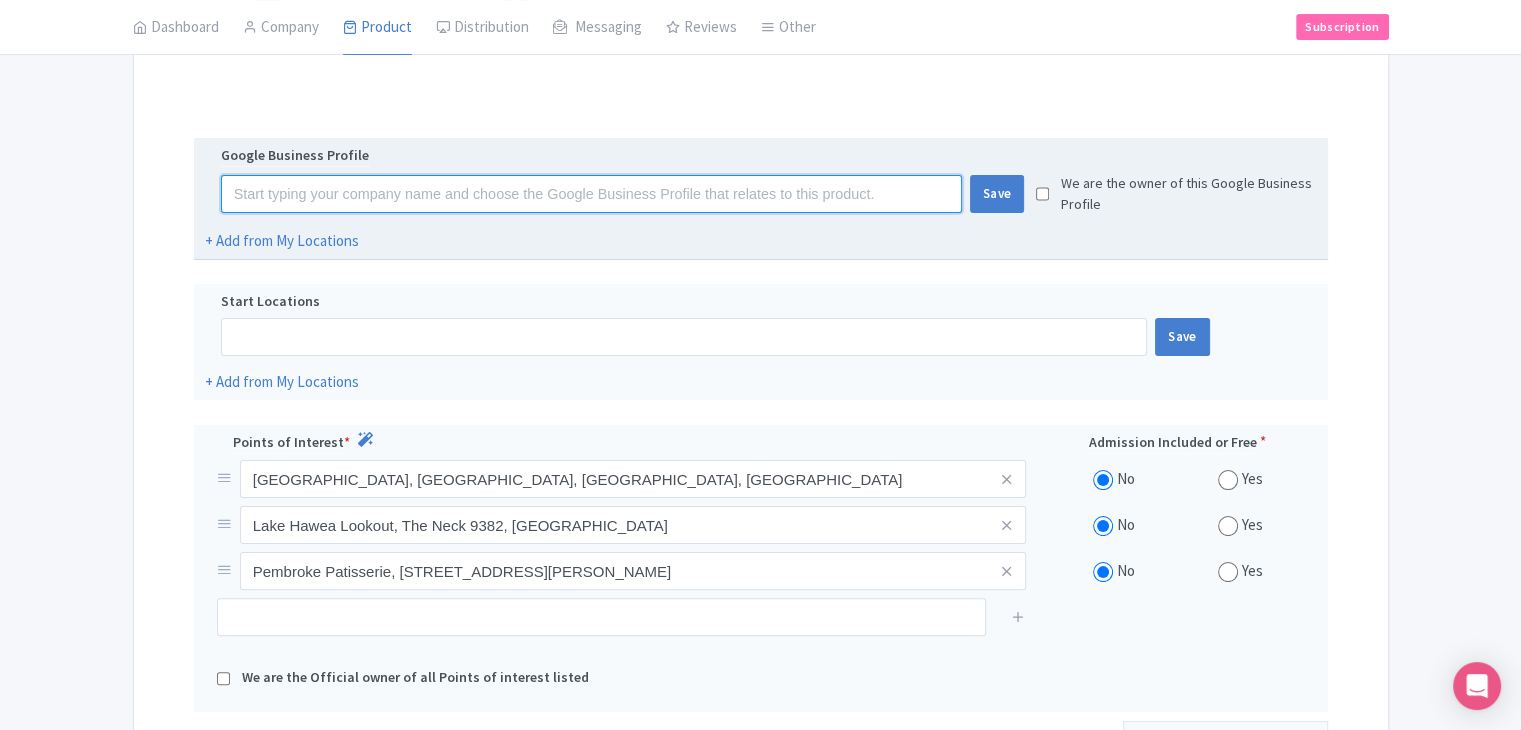 click at bounding box center (591, 194) 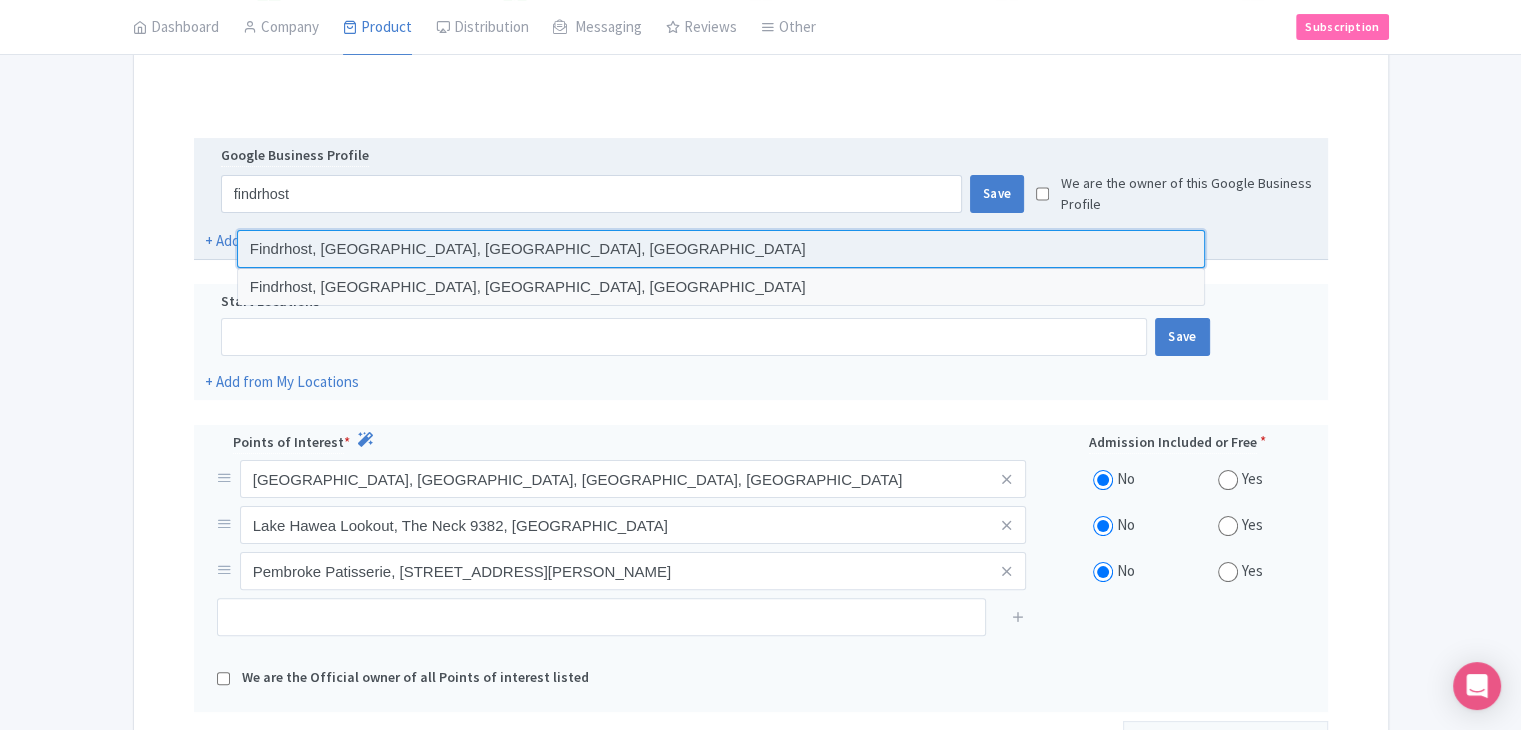 click at bounding box center [721, 249] 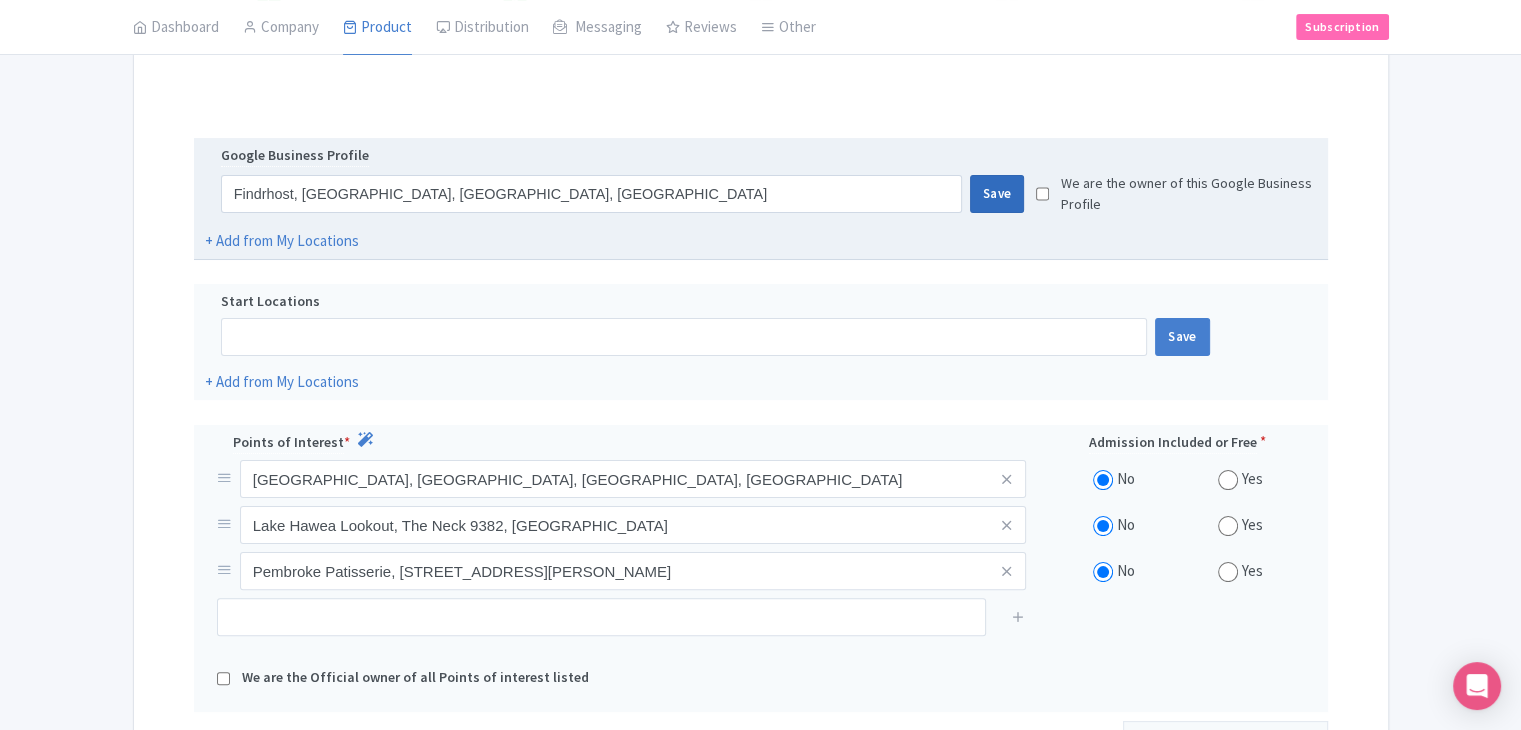 click on "Save" at bounding box center [997, 194] 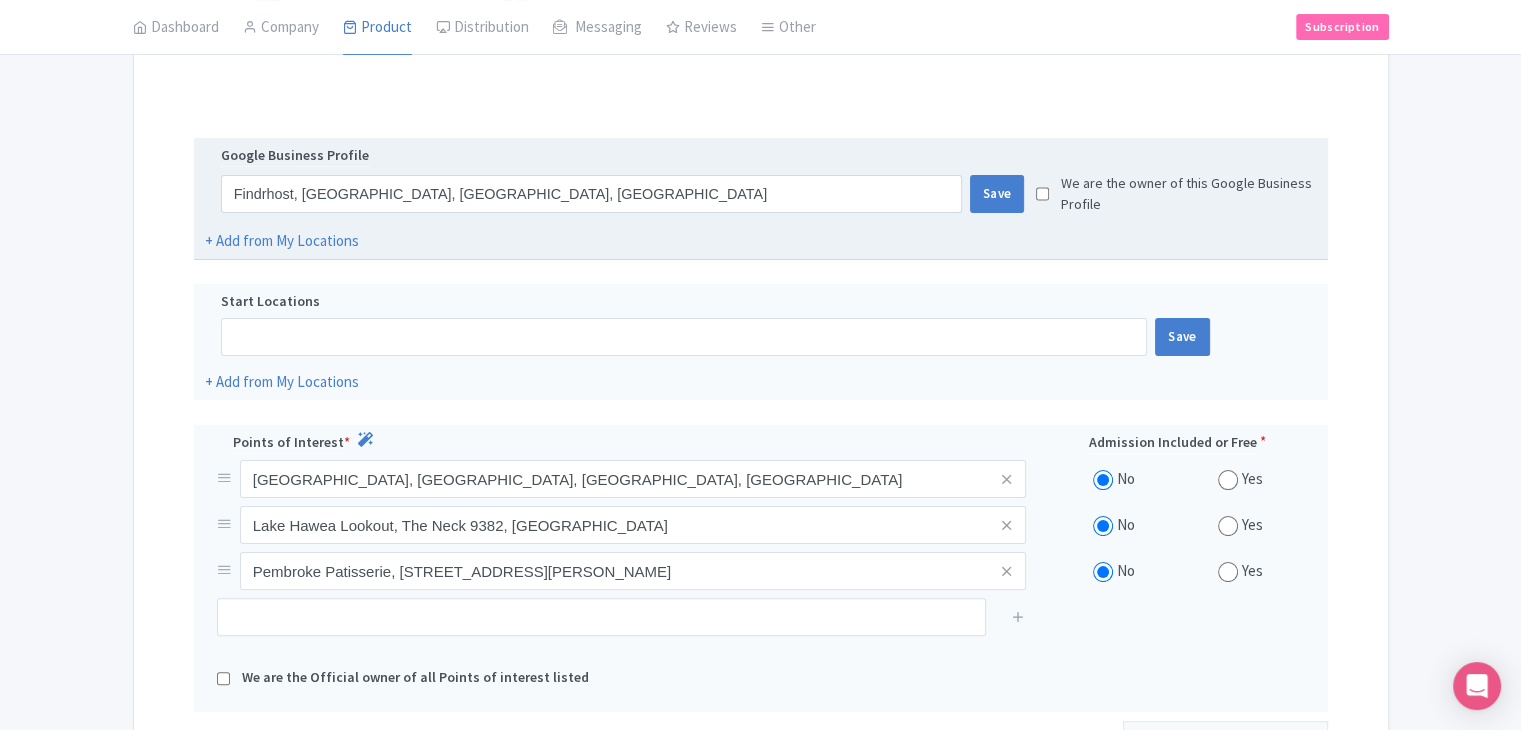 click at bounding box center (1042, 194) 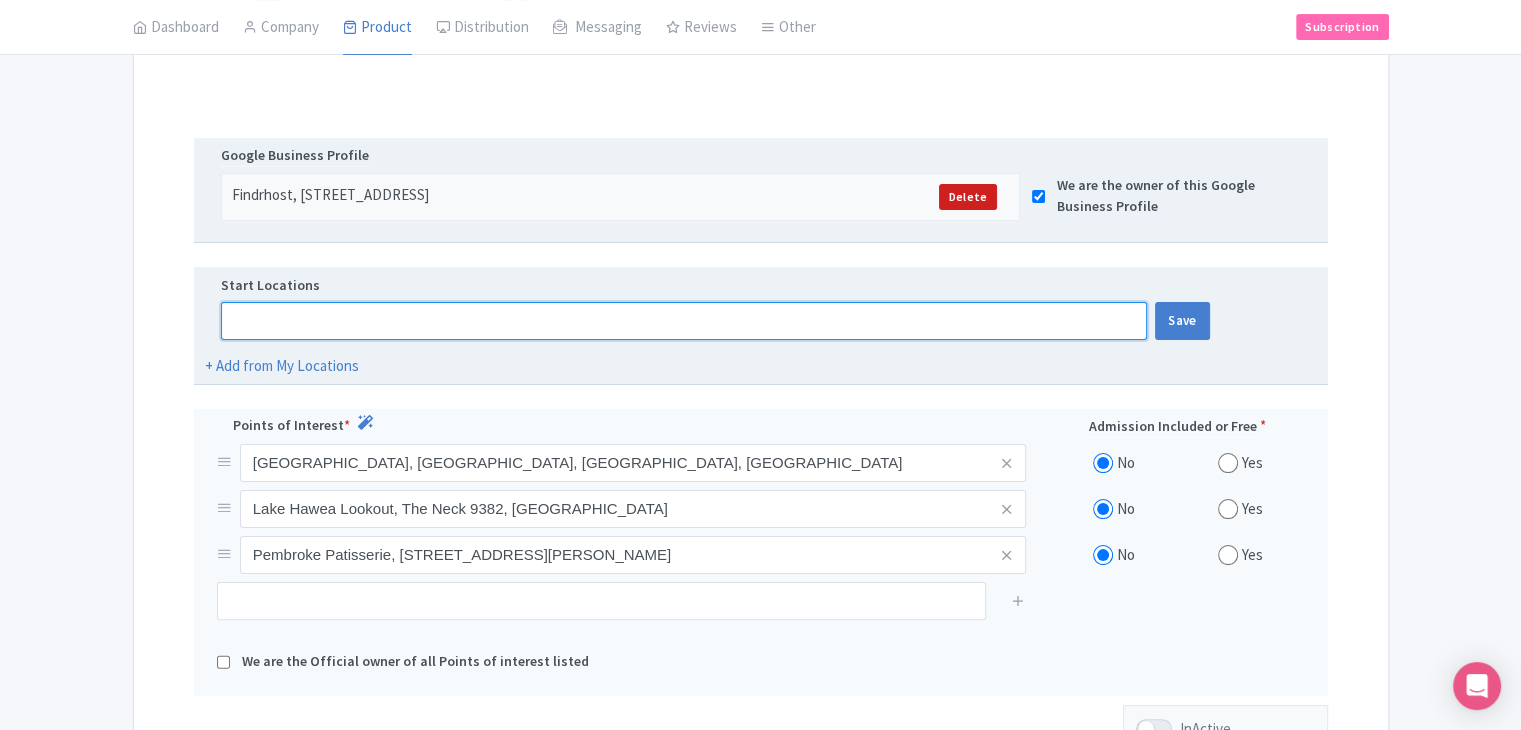 click at bounding box center [684, 321] 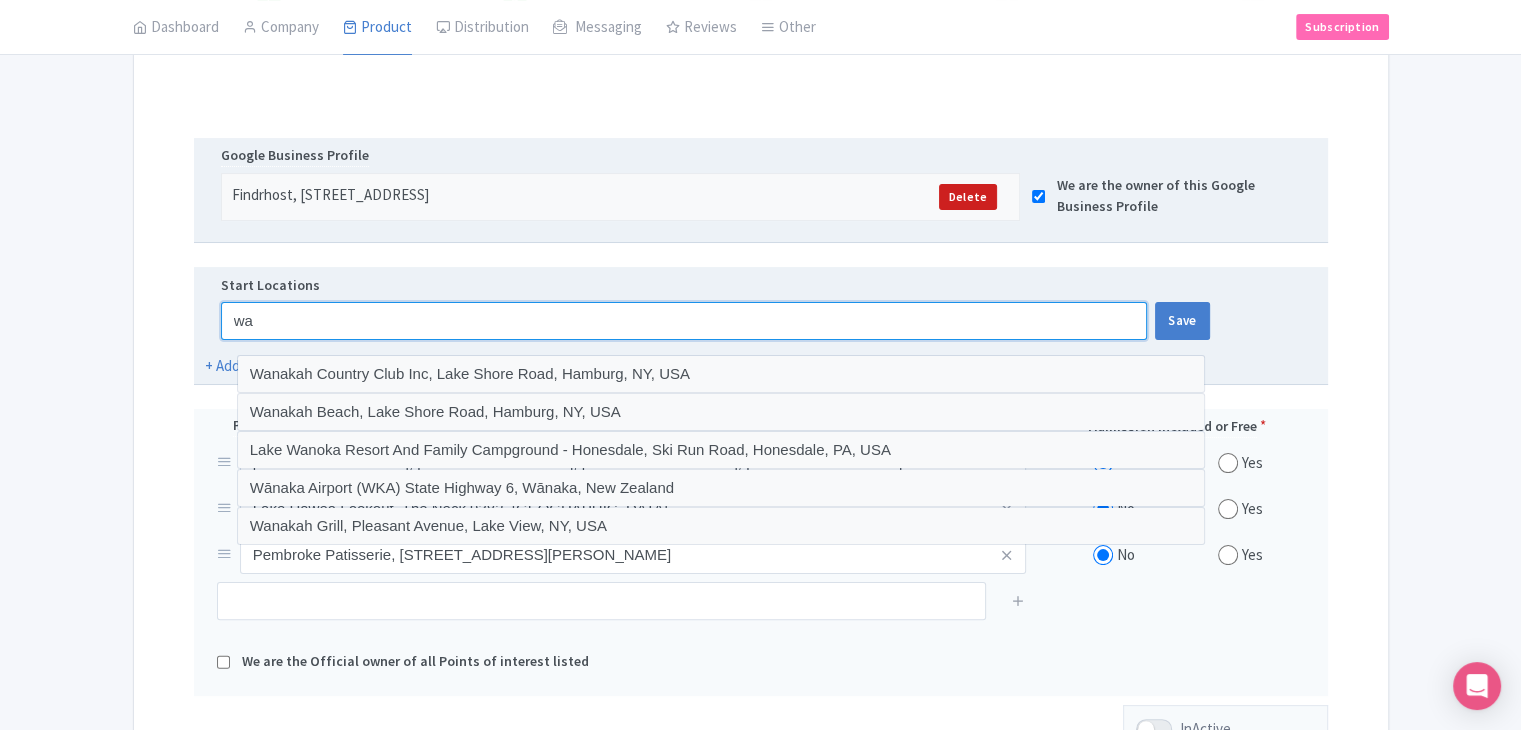 type on "w" 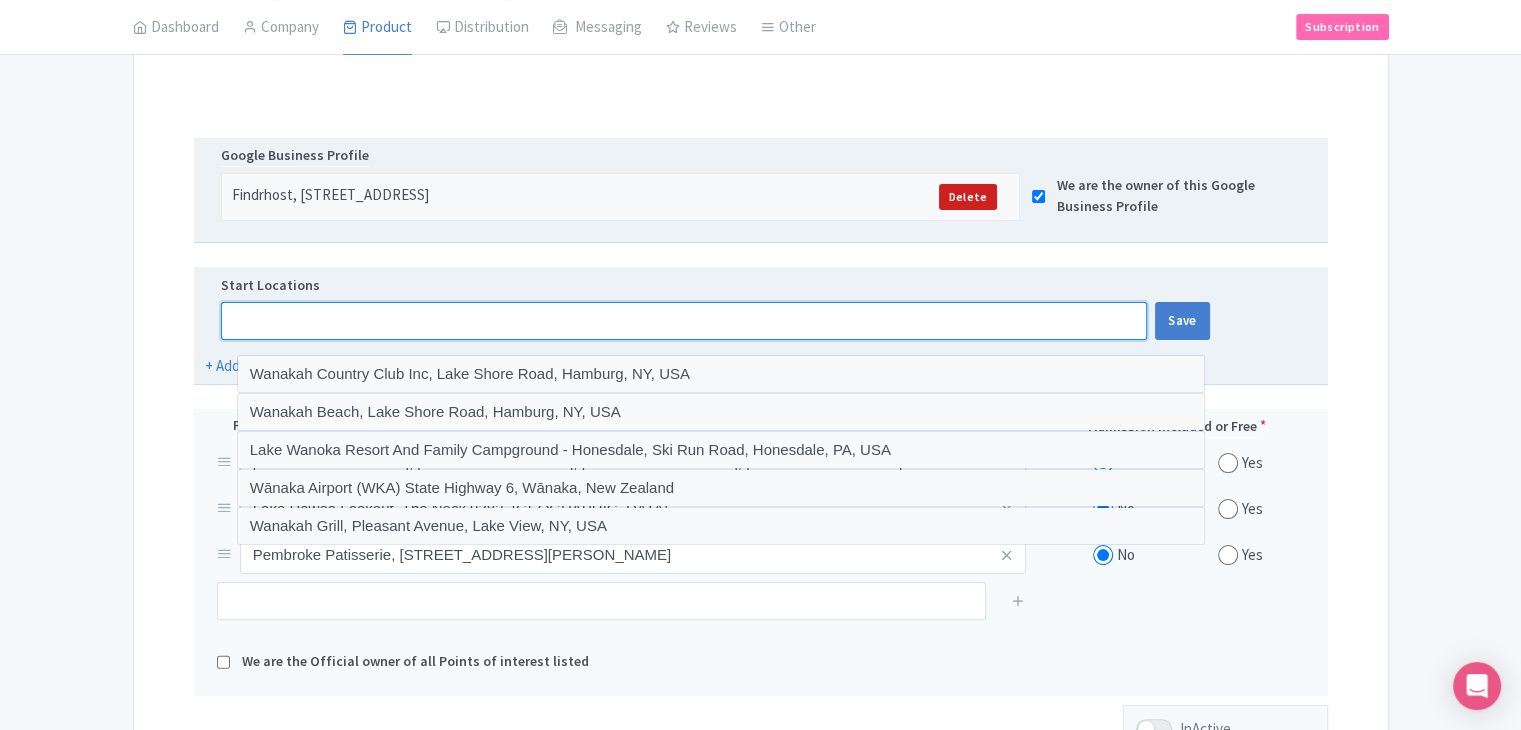 type on "k" 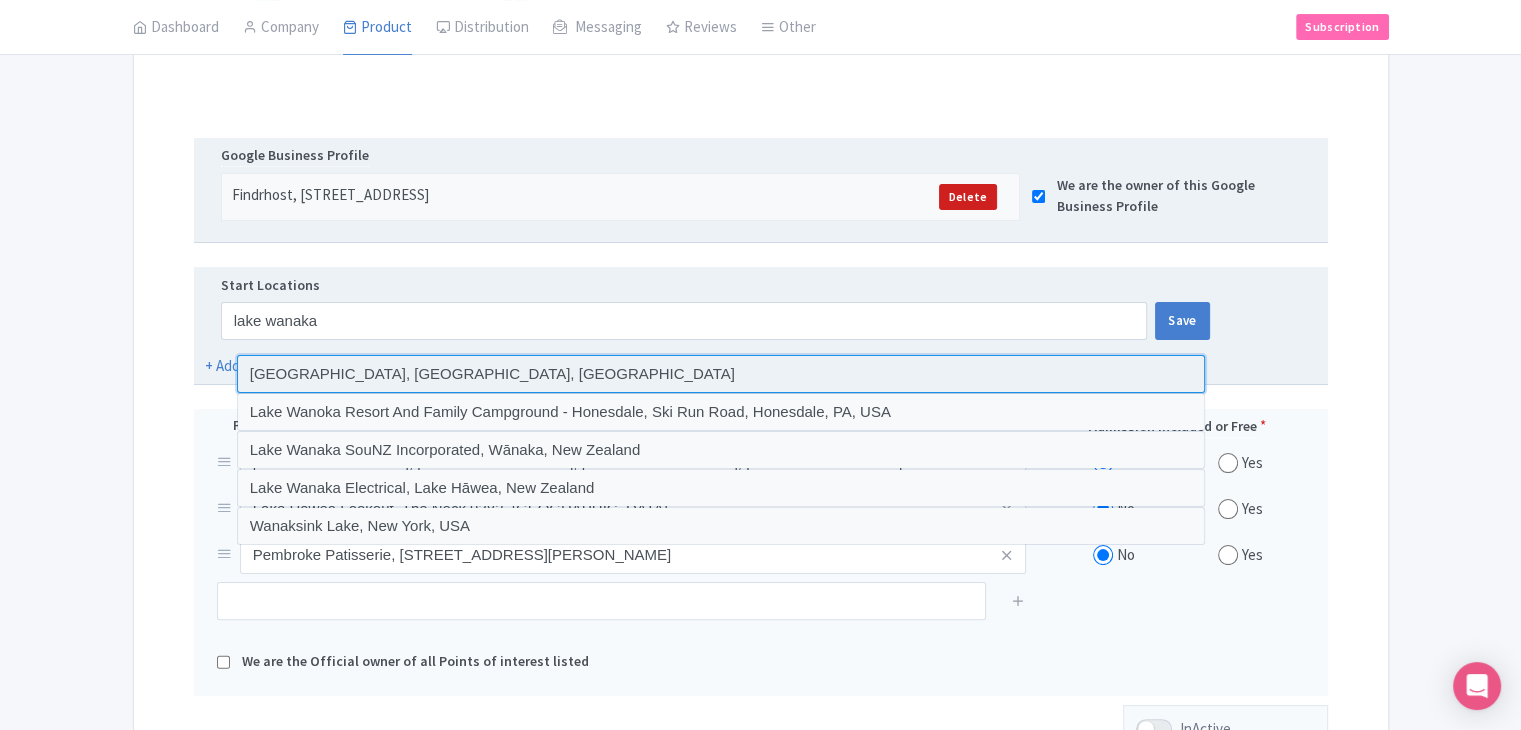 click at bounding box center (721, 374) 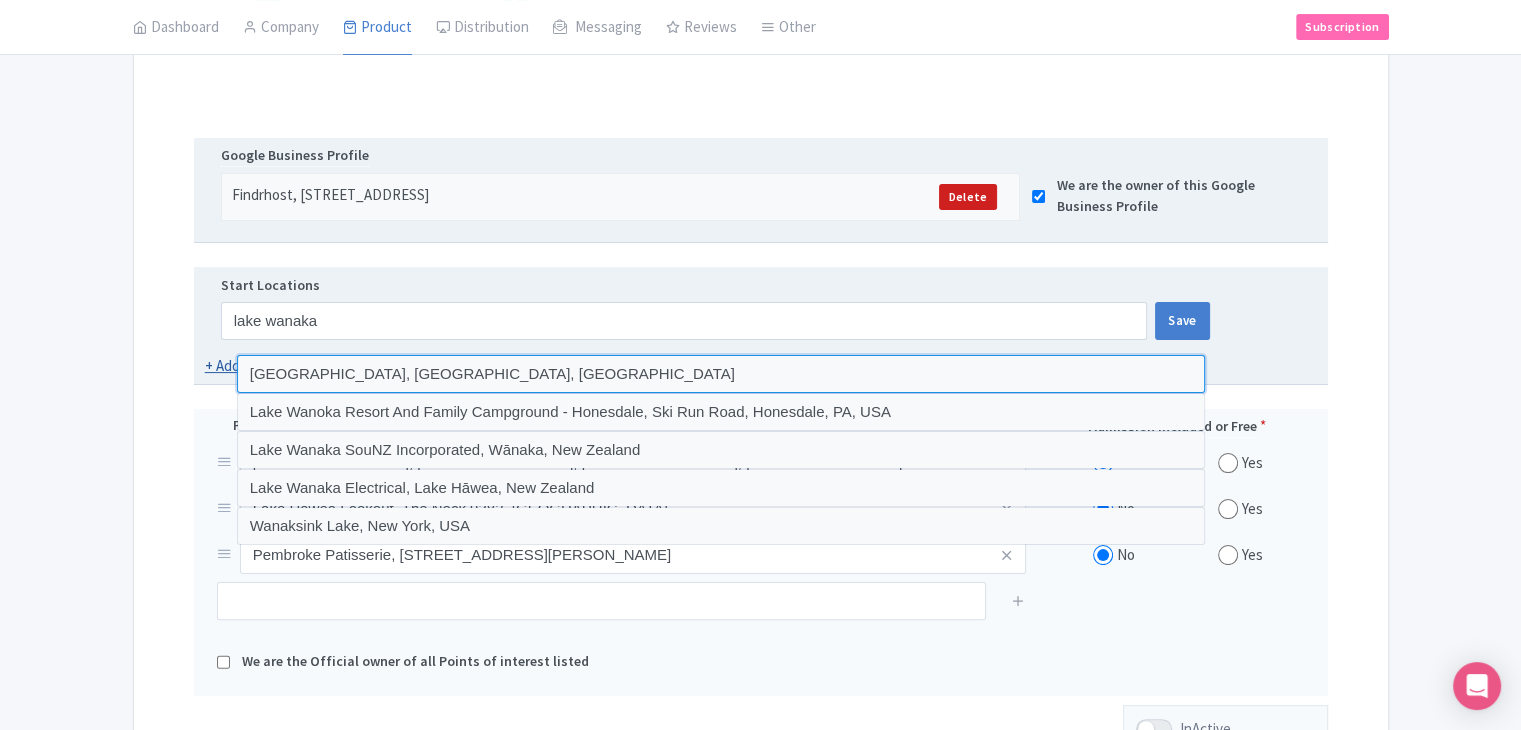 type on "Lake Wānaka, Otago Region, New Zealand" 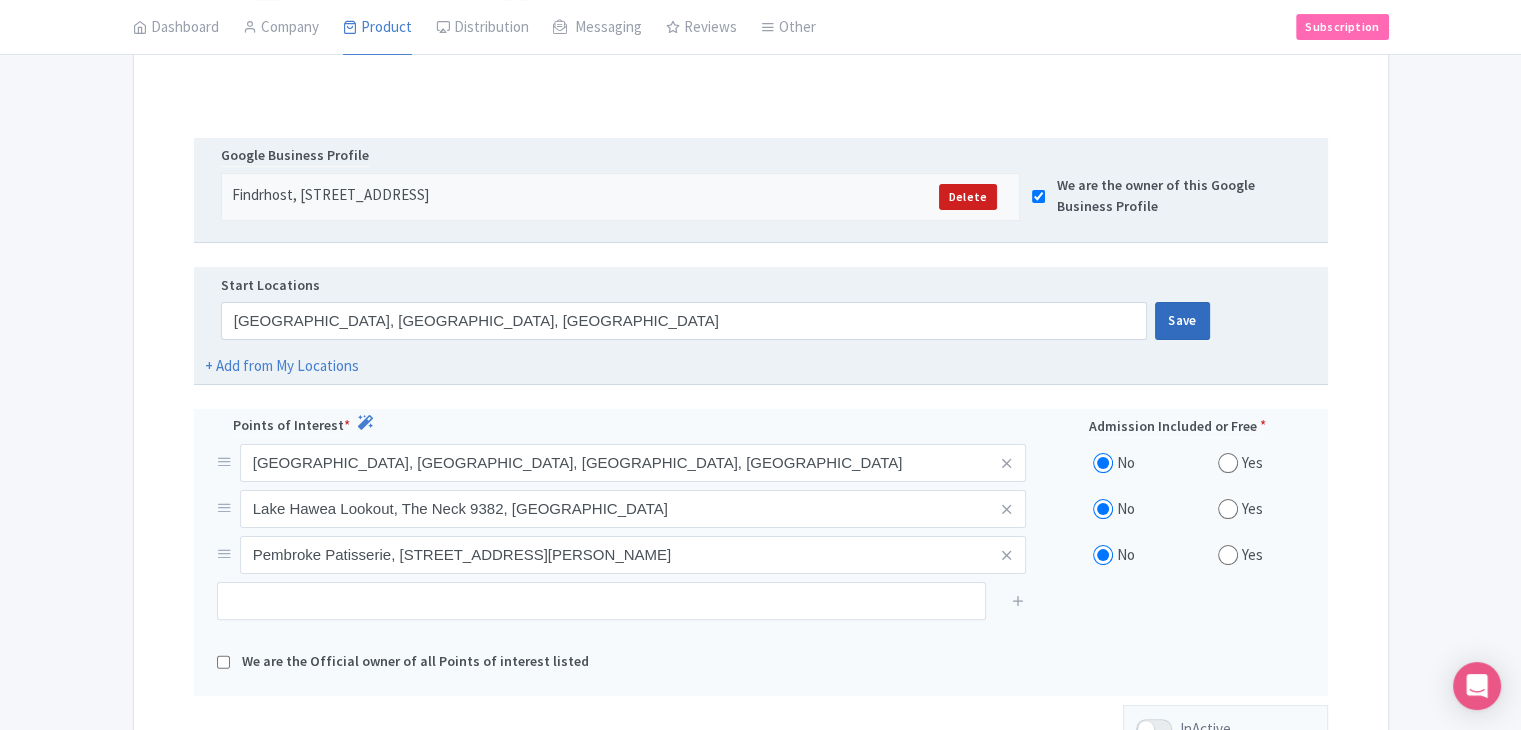 click on "Save" at bounding box center [1182, 321] 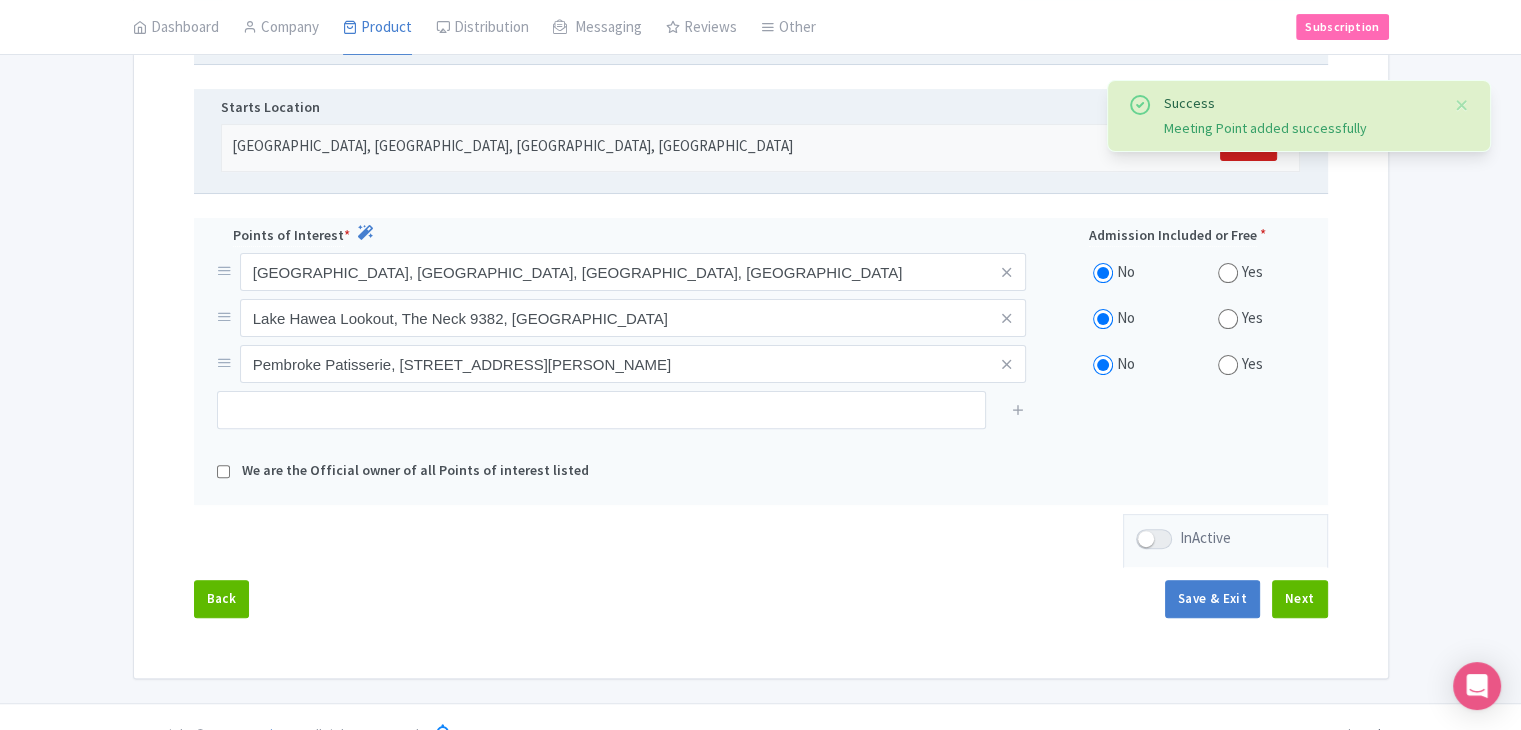 scroll, scrollTop: 573, scrollLeft: 0, axis: vertical 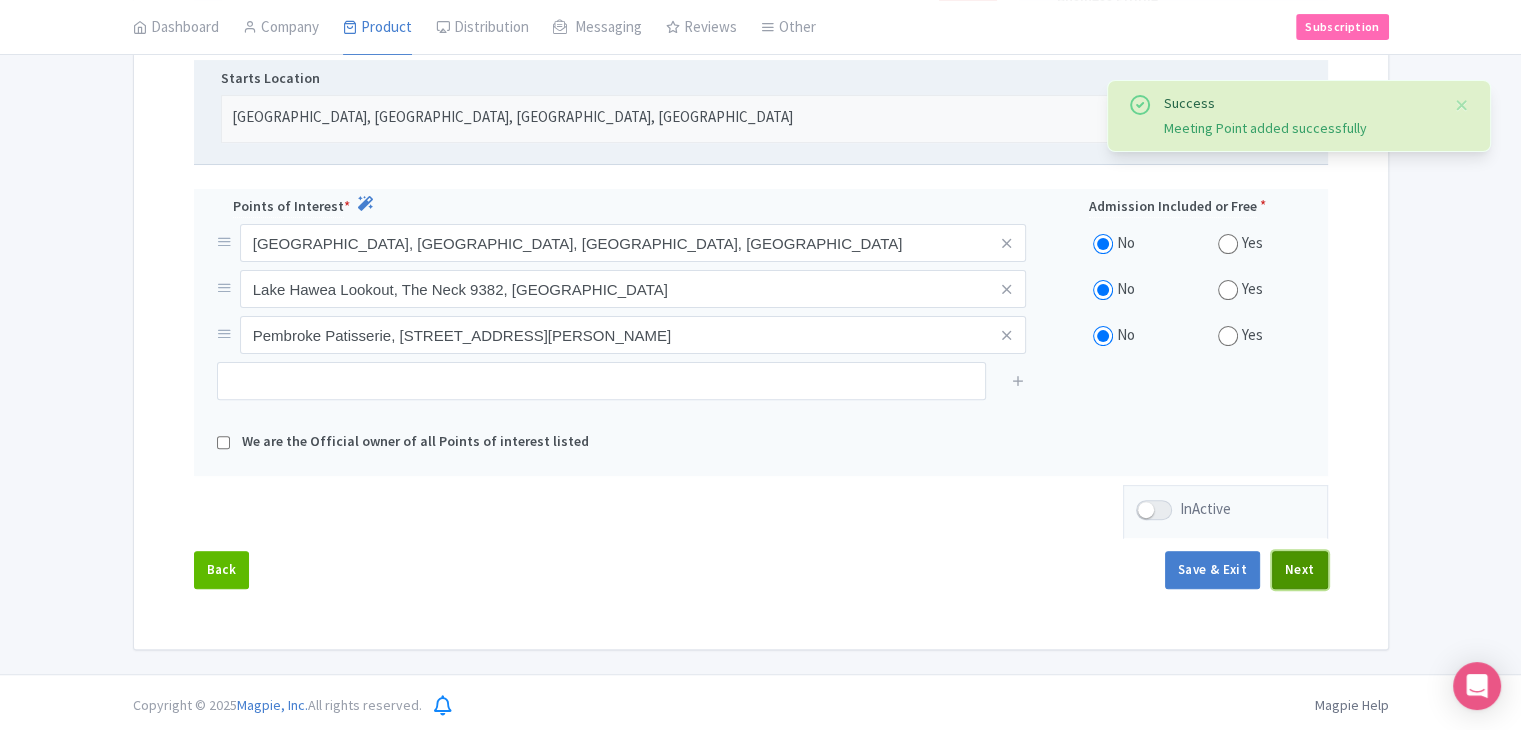 click on "Next" at bounding box center [1300, 570] 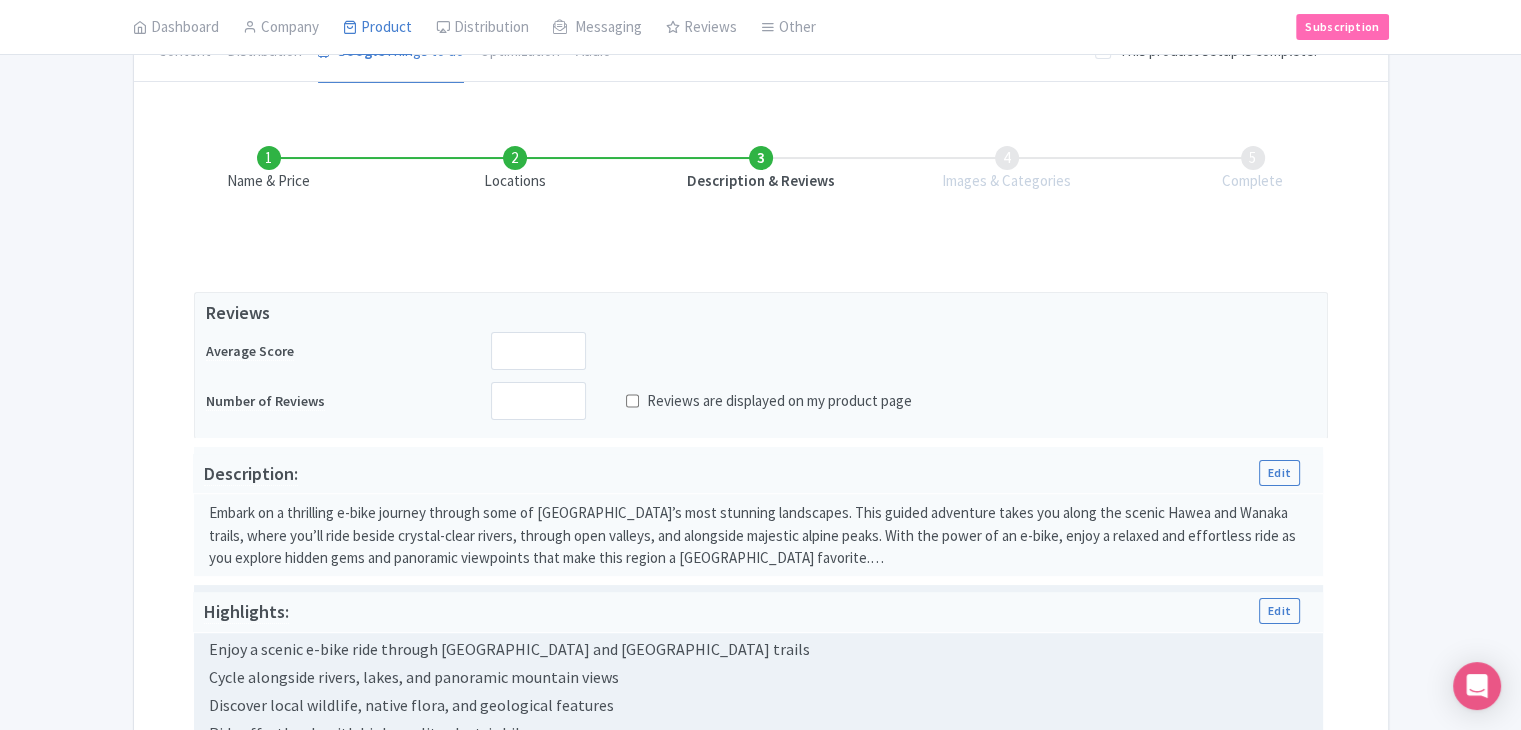 scroll, scrollTop: 137, scrollLeft: 0, axis: vertical 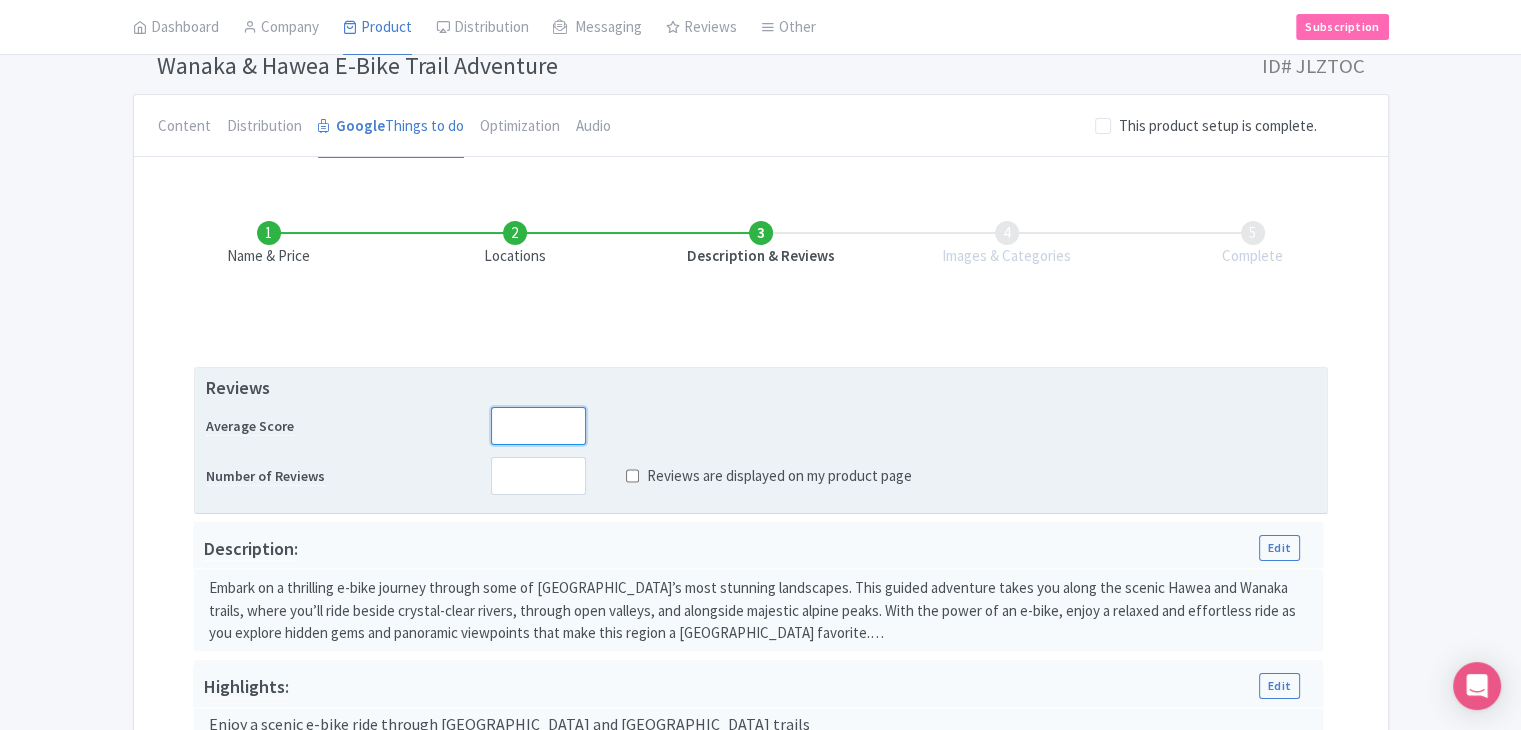 click at bounding box center [538, 426] 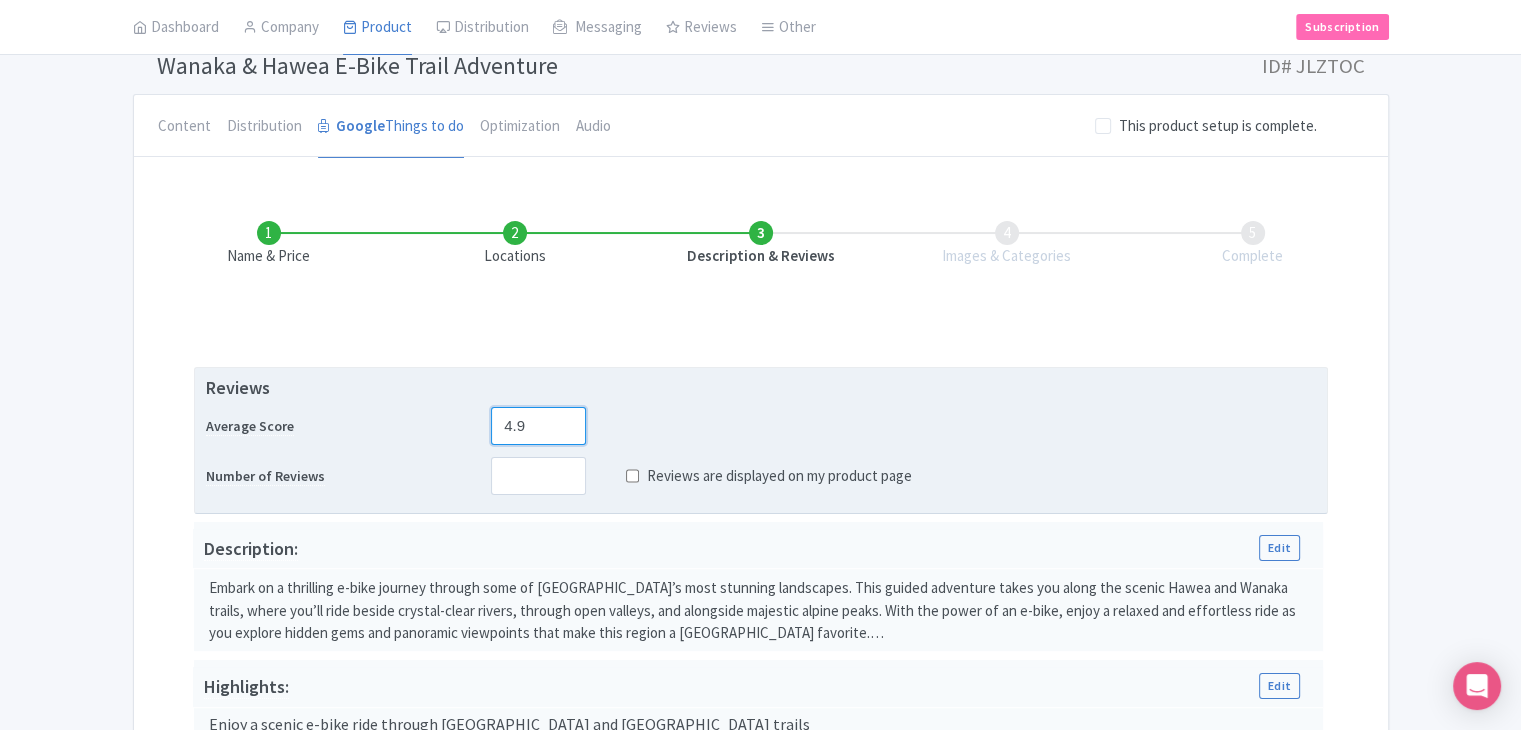 scroll, scrollTop: 237, scrollLeft: 0, axis: vertical 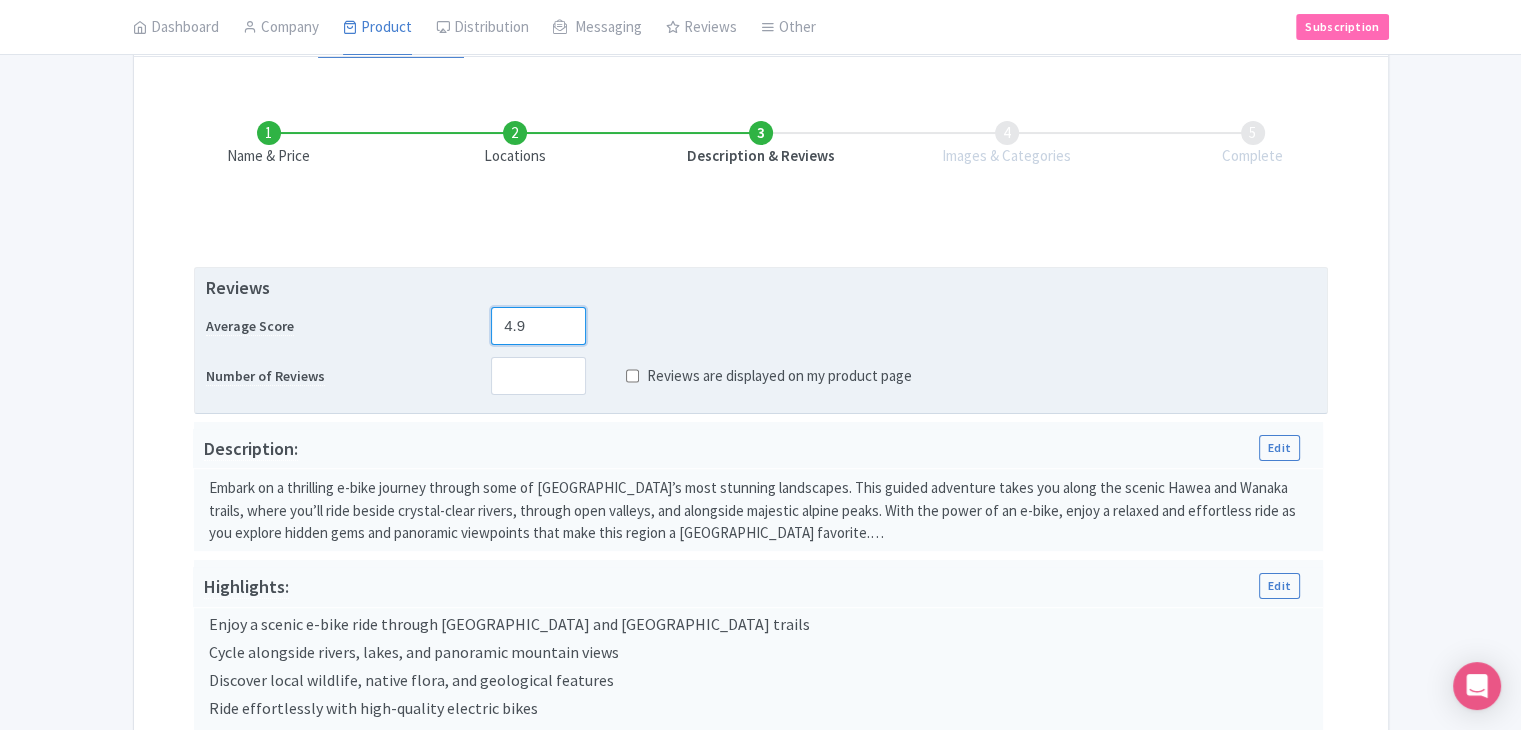 type on "4.9" 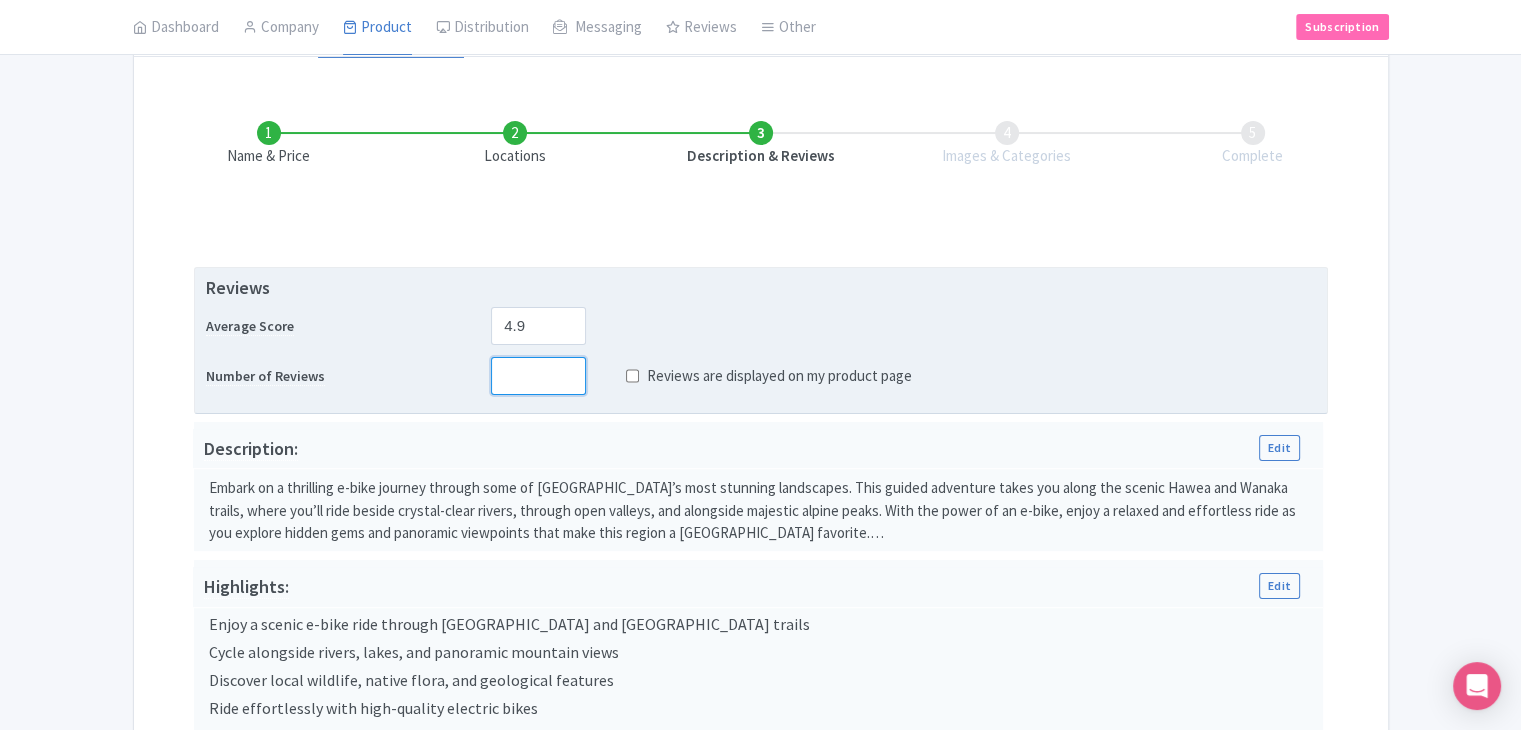 click at bounding box center (538, 376) 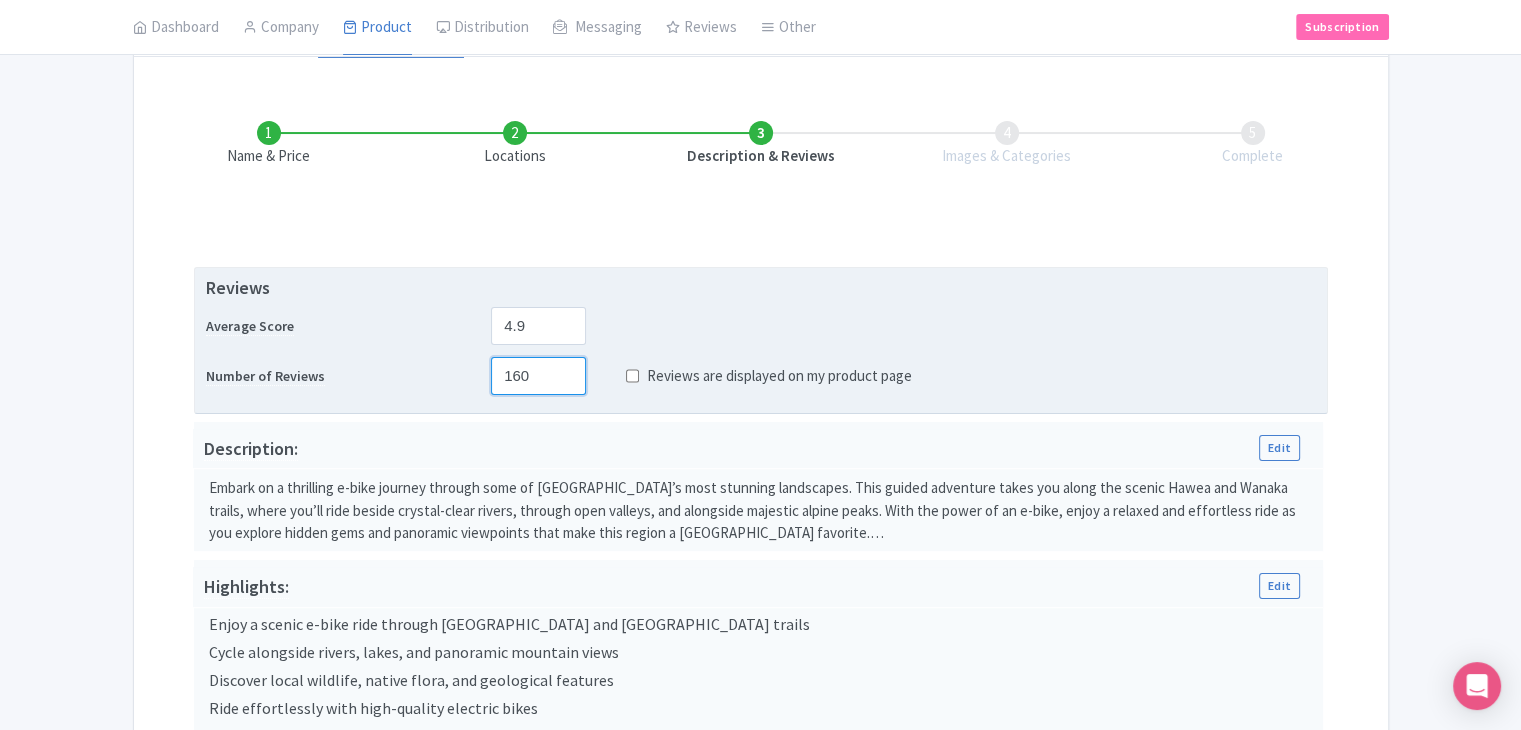 type on "160" 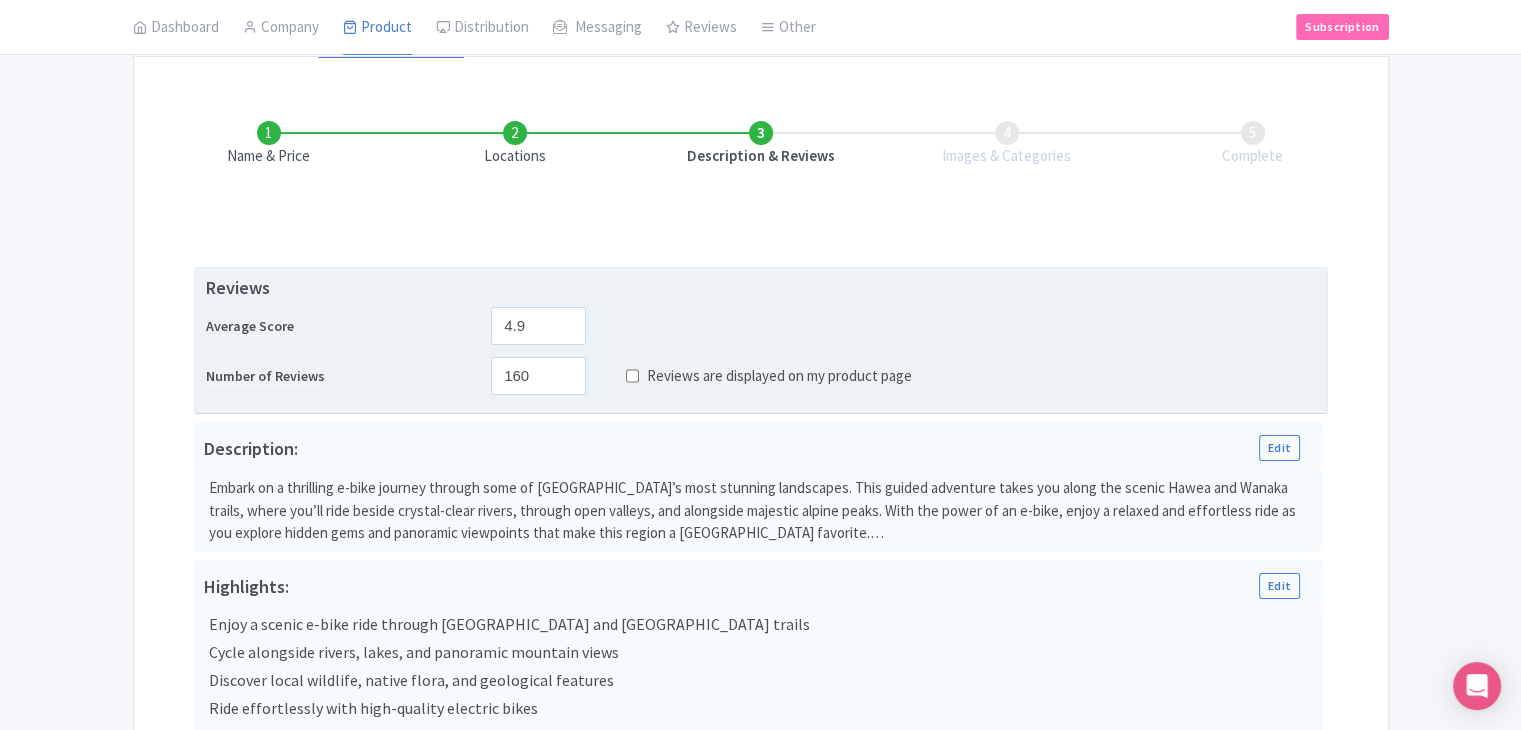 click on "Reviews are displayed on my product page" at bounding box center (632, 376) 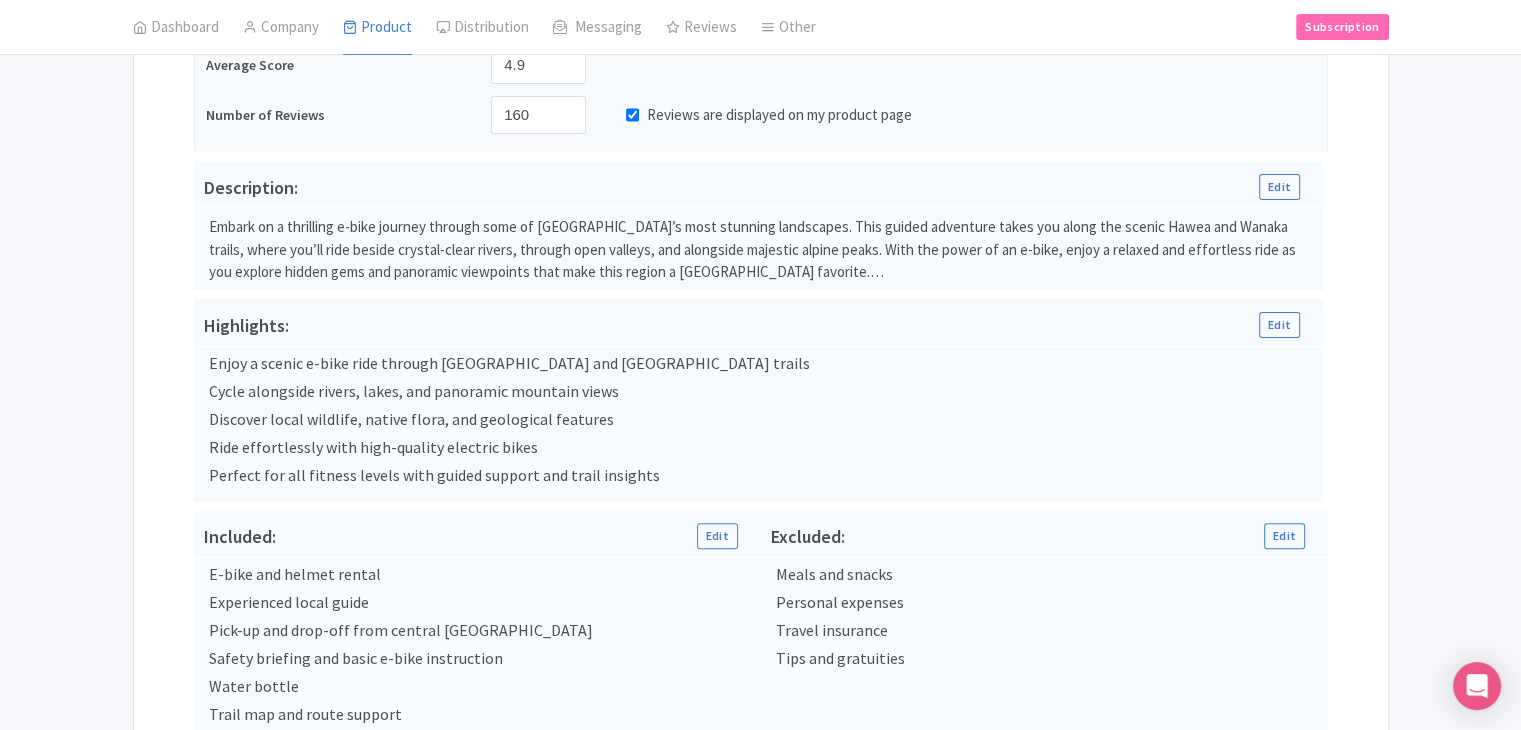 scroll, scrollTop: 737, scrollLeft: 0, axis: vertical 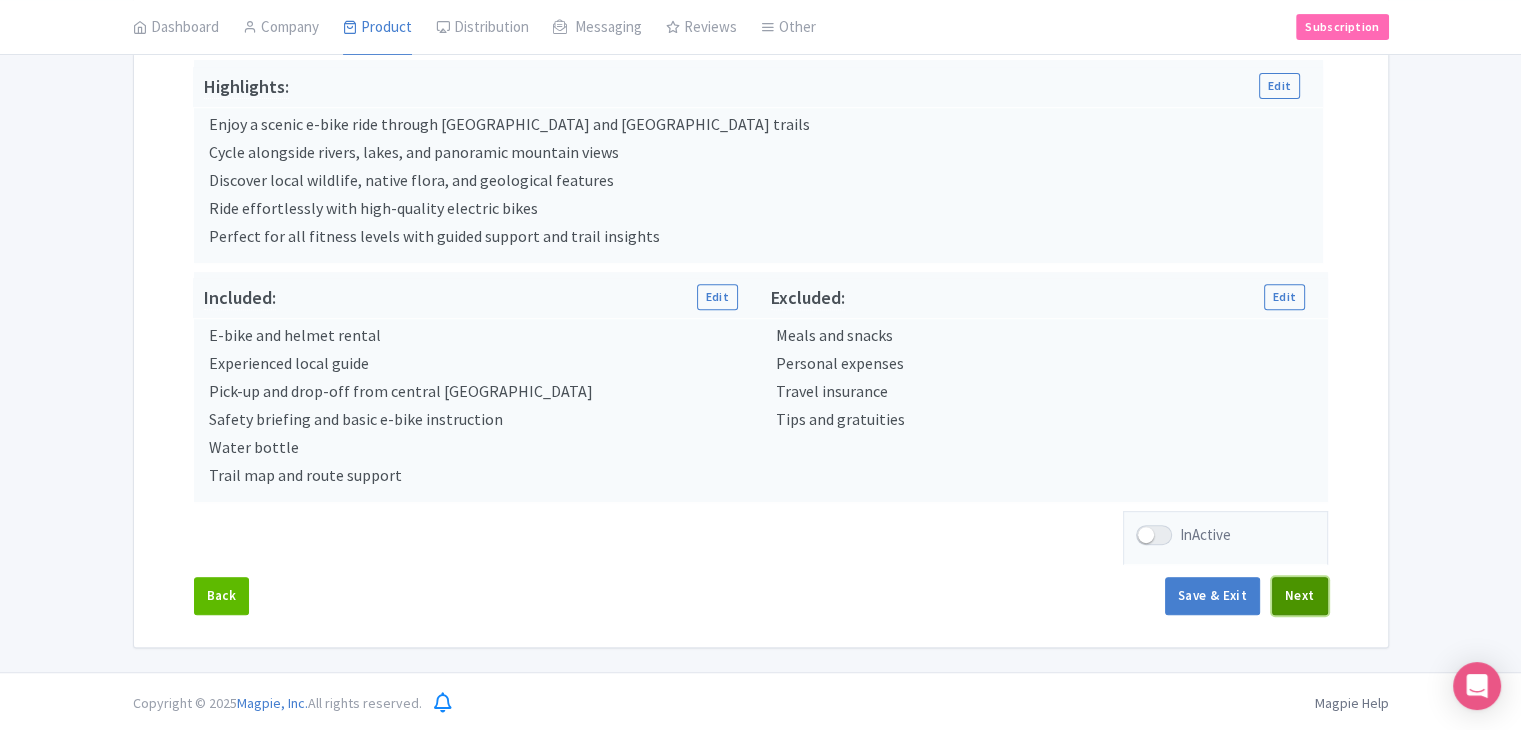 click on "Next" at bounding box center (1300, 596) 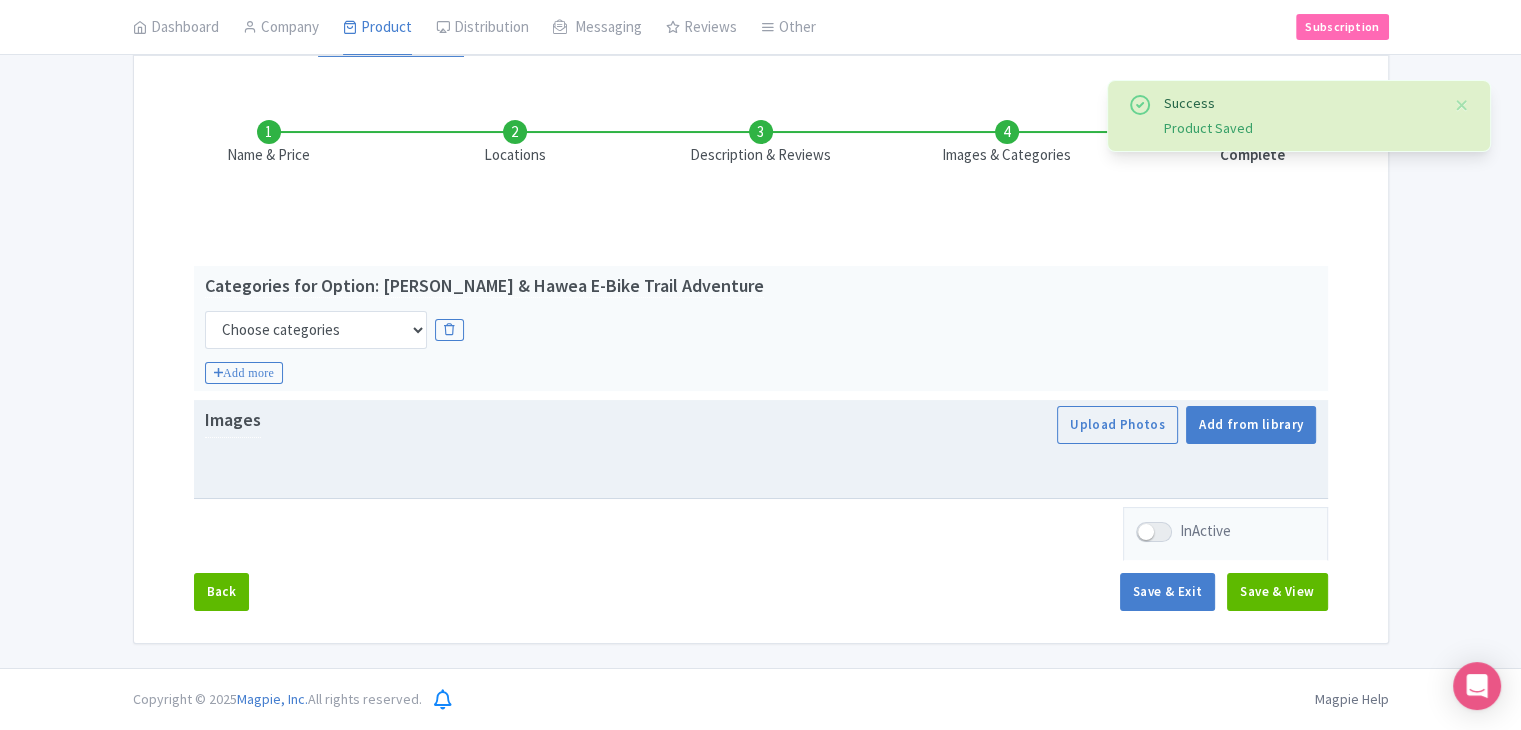 scroll, scrollTop: 235, scrollLeft: 0, axis: vertical 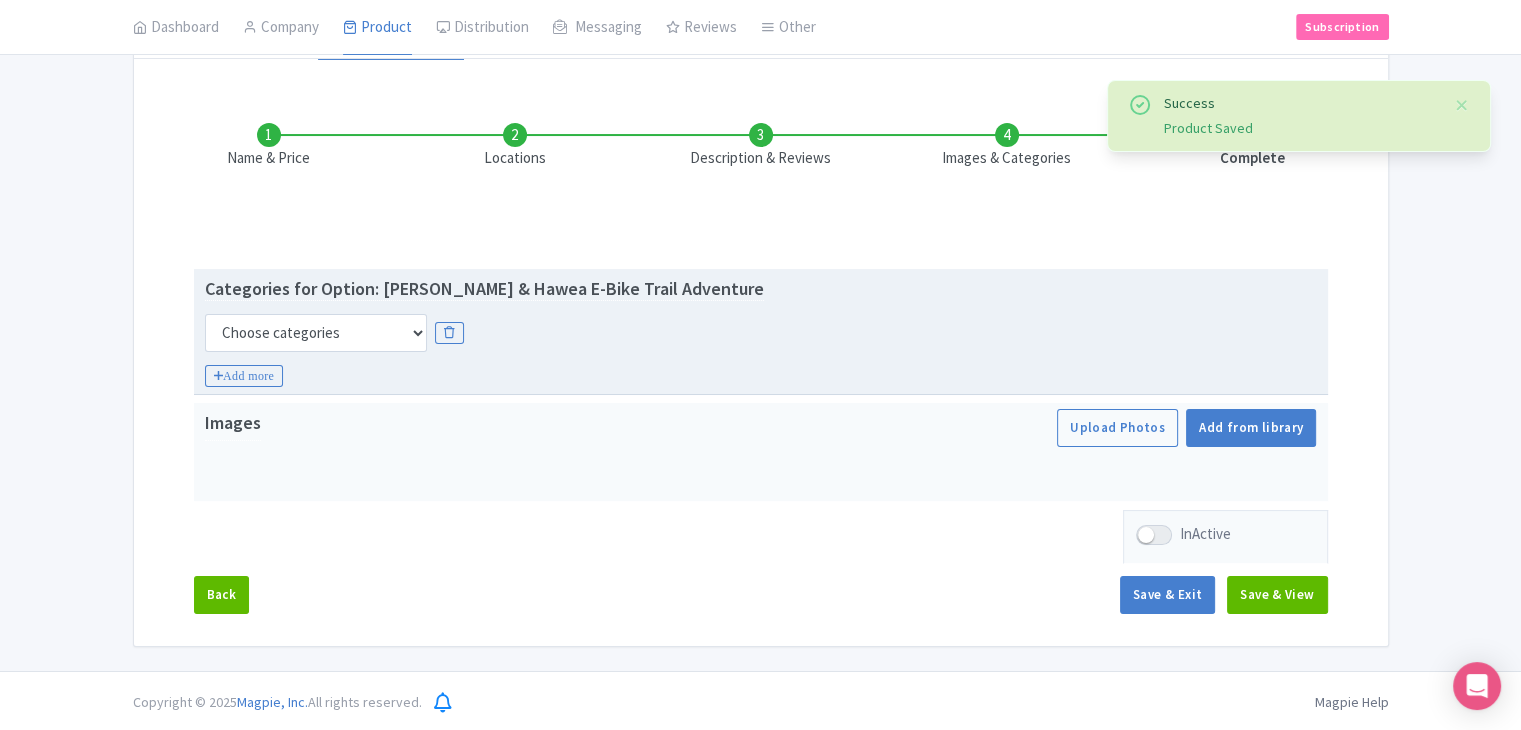 click on "Categories for Option: Wanaka & Hawea E-Bike Trail Adventure
Choose categories Adults Only
Animals
Audio Guide
Beaches
Bike Tours
Boat Tours
City Cards
Classes
Day Trips
Family Friendly
Fast Track
Food
Guided Tours
History
Hop On Hop Off
Literature
Live Music
Museums
Nightlife
Outdoors
Private Tours
Romantic
Self Guided
Small Group Tours
Sports
Theme Parks
Walking Tours
Wheelchair Accessible
Recurring Events
Choose categories Adults Only
Animals
Audio Guide
Beaches
Bike Tours
Boat Tours
City Cards
Classes
Day Trips
Family Friendly
Fast Track
Food
Guided Tours
History
Hop On Hop Off
Literature
Live Music
Museums
Nightlife
Outdoors
Private Tours
Romantic
Self Guided
Small Group Tours
Sports
Theme Parks
Walking Tours
Wheelchair Accessible
Recurring Events
Add more" at bounding box center (761, 332) 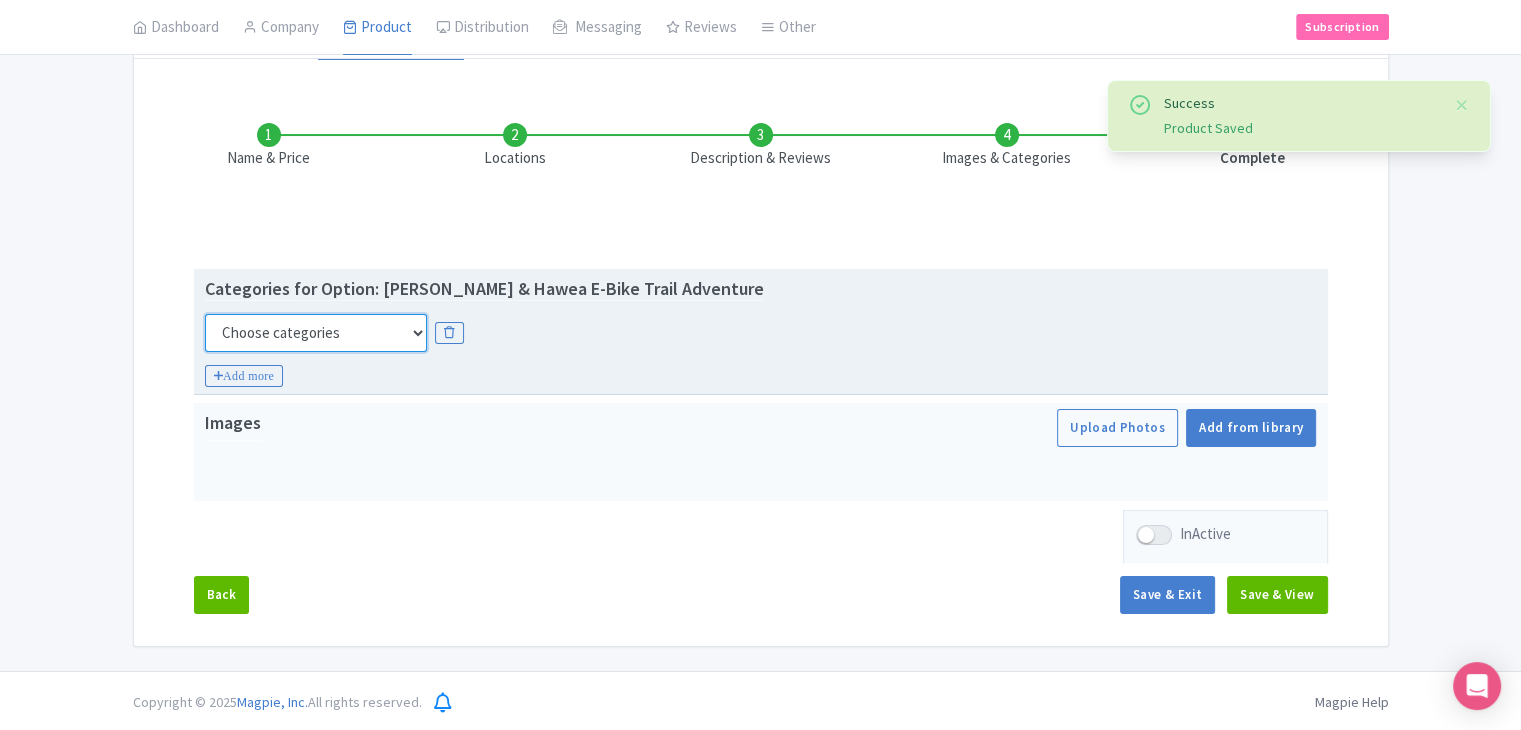 click on "Choose categories Adults Only
Animals
Audio Guide
Beaches
Bike Tours
Boat Tours
City Cards
Classes
Day Trips
Family Friendly
Fast Track
Food
Guided Tours
History
Hop On Hop Off
Literature
Live Music
Museums
Nightlife
Outdoors
Private Tours
Romantic
Self Guided
Small Group Tours
Sports
Theme Parks
Walking Tours
Wheelchair Accessible
Recurring Events" at bounding box center (316, 333) 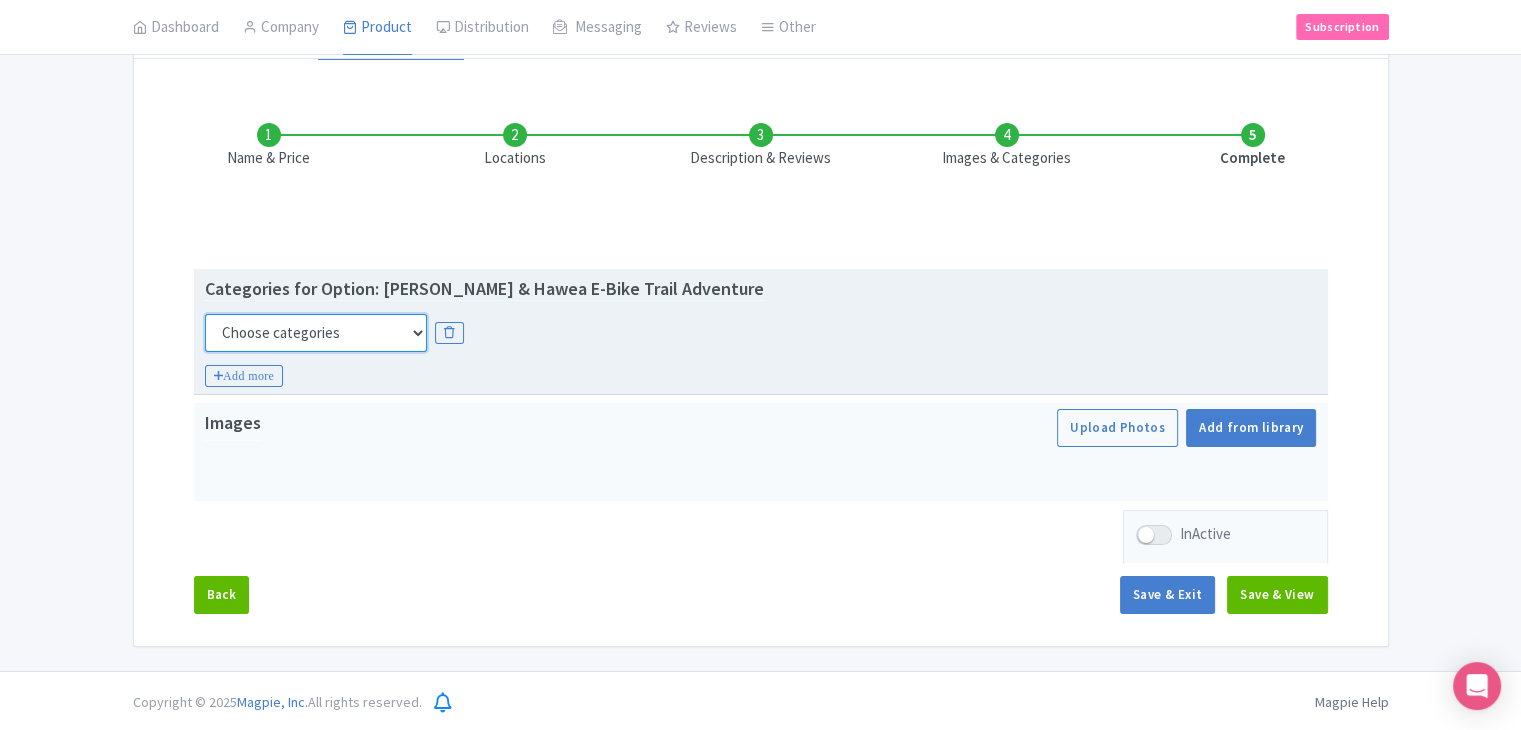 select on "bike-tours" 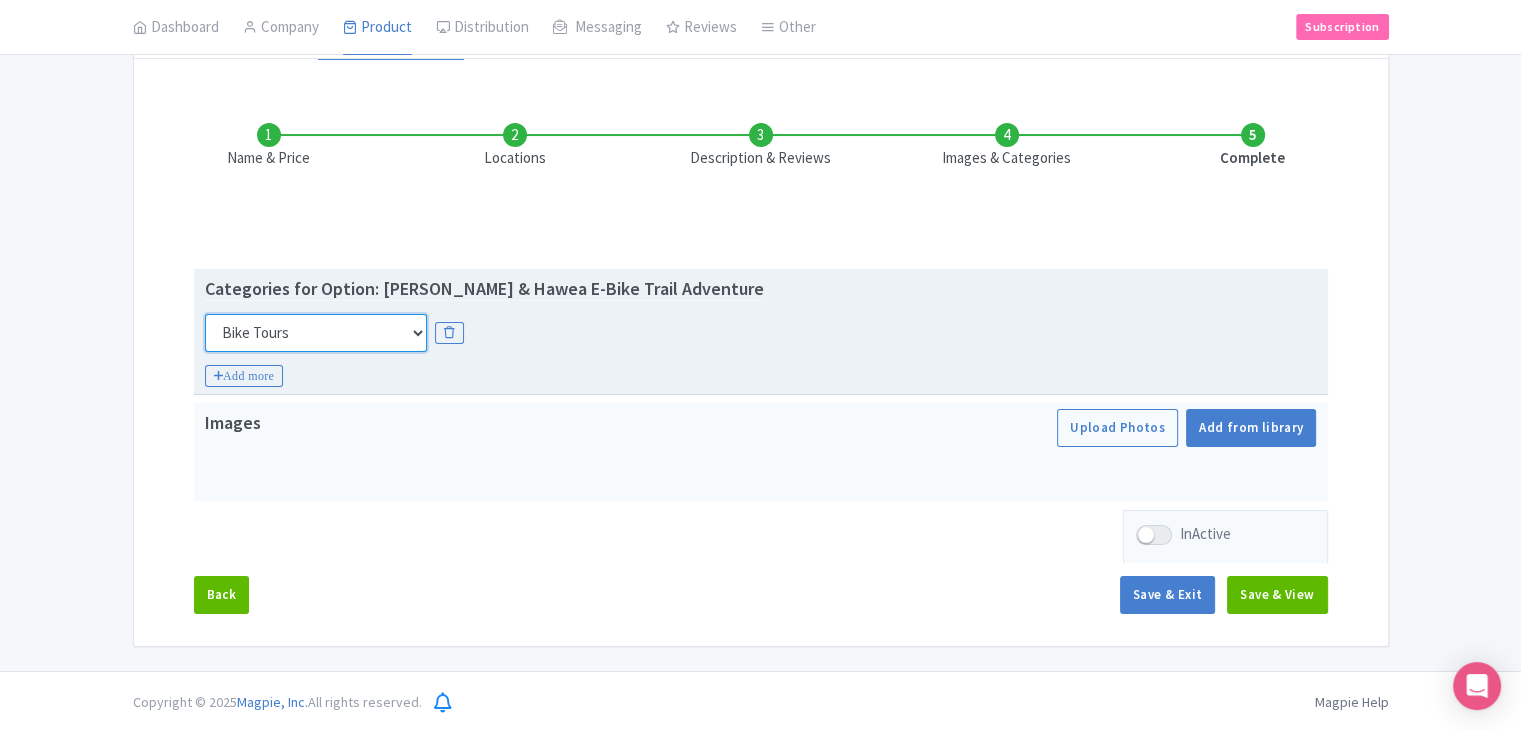 click on "Choose categories Adults Only
Animals
Audio Guide
Beaches
Bike Tours
Boat Tours
City Cards
Classes
Day Trips
Family Friendly
Fast Track
Food
Guided Tours
History
Hop On Hop Off
Literature
Live Music
Museums
Nightlife
Outdoors
Private Tours
Romantic
Self Guided
Small Group Tours
Sports
Theme Parks
Walking Tours
Wheelchair Accessible
Recurring Events" at bounding box center (316, 333) 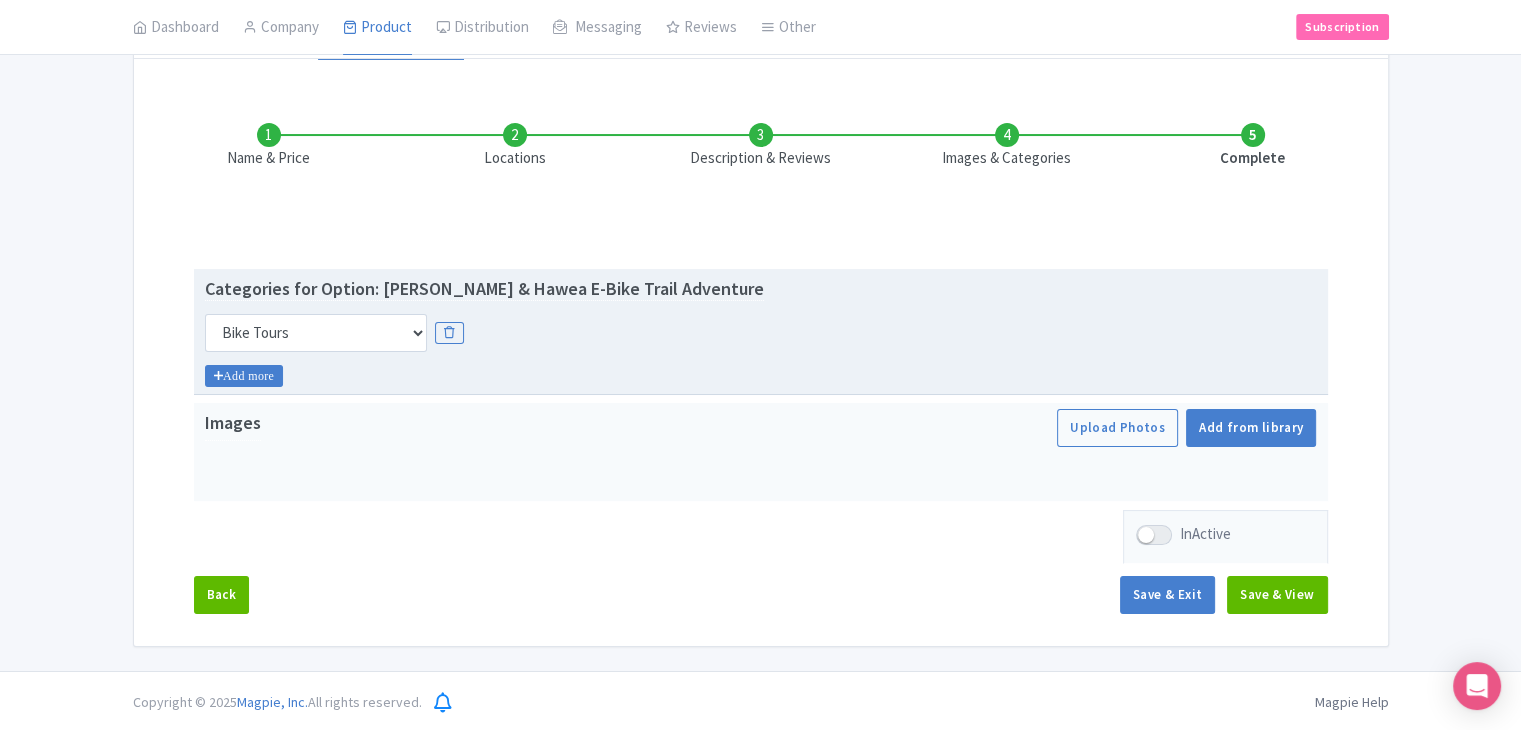 click on "Add more" at bounding box center (244, 376) 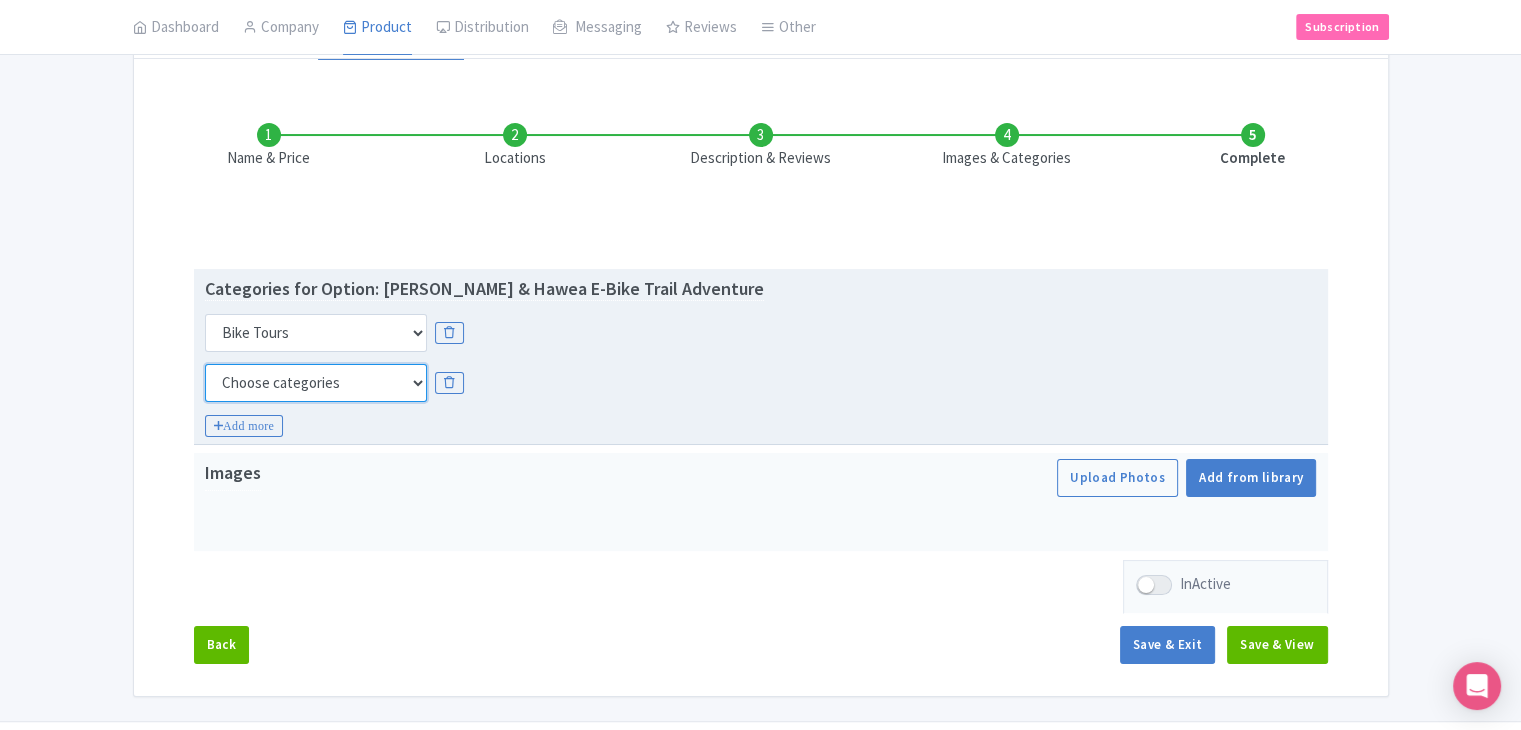 click on "Choose categories Adults Only
Animals
Audio Guide
Beaches
Bike Tours
Boat Tours
City Cards
Classes
Day Trips
Family Friendly
Fast Track
Food
Guided Tours
History
Hop On Hop Off
Literature
Live Music
Museums
Nightlife
Outdoors
Private Tours
Romantic
Self Guided
Small Group Tours
Sports
Theme Parks
Walking Tours
Wheelchair Accessible
Recurring Events" at bounding box center [316, 383] 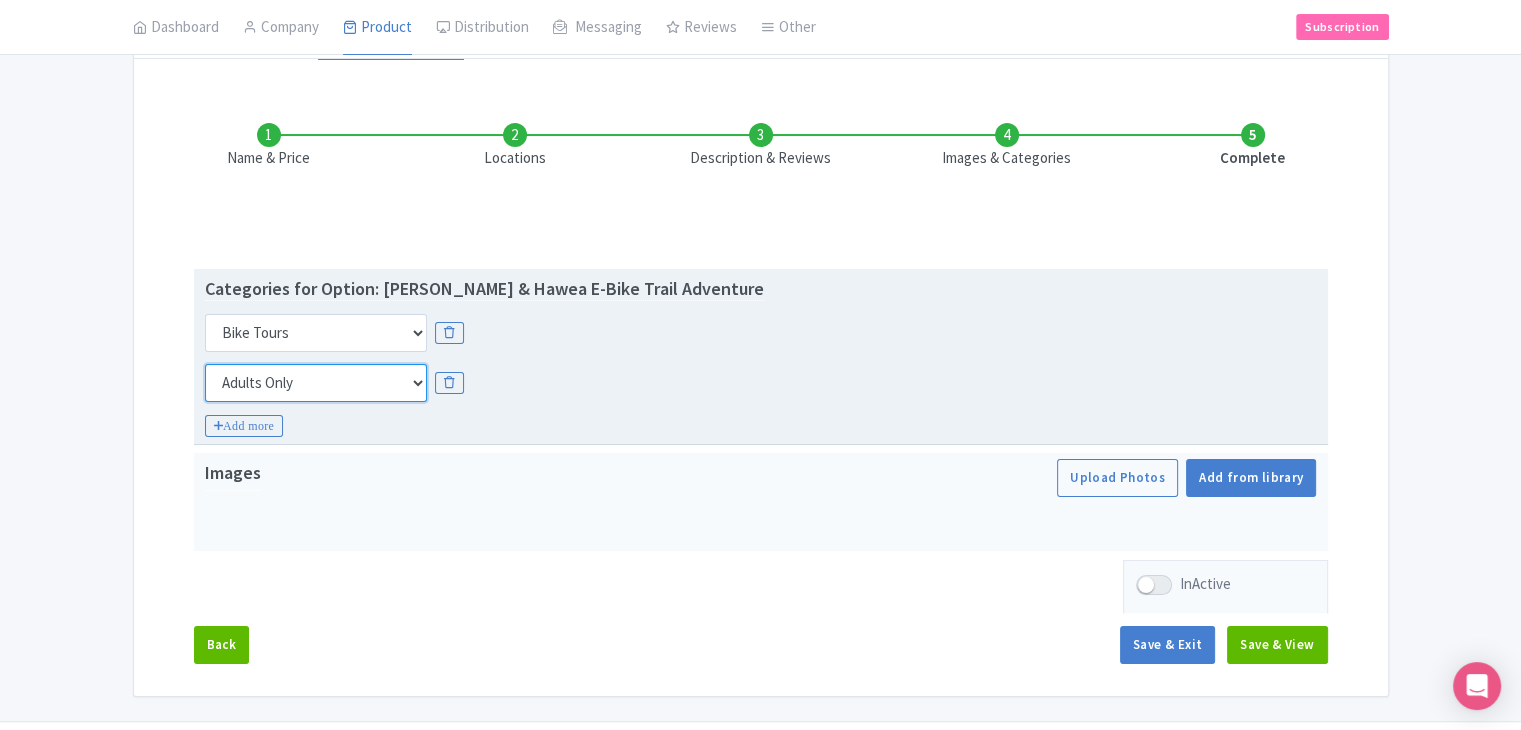 click on "Choose categories Adults Only
Animals
Audio Guide
Beaches
Bike Tours
Boat Tours
City Cards
Classes
Day Trips
Family Friendly
Fast Track
Food
Guided Tours
History
Hop On Hop Off
Literature
Live Music
Museums
Nightlife
Outdoors
Private Tours
Romantic
Self Guided
Small Group Tours
Sports
Theme Parks
Walking Tours
Wheelchair Accessible
Recurring Events" at bounding box center [316, 383] 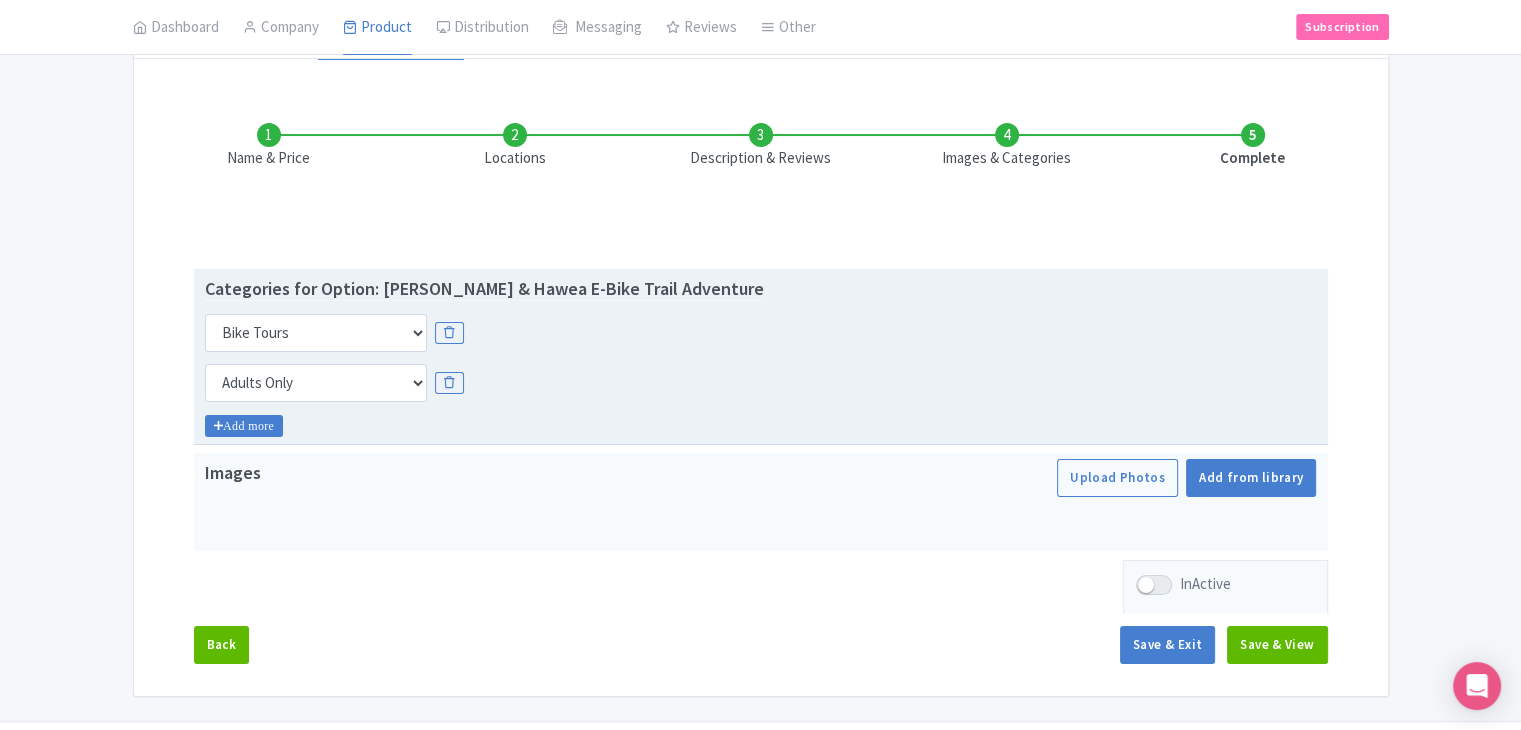 click on "Add more" at bounding box center [244, 426] 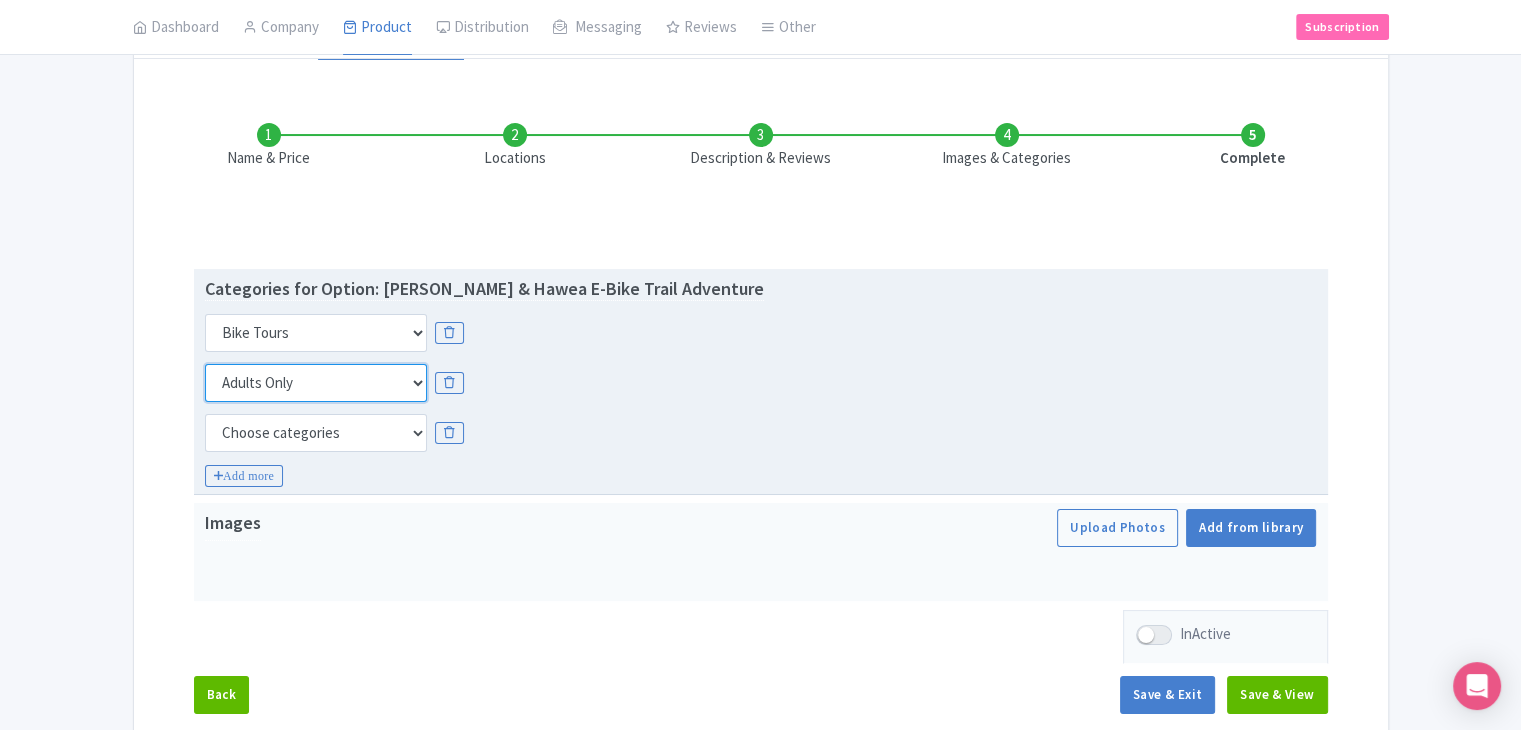 click on "Choose categories Adults Only
Animals
Audio Guide
Beaches
Bike Tours
Boat Tours
City Cards
Classes
Day Trips
Family Friendly
Fast Track
Food
Guided Tours
History
Hop On Hop Off
Literature
Live Music
Museums
Nightlife
Outdoors
Private Tours
Romantic
Self Guided
Small Group Tours
Sports
Theme Parks
Walking Tours
Wheelchair Accessible
Recurring Events" at bounding box center [316, 383] 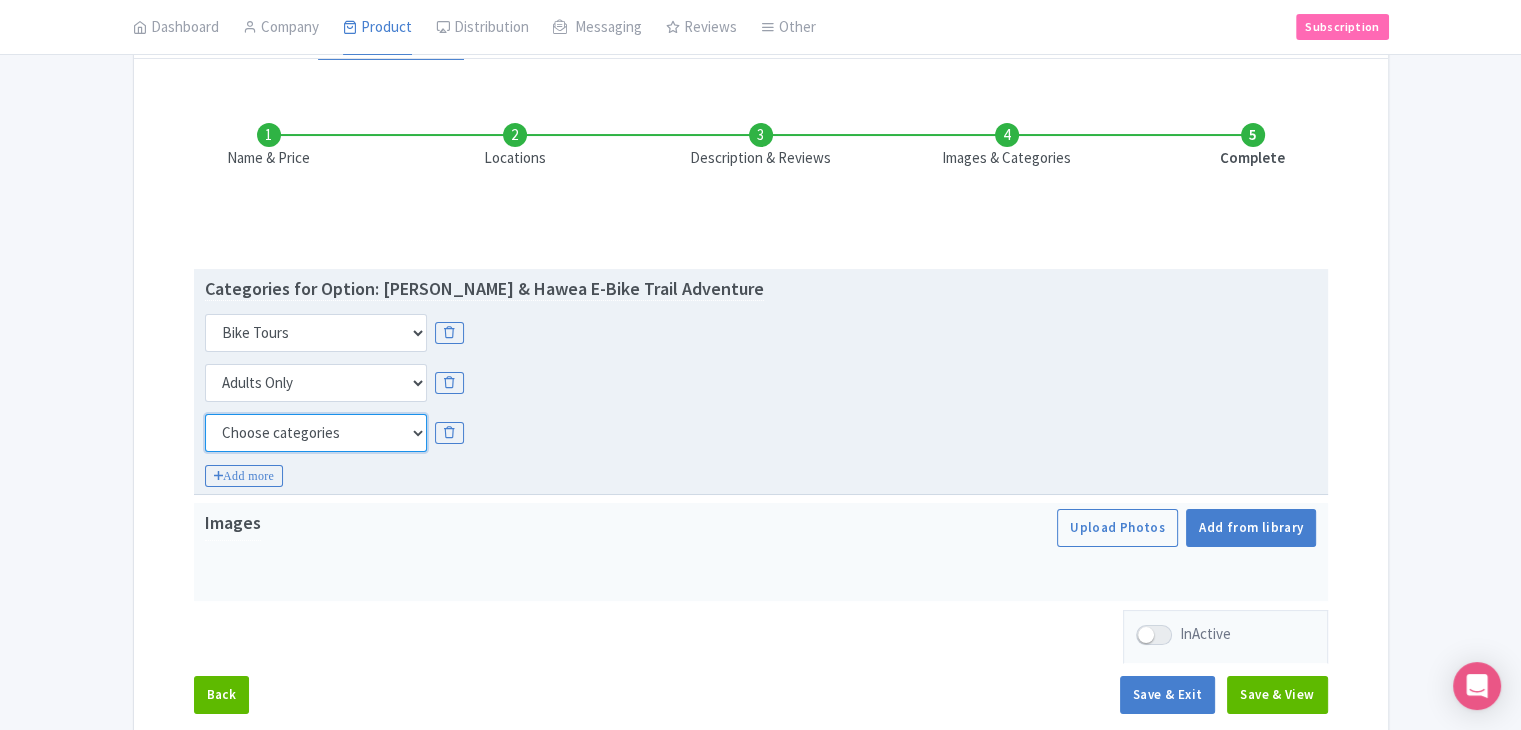 click on "Choose categories Adults Only
Animals
Audio Guide
Beaches
Bike Tours
Boat Tours
City Cards
Classes
Day Trips
Family Friendly
Fast Track
Food
Guided Tours
History
Hop On Hop Off
Literature
Live Music
Museums
Nightlife
Outdoors
Private Tours
Romantic
Self Guided
Small Group Tours
Sports
Theme Parks
Walking Tours
Wheelchair Accessible
Recurring Events" at bounding box center (316, 433) 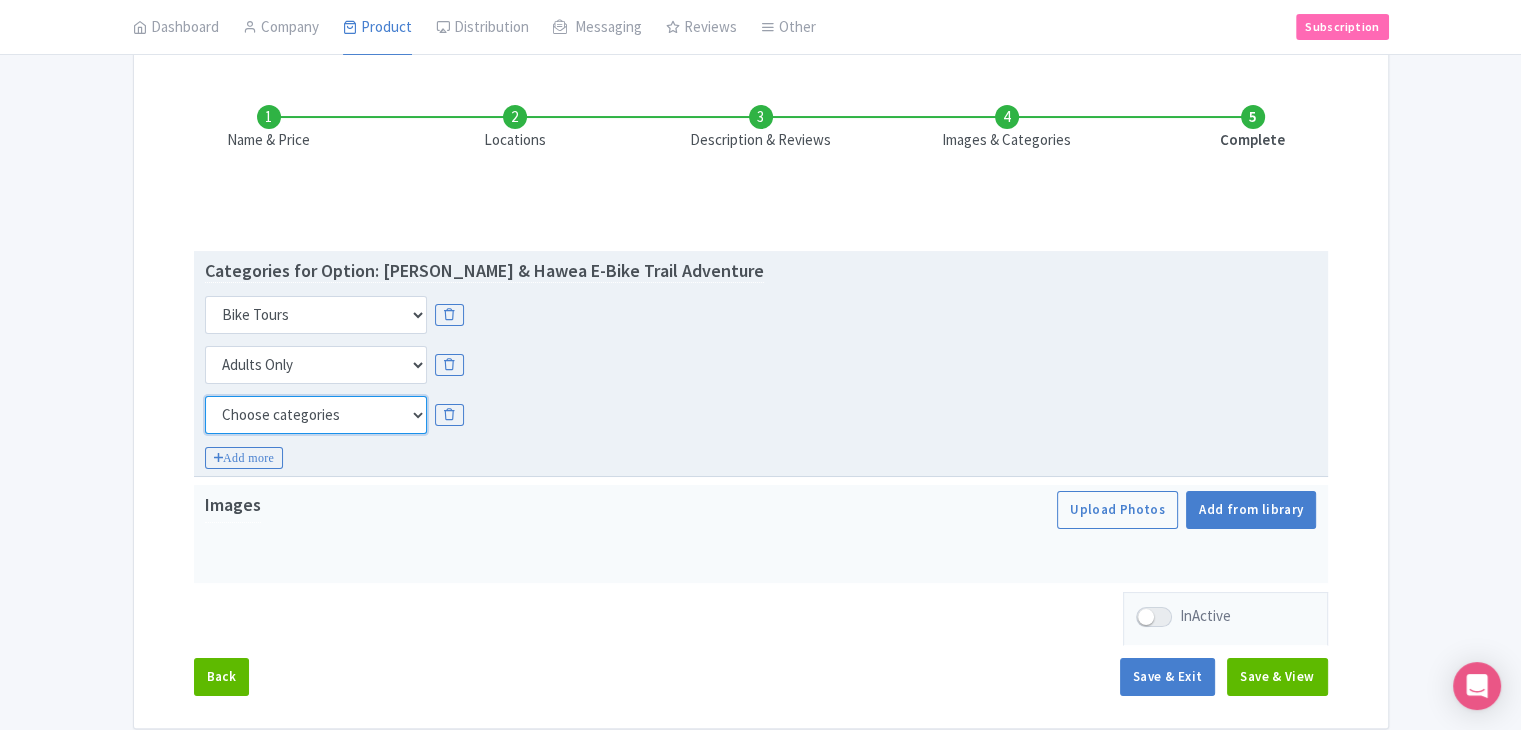 scroll, scrollTop: 335, scrollLeft: 0, axis: vertical 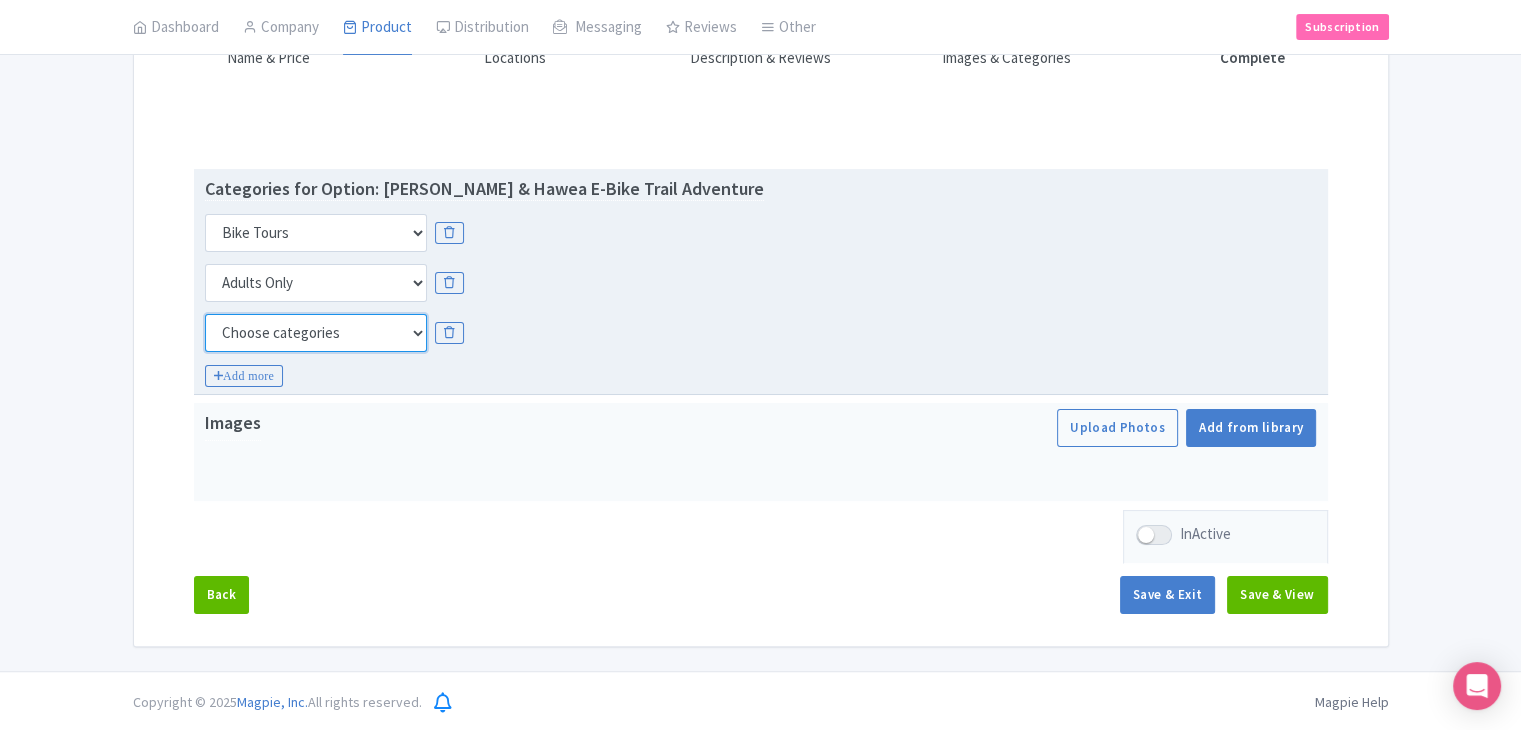 click on "Choose categories Adults Only
Animals
Audio Guide
Beaches
Bike Tours
Boat Tours
City Cards
Classes
Day Trips
Family Friendly
Fast Track
Food
Guided Tours
History
Hop On Hop Off
Literature
Live Music
Museums
Nightlife
Outdoors
Private Tours
Romantic
Self Guided
Small Group Tours
Sports
Theme Parks
Walking Tours
Wheelchair Accessible
Recurring Events" at bounding box center [316, 333] 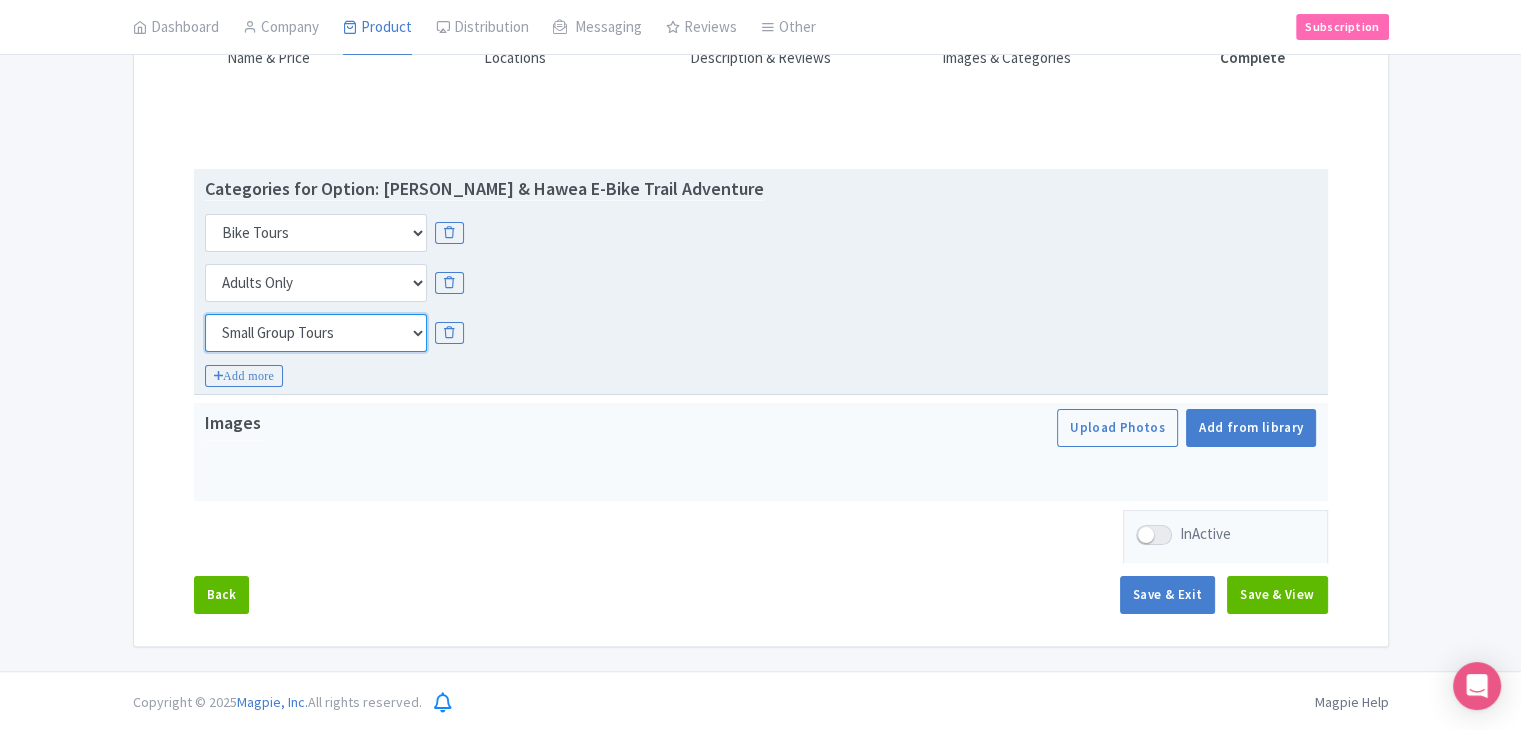click on "Choose categories Adults Only
Animals
Audio Guide
Beaches
Bike Tours
Boat Tours
City Cards
Classes
Day Trips
Family Friendly
Fast Track
Food
Guided Tours
History
Hop On Hop Off
Literature
Live Music
Museums
Nightlife
Outdoors
Private Tours
Romantic
Self Guided
Small Group Tours
Sports
Theme Parks
Walking Tours
Wheelchair Accessible
Recurring Events" at bounding box center [316, 333] 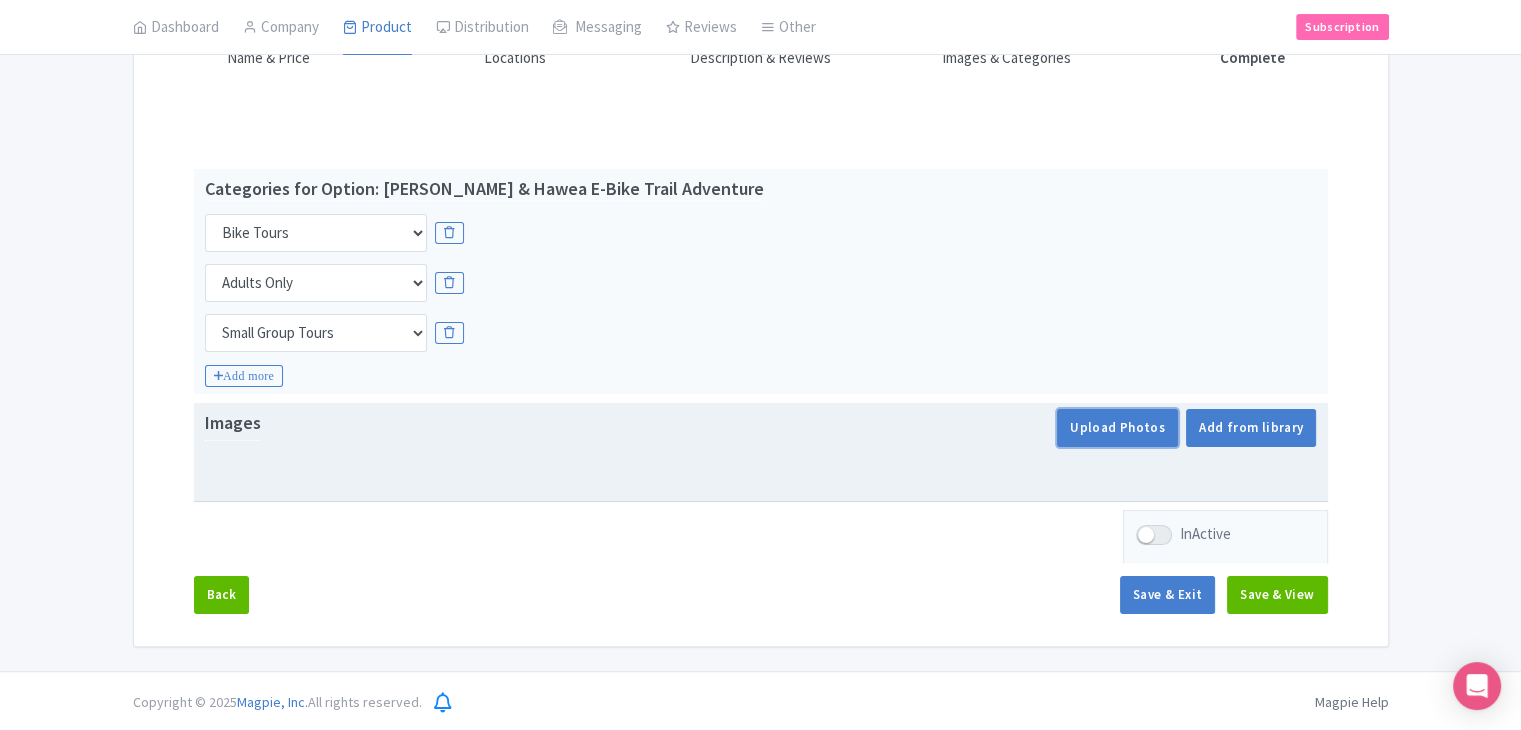 click on "Upload Photos" at bounding box center (1117, 428) 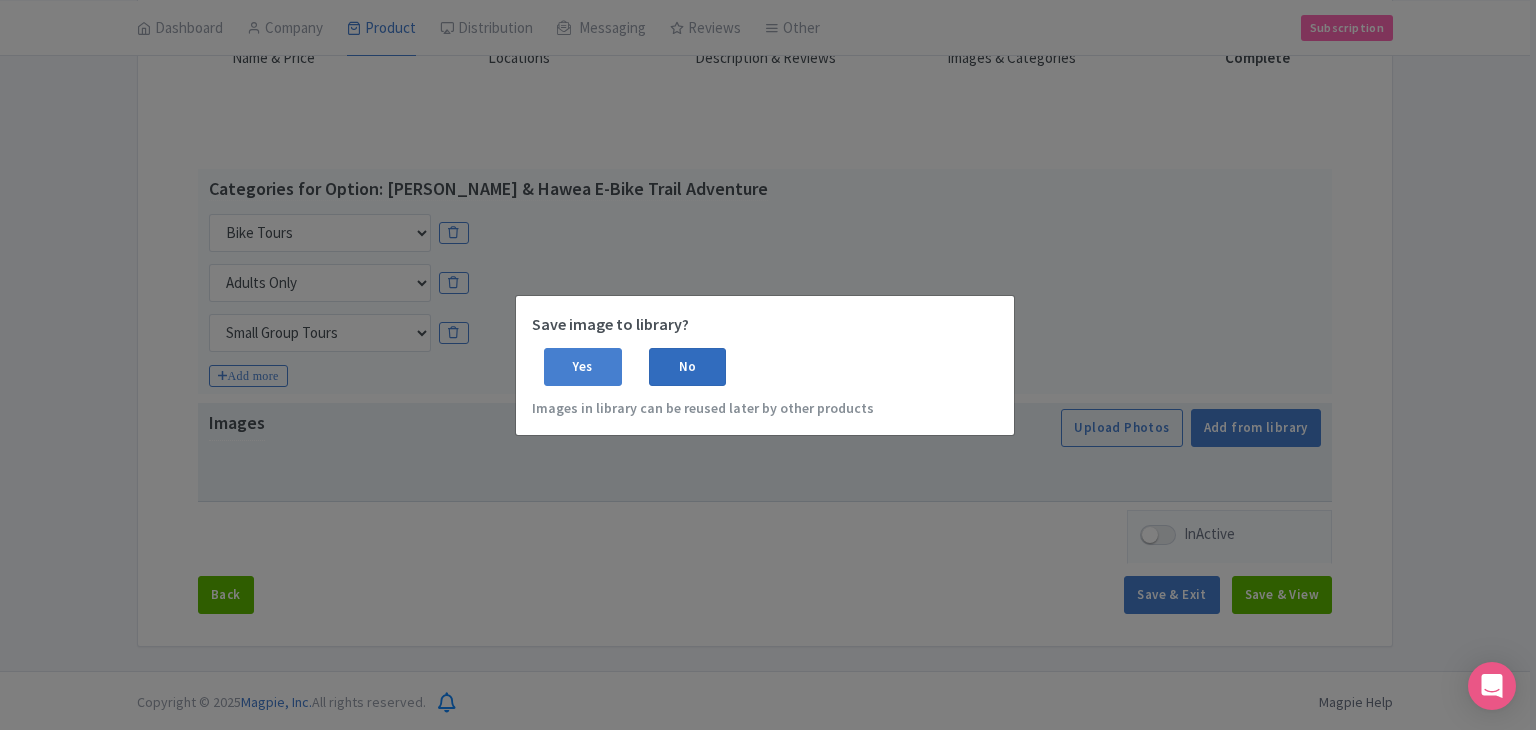 click on "No" at bounding box center [688, 367] 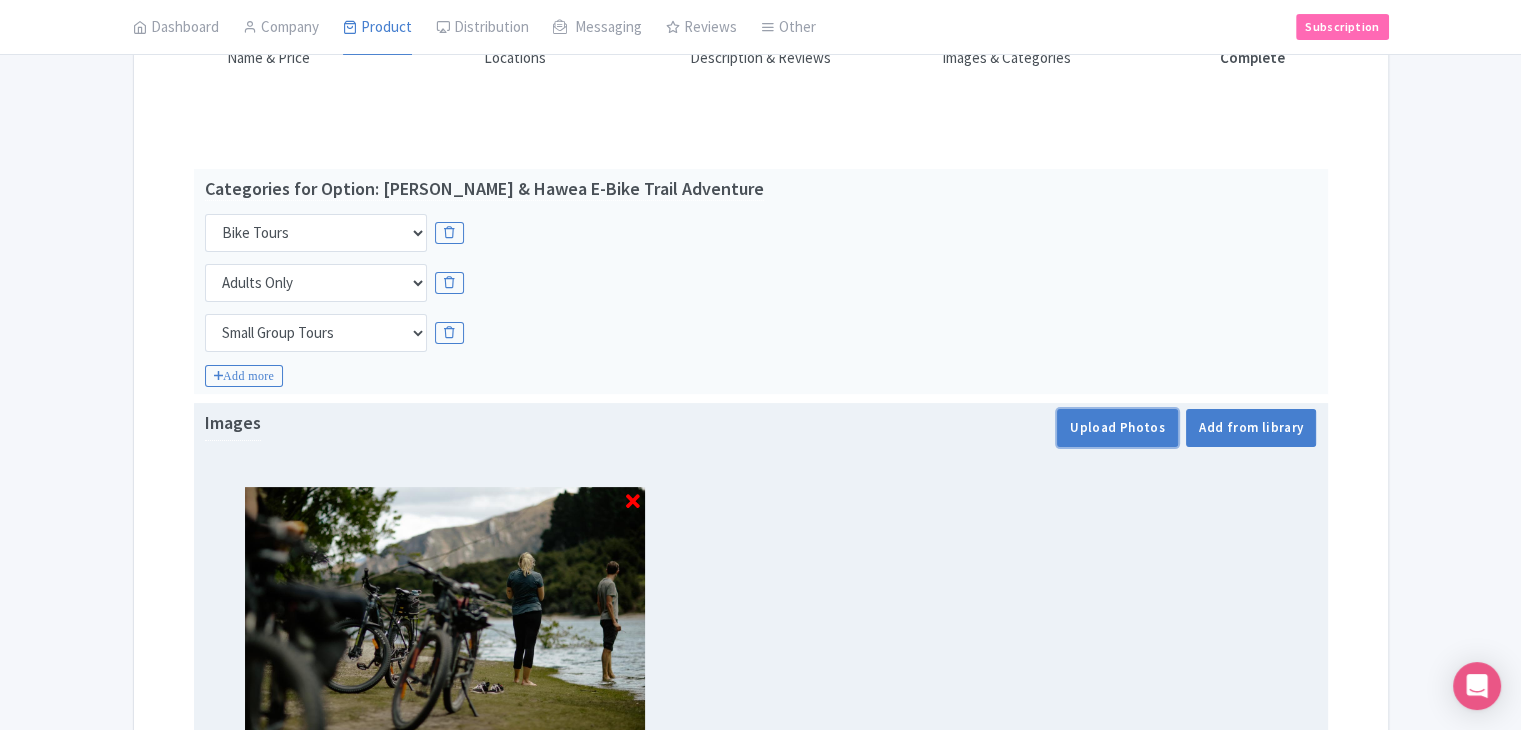 click on "Upload Photos" at bounding box center [1117, 428] 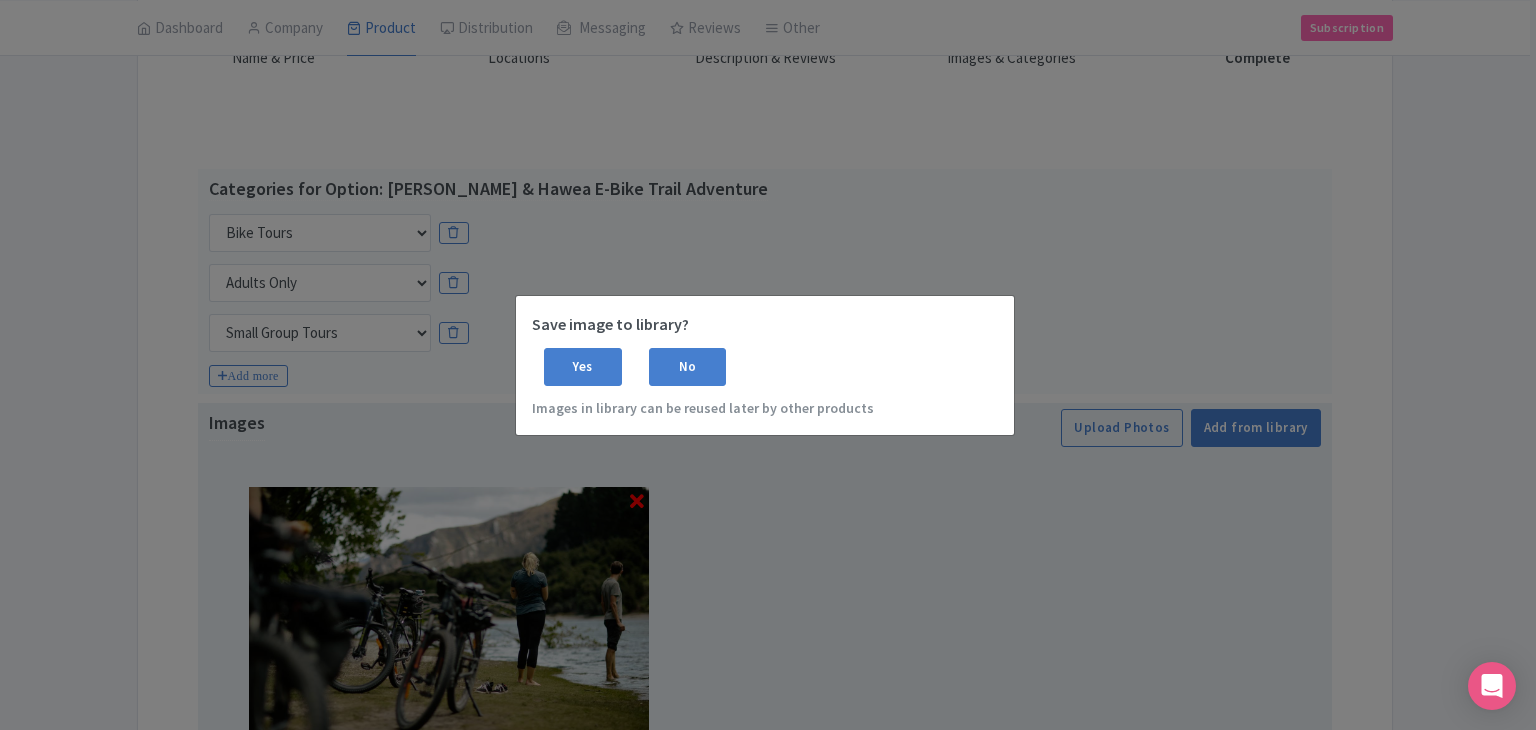 click on "Save image to library?" at bounding box center [765, 324] 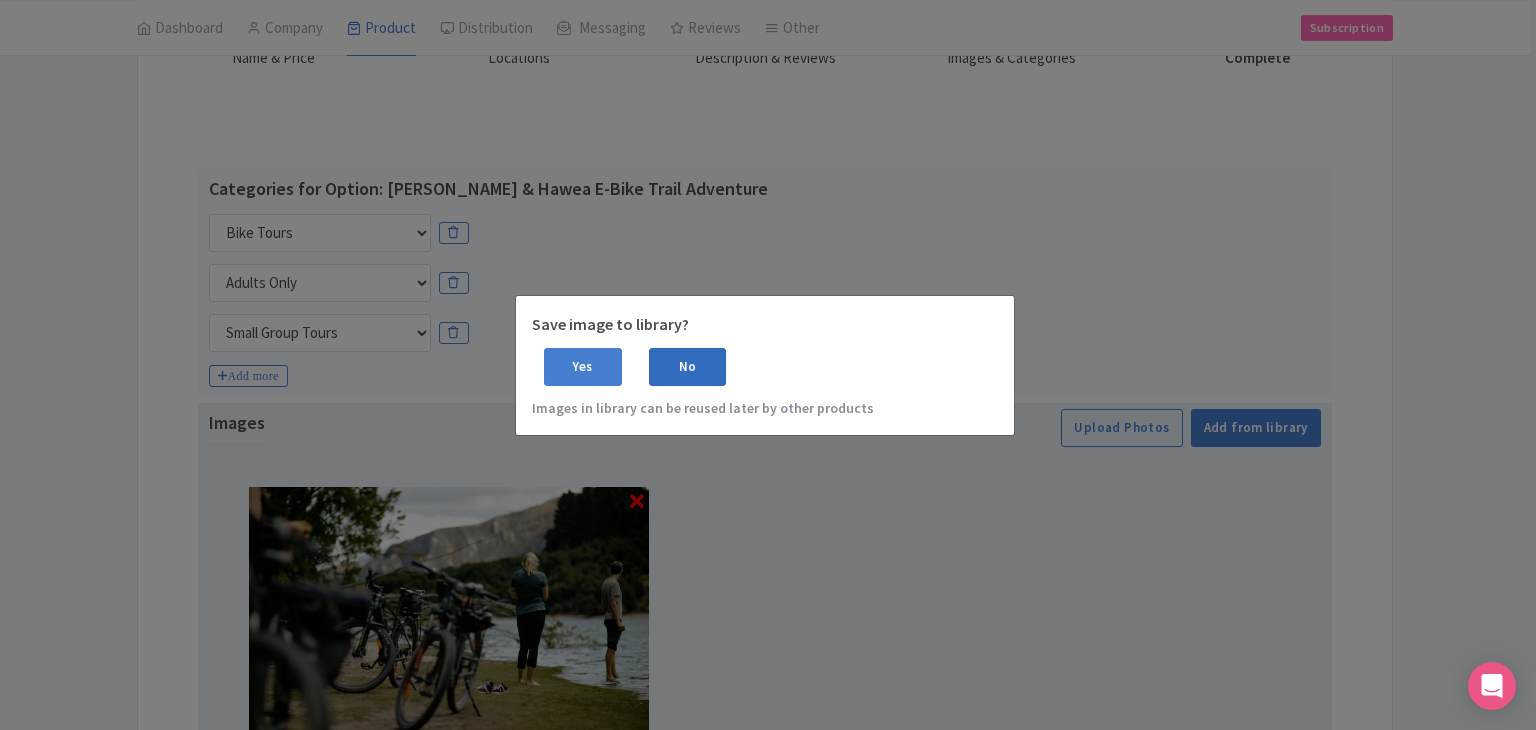 click on "No" at bounding box center [688, 367] 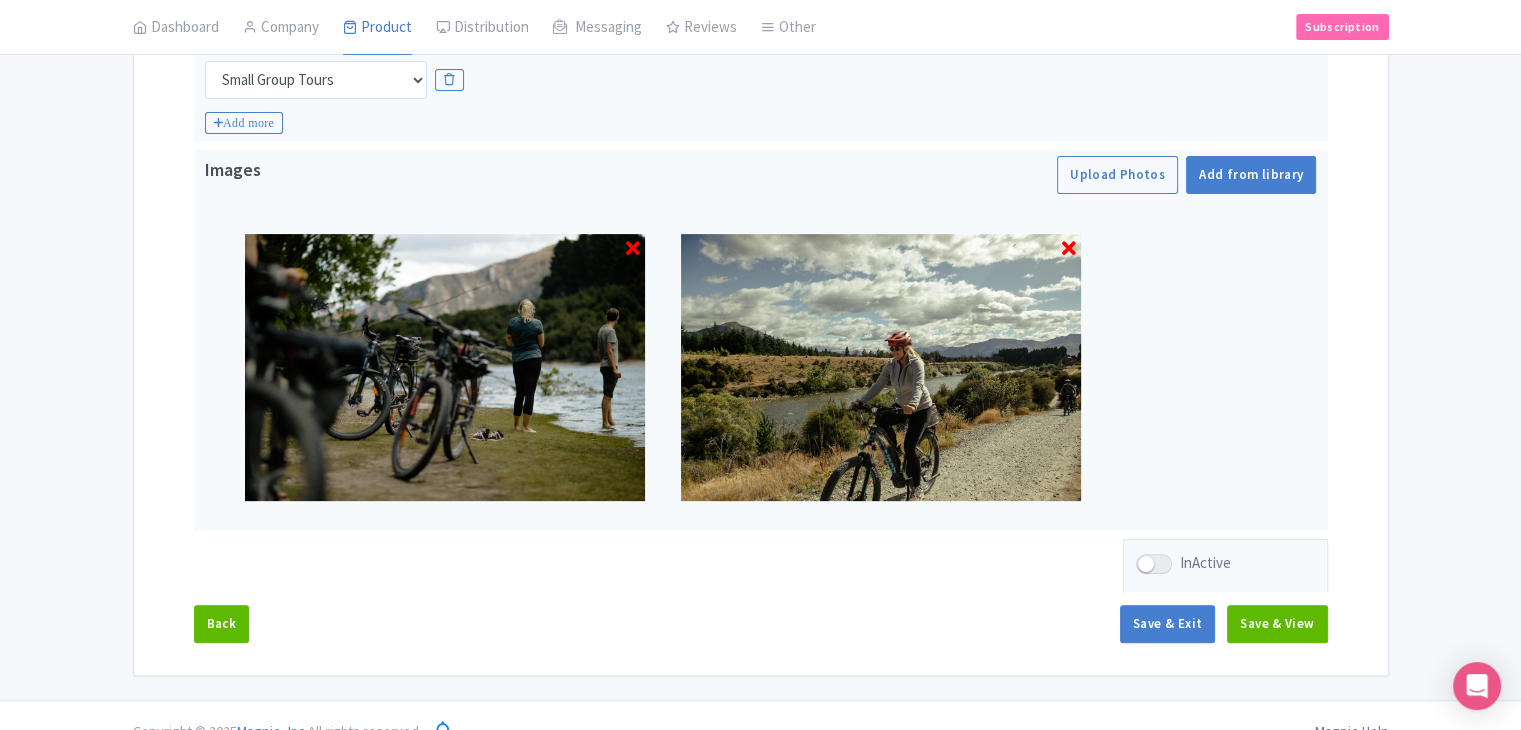 scroll, scrollTop: 617, scrollLeft: 0, axis: vertical 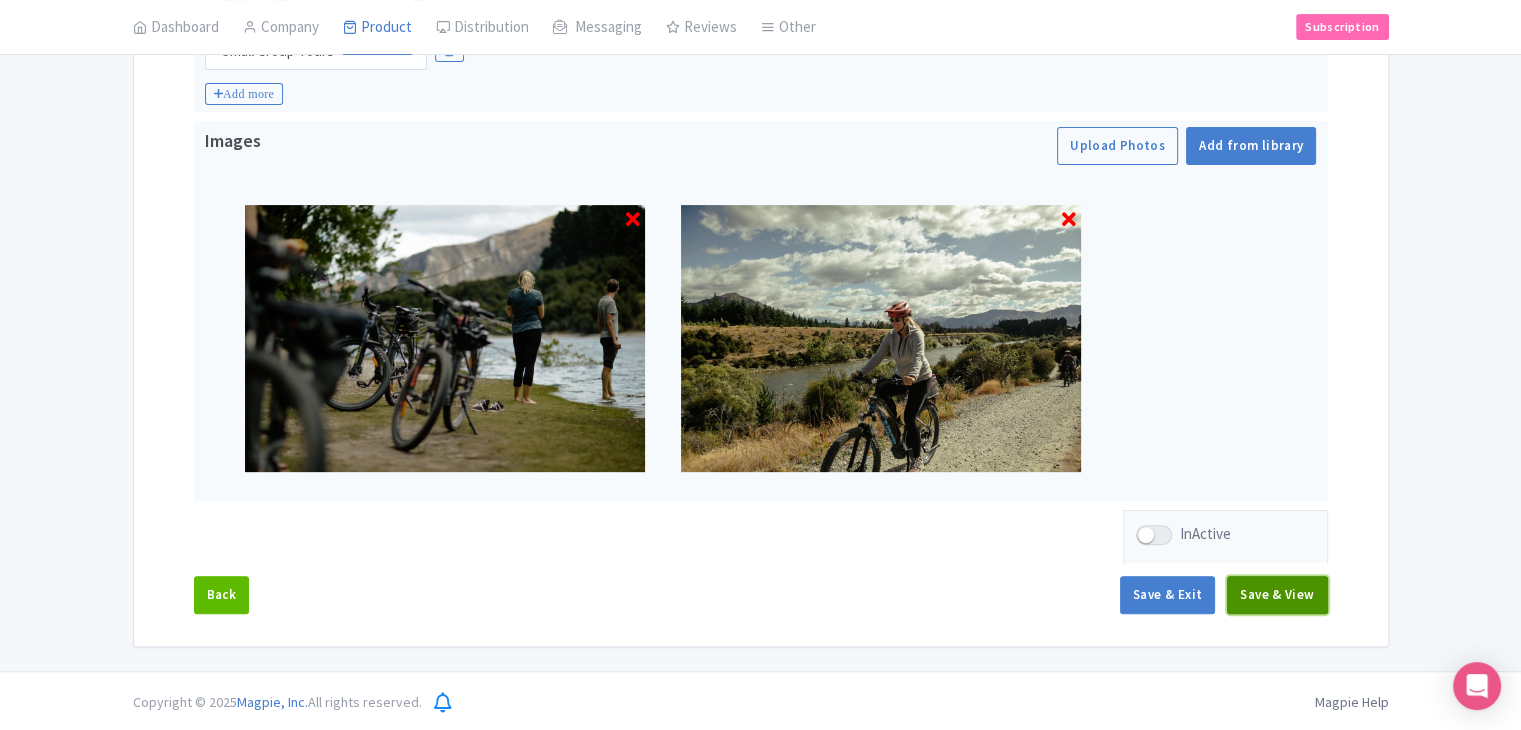 click on "Save & View" at bounding box center [1277, 595] 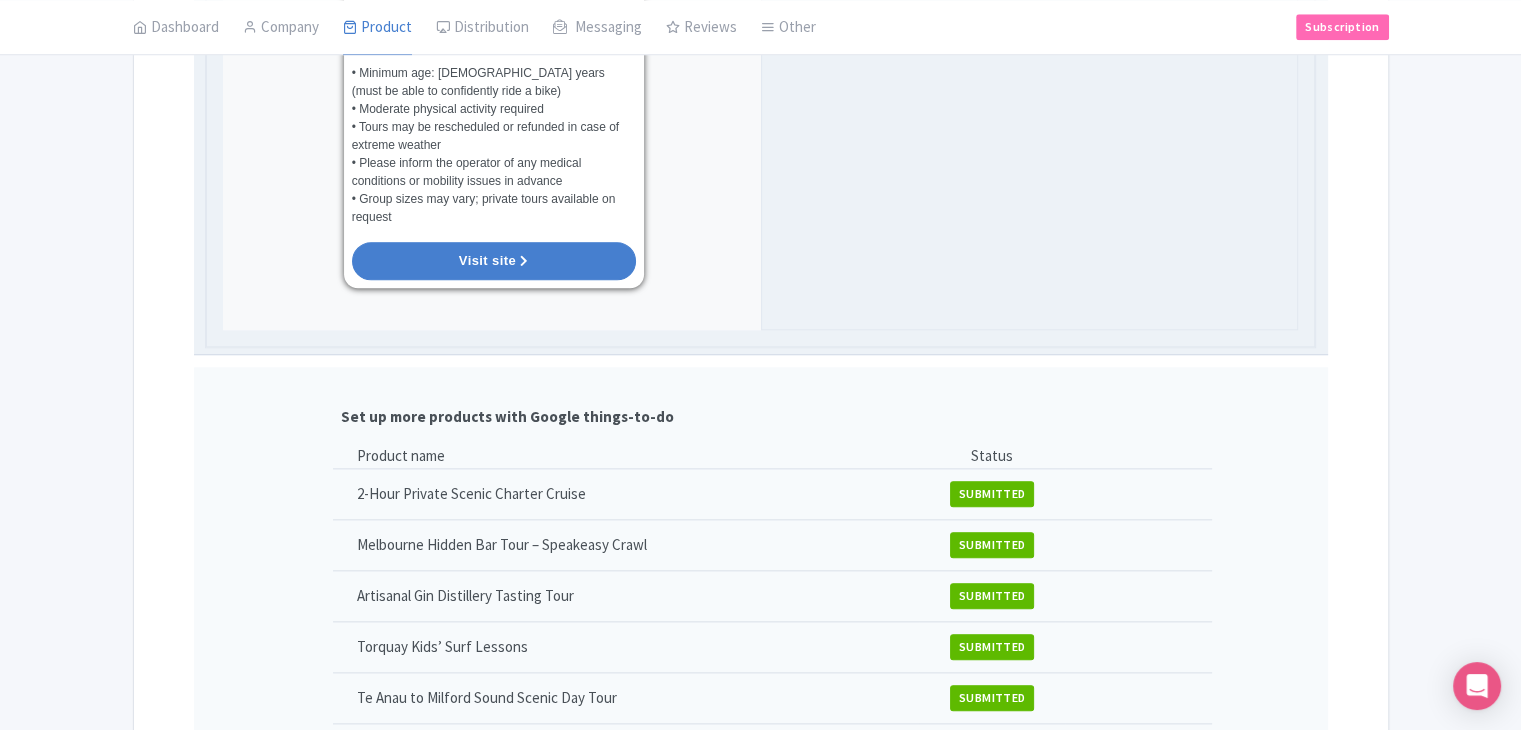 scroll, scrollTop: 2117, scrollLeft: 0, axis: vertical 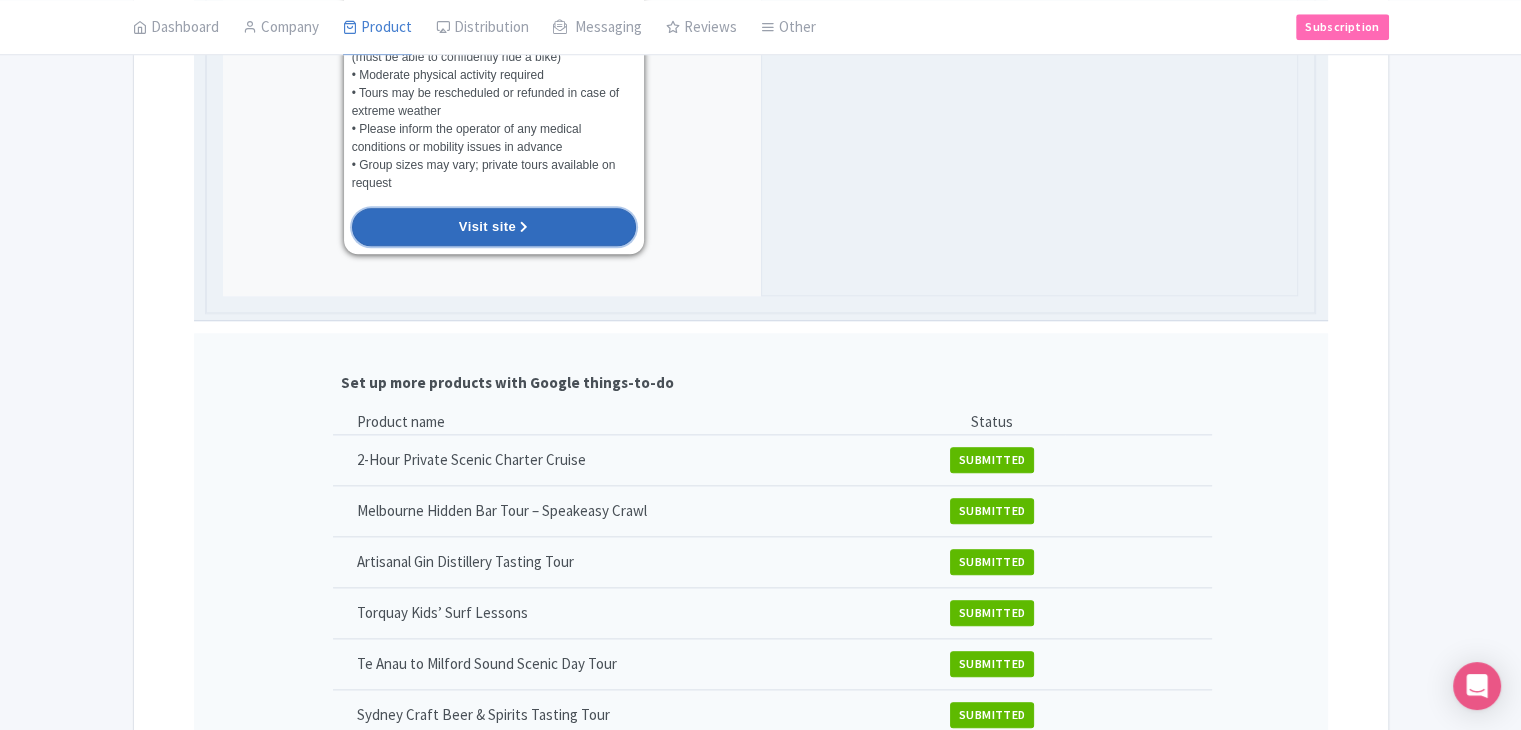 click at bounding box center (524, 227) 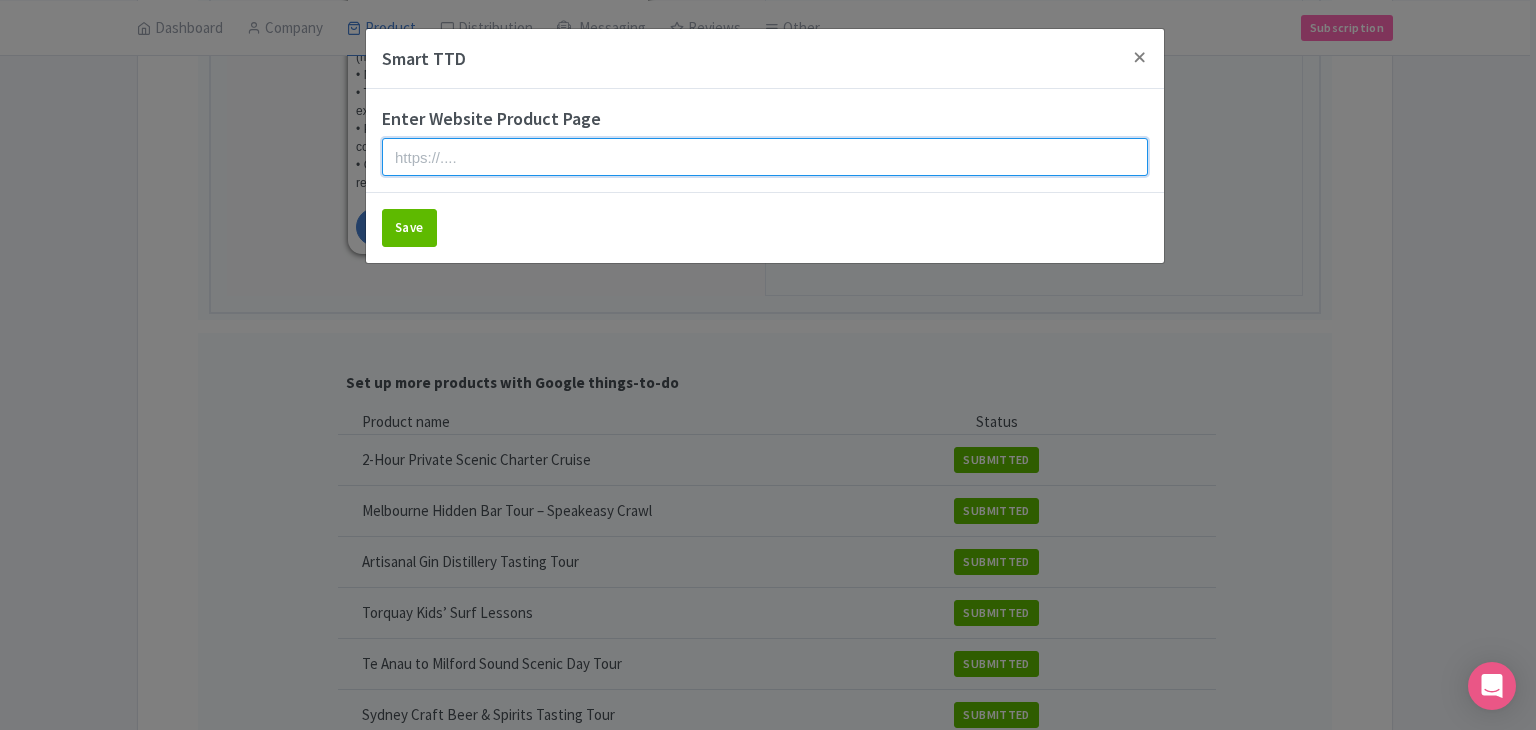 click at bounding box center (765, 157) 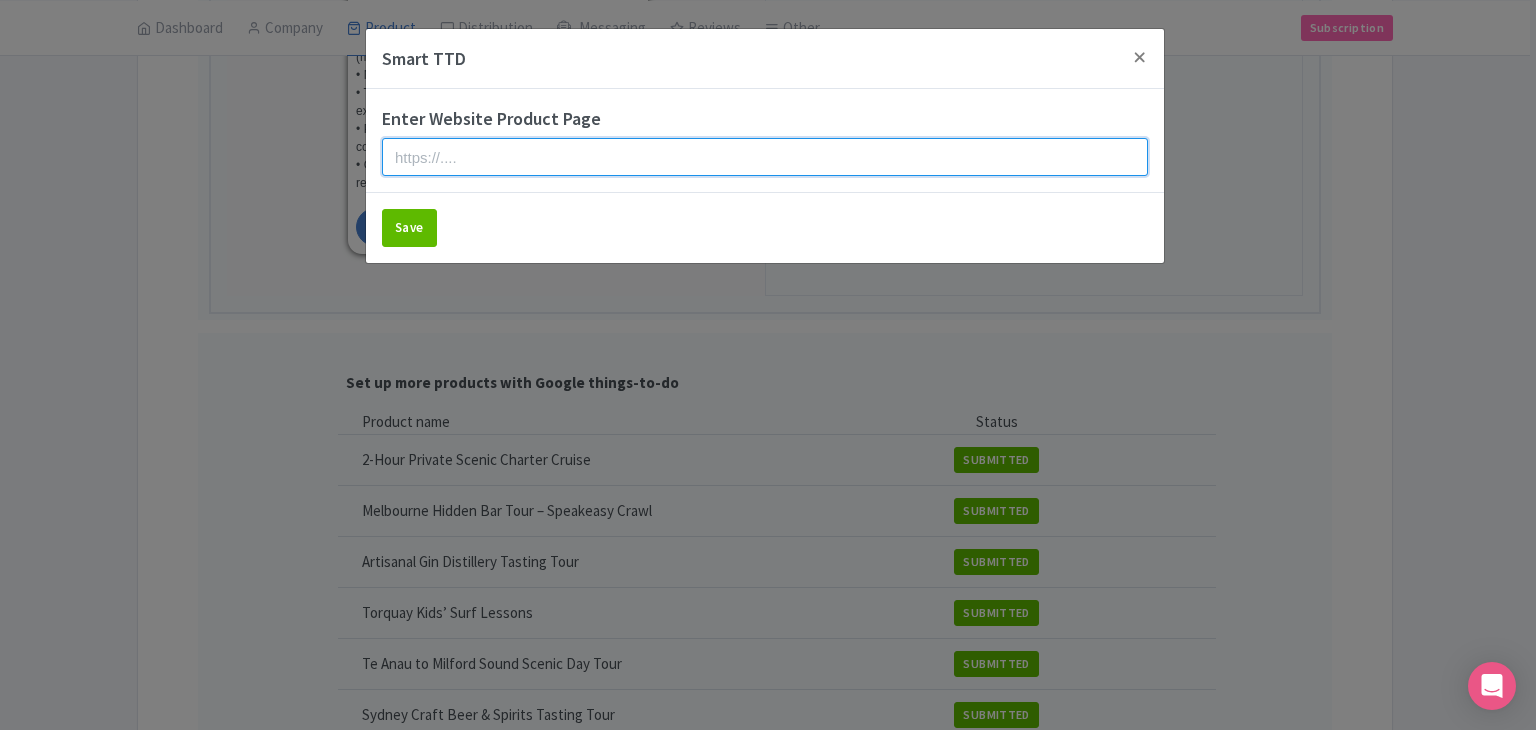 paste on "https://www.findrhost.com/tours/ebike-adventure-wanaka-and-hawea-trails" 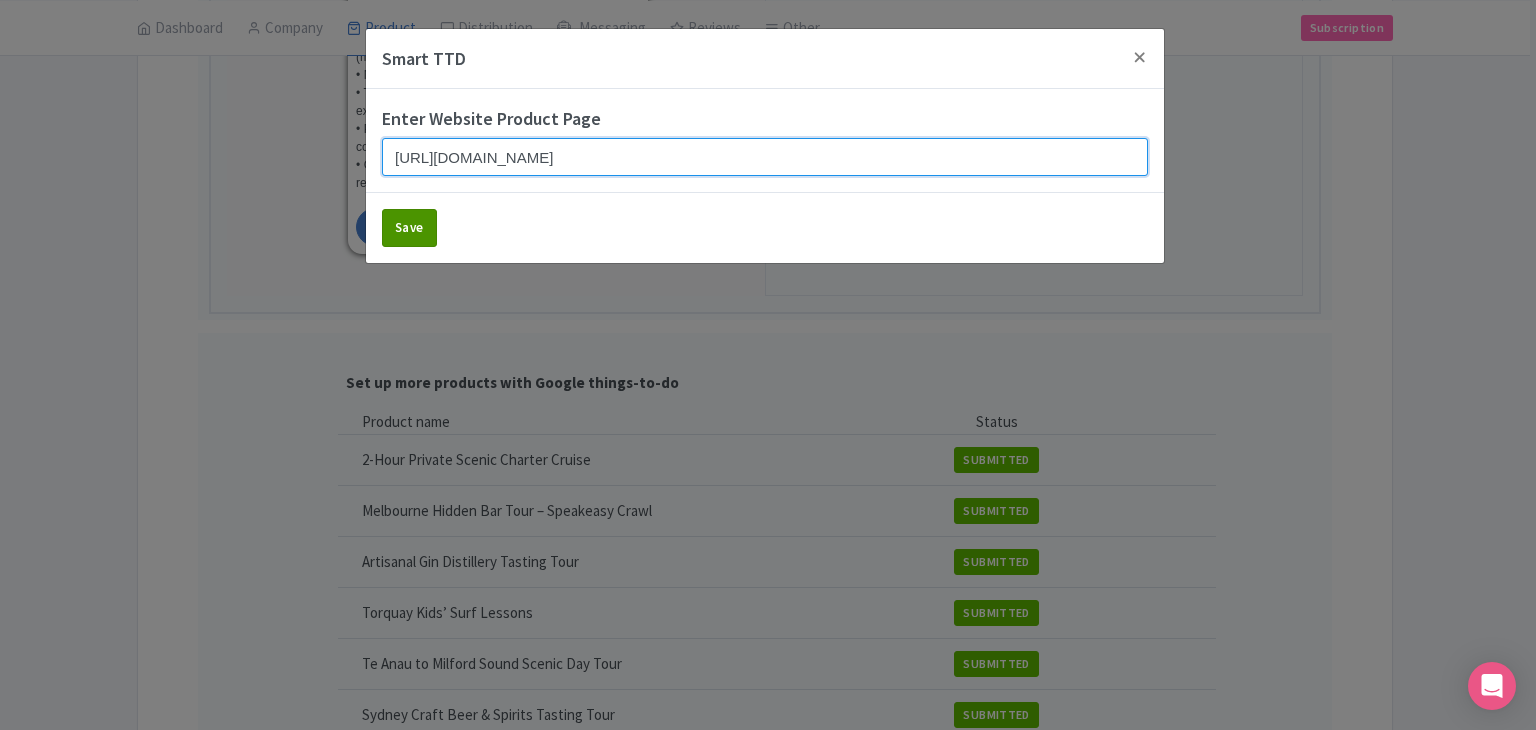 type on "https://www.findrhost.com/tours/ebike-adventure-wanaka-and-hawea-trails" 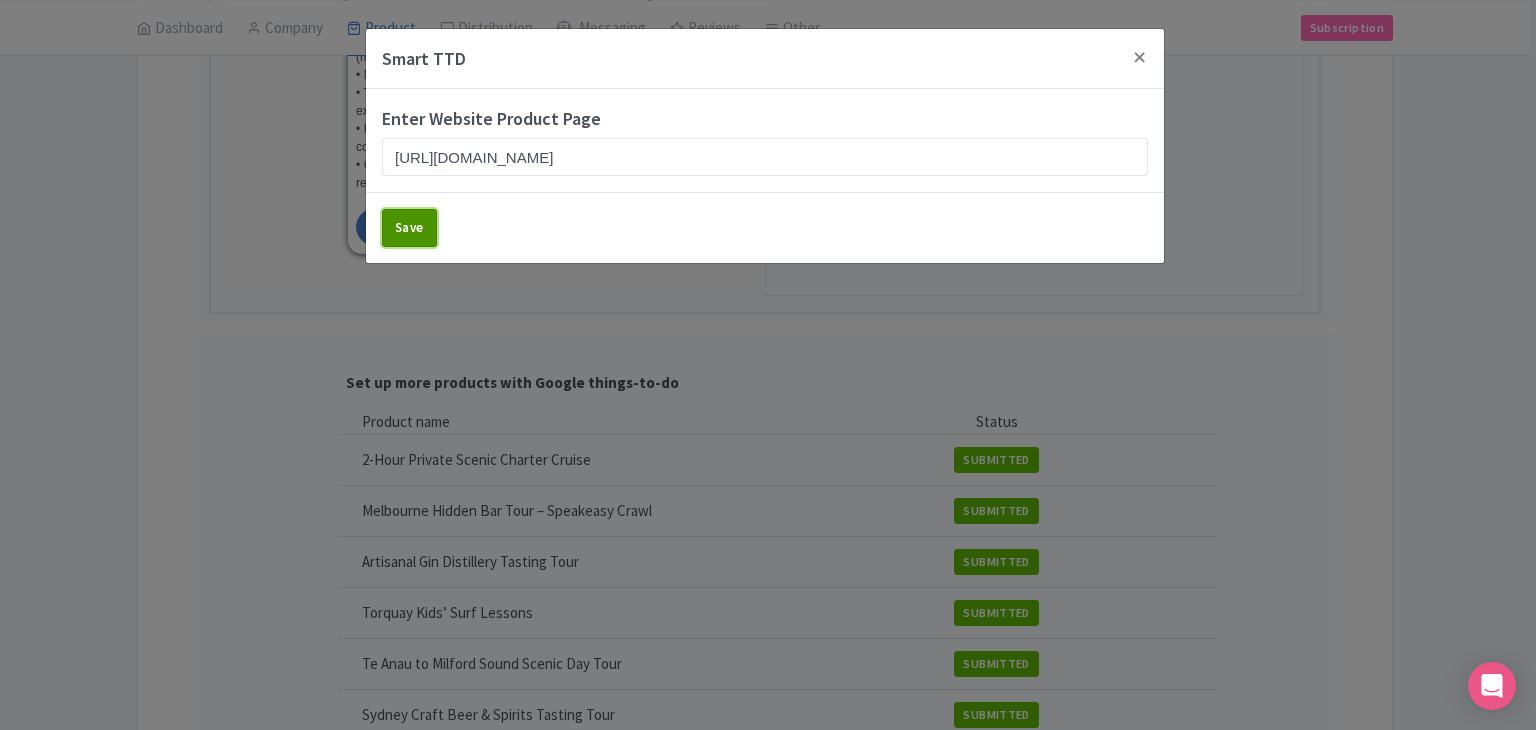 click on "Save" at bounding box center (409, 228) 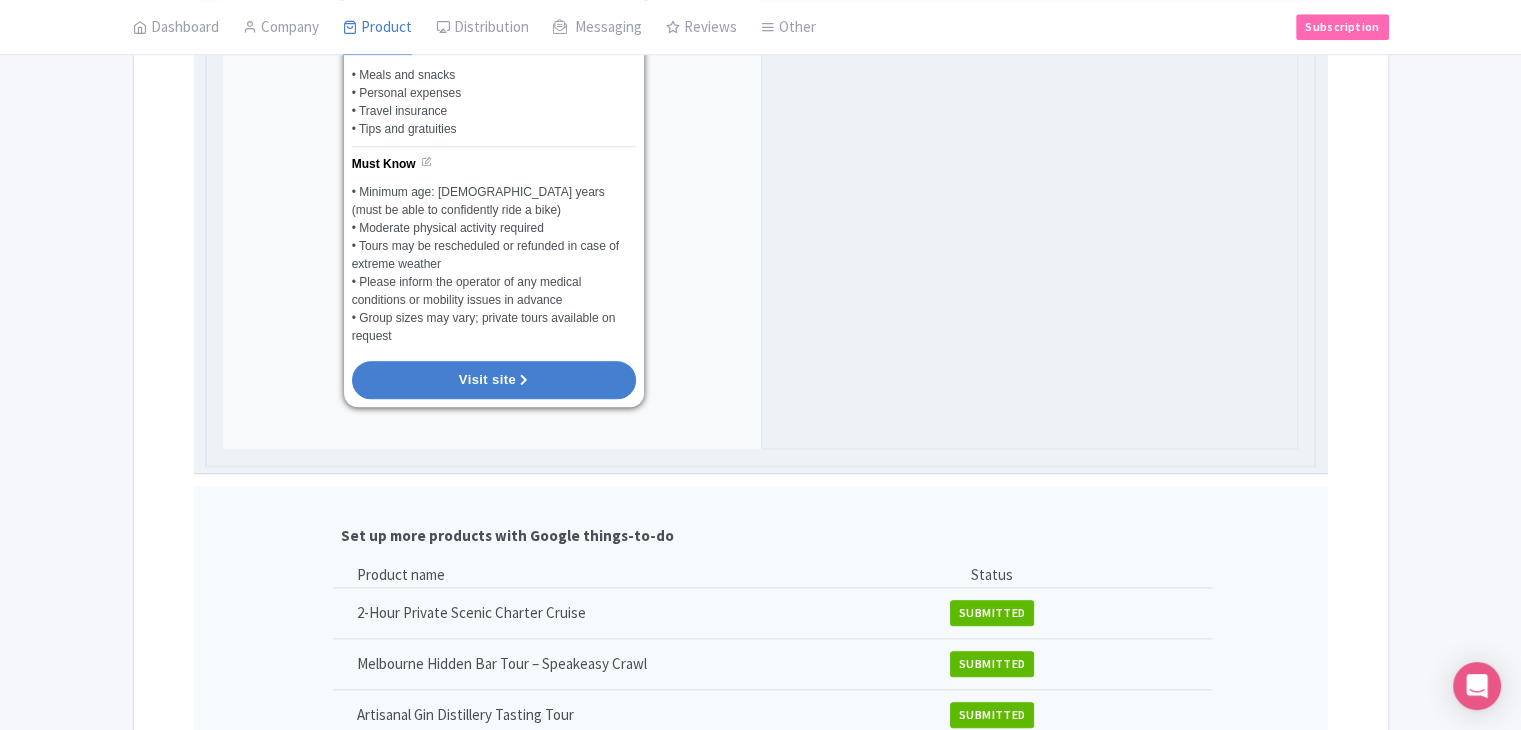 scroll, scrollTop: 1717, scrollLeft: 0, axis: vertical 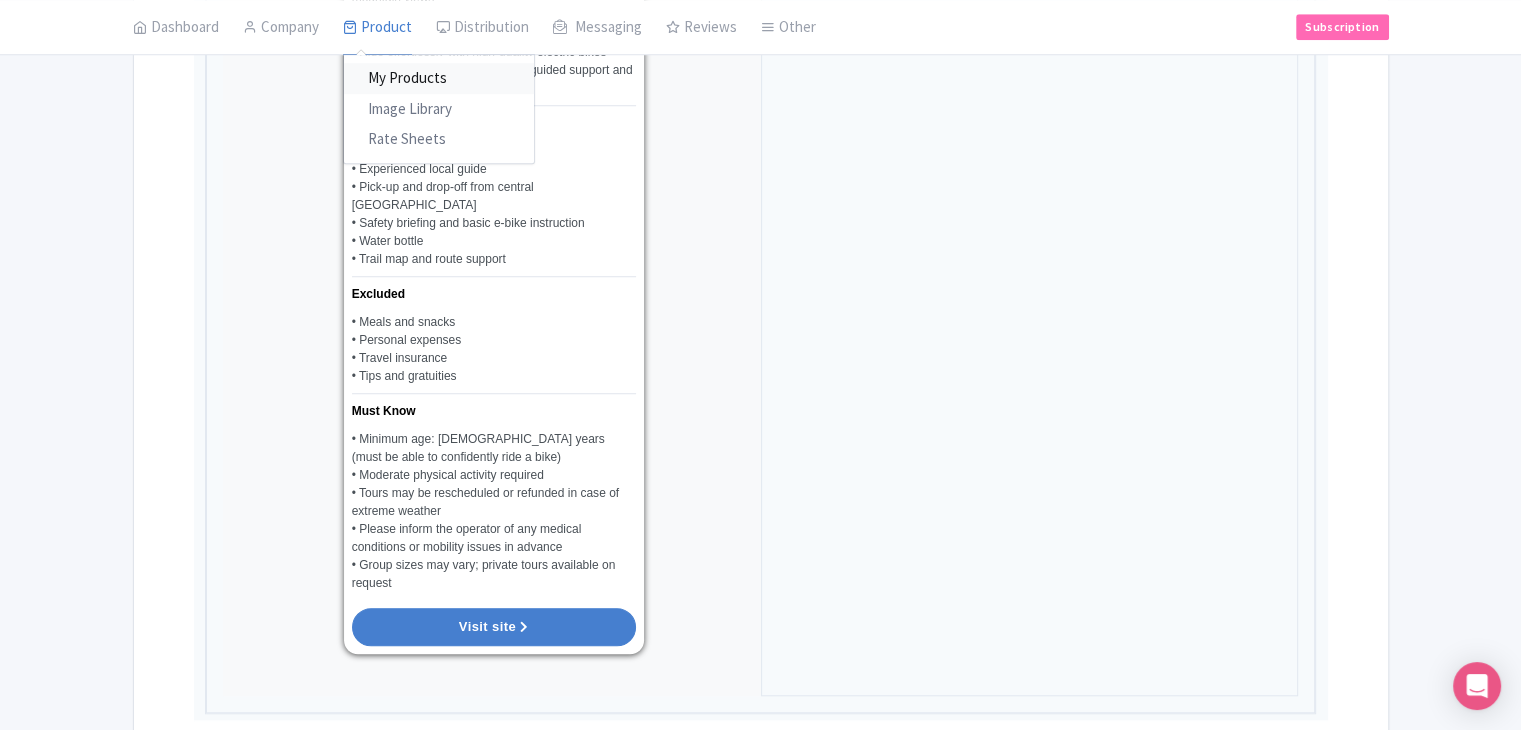 click on "My Products" at bounding box center [439, 79] 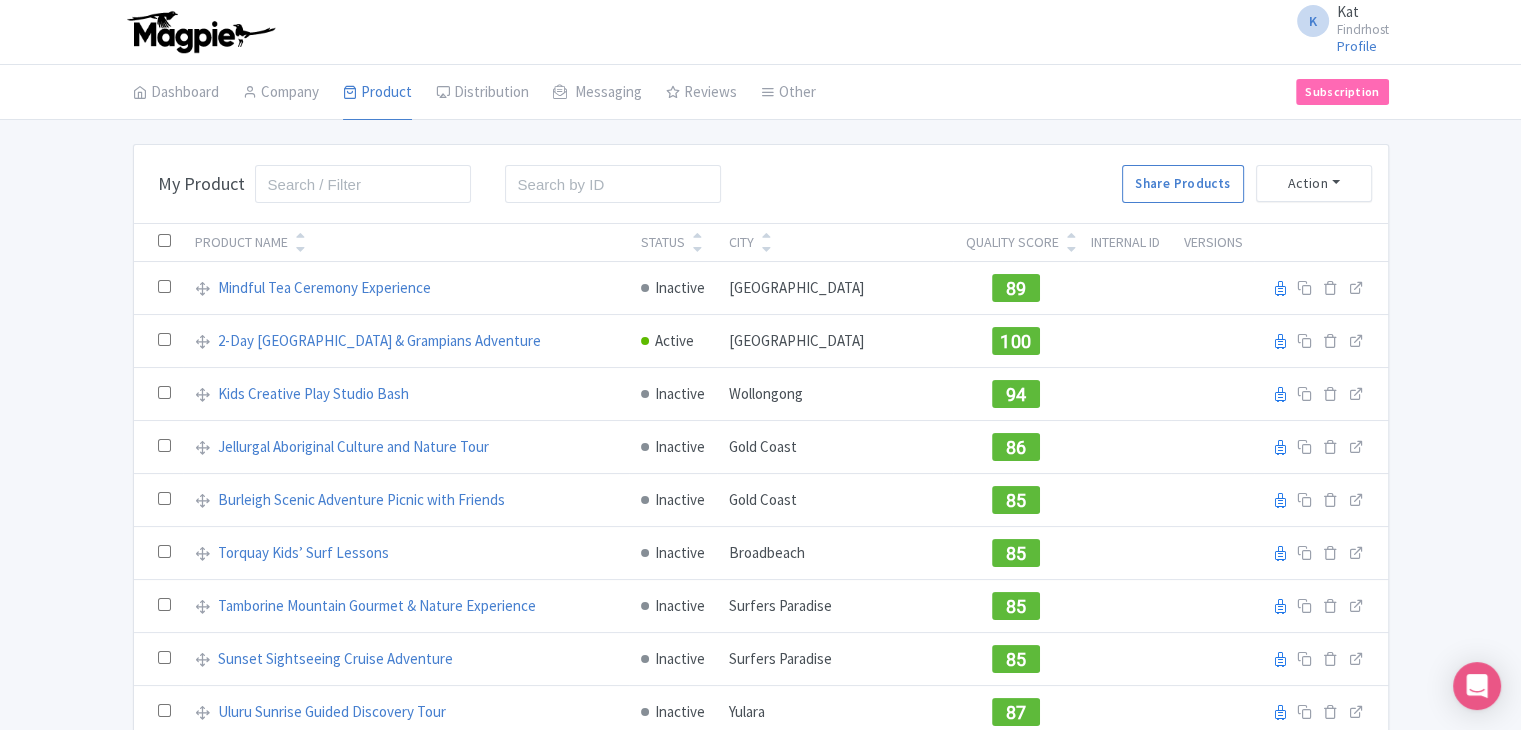 scroll, scrollTop: 713, scrollLeft: 0, axis: vertical 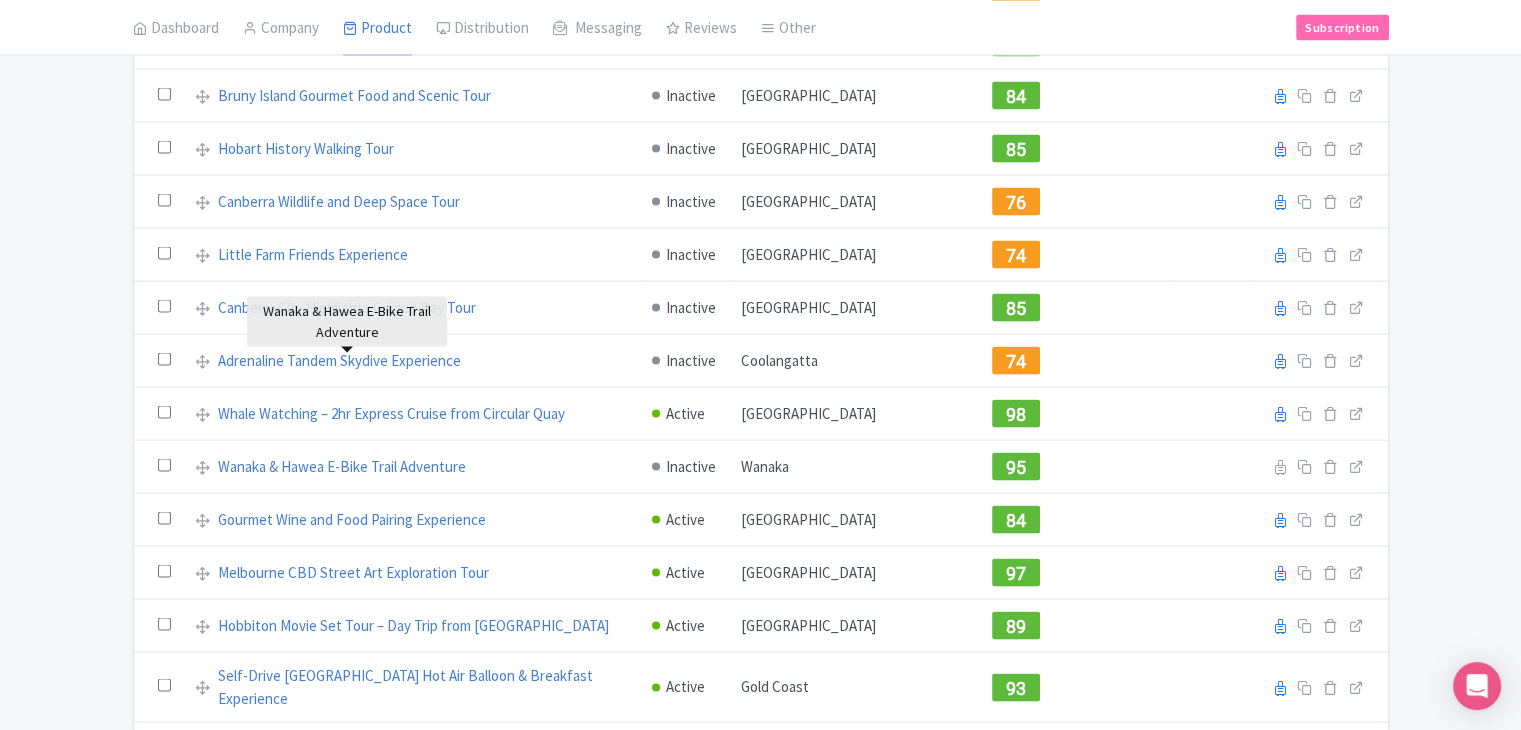 click on "Bulk Actions
[GEOGRAPHIC_DATA]
Add to Collection
Share Products
Add to Collection
Collections   *
Add
Cancel
My Product
Search
Search
Share Products
Action
Create New Product  »
Start with blank product
Start with my Default template
Download Product List
Product Name
Status
City
Quality Score
Internal ID
Versions
Mindful Tea Ceremony Experience
Inactive
[GEOGRAPHIC_DATA]
89
Reseller
Product name on reseller
Extranet
Listing
Edit listing
Stage
2-Day [GEOGRAPHIC_DATA] & Grampians Adventure
Active
[GEOGRAPHIC_DATA]
100
Reseller
Product name on reseller
Extranet
Listing
Edit listing
Stage
Inactive
94" at bounding box center [760, -793] 